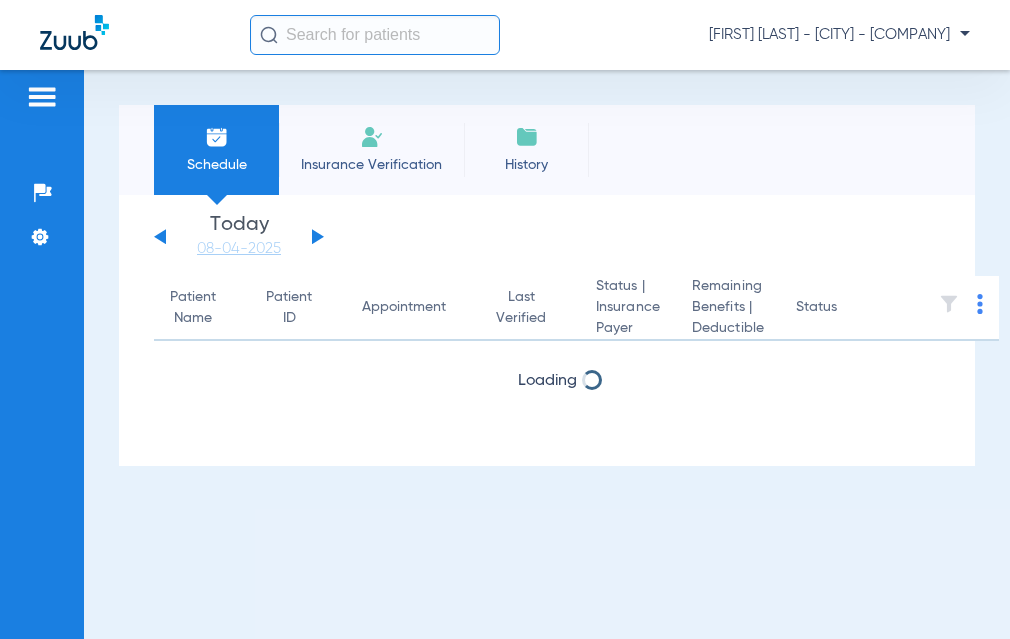 scroll, scrollTop: 0, scrollLeft: 0, axis: both 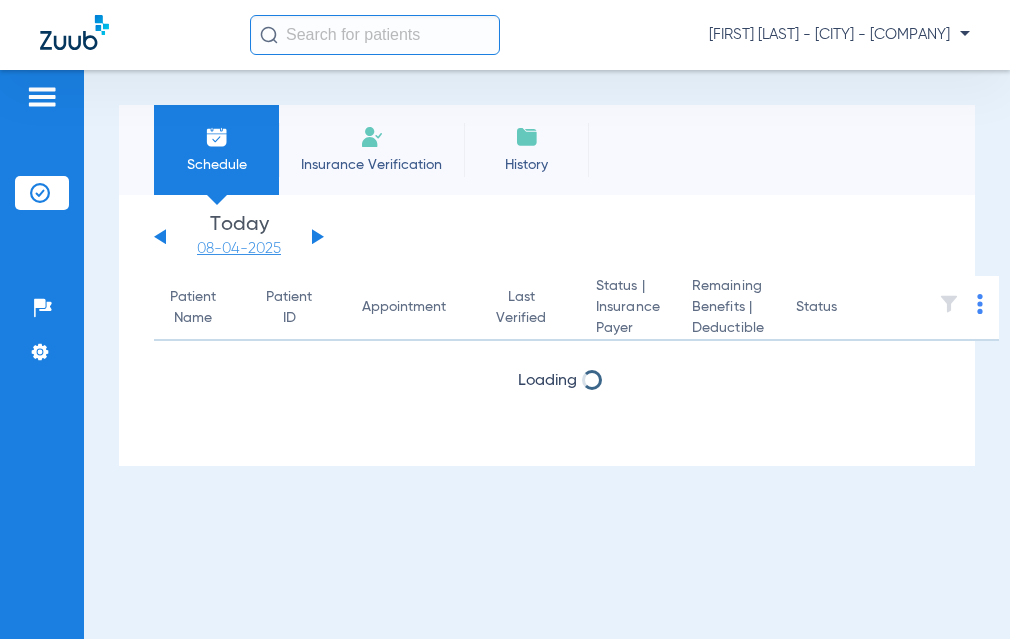 click on "08-04-2025" 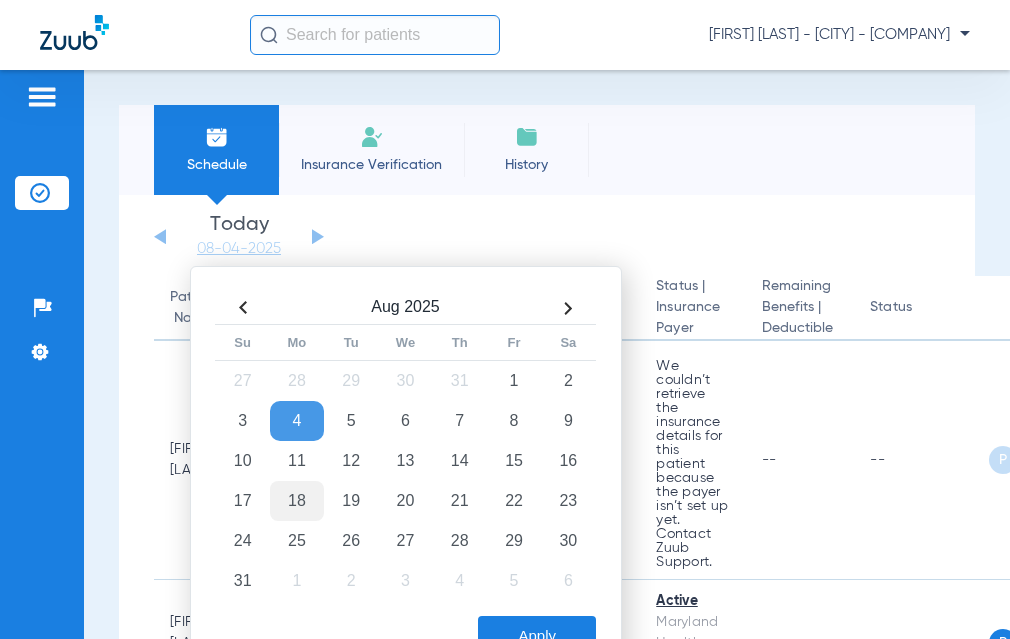 click on "18" 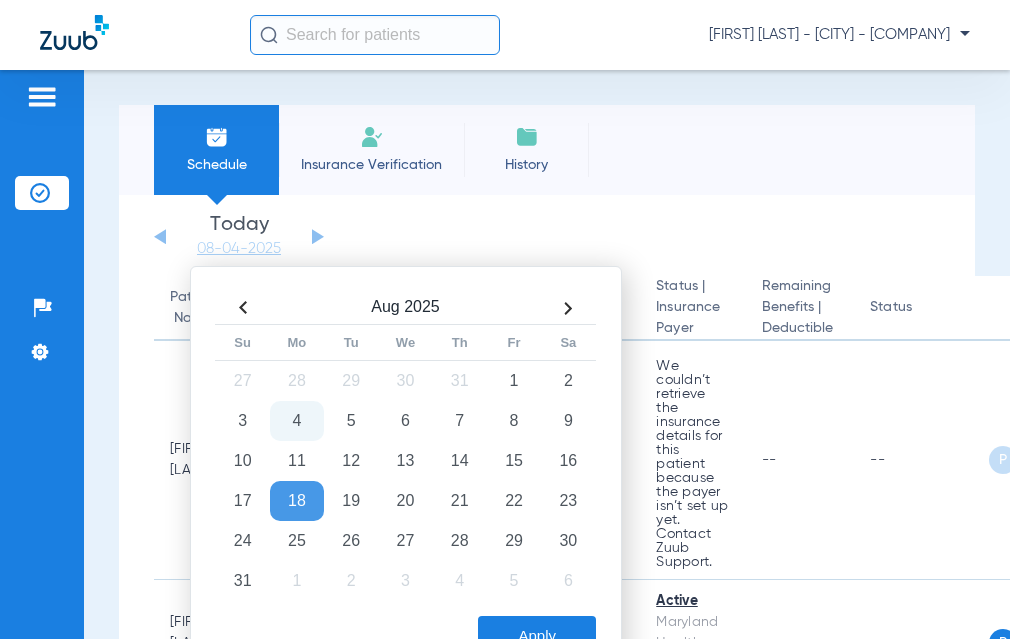 click on "Apply" 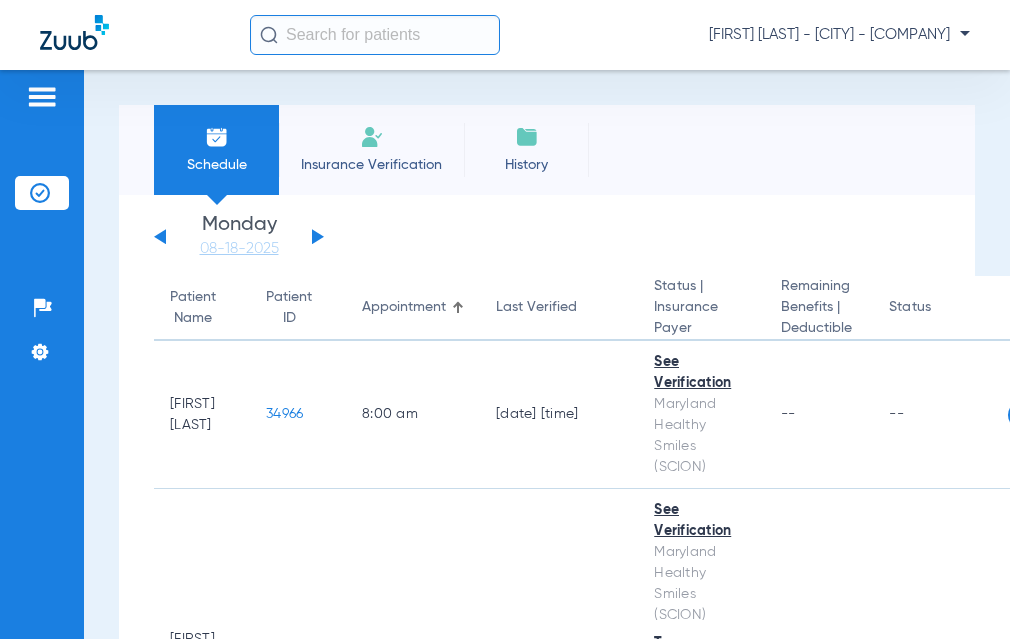 click on "Status" 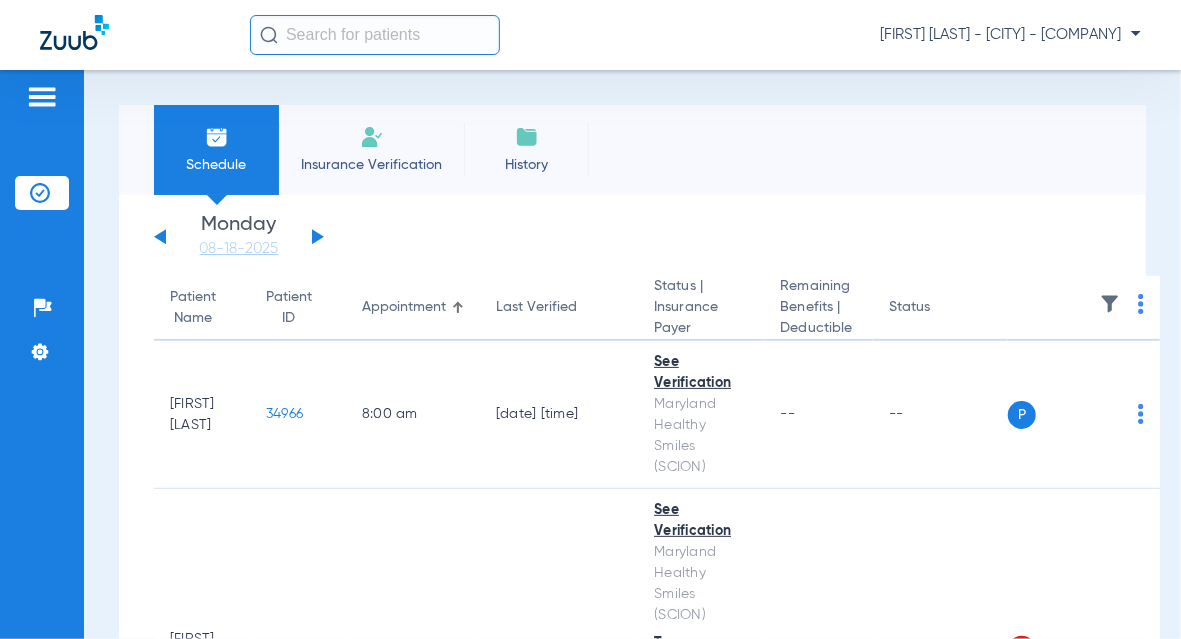 click 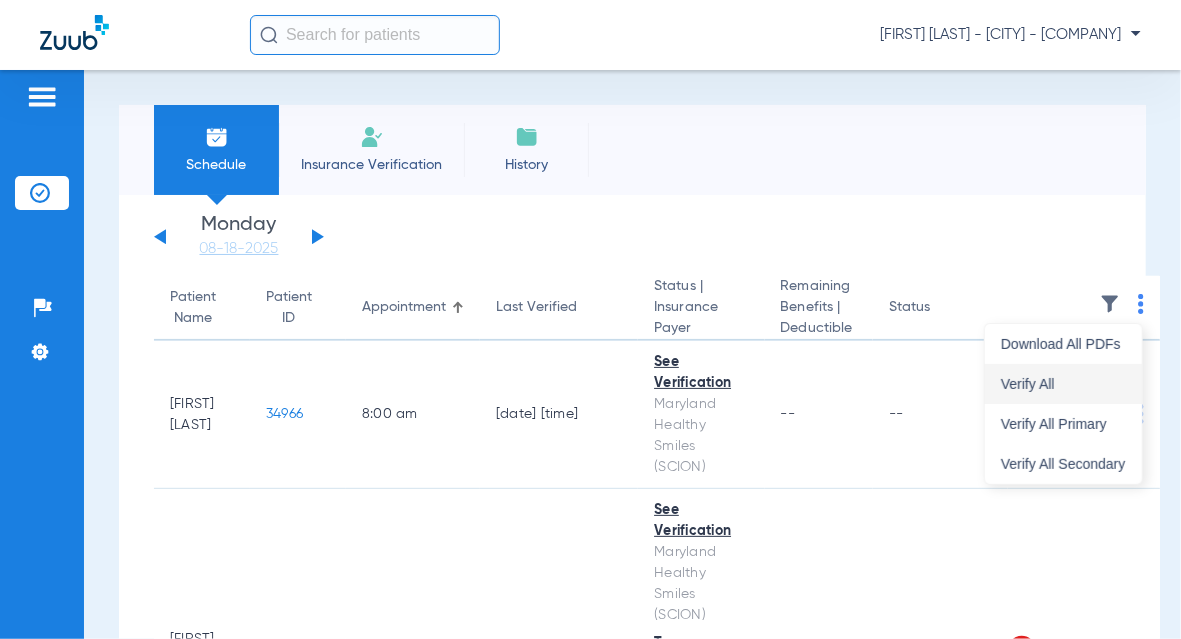 click on "Verify All" at bounding box center (1063, 384) 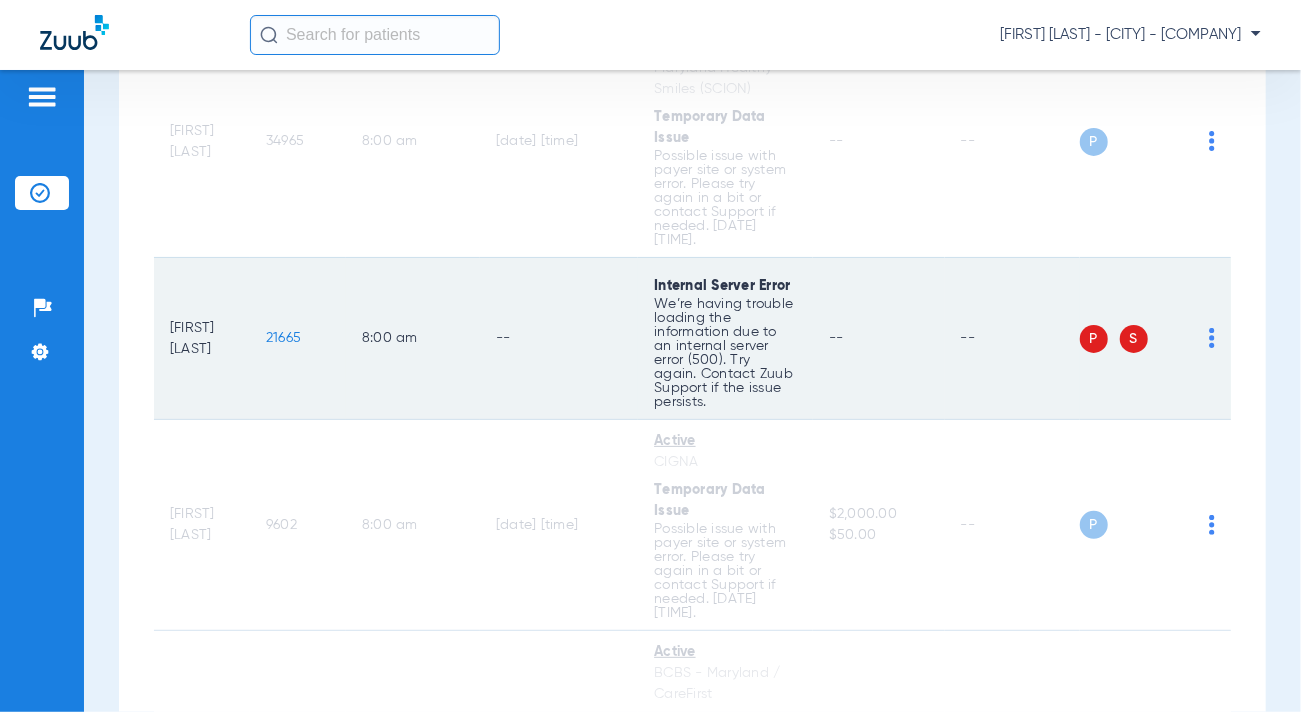 scroll, scrollTop: 0, scrollLeft: 0, axis: both 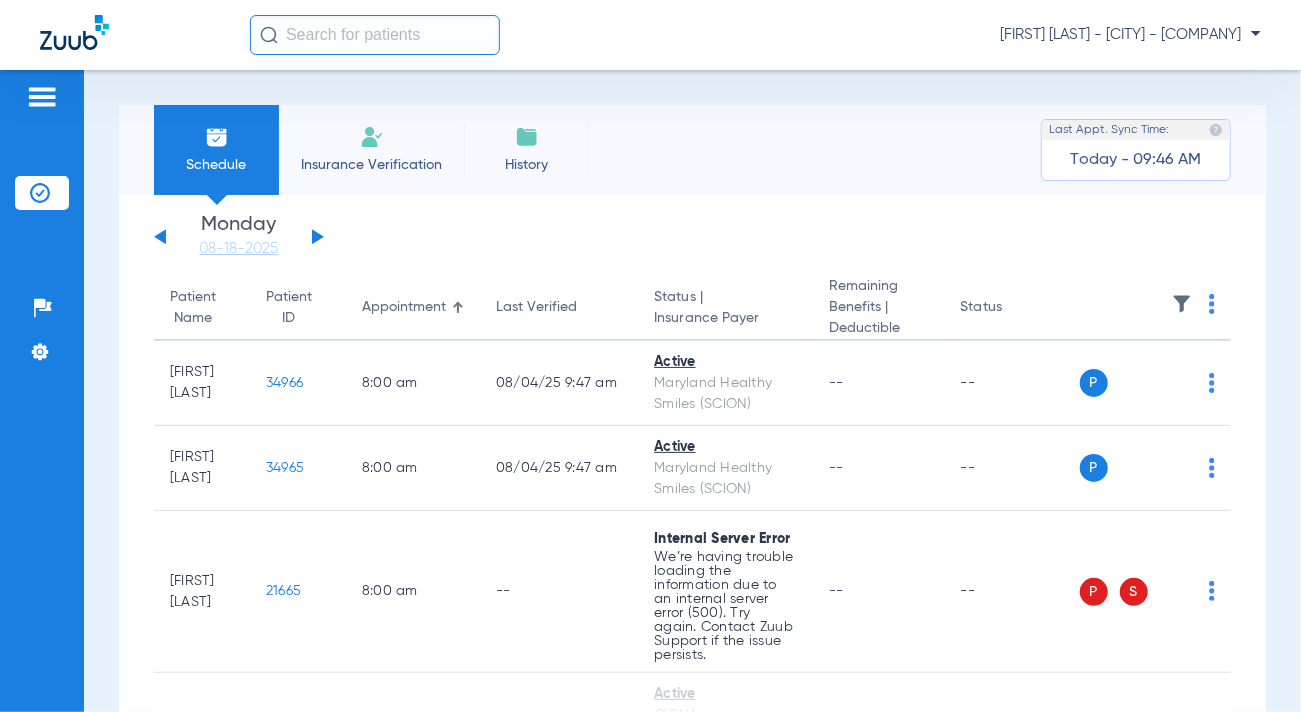 click on "Schedule Insurance Verification History  Last Appt. Sync Time:   Today - [TIME]" 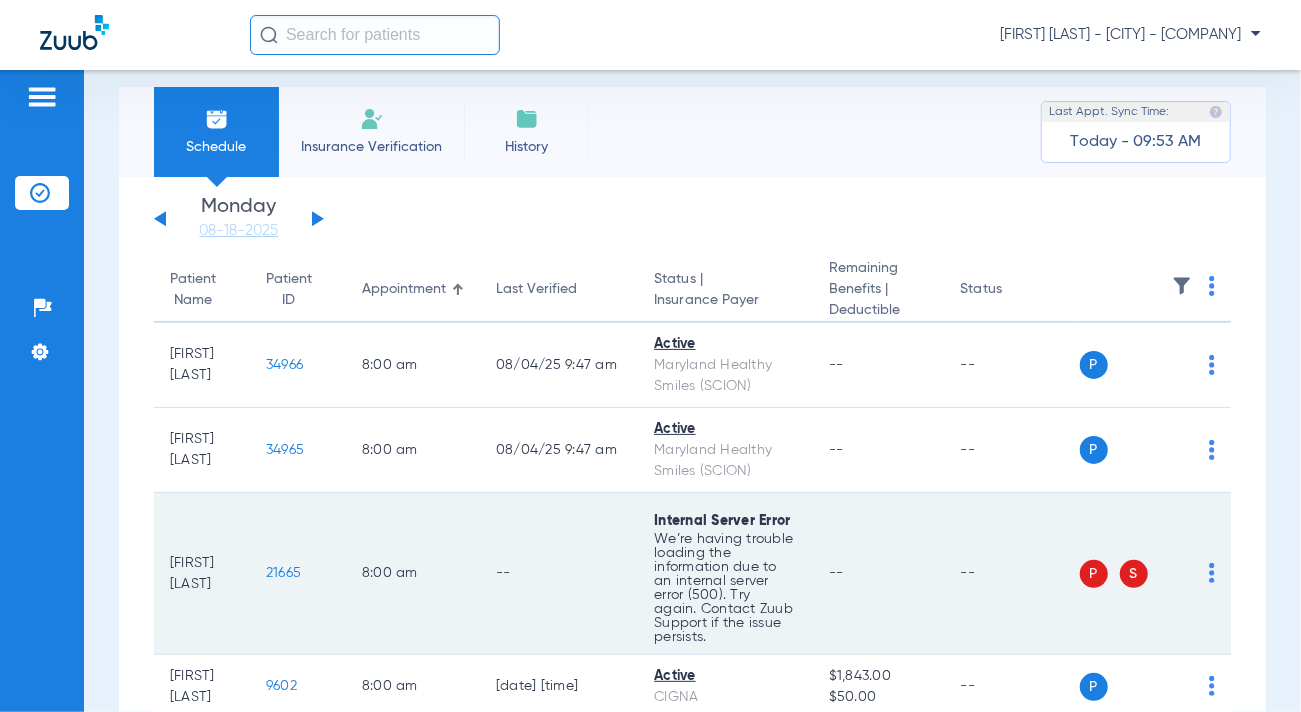 scroll, scrollTop: 0, scrollLeft: 0, axis: both 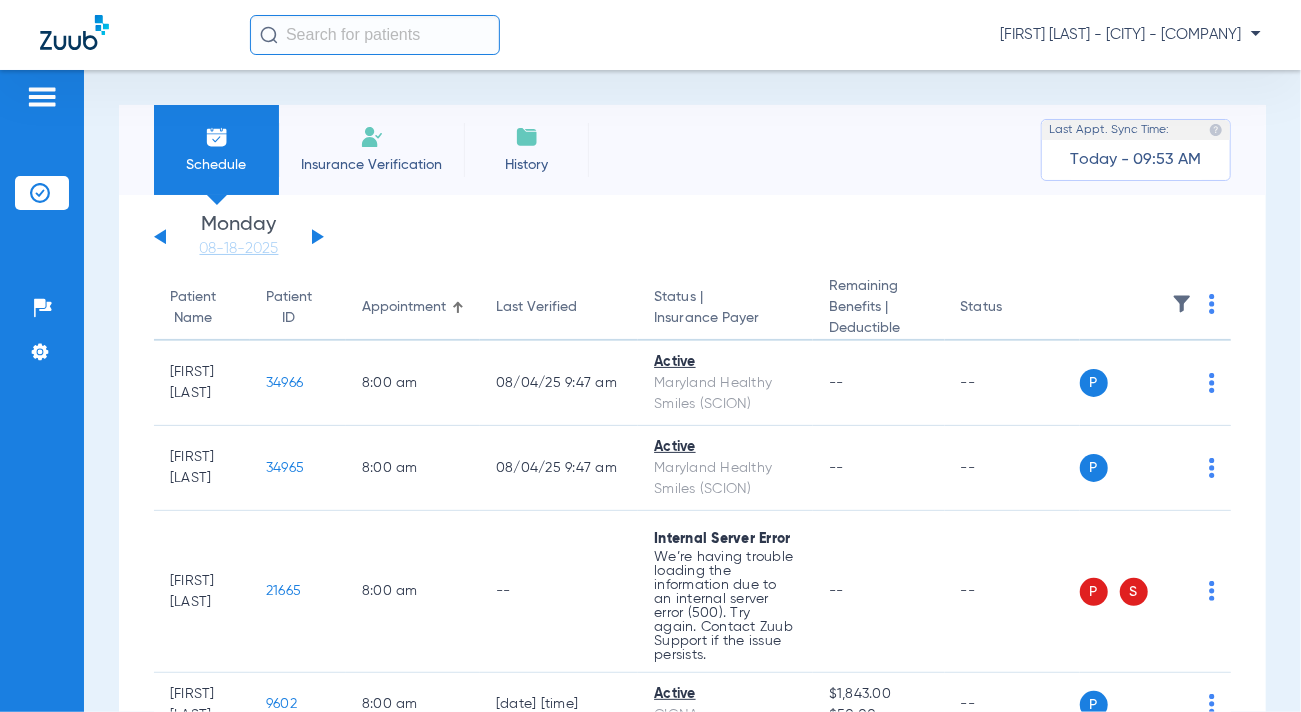 click on "Saturday   05-31-2025   Sunday   06-01-2025   Monday   06-02-2025   Tuesday   06-03-2025   Wednesday   06-04-2025   Thursday   06-05-2025   Friday   06-06-2025   Saturday   06-07-2025   Sunday   06-08-2025   Monday   06-09-2025   Tuesday   06-10-2025   Wednesday   06-11-2025   Thursday   06-12-2025   Friday   06-13-2025   Saturday   06-14-2025   Sunday   06-15-2025   Monday   06-16-2025   Tuesday   06-17-2025   Wednesday   06-18-2025   Thursday   06-19-2025   Friday   06-20-2025   Saturday   06-21-2025   Sunday   06-22-2025   Monday   06-23-2025   Tuesday   06-24-2025   Wednesday   06-25-2025   Thursday   06-26-2025   Friday   06-27-2025   Saturday   06-28-2025   Sunday   06-29-2025   Monday   06-30-2025   Tuesday   07-01-2025   Wednesday   07-02-2025   Thursday   07-03-2025   Friday   07-04-2025   Saturday   07-05-2025   Sunday   07-06-2025   Monday   07-07-2025   Tuesday   07-08-2025   Wednesday   07-09-2025   Thursday   07-10-2025   Friday   07-11-2025   Saturday   07-12-2025   Sunday   07-13-2025  Su Mo" 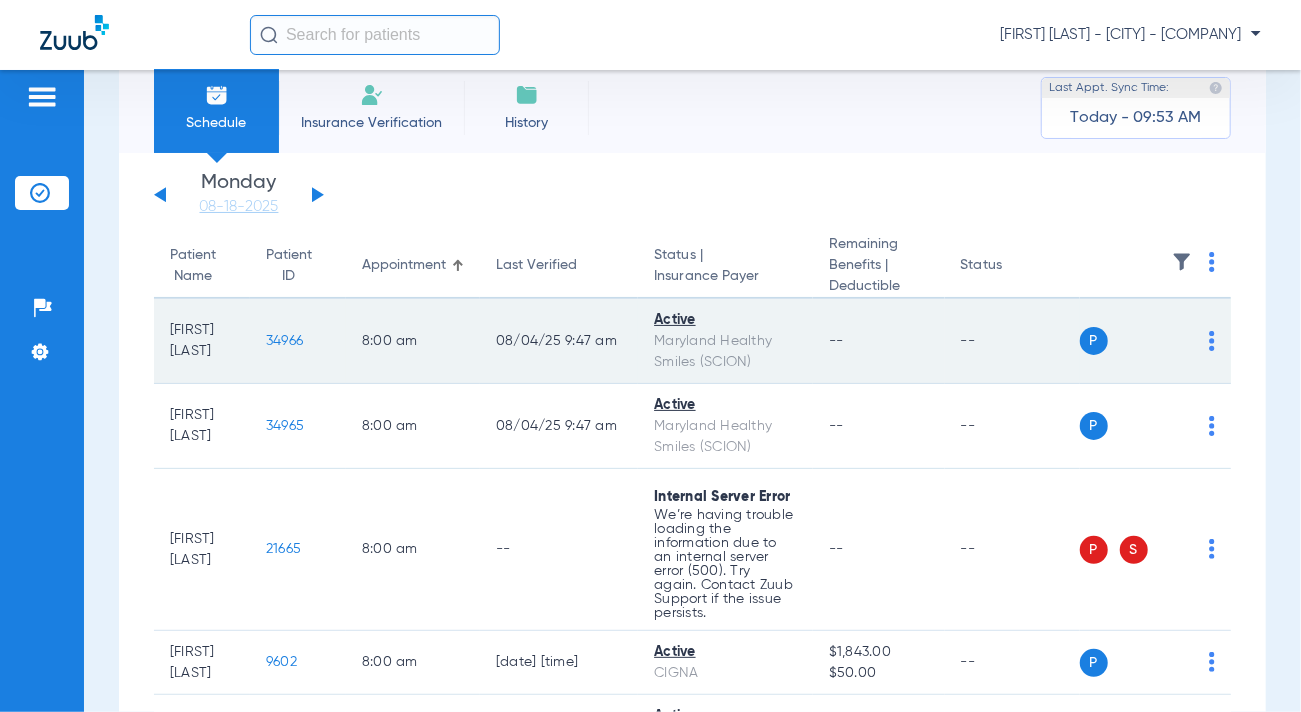 scroll, scrollTop: 0, scrollLeft: 0, axis: both 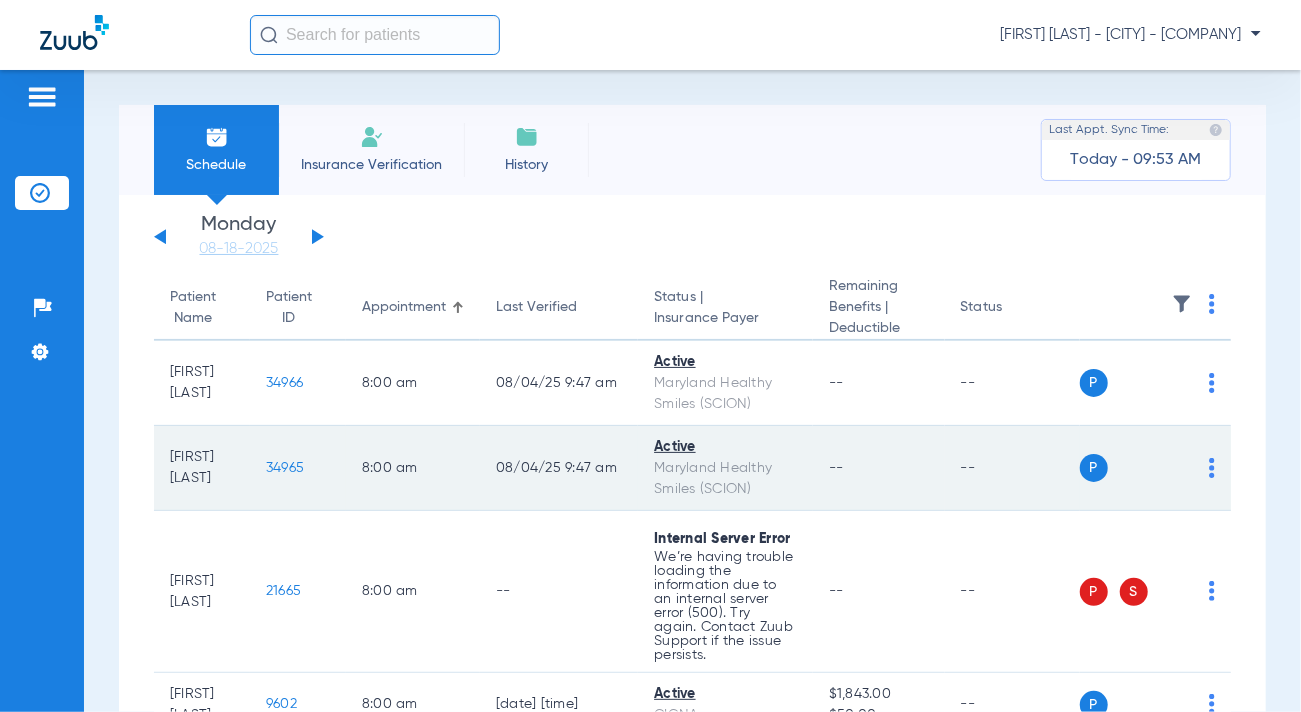 click on "Saturday   05-31-2025   Sunday   06-01-2025   Monday   06-02-2025   Tuesday   06-03-2025   Wednesday   06-04-2025   Thursday   06-05-2025   Friday   06-06-2025   Saturday   06-07-2025   Sunday   06-08-2025   Monday   06-09-2025   Tuesday   06-10-2025   Wednesday   06-11-2025   Thursday   06-12-2025   Friday   06-13-2025   Saturday   06-14-2025   Sunday   06-15-2025   Monday   06-16-2025   Tuesday   06-17-2025   Wednesday   06-18-2025   Thursday   06-19-2025   Friday   06-20-2025   Saturday   06-21-2025   Sunday   06-22-2025   Monday   06-23-2025   Tuesday   06-24-2025   Wednesday   06-25-2025   Thursday   06-26-2025   Friday   06-27-2025   Saturday   06-28-2025   Sunday   06-29-2025   Monday   06-30-2025   Tuesday   07-01-2025   Wednesday   07-02-2025   Thursday   07-03-2025   Friday   07-04-2025   Saturday   07-05-2025   Sunday   07-06-2025   Monday   07-07-2025   Tuesday   07-08-2025   Wednesday   07-09-2025   Thursday   07-10-2025   Friday   07-11-2025   Saturday   07-12-2025   Sunday   07-13-2025  Su Mo" 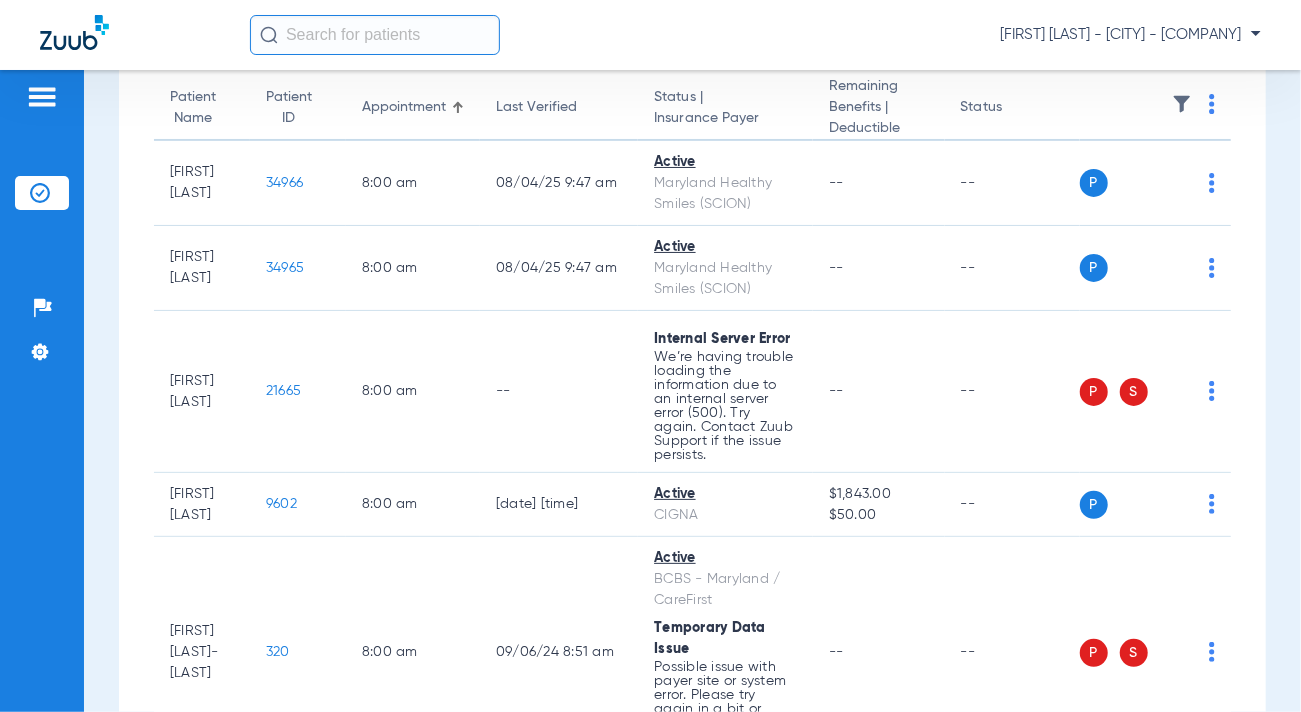 drag, startPoint x: 1194, startPoint y: 197, endPoint x: 1258, endPoint y: 100, distance: 116.21101 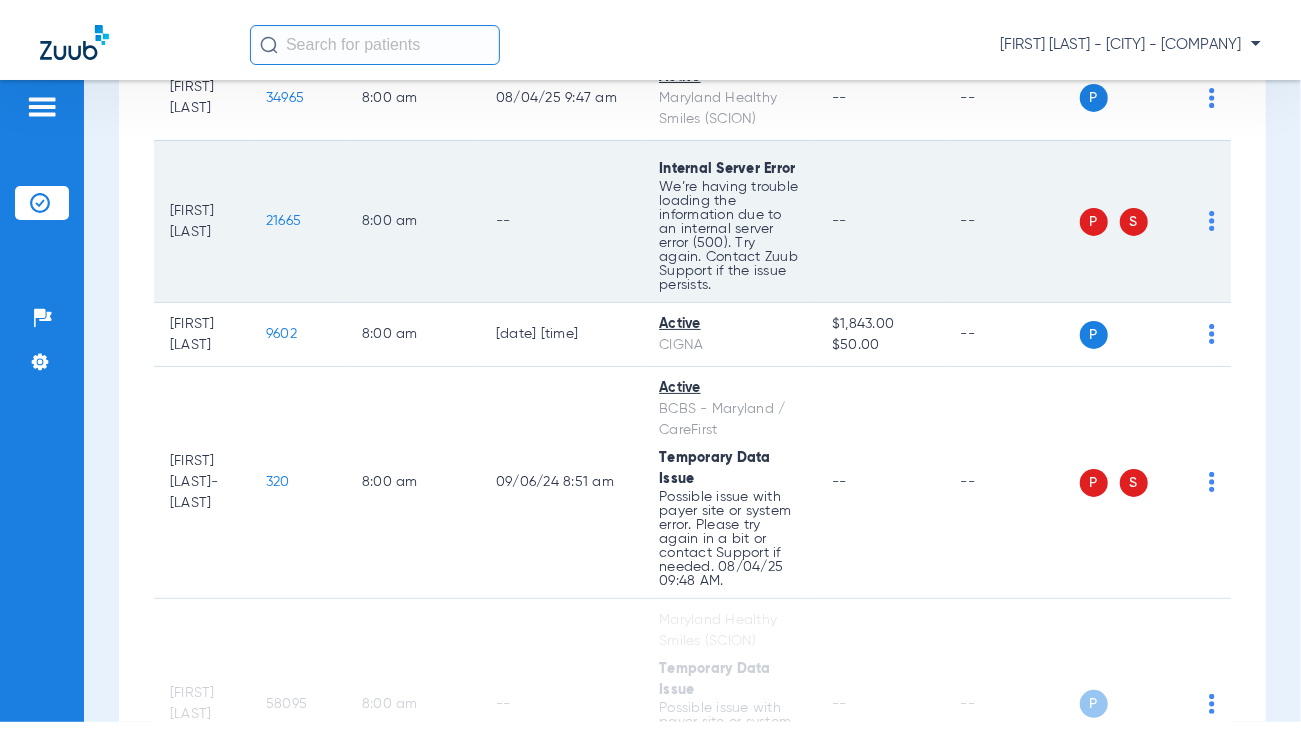 scroll, scrollTop: 400, scrollLeft: 0, axis: vertical 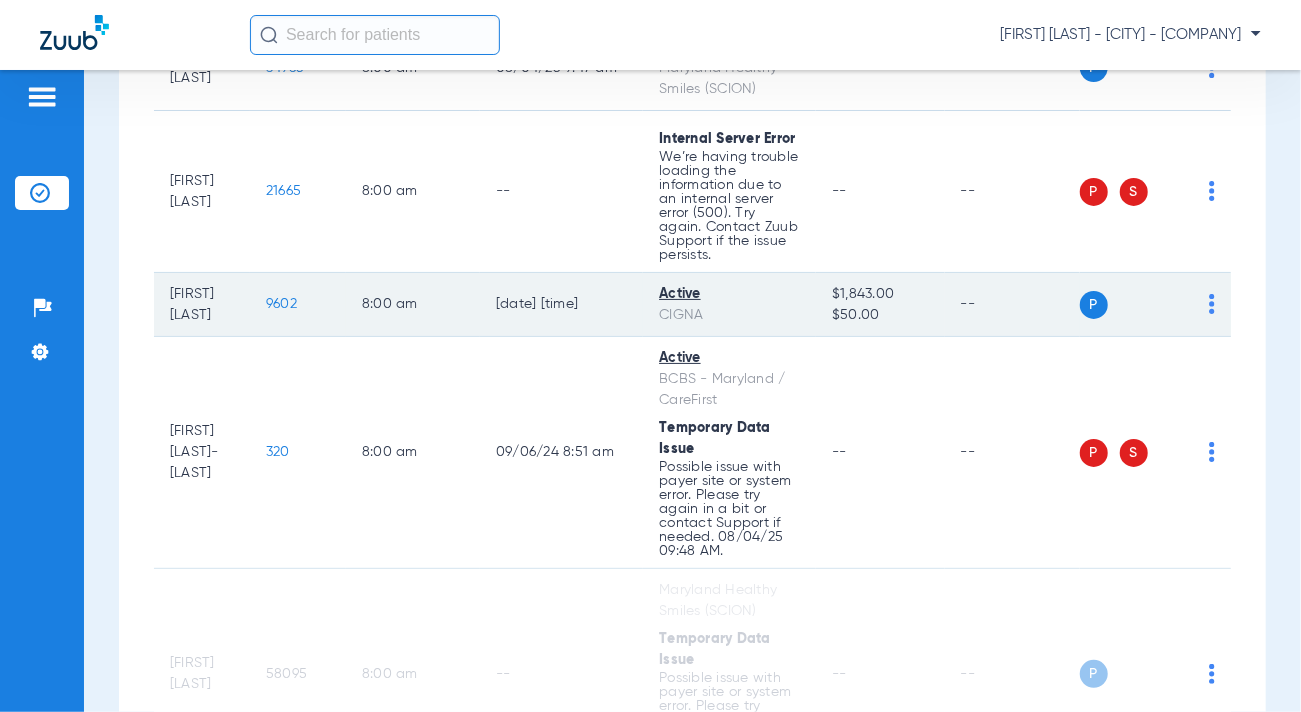 click on "9602" 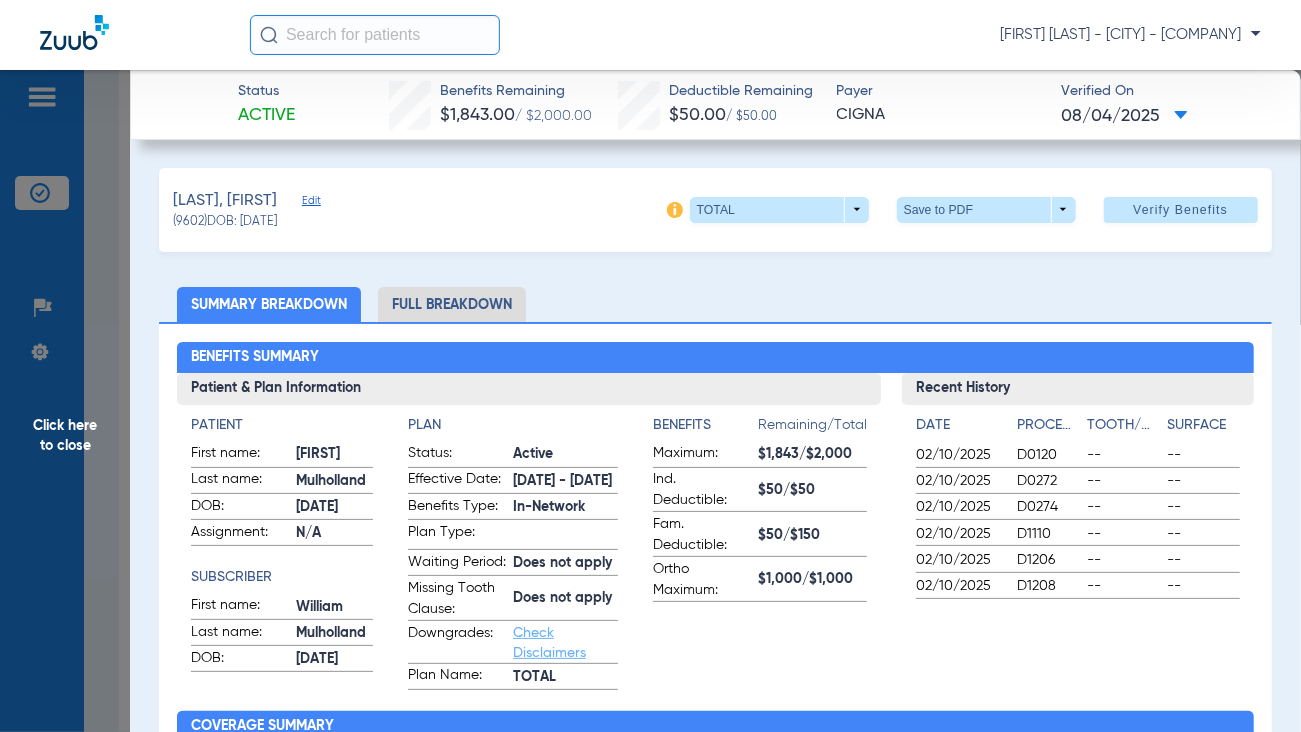 click on "Mulholland, [FIRST]   Edit   ([NUMBER])   DOB: [DATE]   TOTAL  arrow_drop_down  Save to PDF  arrow_drop_down  Verify Benefits   Subscriber Information   First name  [FIRST]  Last name  Mulholland  DOB  mm / dd / yyyy [DATE]  Member ID  U93375411  Group ID (optional)  3342000  Insurance Payer   Insurance
Cigna  Provider   Dentist
Reza Beheshti  1518286731  remove   Dependent Information   First name  Reagan  Last name  Mulholland  DOB  mm / dd / yyyy [DATE]  Member ID  same as subscriber U93375411  Summary Breakdown   Full Breakdown  Benefits Summary Patient & Plan Information Patient First name:  Reagan  Last name:  Mulholland  DOB:  [DATE]  Assignment:  N/A  Subscriber First name:  William  Last name:  Mulholland  DOB:  [DATE]  Plan Status:  Active  Effective Date:  10/9/24 - 12/31/25  Benefits Type:  In-Network  Plan Type:    Waiting Period:  Does not apply  Missing Tooth Clause:  Does not apply  Downgrades:  Check Disclaimers  Plan Name:  TOTAL  Benefits  Remaining/Total  Maximum: Date --" 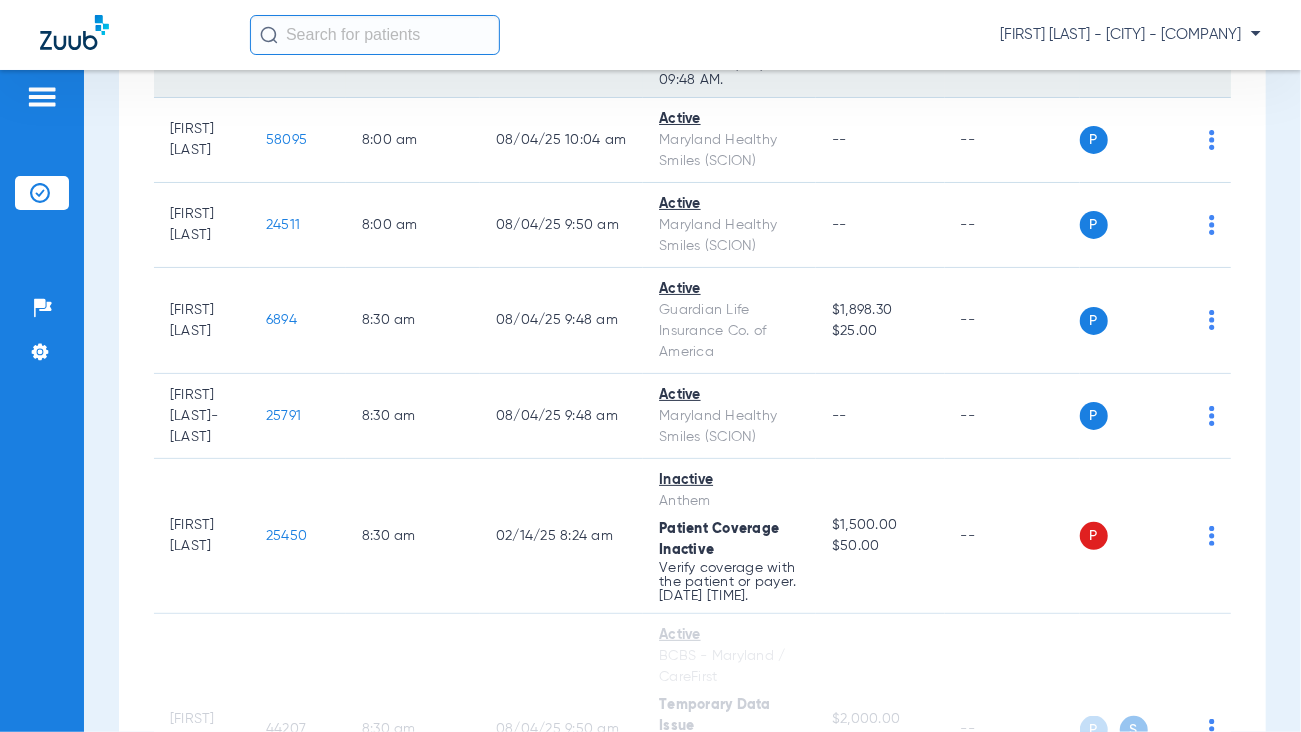 scroll, scrollTop: 900, scrollLeft: 0, axis: vertical 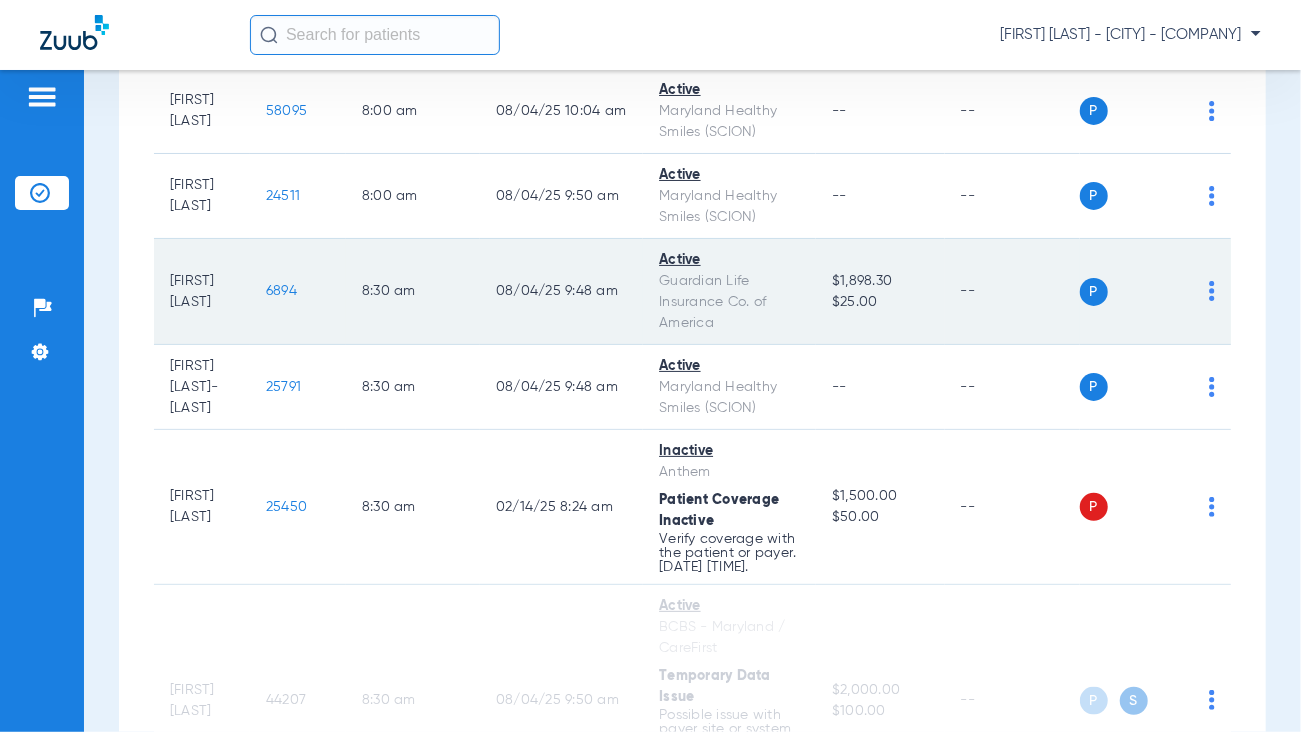 click on "6894" 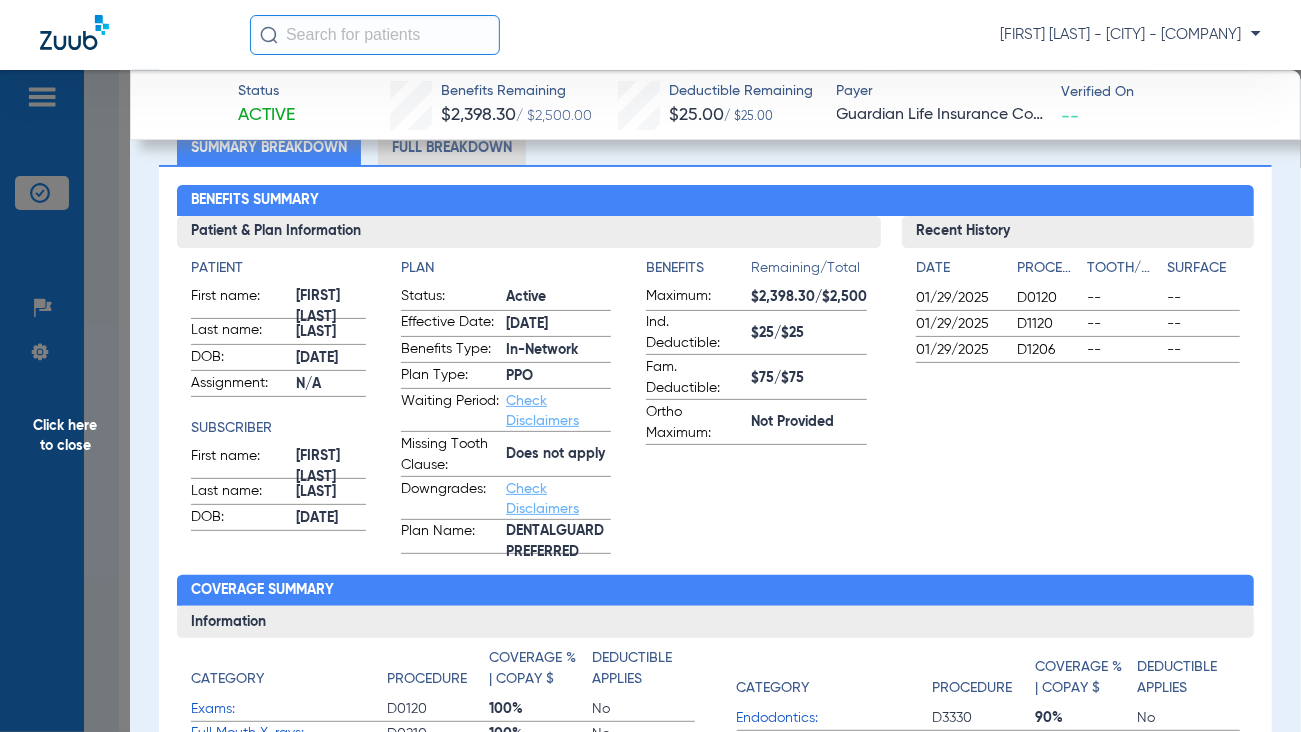 scroll, scrollTop: 0, scrollLeft: 0, axis: both 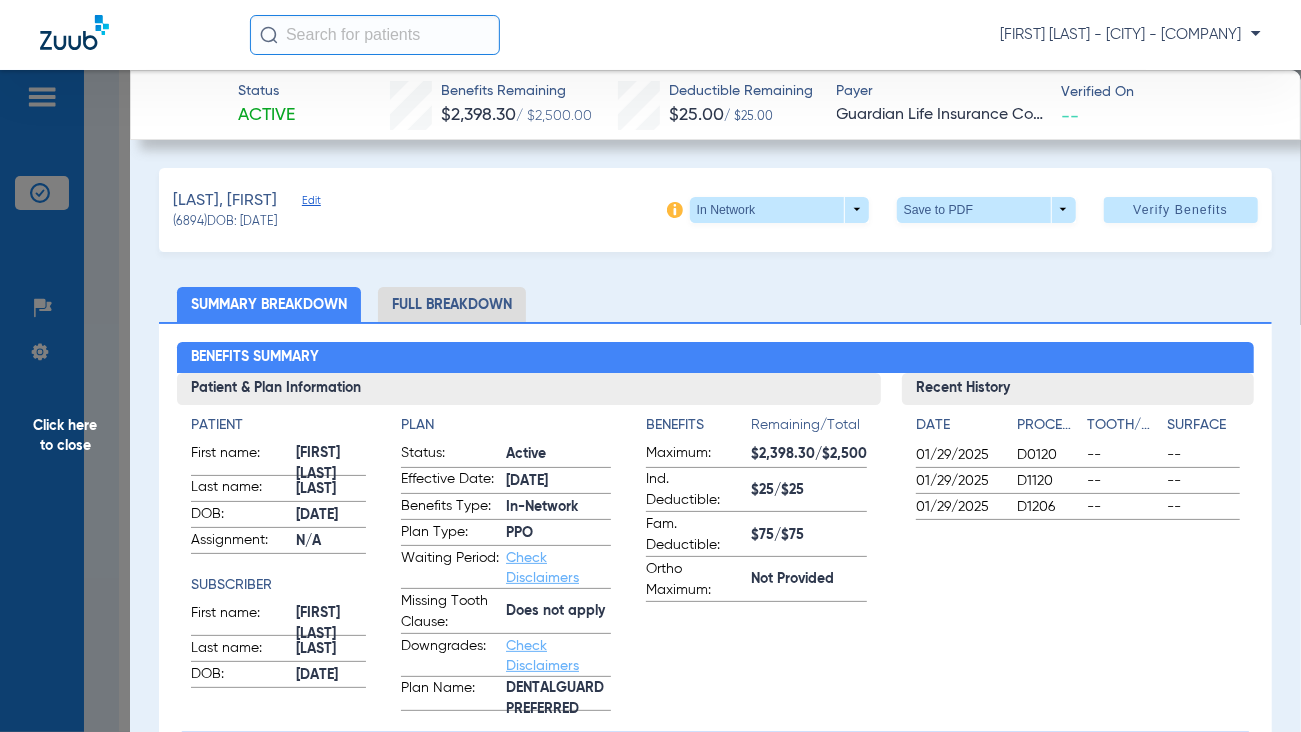 click on "Verified On
--" 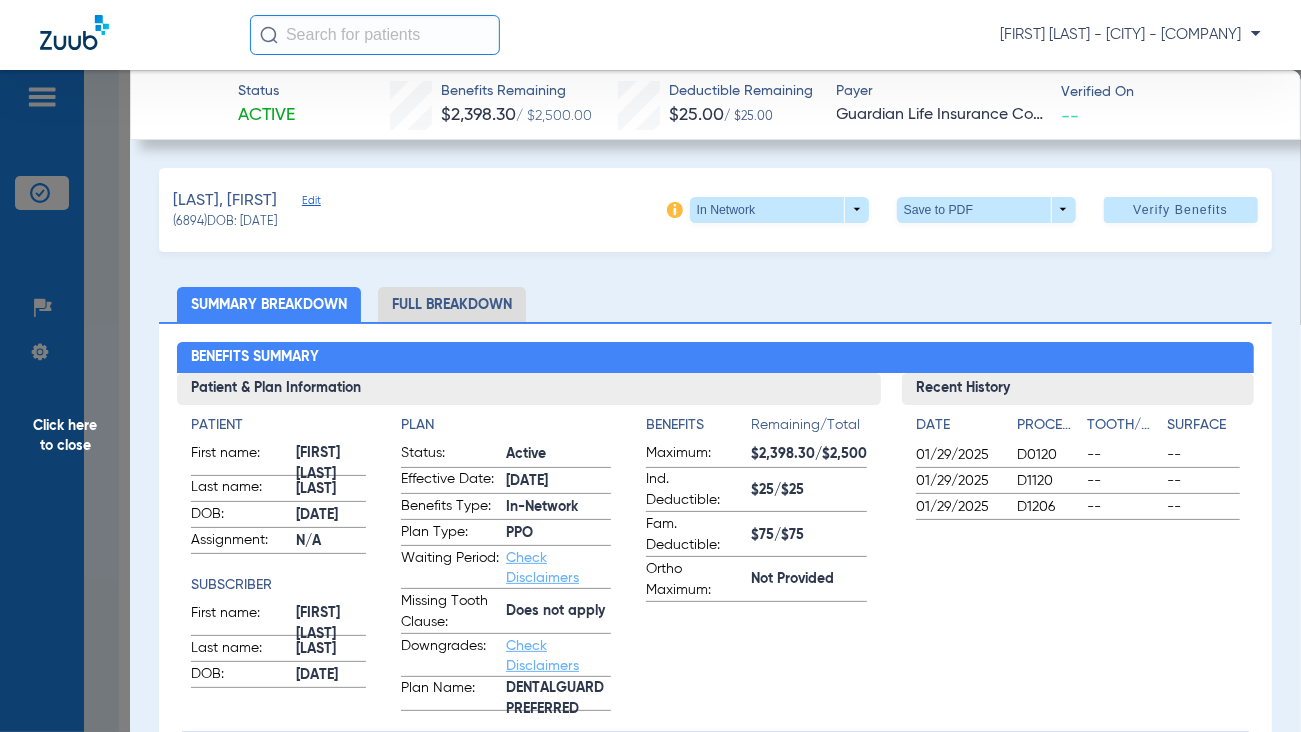 click on "Click here to close" 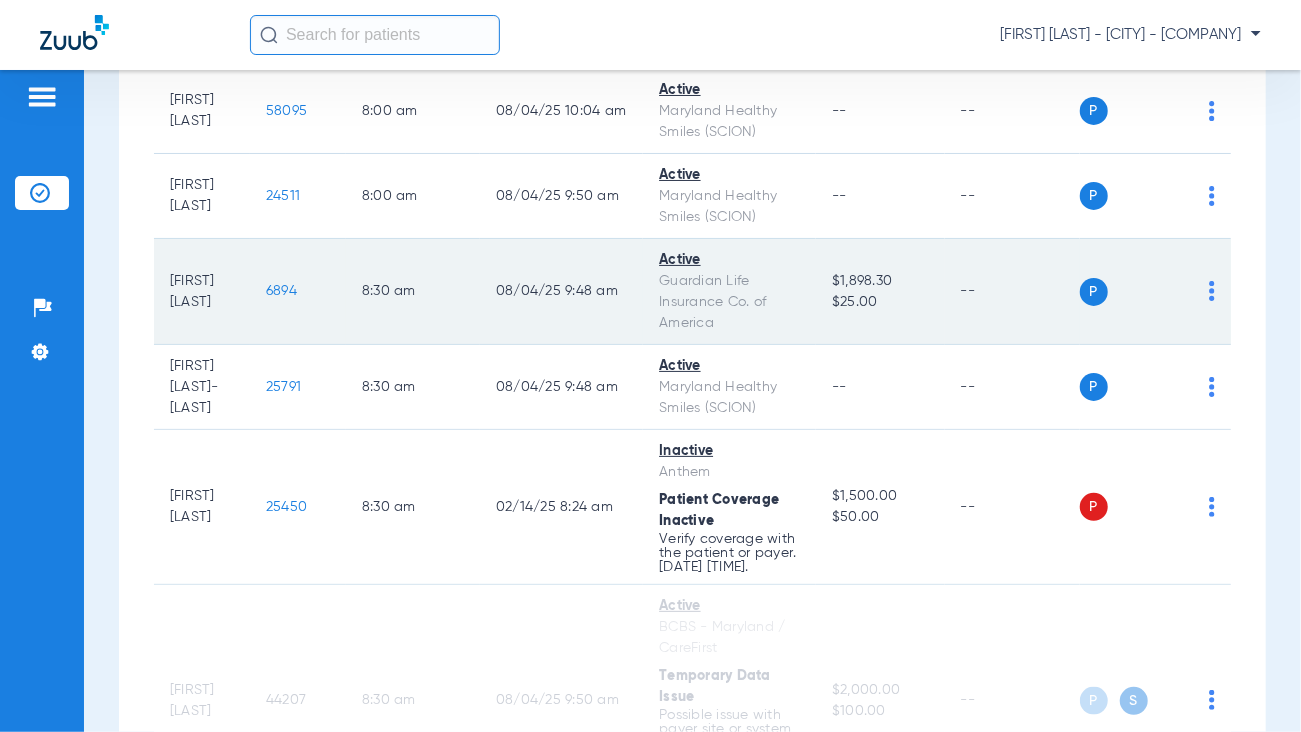 click on "6894" 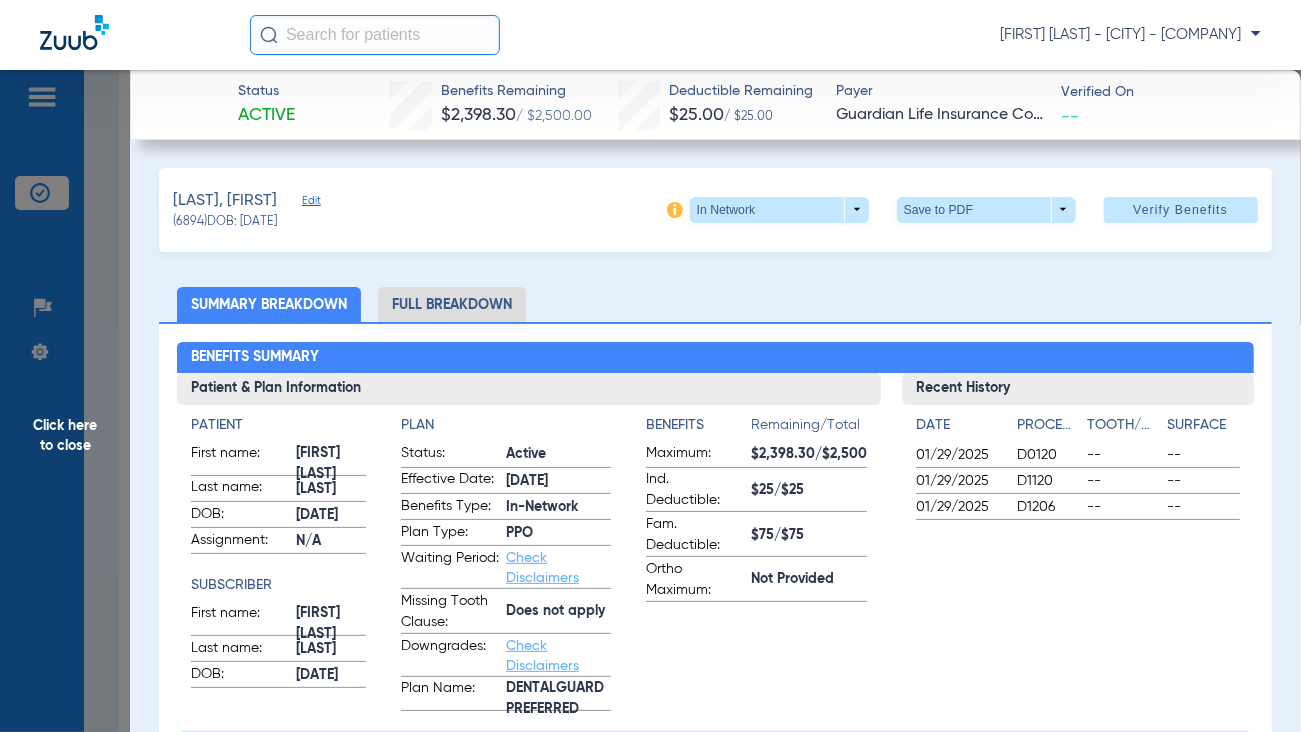 click on "Verified On
--" 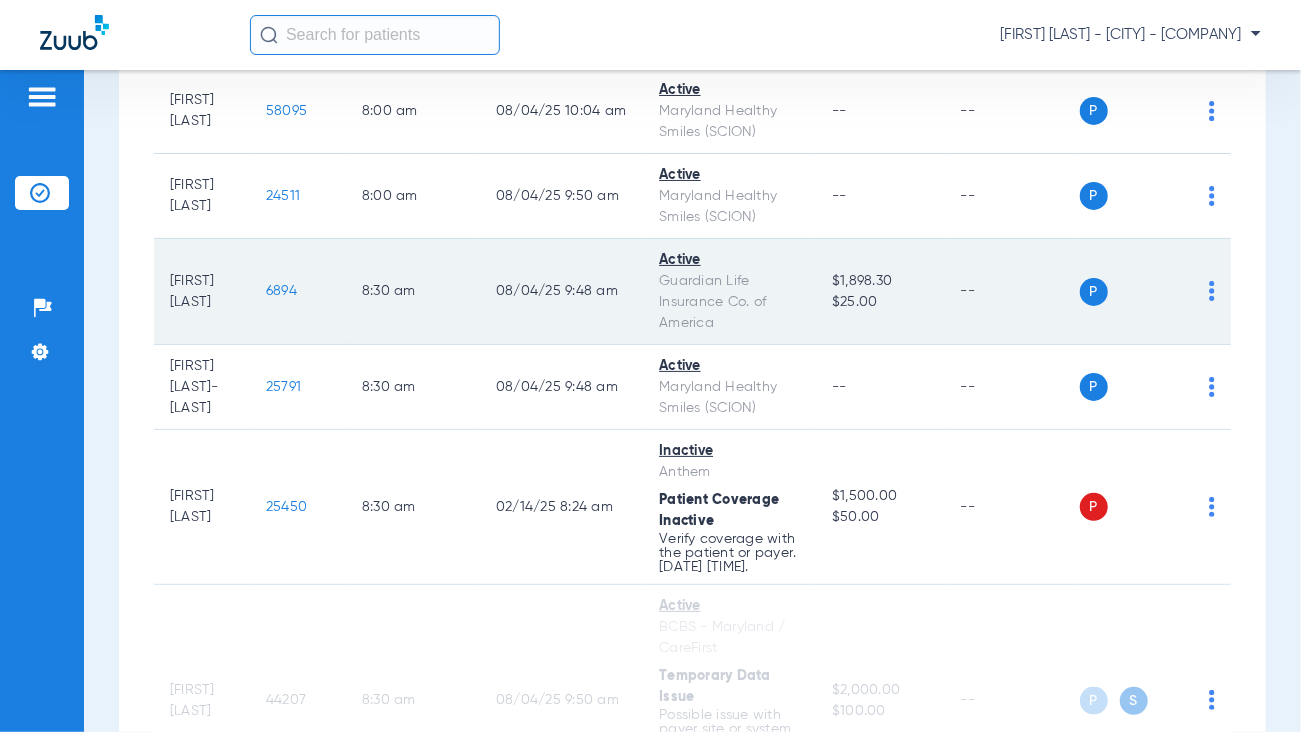 click on "P S" 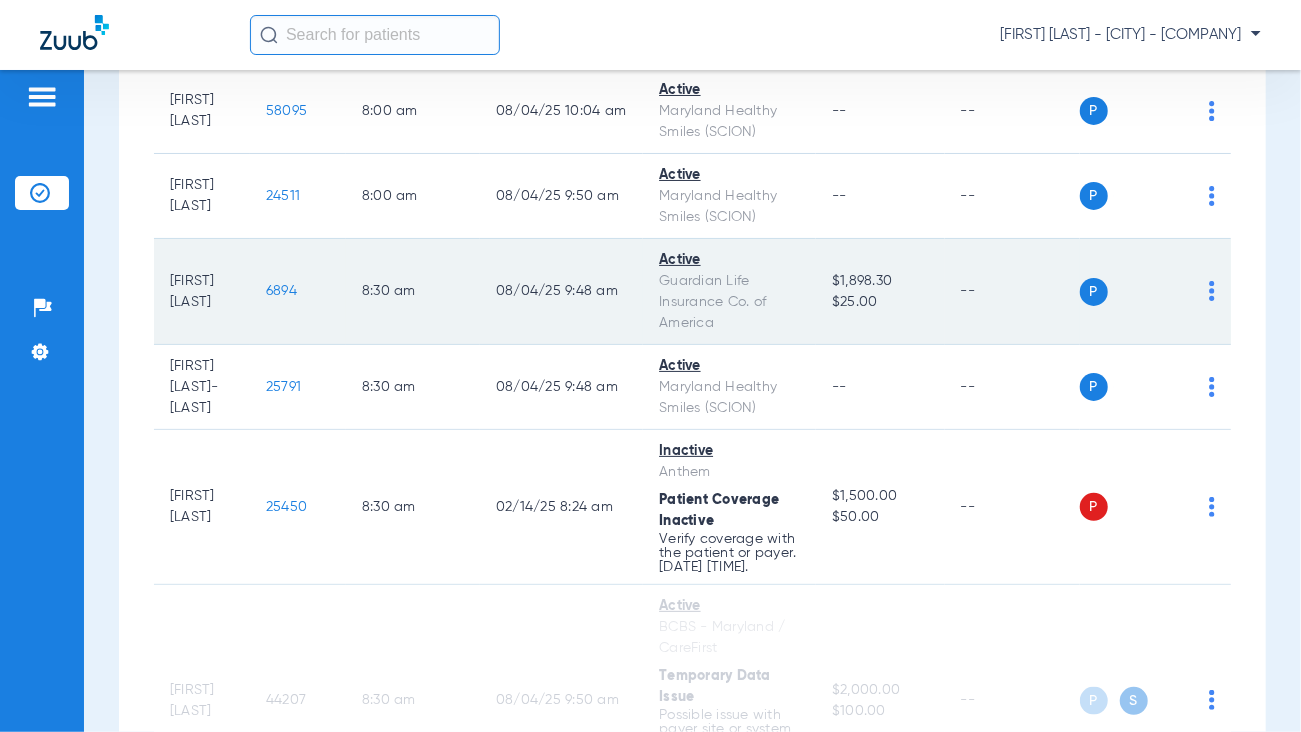 click 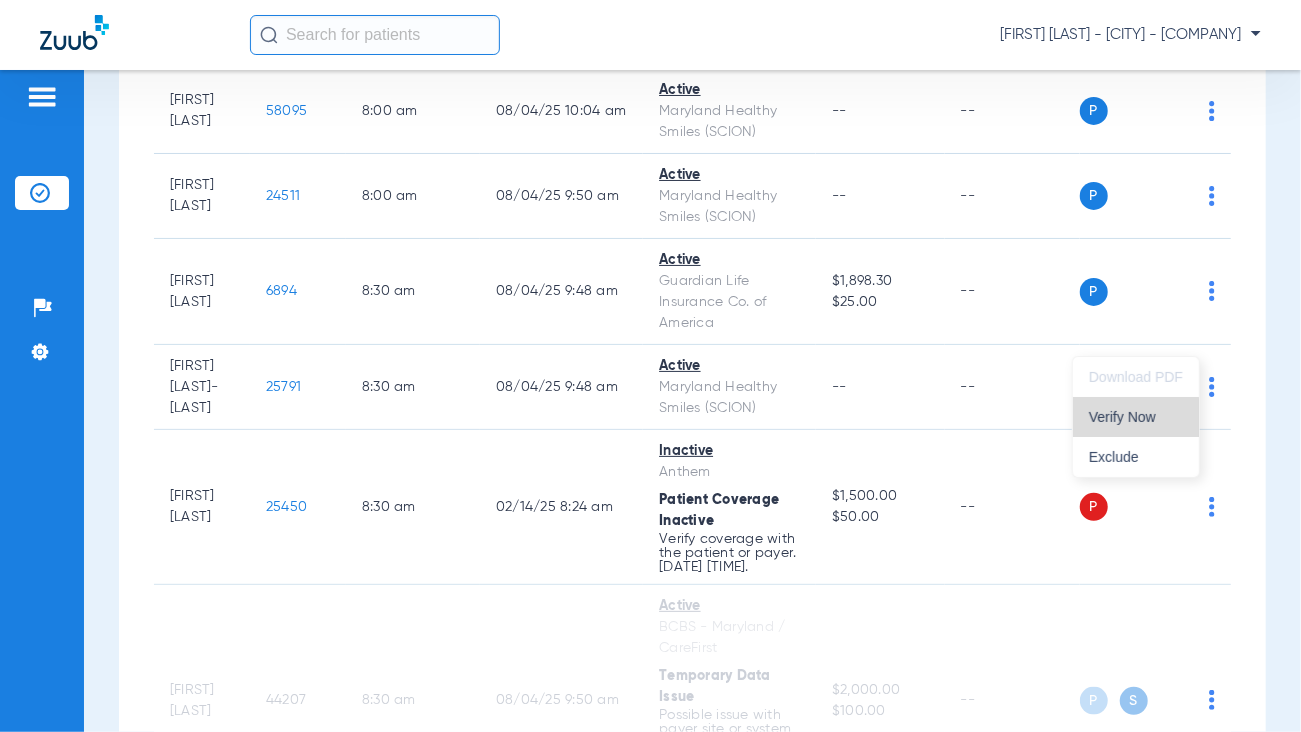 click on "Verify Now" at bounding box center [1136, 417] 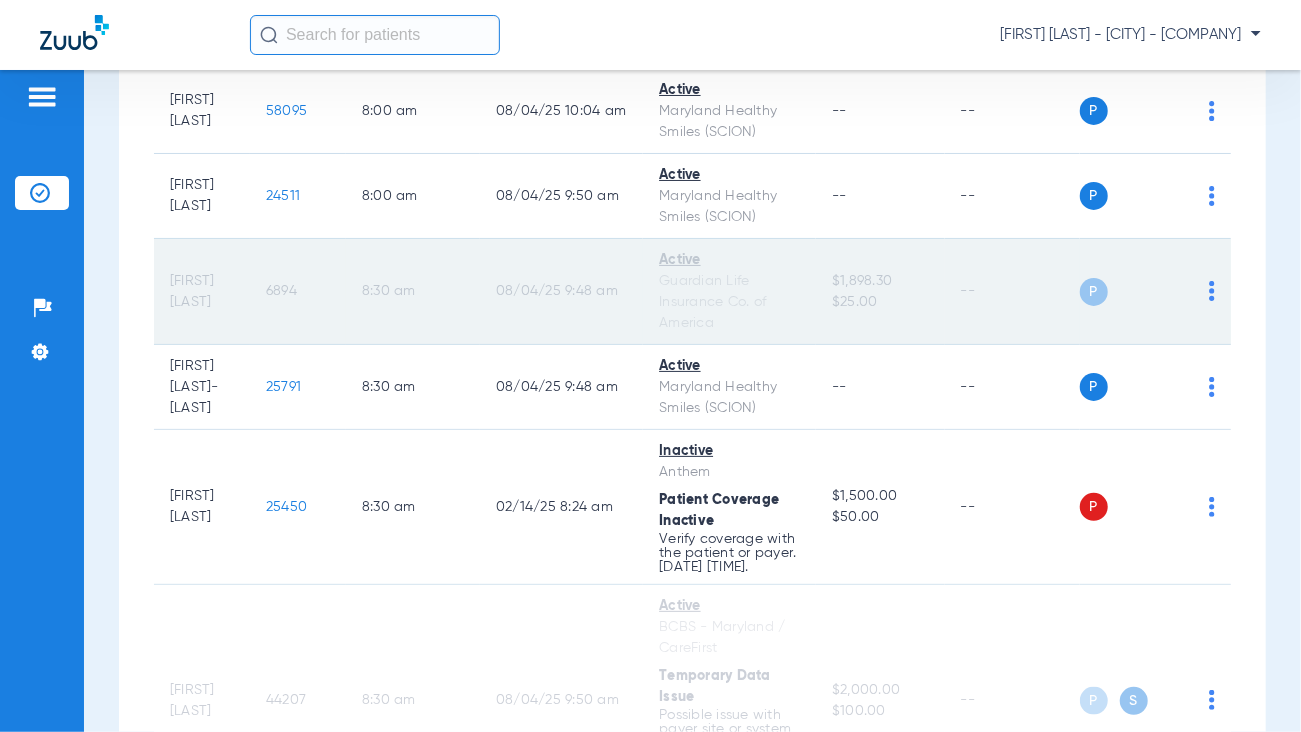 click on "6894" 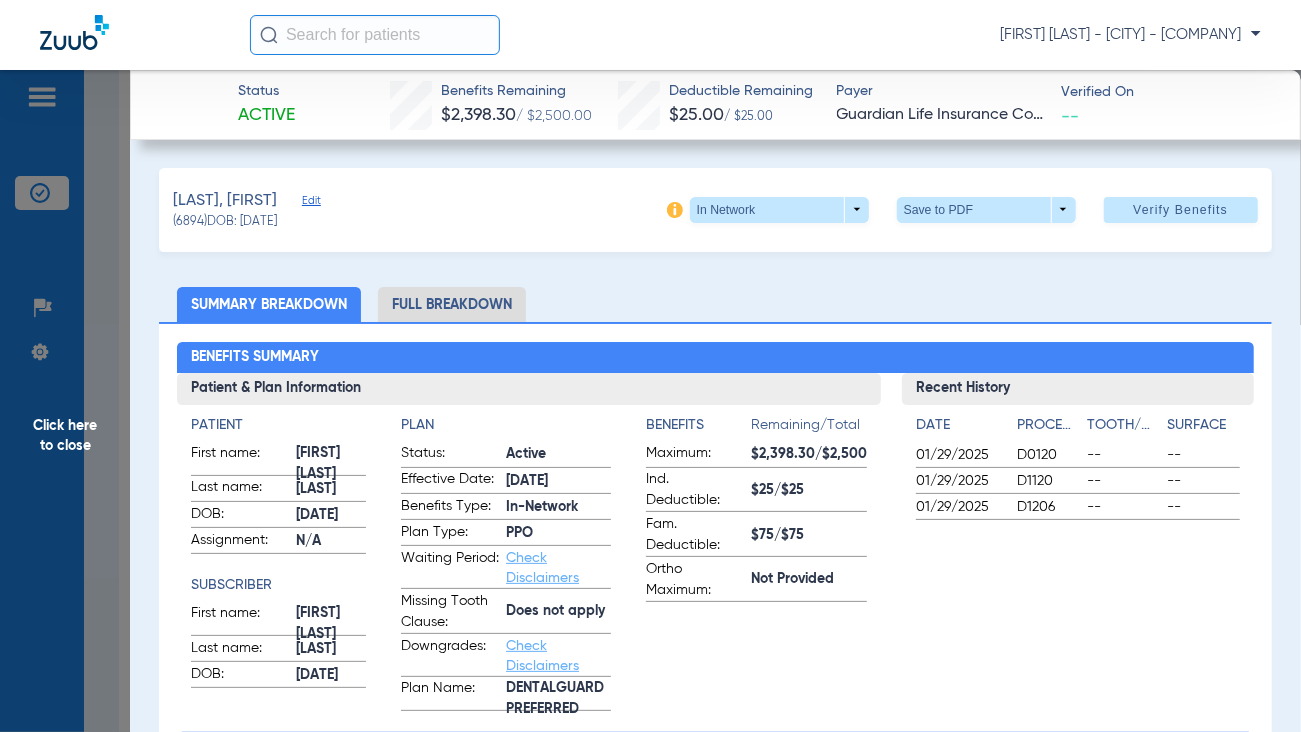 click on "Status Active  Benefits Remaining   $2,398.30   / $2,500.00   Deductible Remaining   $25.00   / $25.00  Payer Guardian Life Insurance Co. of America  Verified On
--" 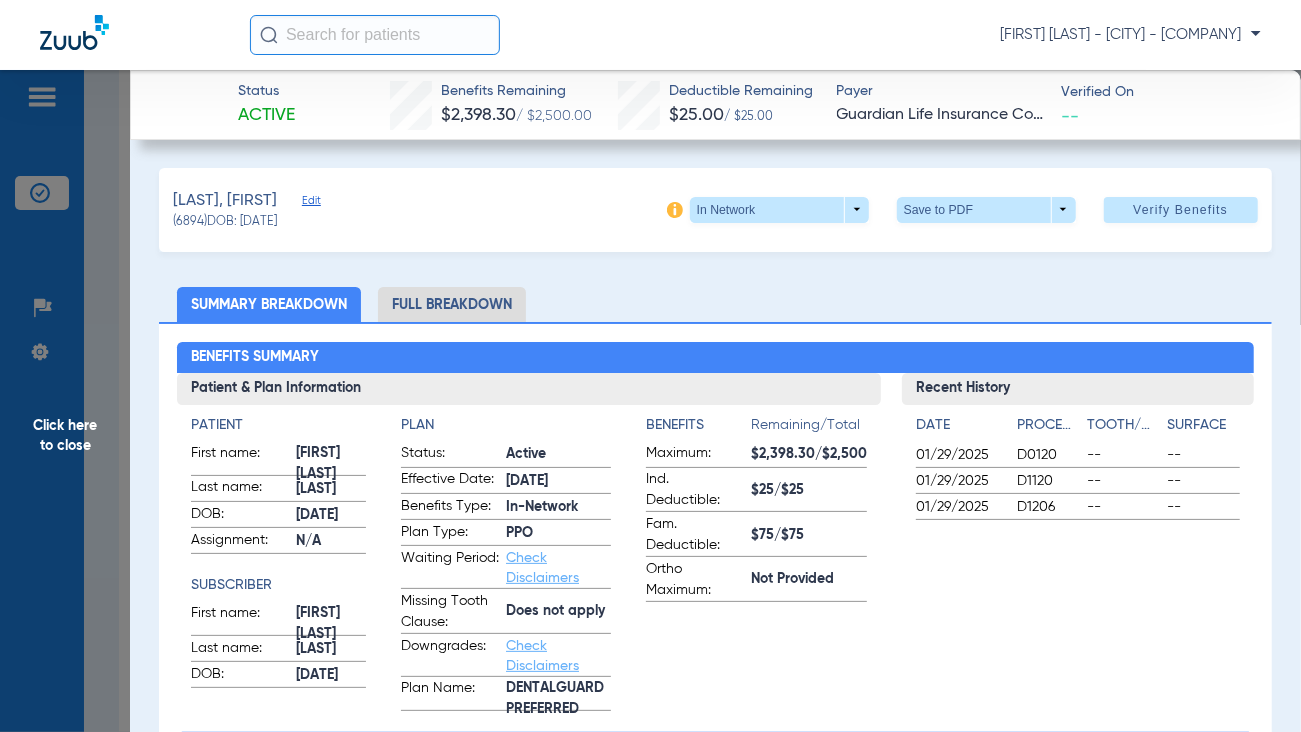 click on "Verified On
--" 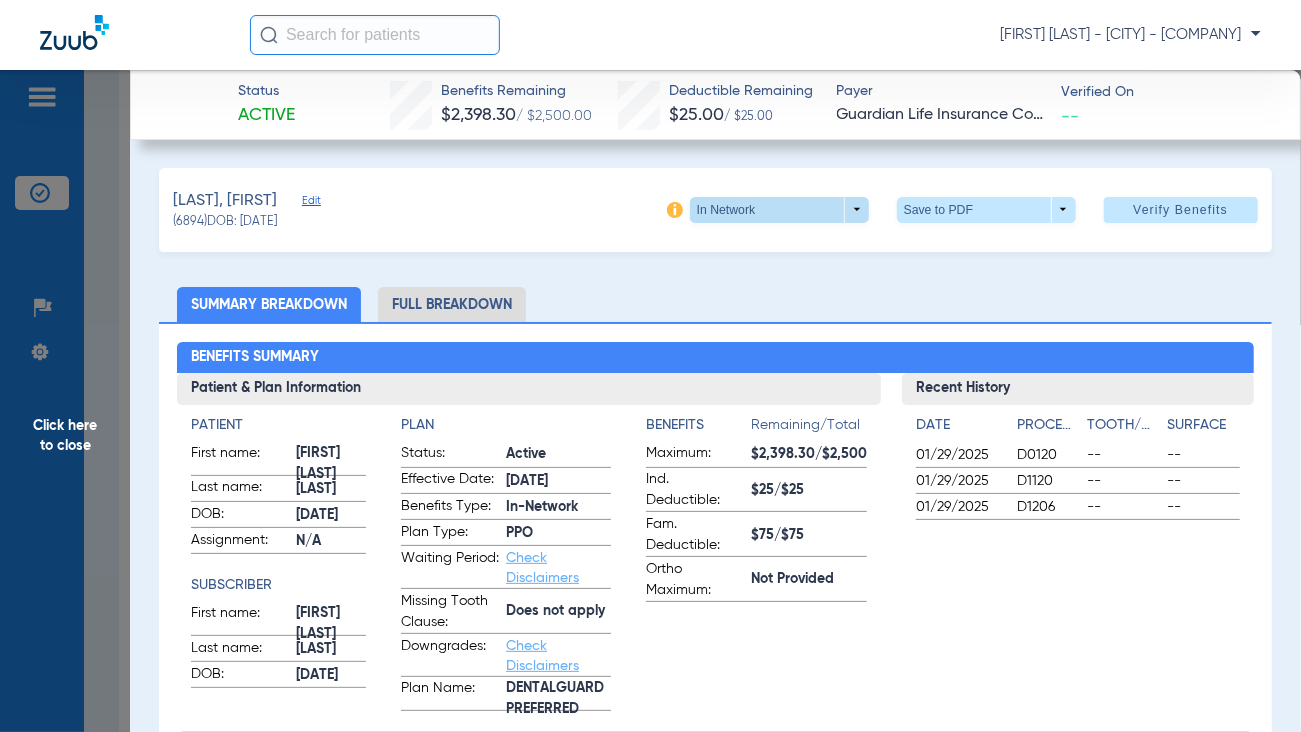 click 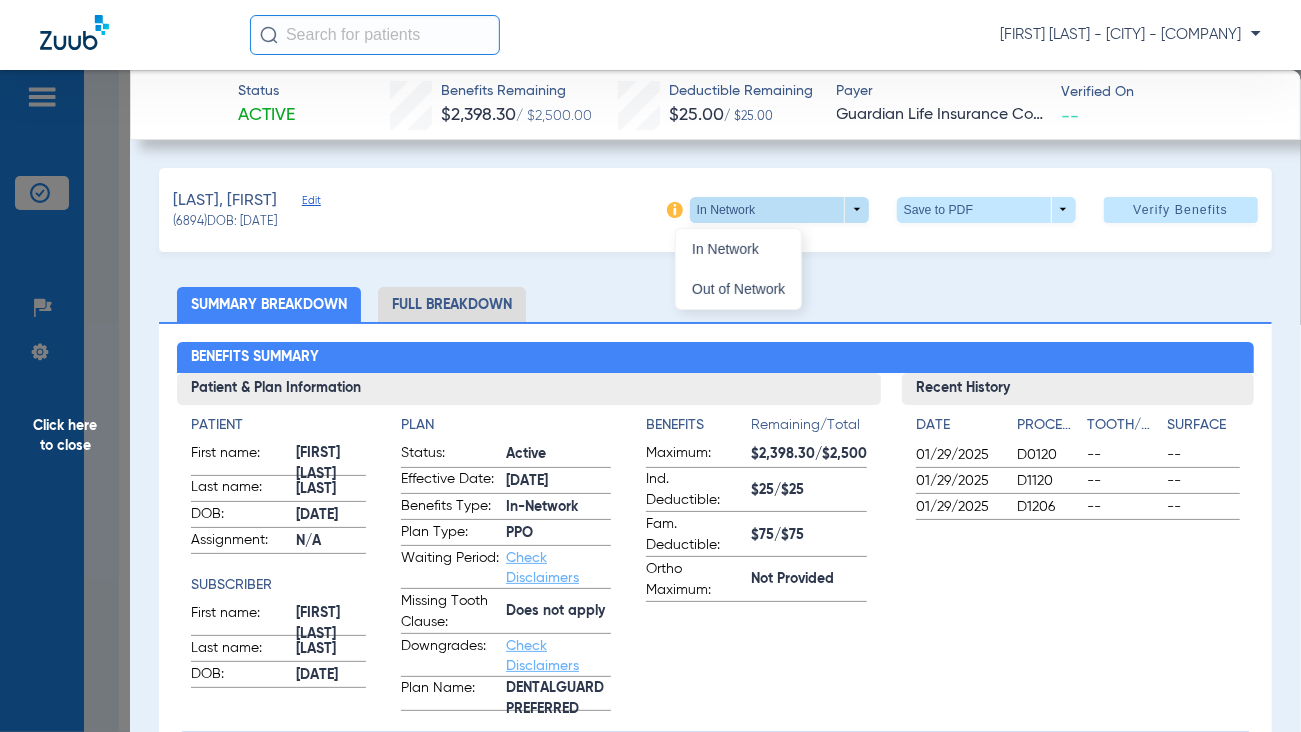 click at bounding box center (650, 366) 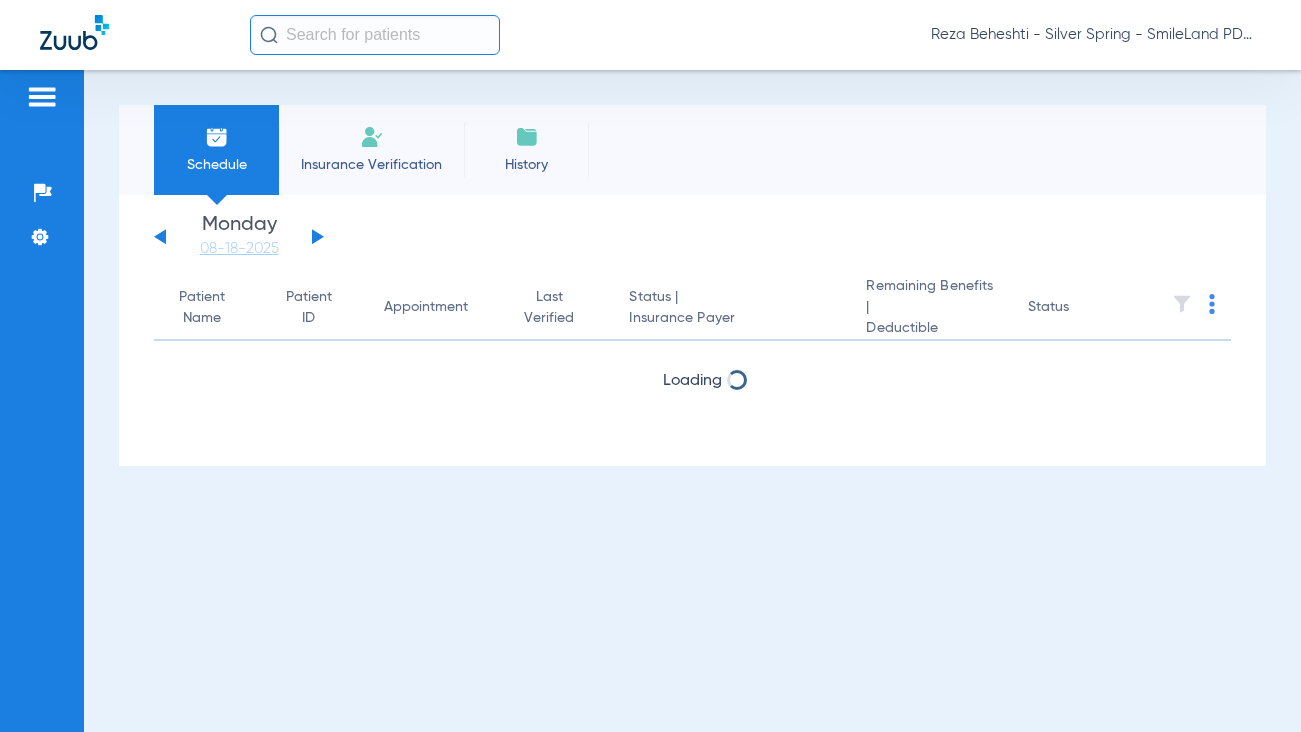 scroll, scrollTop: 0, scrollLeft: 0, axis: both 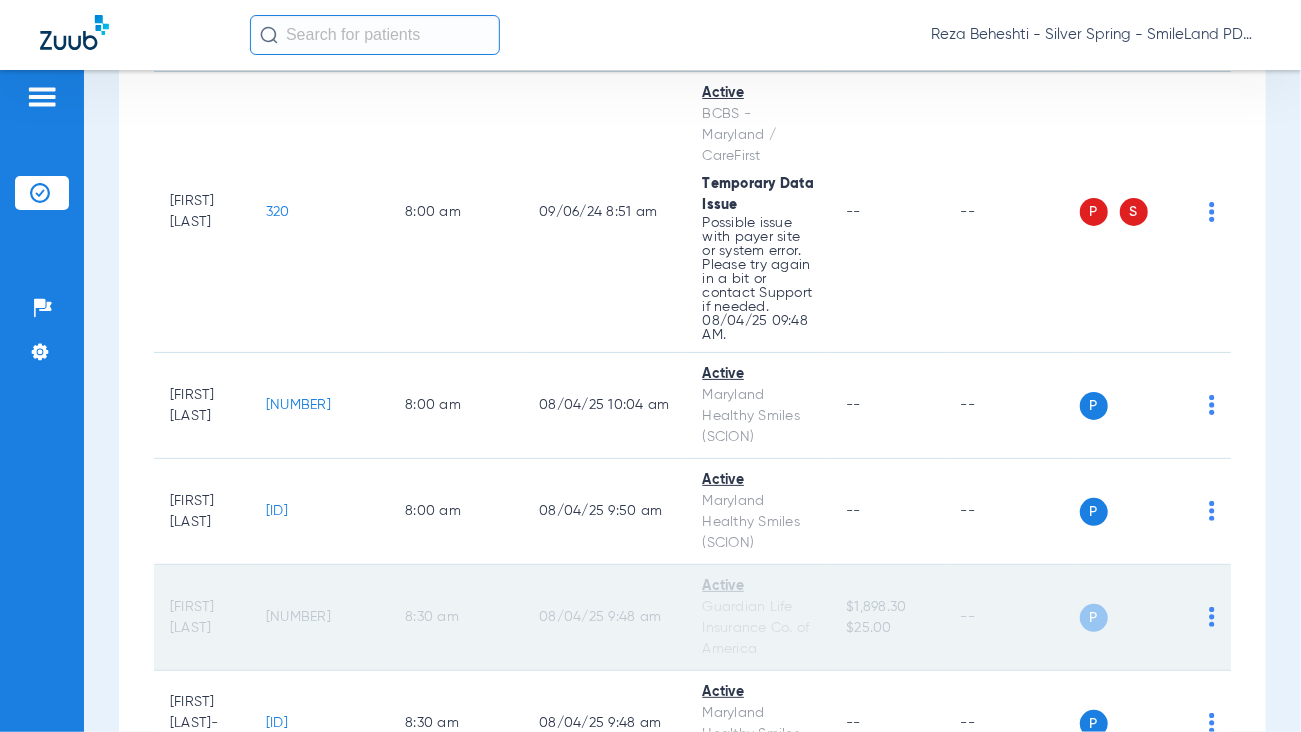 click on "[NUMBER]" 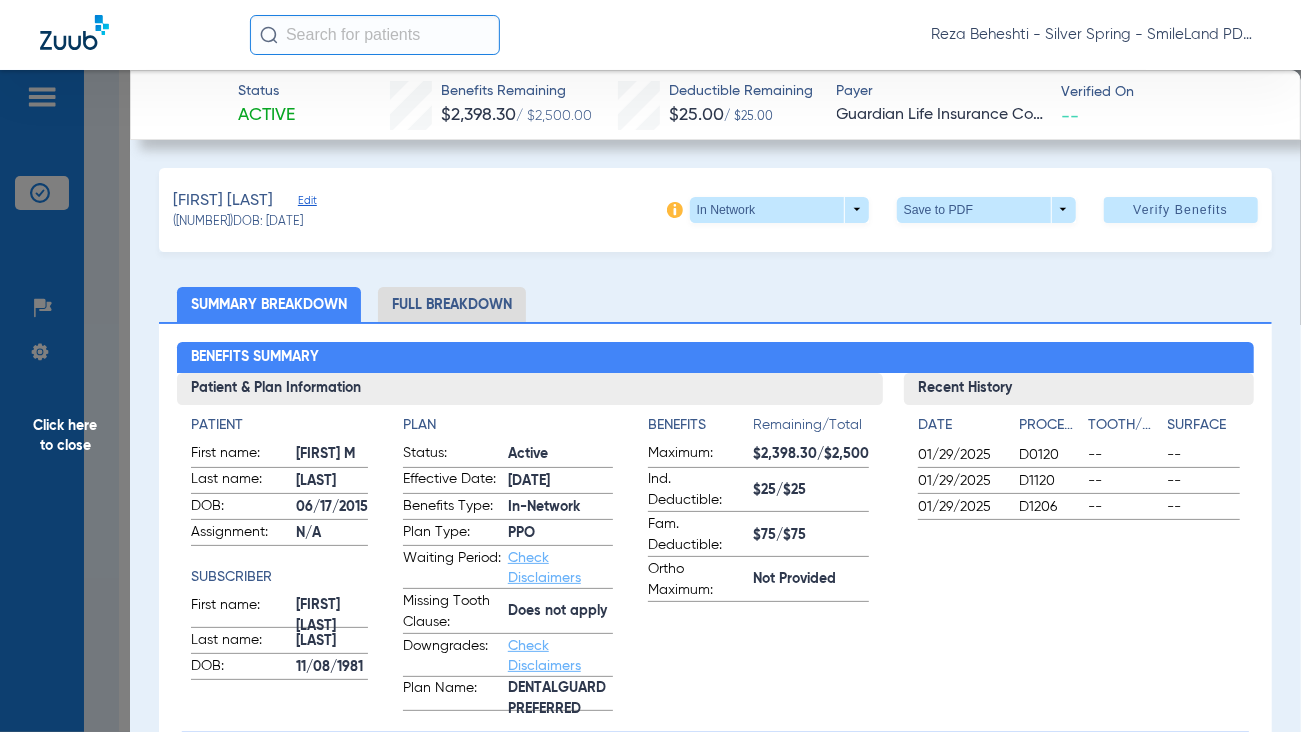 click on "Verified On
--" 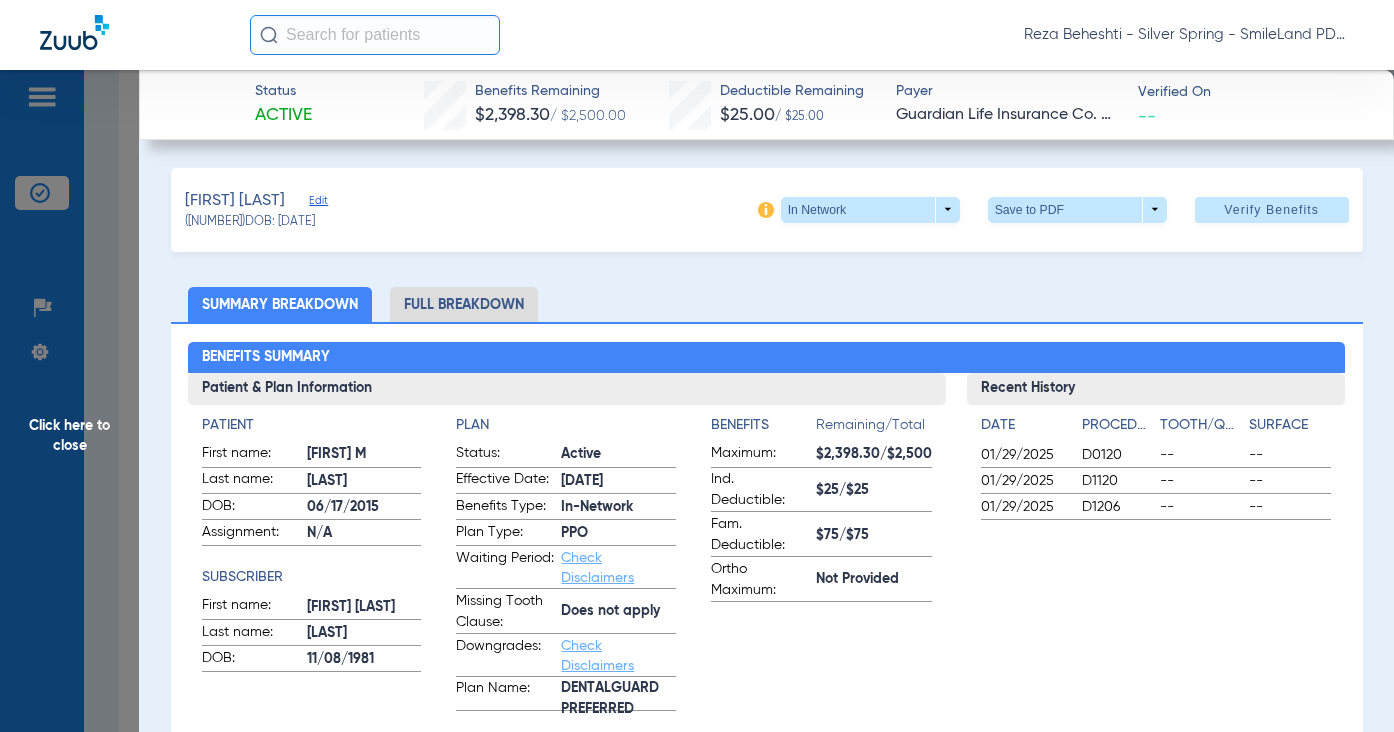 scroll, scrollTop: 626, scrollLeft: 0, axis: vertical 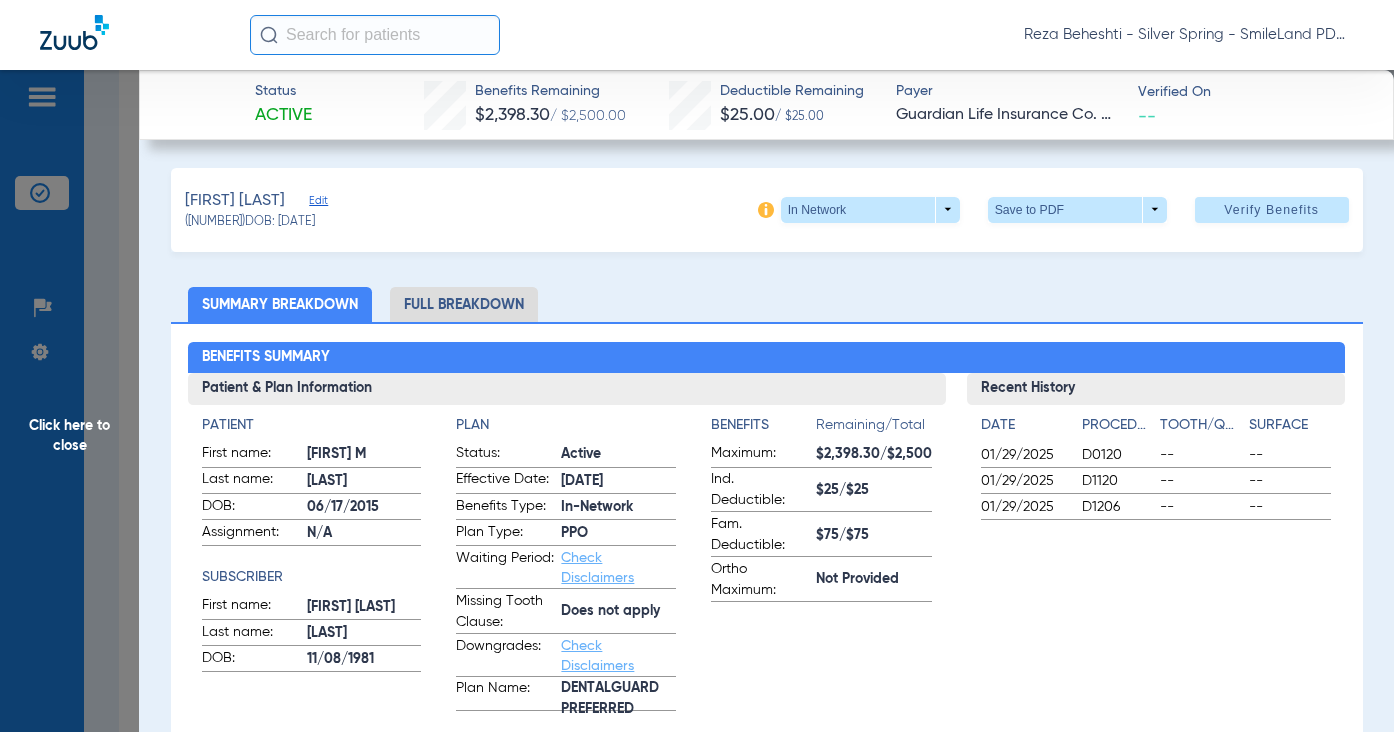click on "Summary Breakdown   Full Breakdown" 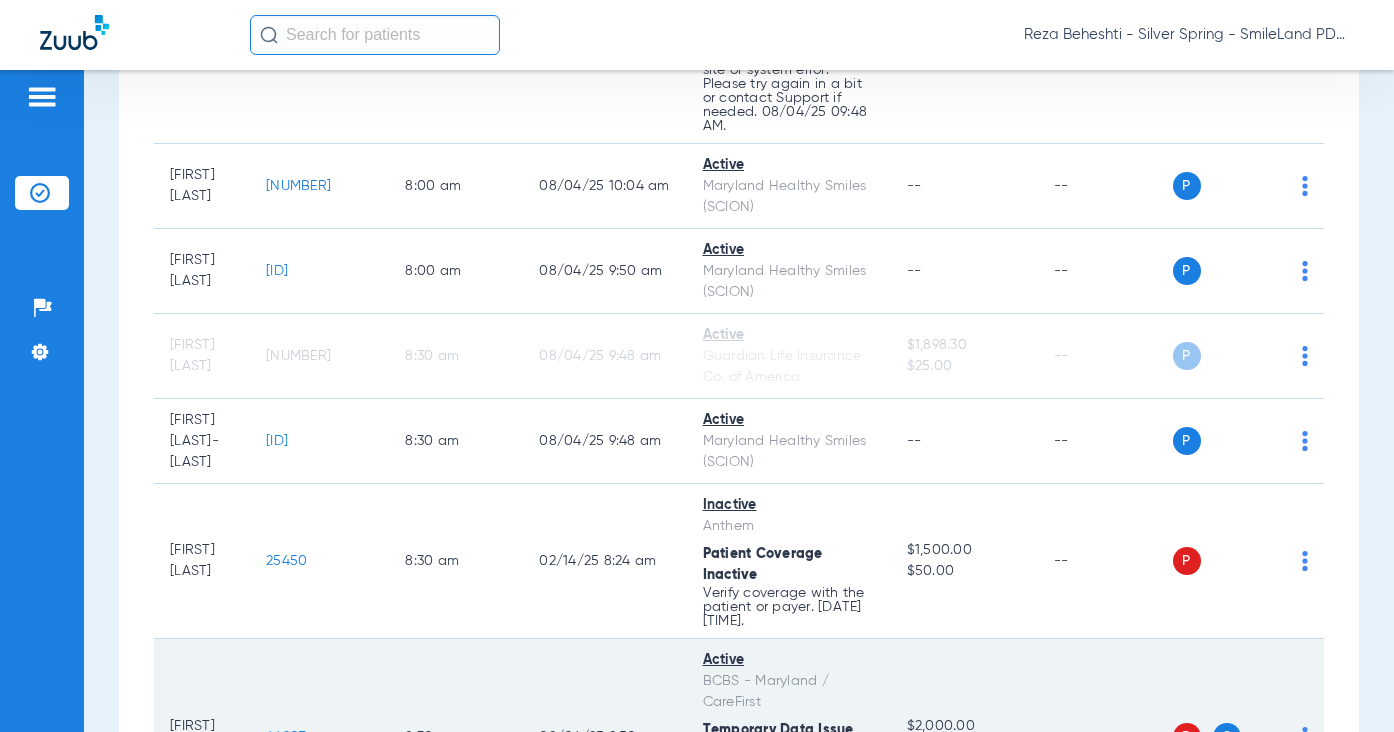 scroll, scrollTop: 926, scrollLeft: 0, axis: vertical 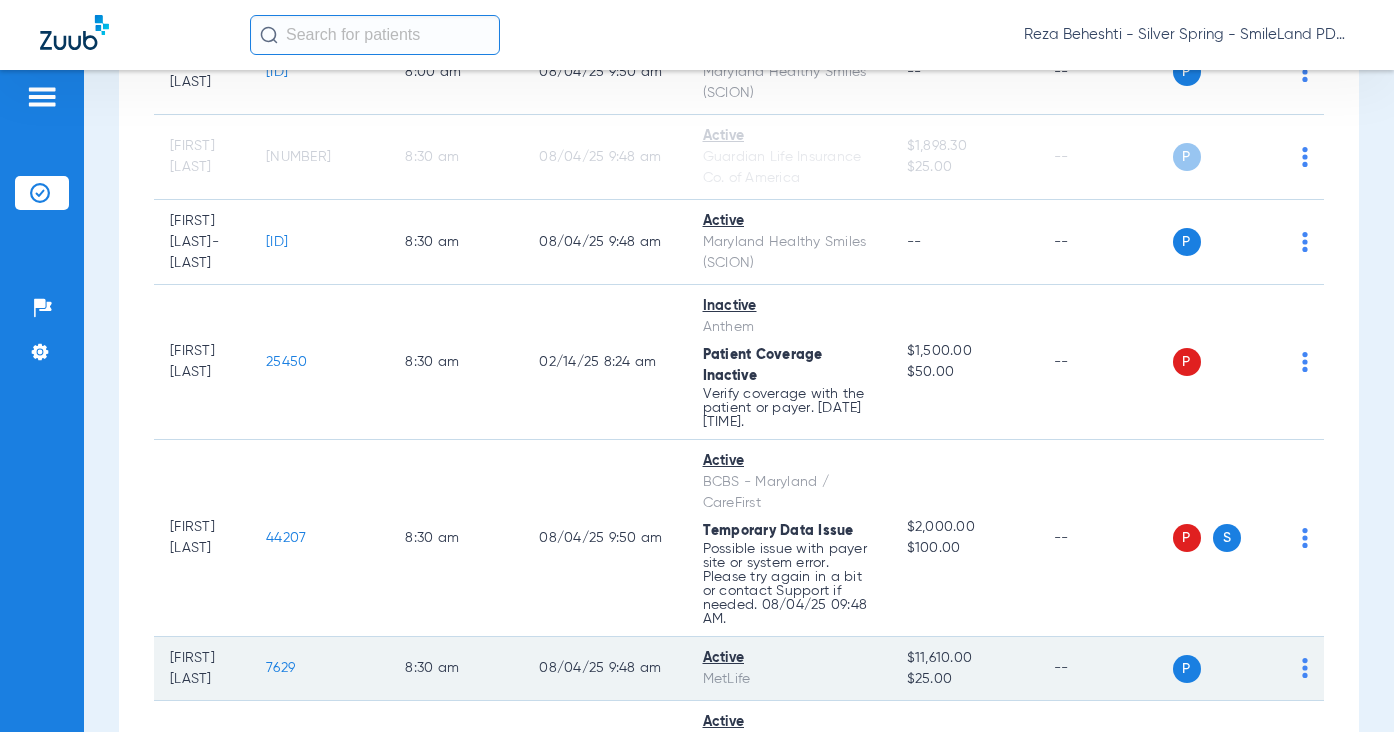 click on "7629" 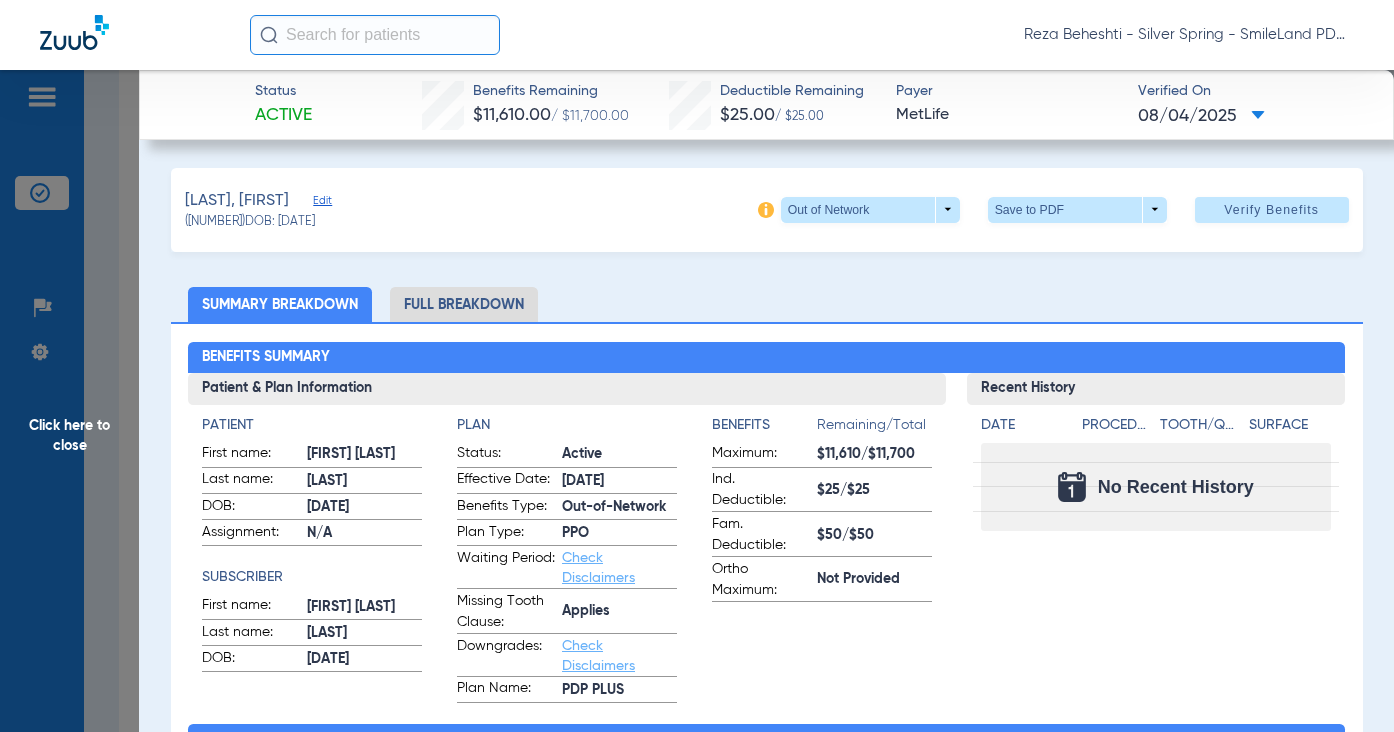 click on "Click here to close" 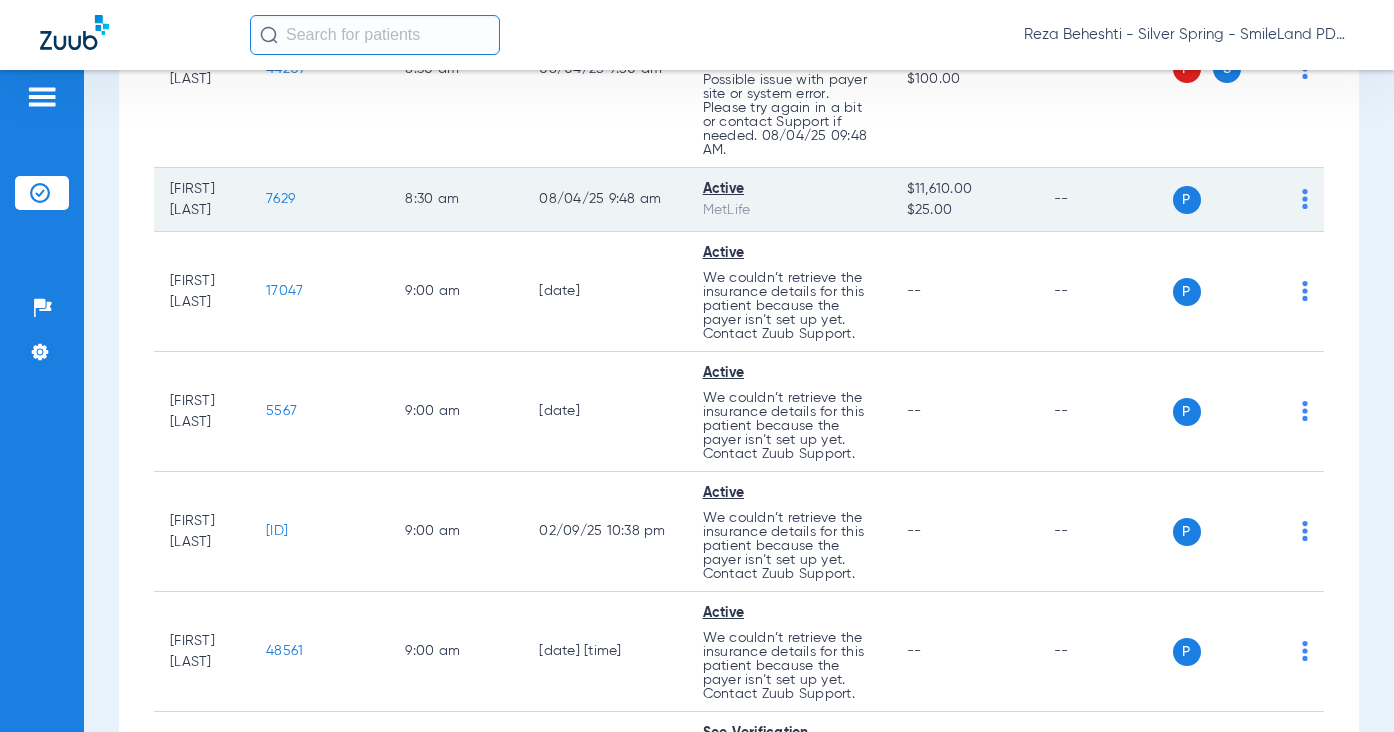 scroll, scrollTop: 1426, scrollLeft: 0, axis: vertical 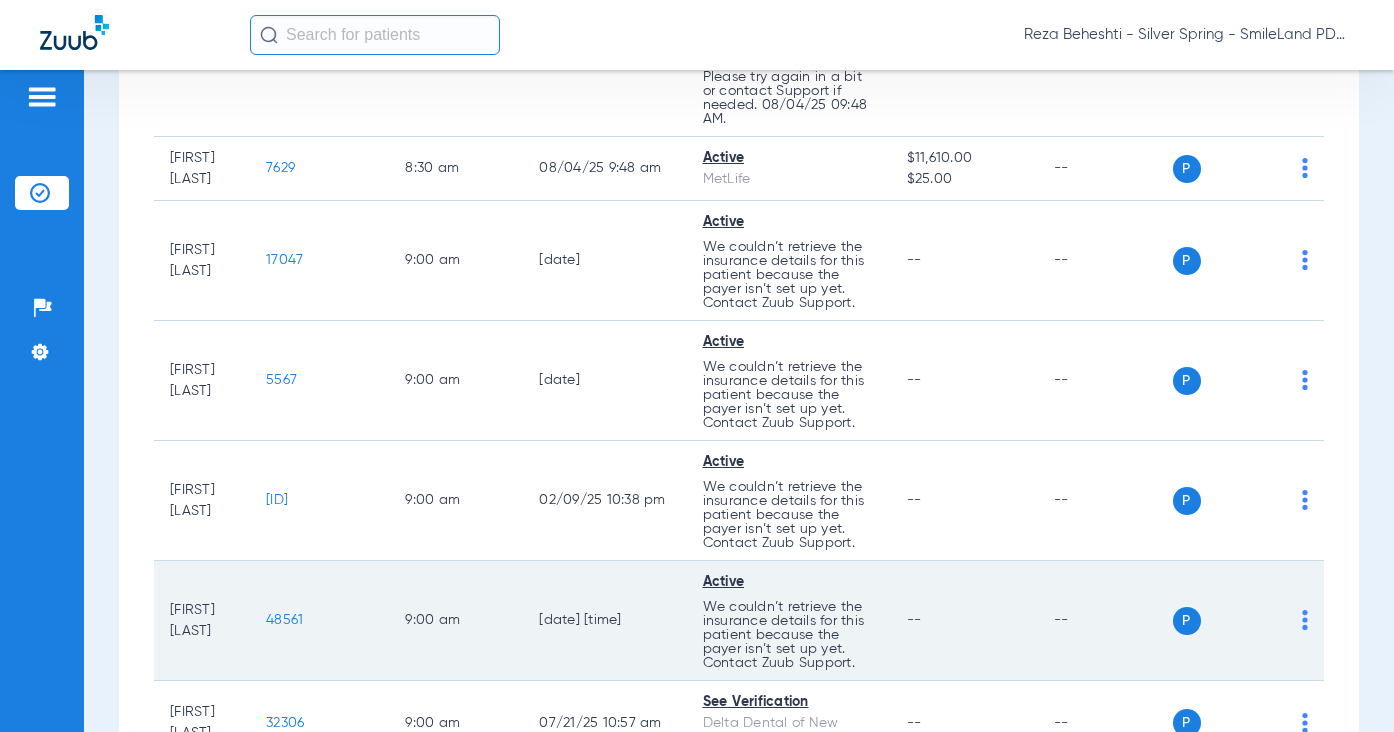 click on "48561" 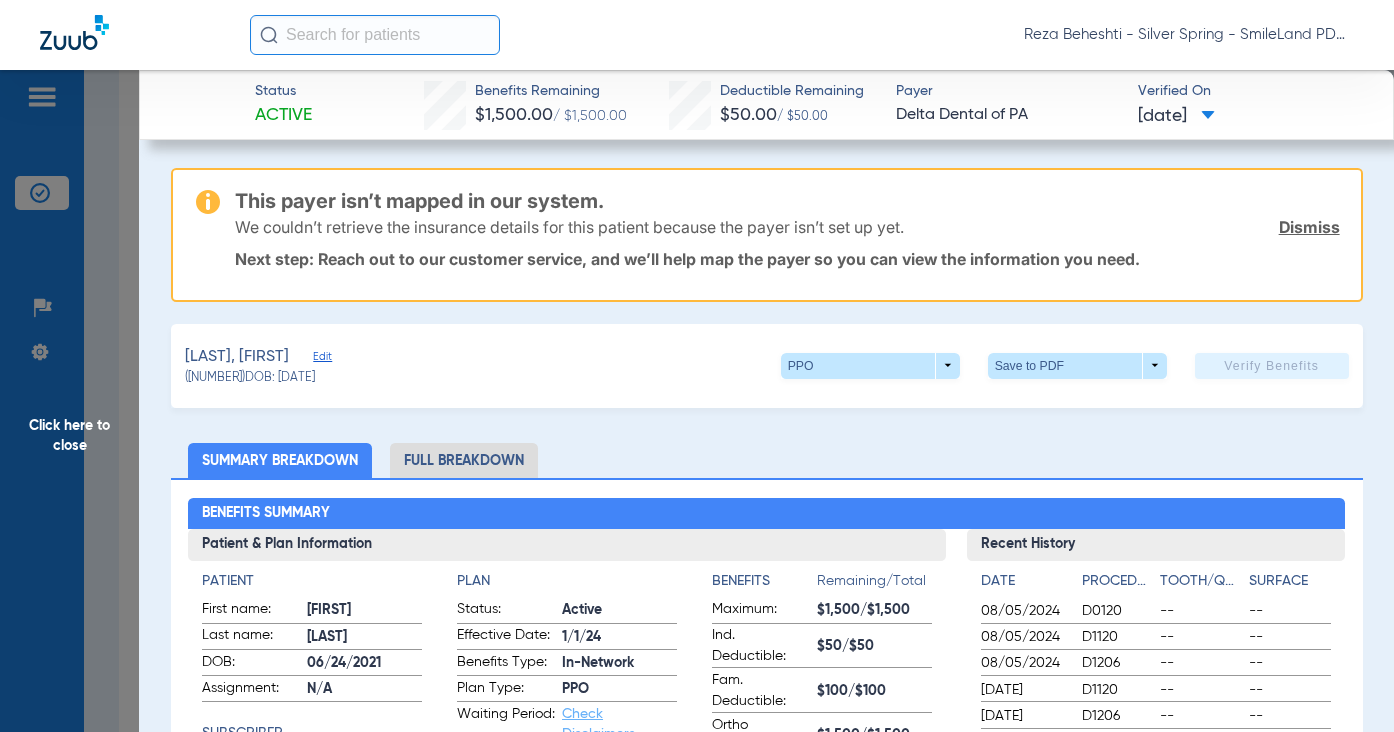 click on "This payer isn’t mapped in our system.  We couldn’t retrieve the insurance details for this patient because the payer isn’t set up yet.  Dismiss  Next step: Reach out to our customer service, and we’ll help map the payer so you can view the information you need." 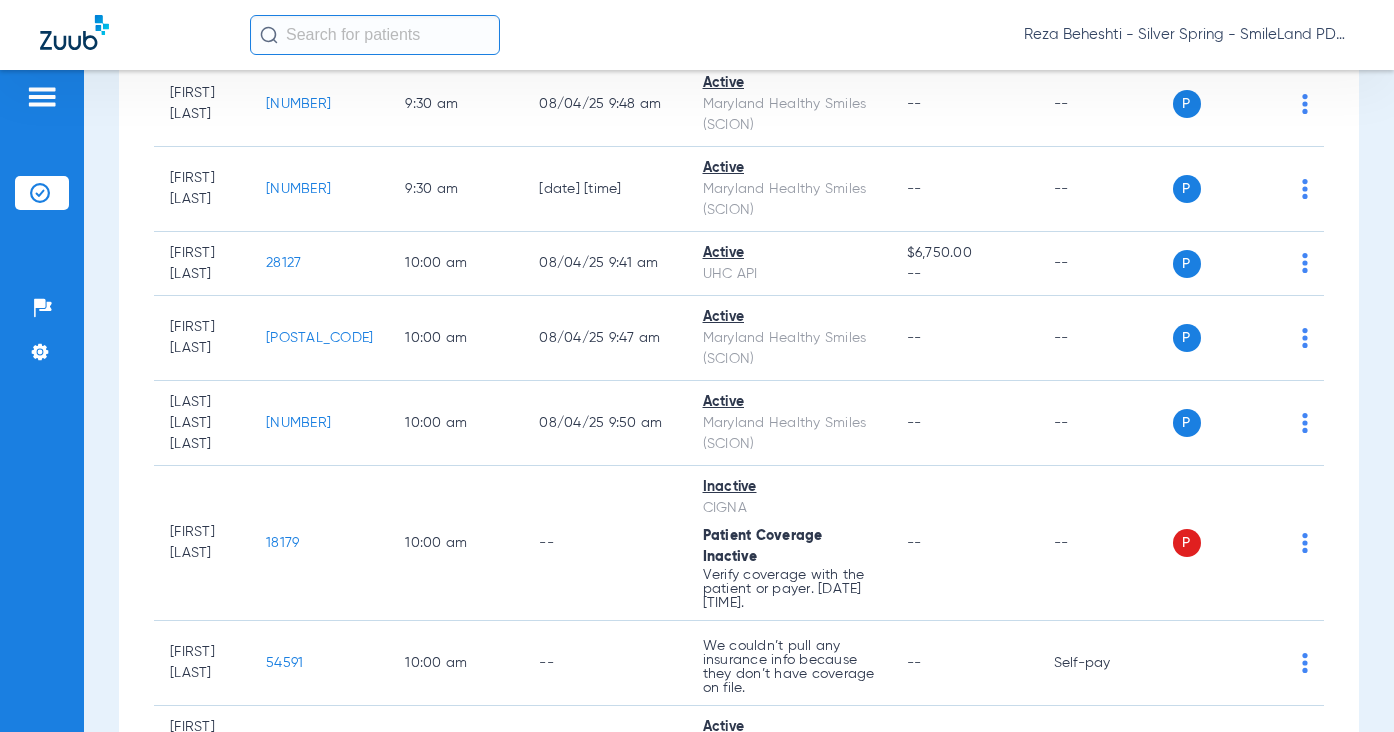 scroll, scrollTop: 2426, scrollLeft: 0, axis: vertical 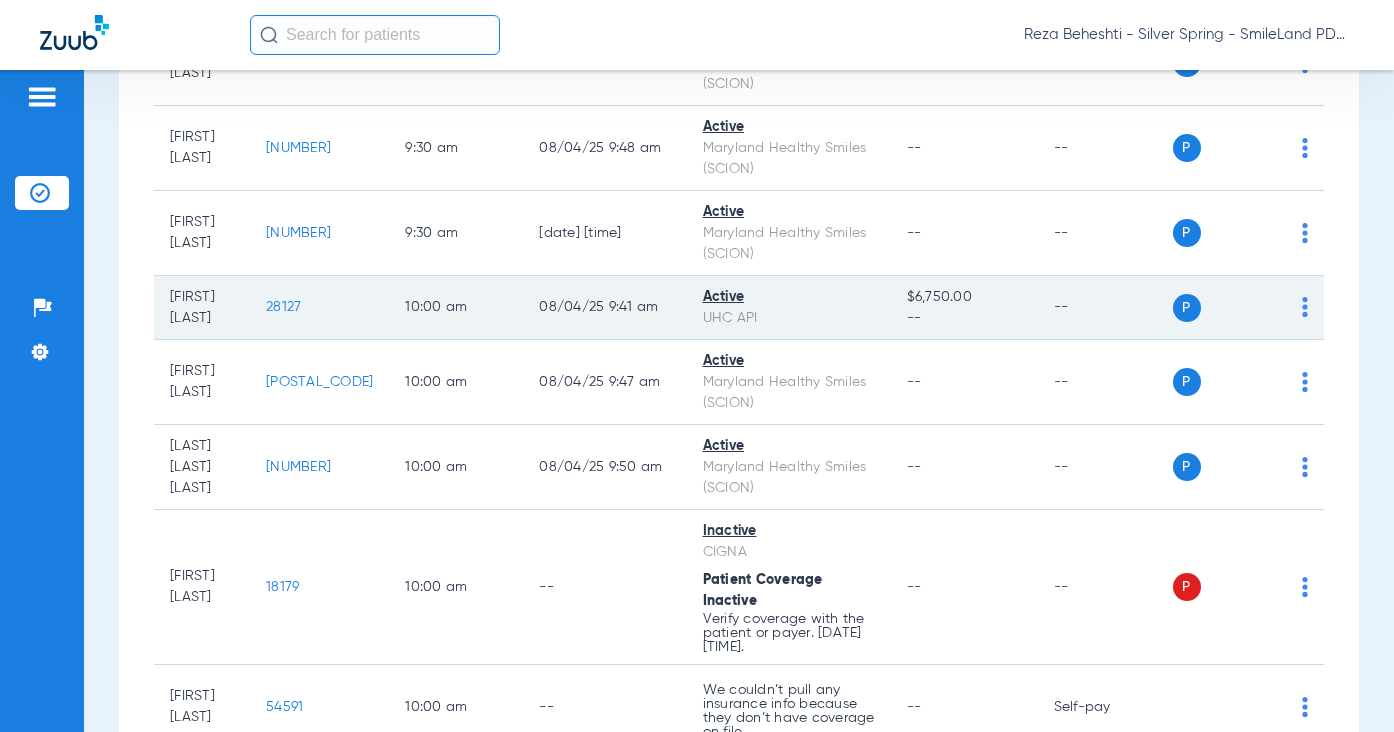 click on "28127" 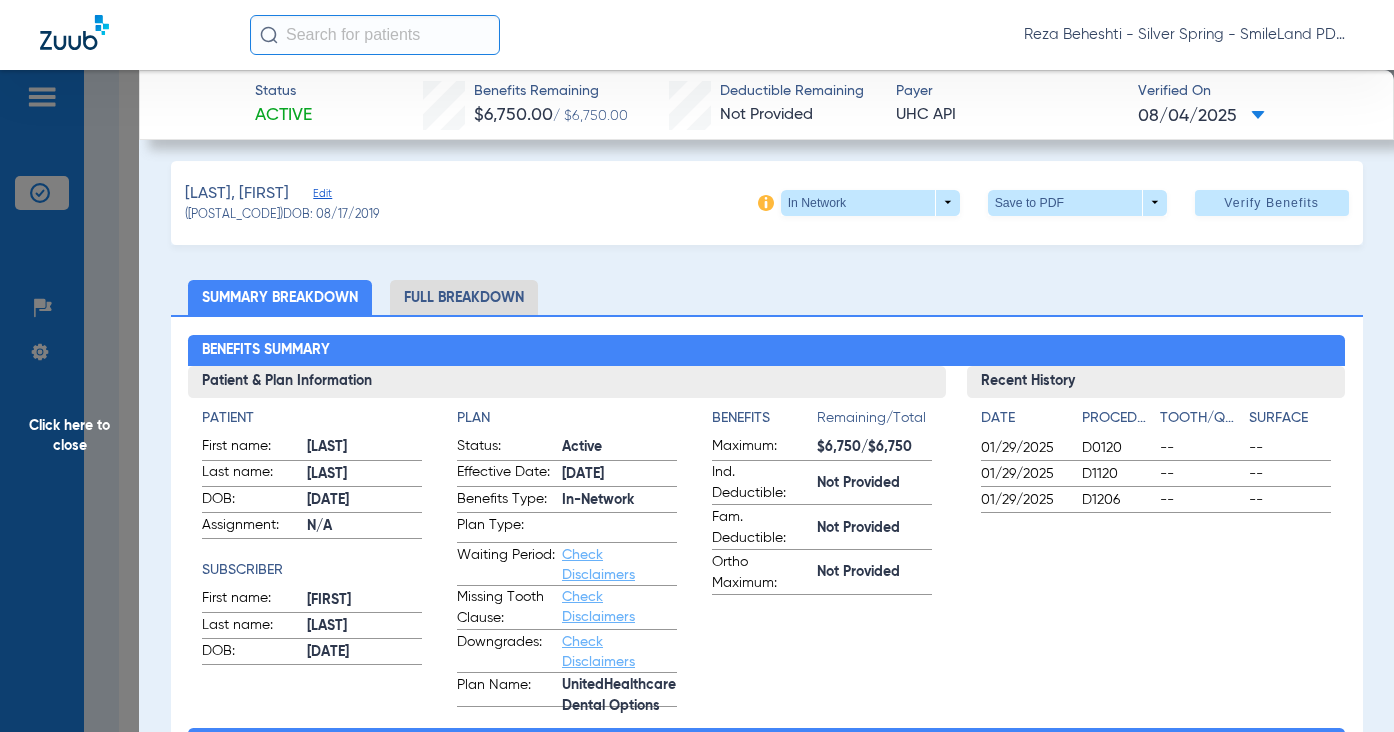 scroll, scrollTop: 0, scrollLeft: 0, axis: both 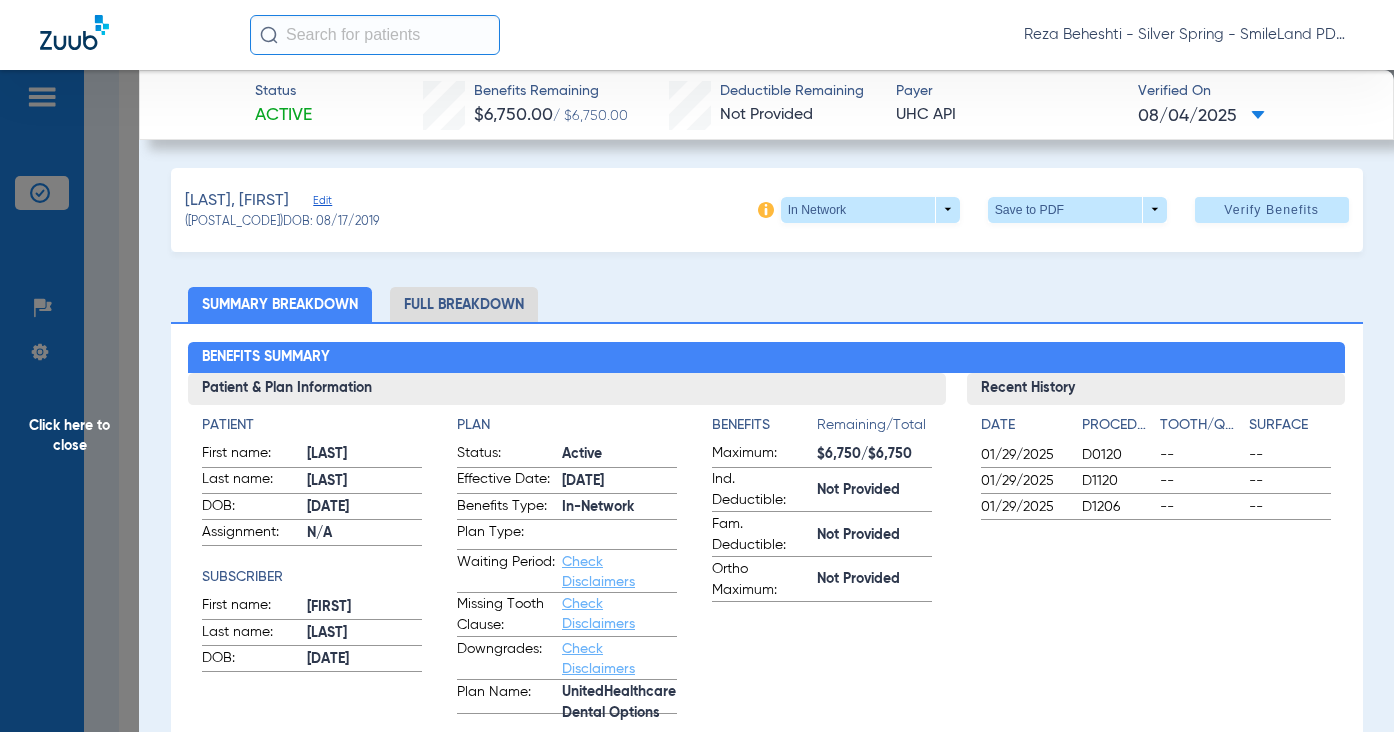 click on "--" 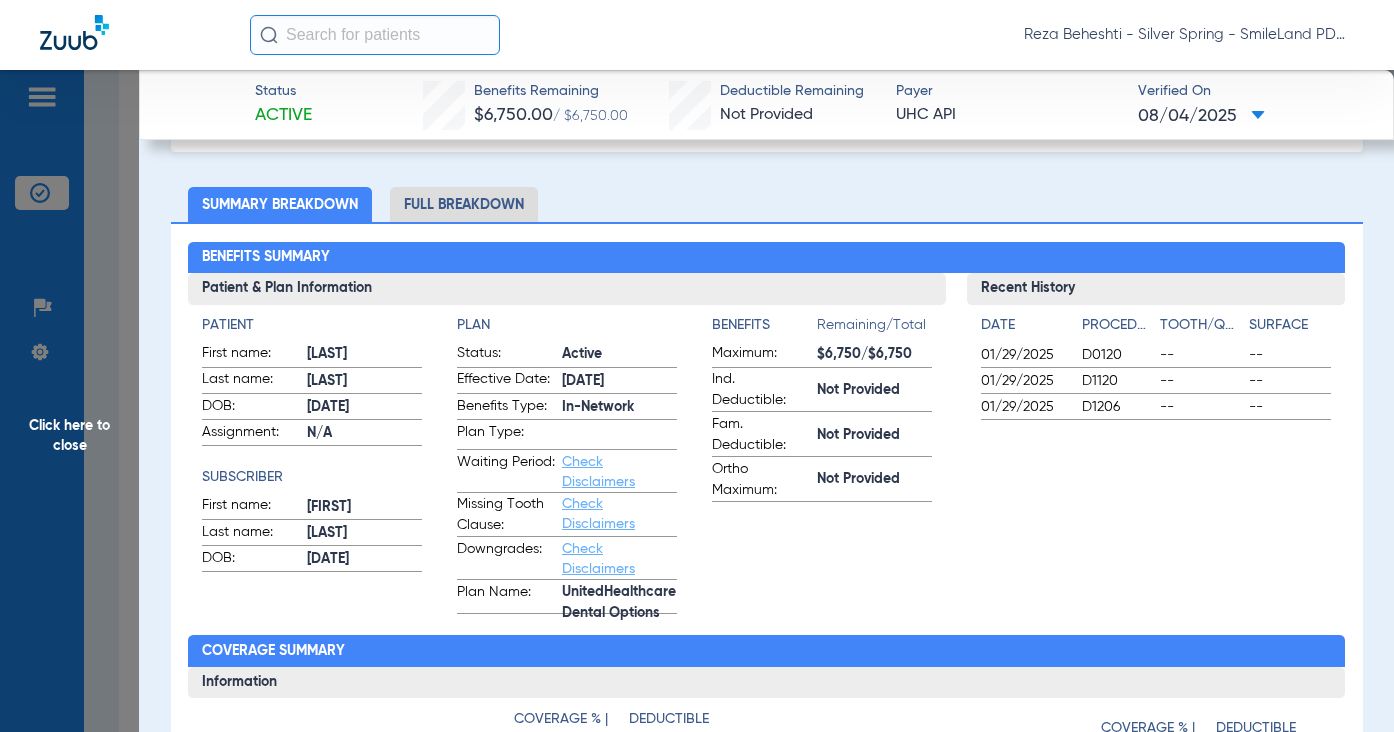 scroll, scrollTop: 0, scrollLeft: 0, axis: both 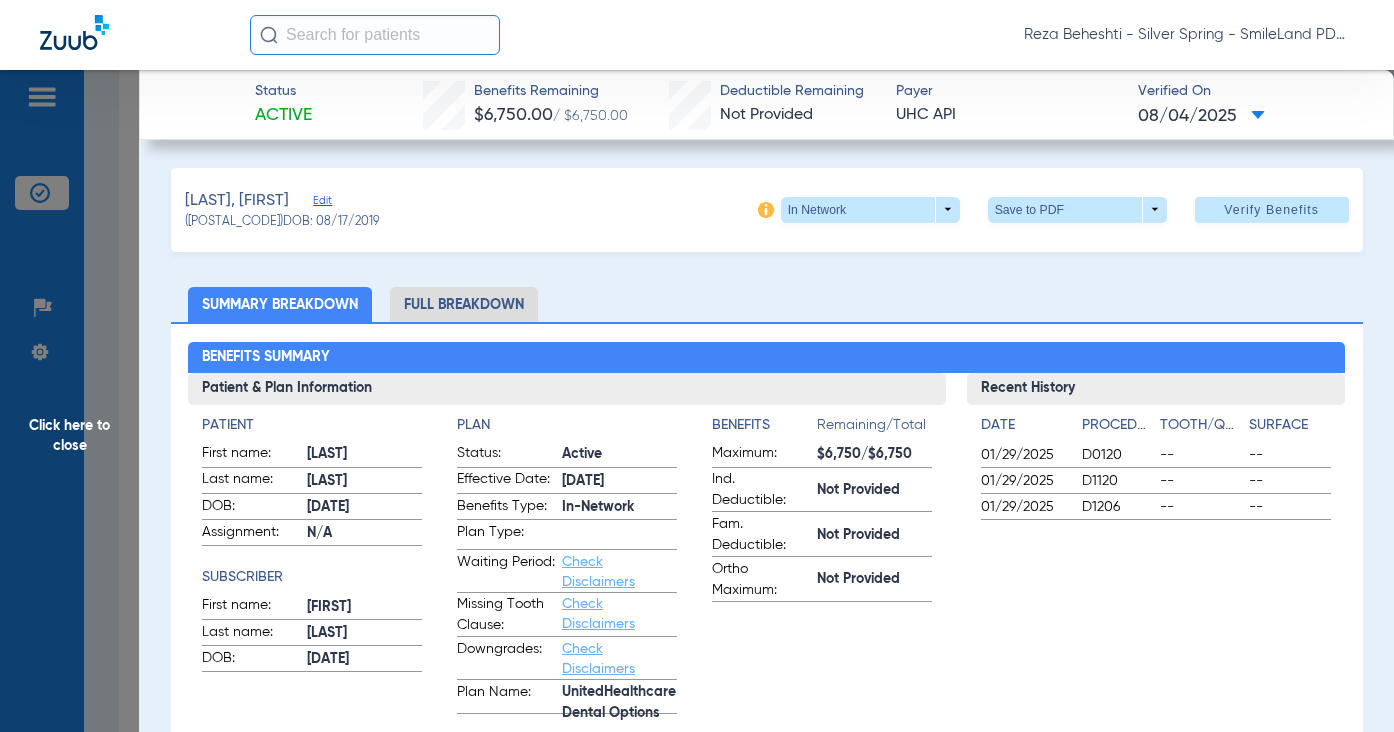click on "Recent History Date Procedure Tooth/Quad Surface  01/29/2025  D0120 -- --  01/29/2025  D1120 -- --  01/29/2025  D1206 -- --" 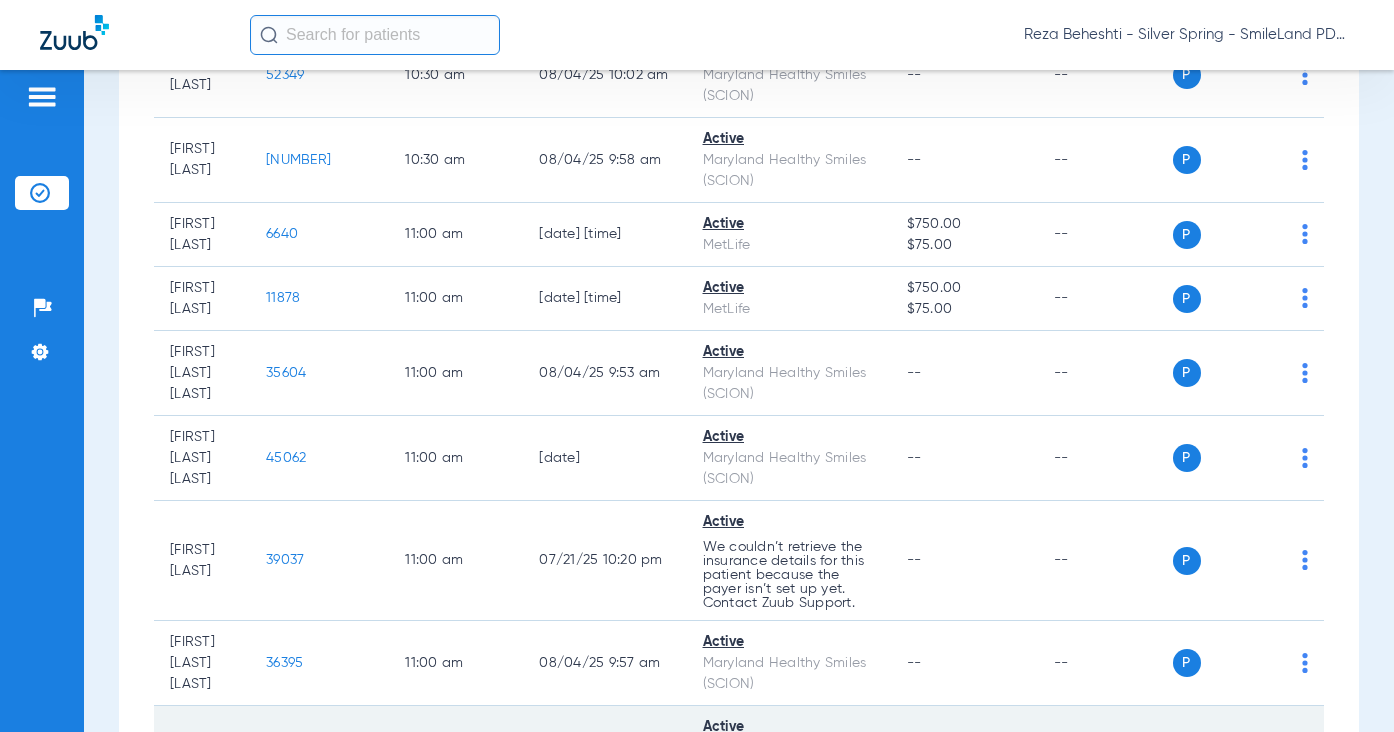 scroll, scrollTop: 3526, scrollLeft: 0, axis: vertical 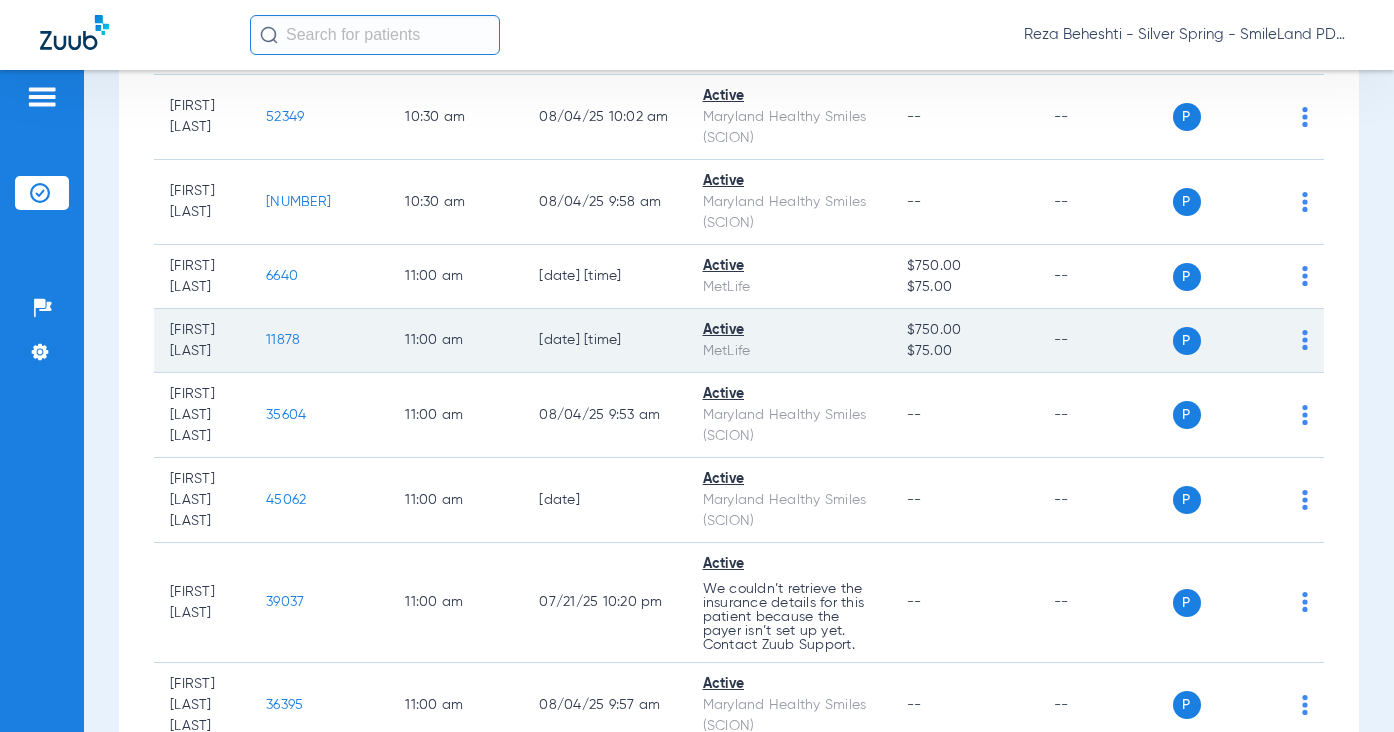 click on "11878" 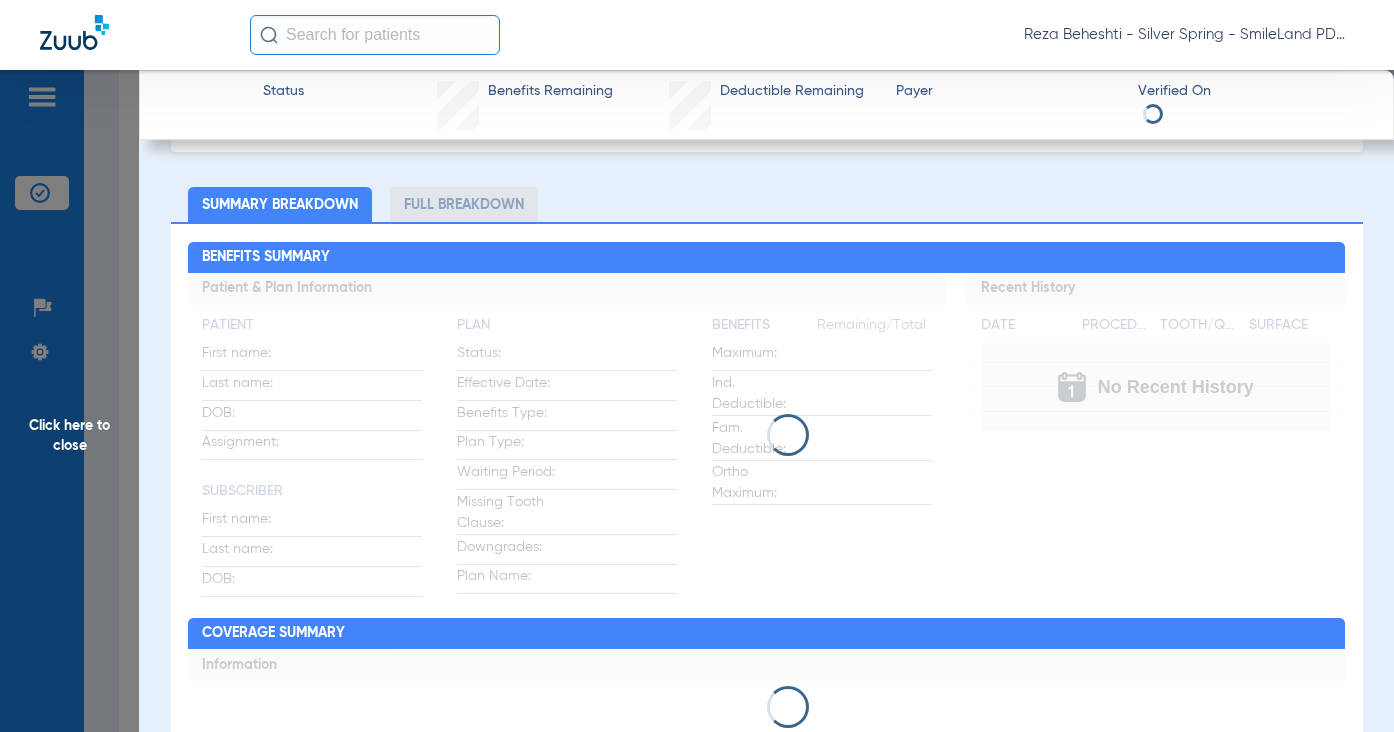 scroll, scrollTop: 0, scrollLeft: 0, axis: both 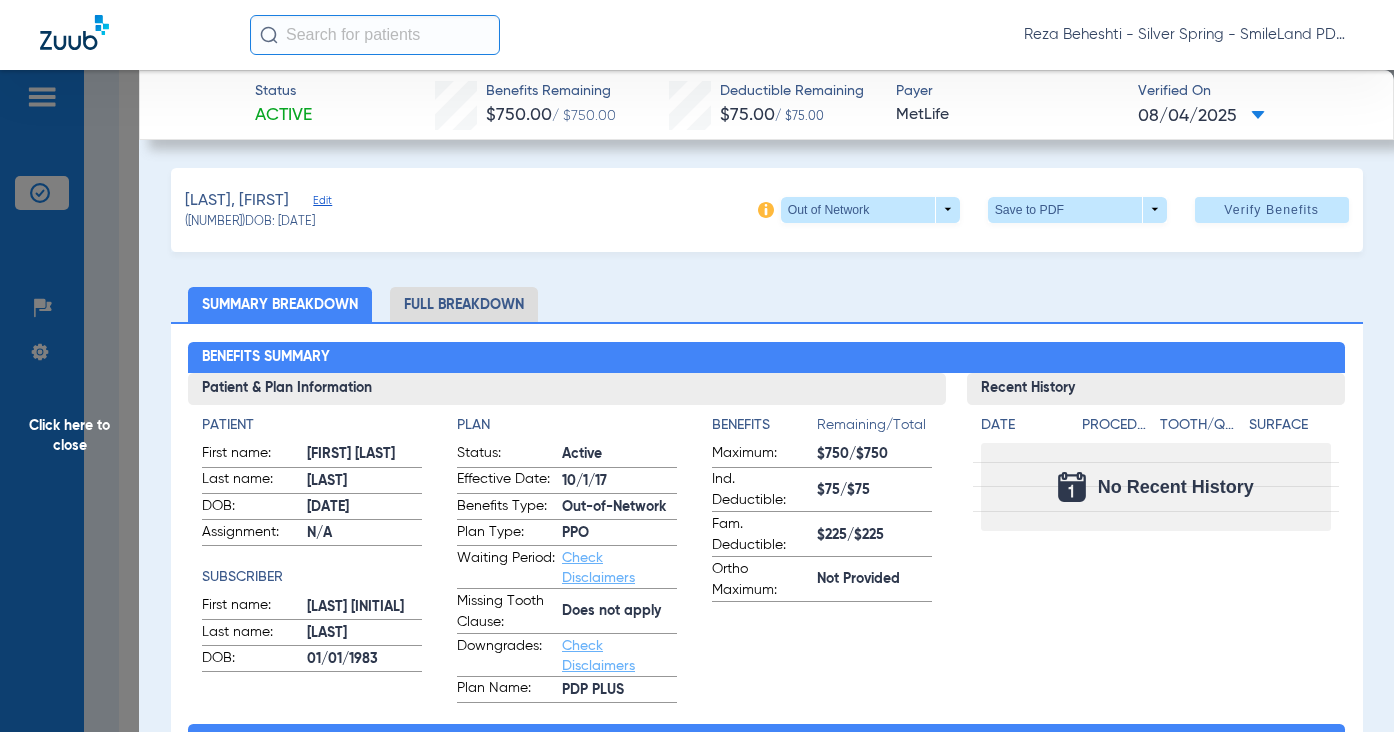 click on "Status Active  Benefits Remaining   $750.00   / $750.00   Deductible Remaining   $75.00   / $75.00  Payer MetLife  Verified On
08/04/2025   Isaacman, Satya   Edit   (11878)   DOB: 12/14/2015   Out of Network  arrow_drop_down  Save to PDF  arrow_drop_down  Verify Benefits   Subscriber Information   First name  Sibleen  Last name  Isaacman  DOB  mm / dd / yyyy 01/01/1983  Member ID  215085845  Group ID (optional)  113743  Insurance Payer   Insurance
Metlife  Provider   Dentist
Reza Beheshti  1518286731  remove   Dependent Information   First name  Satya  Last name  Isaacman  DOB  mm / dd / yyyy 12/14/2015  Member ID  same as subscriber 215085845  Summary Breakdown   Full Breakdown  Benefits Summary Patient & Plan Information Patient First name:  SATYA D  Last name:  ISAACMAN  DOB:  12/14/2015  Assignment:  N/A  Subscriber First name:  SIBREN N  Last name:  ISAACMAN  DOB:  01/01/1983  Plan Status:  Active  Effective Date:  10/1/17  Benefits Type:  Out-of-Network  Plan Type:  PPO  Waiting Period: Downgrades:" 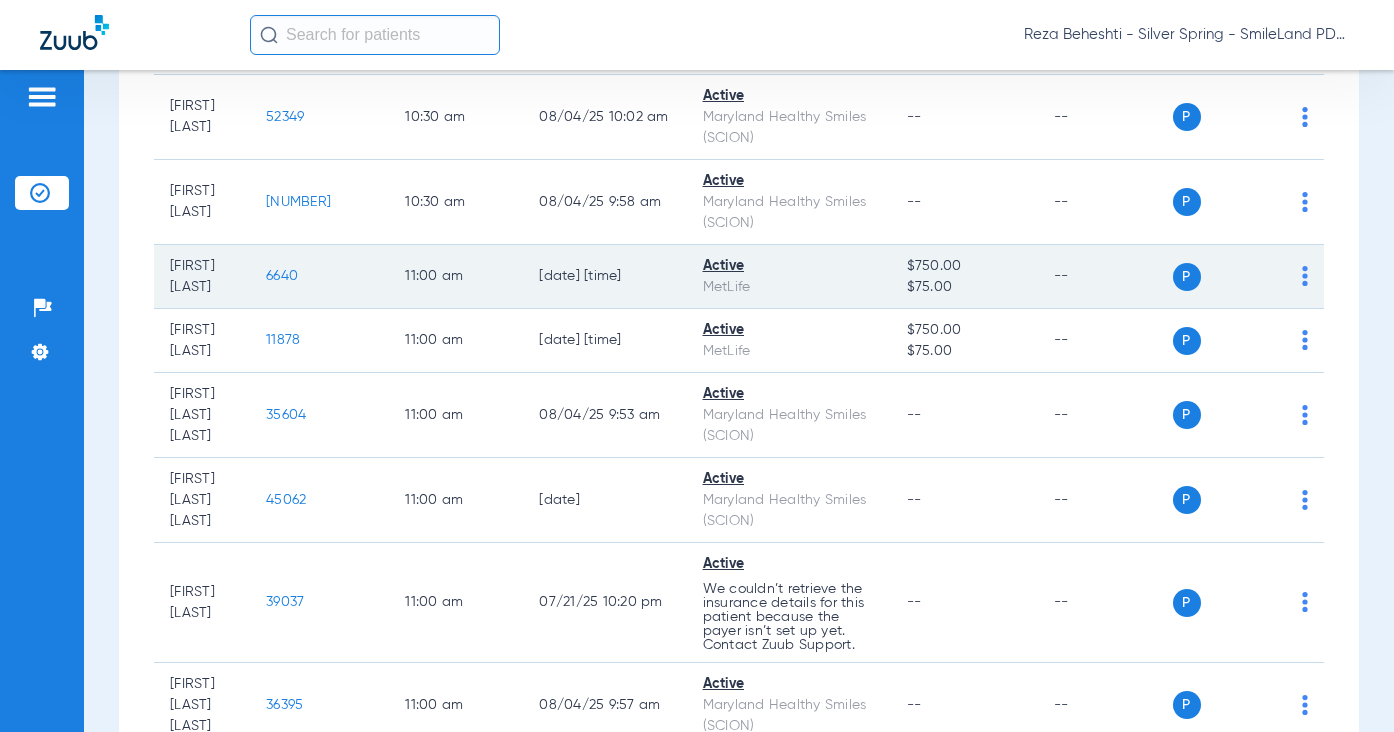 click on "6640" 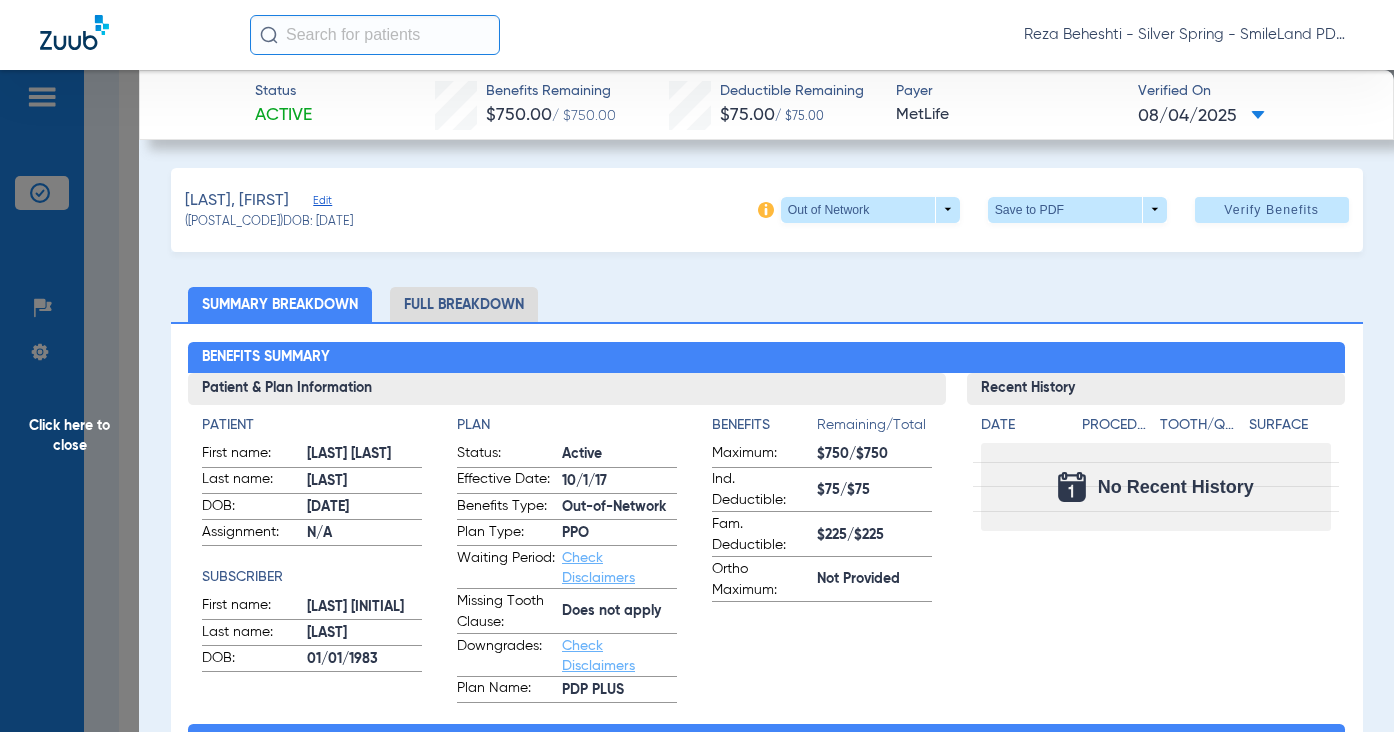 click on "Verified On" 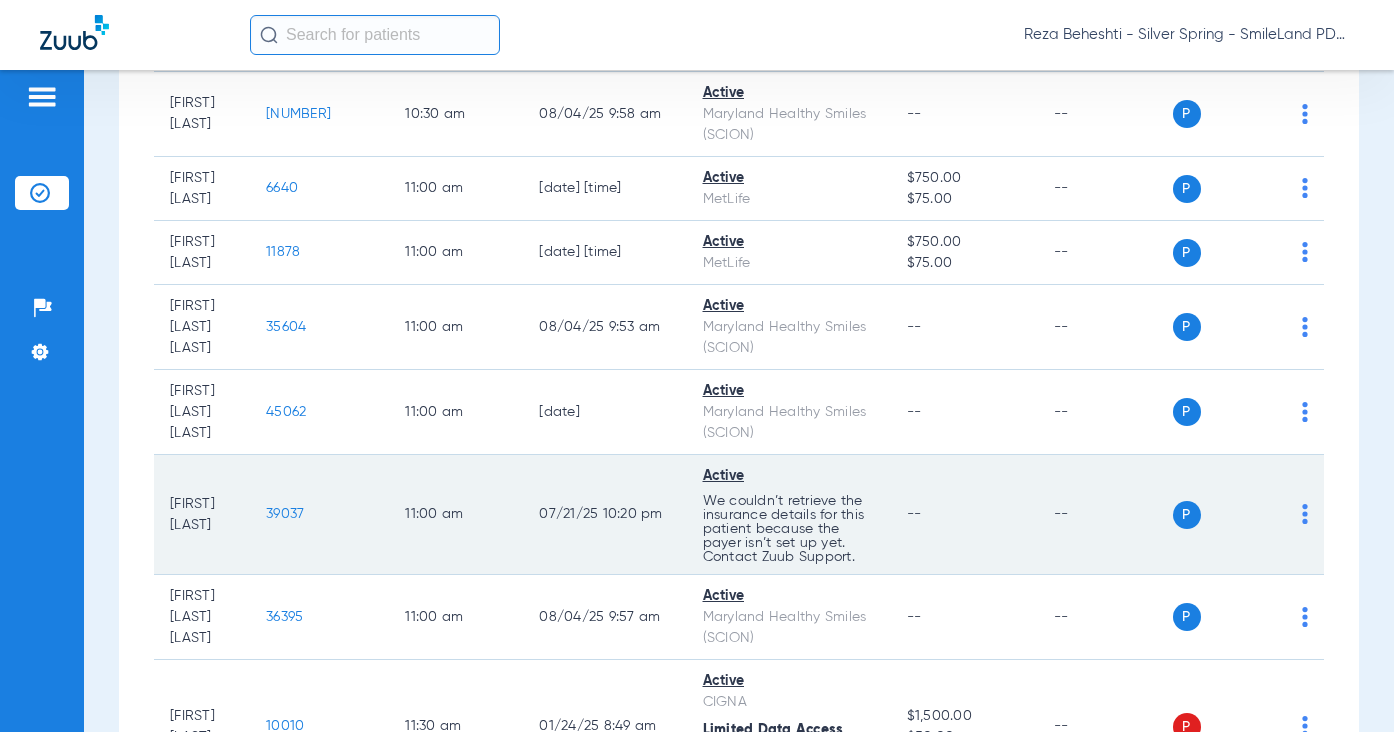 scroll, scrollTop: 3726, scrollLeft: 0, axis: vertical 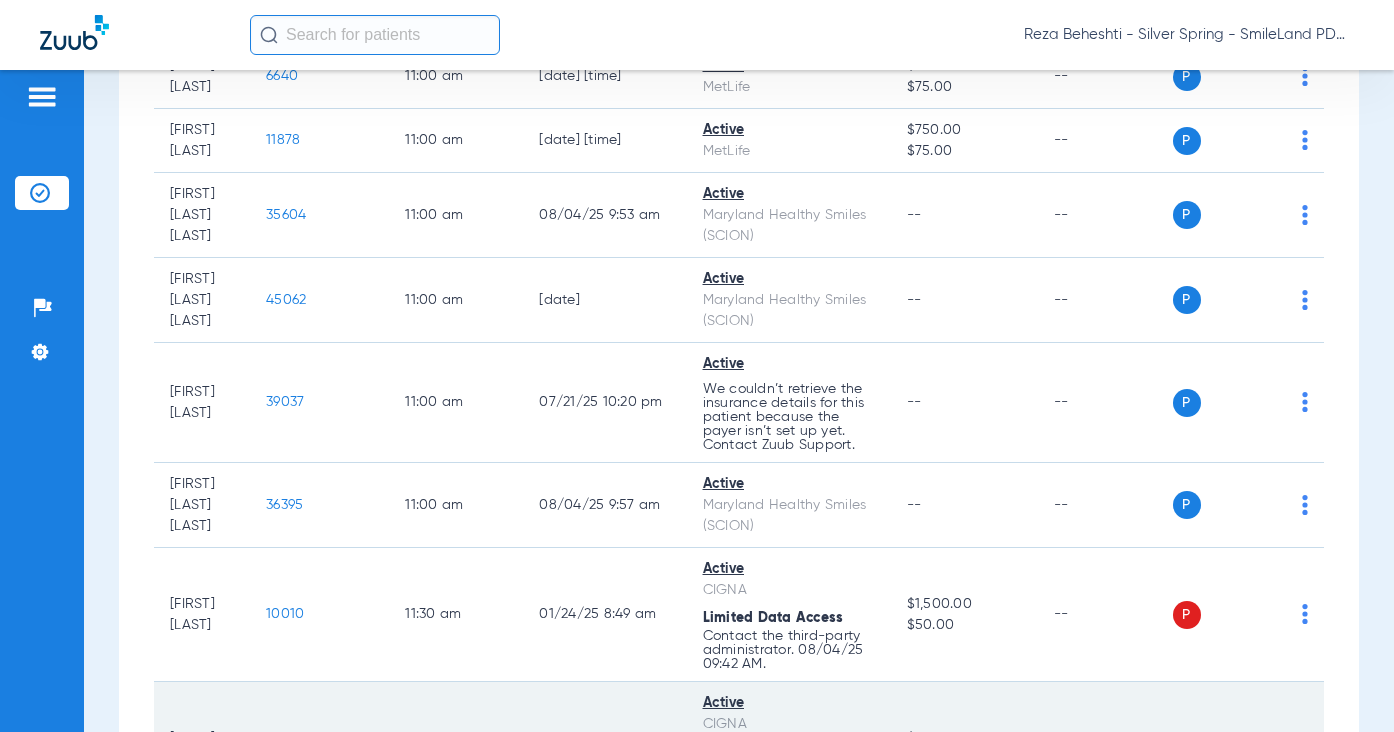 click on "14137" 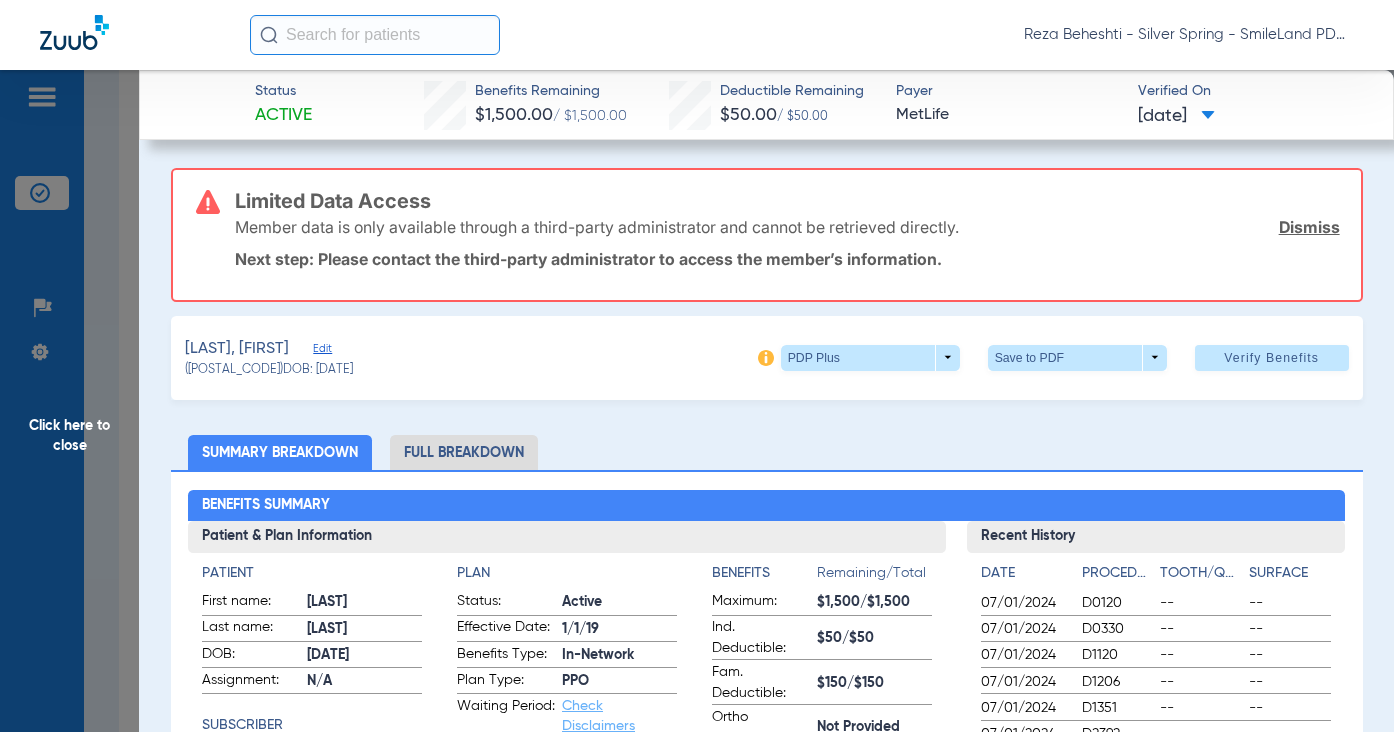 click on "Member data is only available through a third-party administrator and cannot be retrieved directly.  Dismiss" 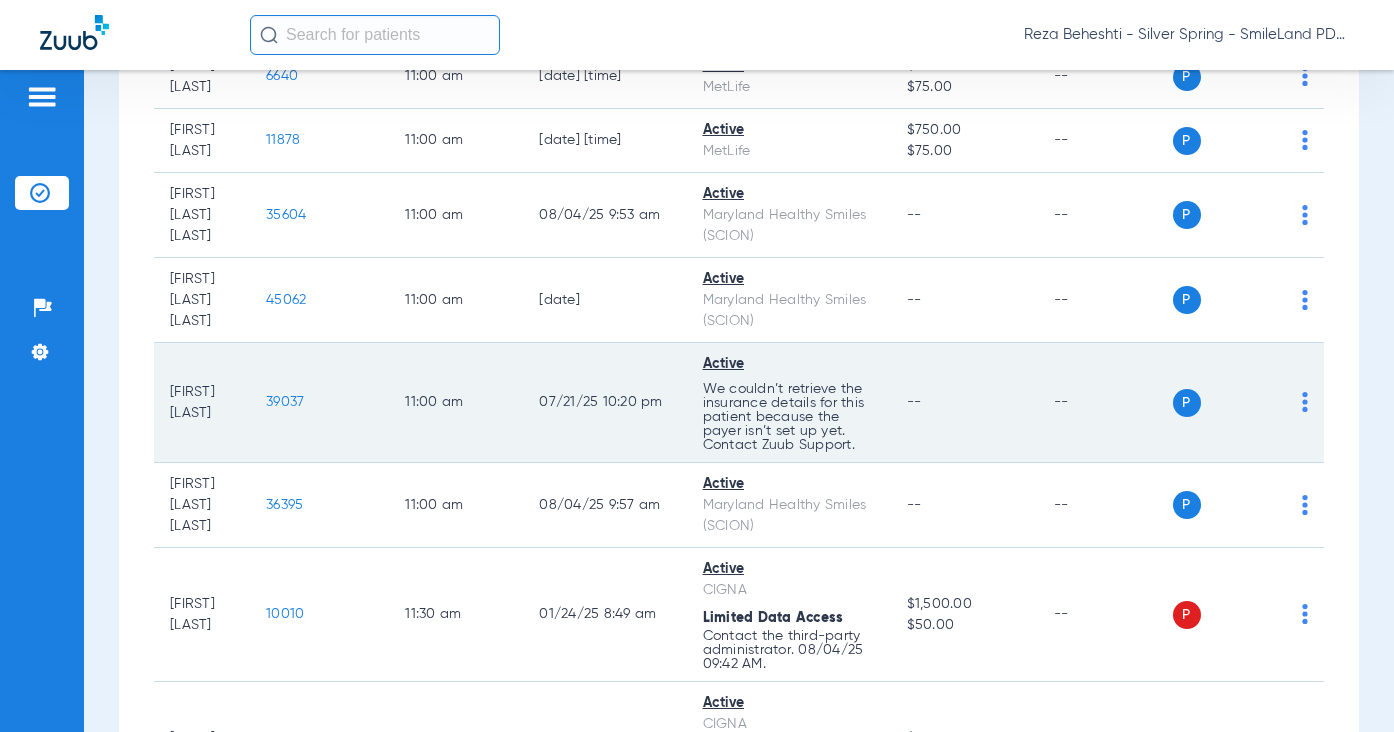 drag, startPoint x: 1136, startPoint y: 288, endPoint x: 1056, endPoint y: 356, distance: 104.99524 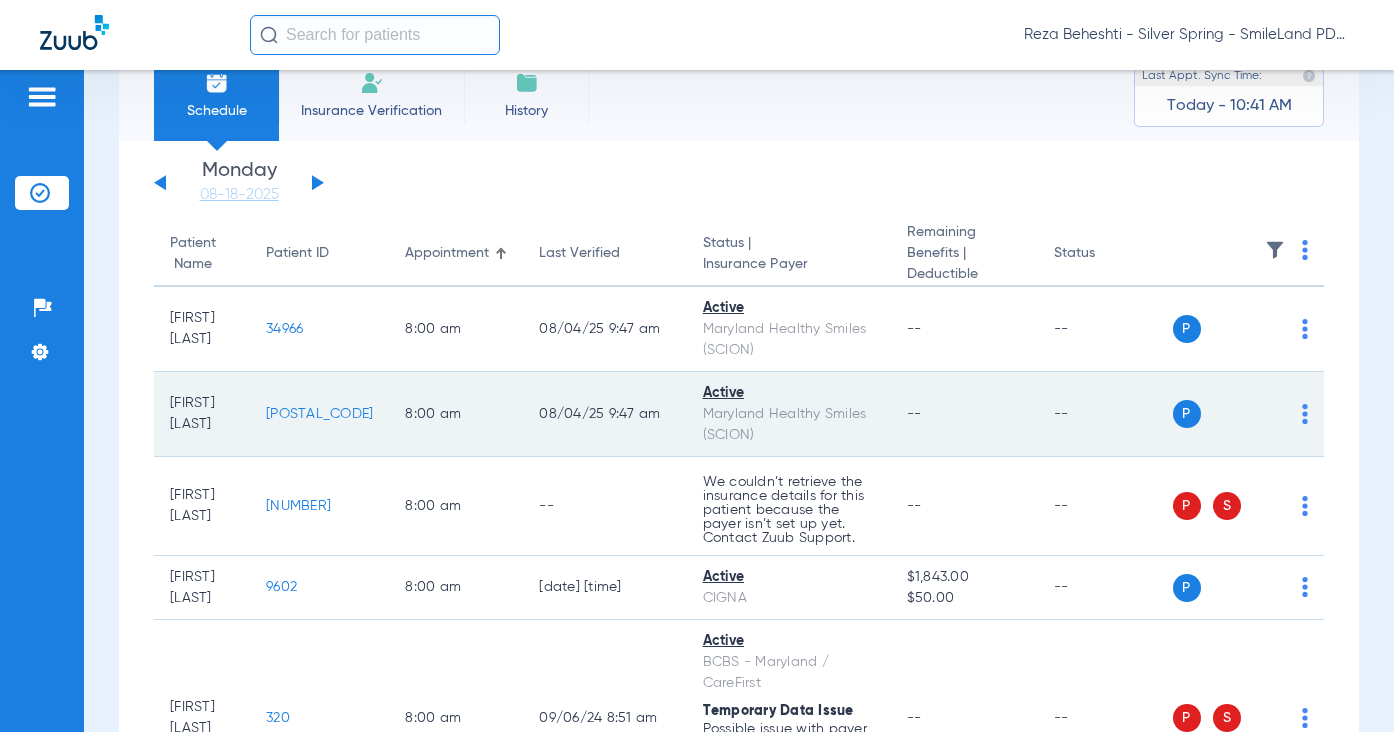 scroll, scrollTop: 100, scrollLeft: 0, axis: vertical 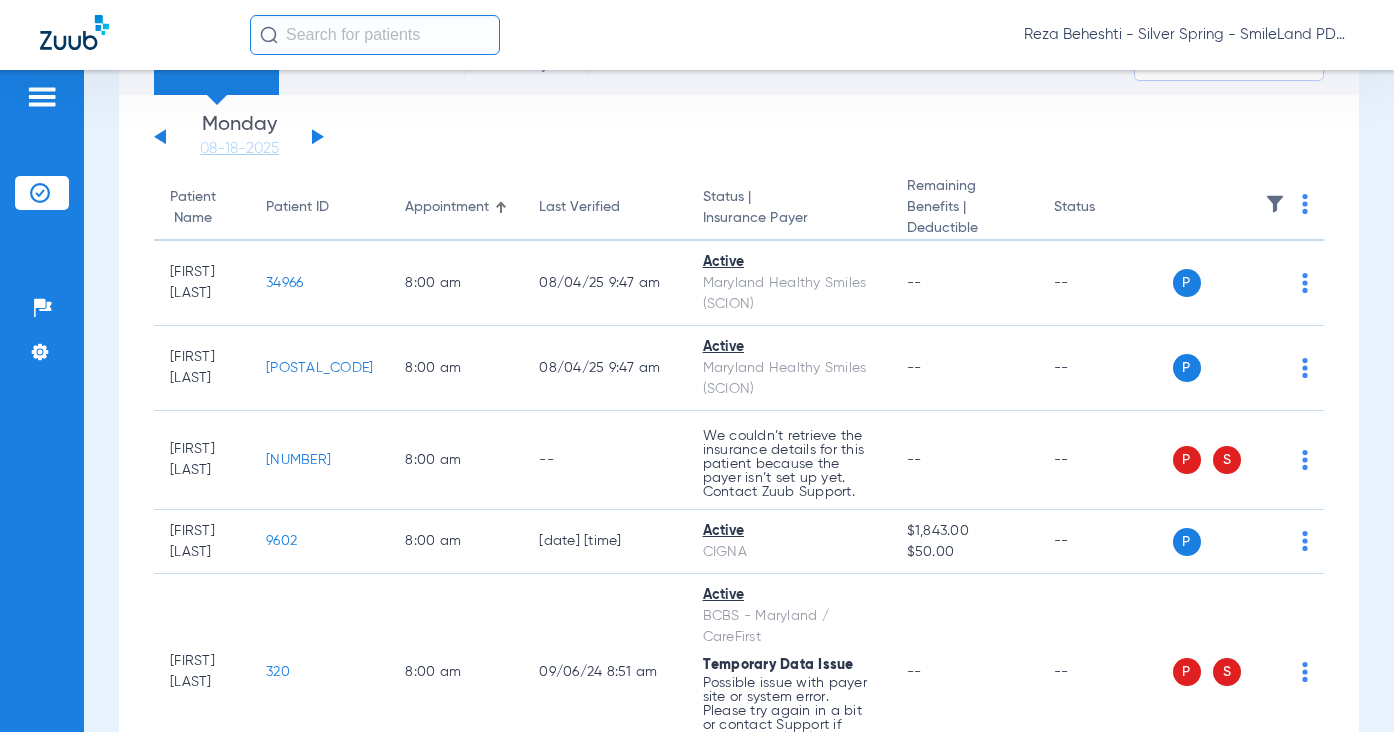 click on "Saturday   05-31-2025   Sunday   06-01-2025   Monday   06-02-2025   Tuesday   06-03-2025   Wednesday   06-04-2025   Thursday   06-05-2025   Friday   06-06-2025   Saturday   06-07-2025   Sunday   06-08-2025   Monday   06-09-2025   Tuesday   06-10-2025   Wednesday   06-11-2025   Thursday   06-12-2025   Friday   06-13-2025   Saturday   06-14-2025   Sunday   06-15-2025   Monday   06-16-2025   Tuesday   06-17-2025   Wednesday   06-18-2025   Thursday   06-19-2025   Friday   06-20-2025   Saturday   06-21-2025   Sunday   06-22-2025   Monday   06-23-2025   Tuesday   06-24-2025   Wednesday   06-25-2025   Thursday   06-26-2025   Friday   06-27-2025   Saturday   06-28-2025   Sunday   06-29-2025   Monday   06-30-2025   Tuesday   07-01-2025   Wednesday   07-02-2025   Thursday   07-03-2025   Friday   07-04-2025   Saturday   07-05-2025   Sunday   07-06-2025   Monday   07-07-2025   Tuesday   07-08-2025   Wednesday   07-09-2025   Thursday   07-10-2025   Friday   07-11-2025   Saturday   07-12-2025   Sunday   07-13-2025  Su Mo" 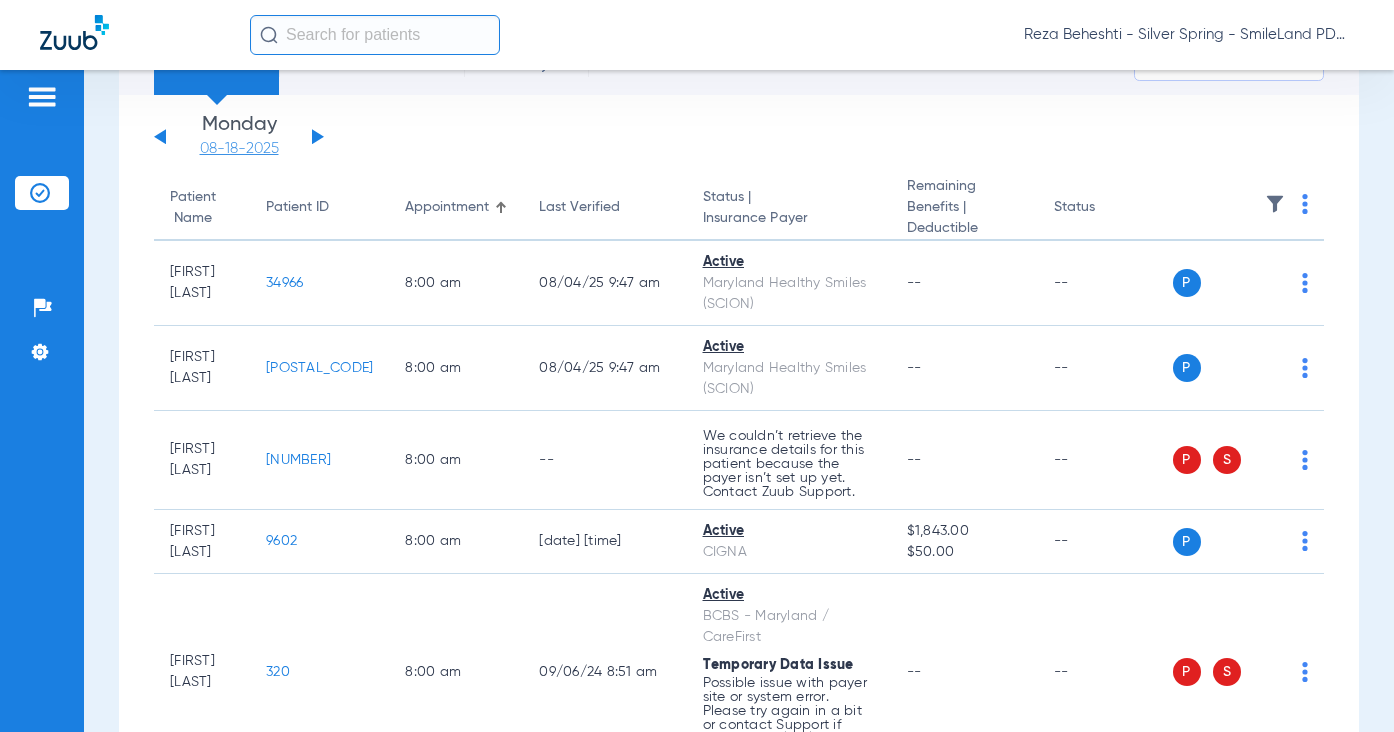 click on "08-18-2025" 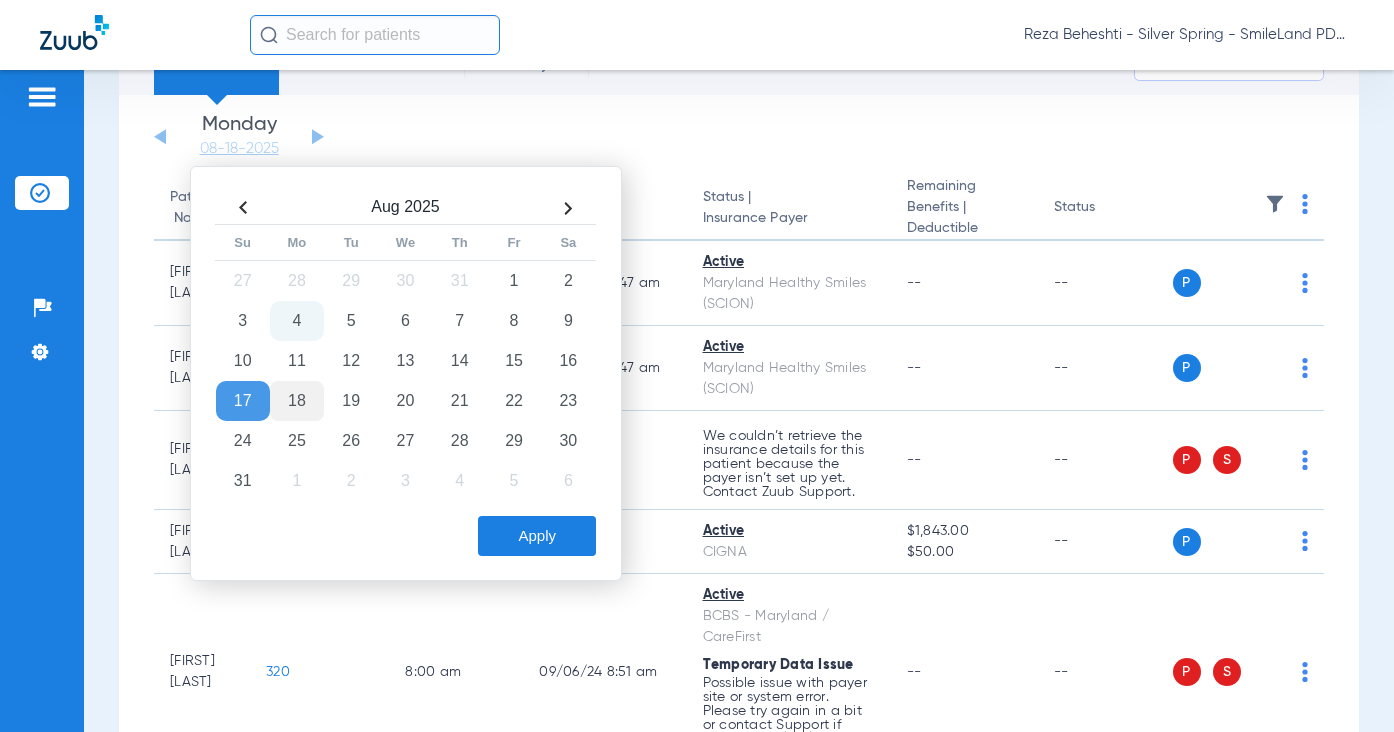 click on "18" 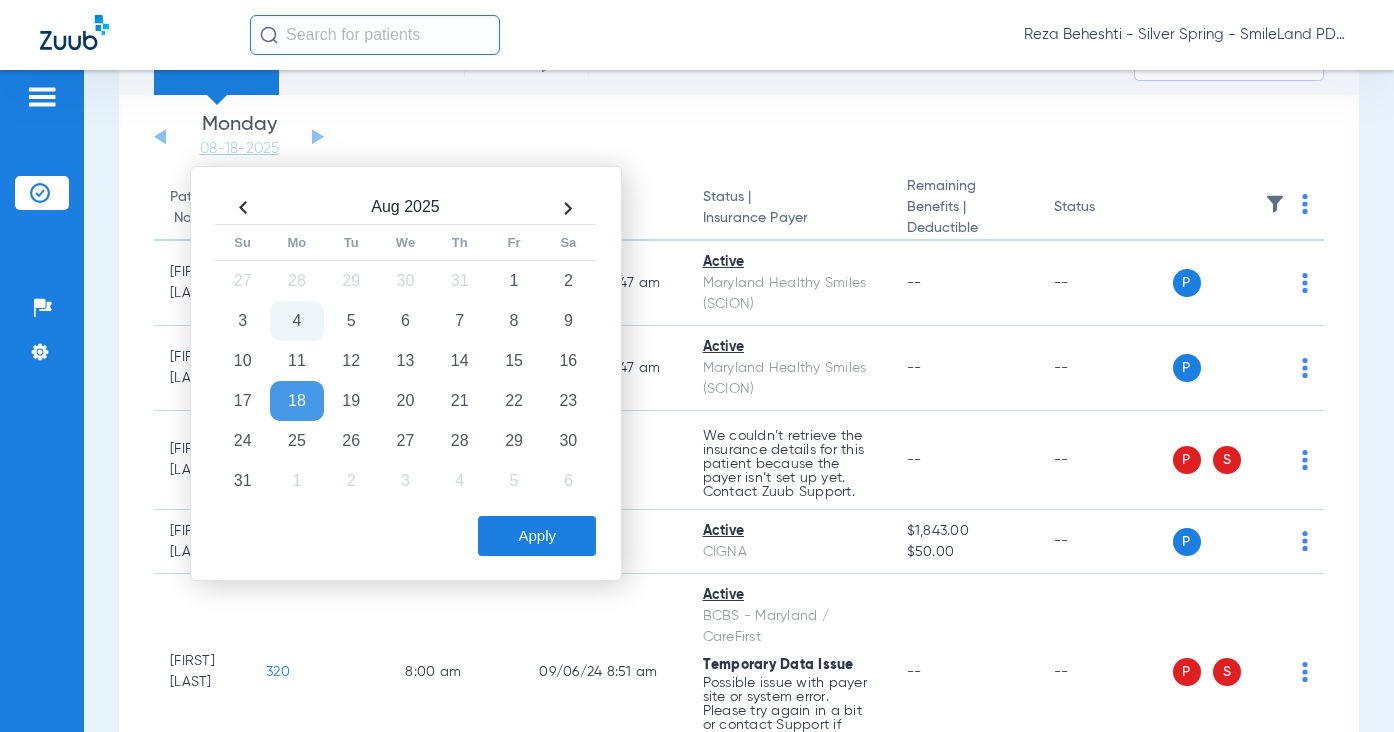 click on "Apply" 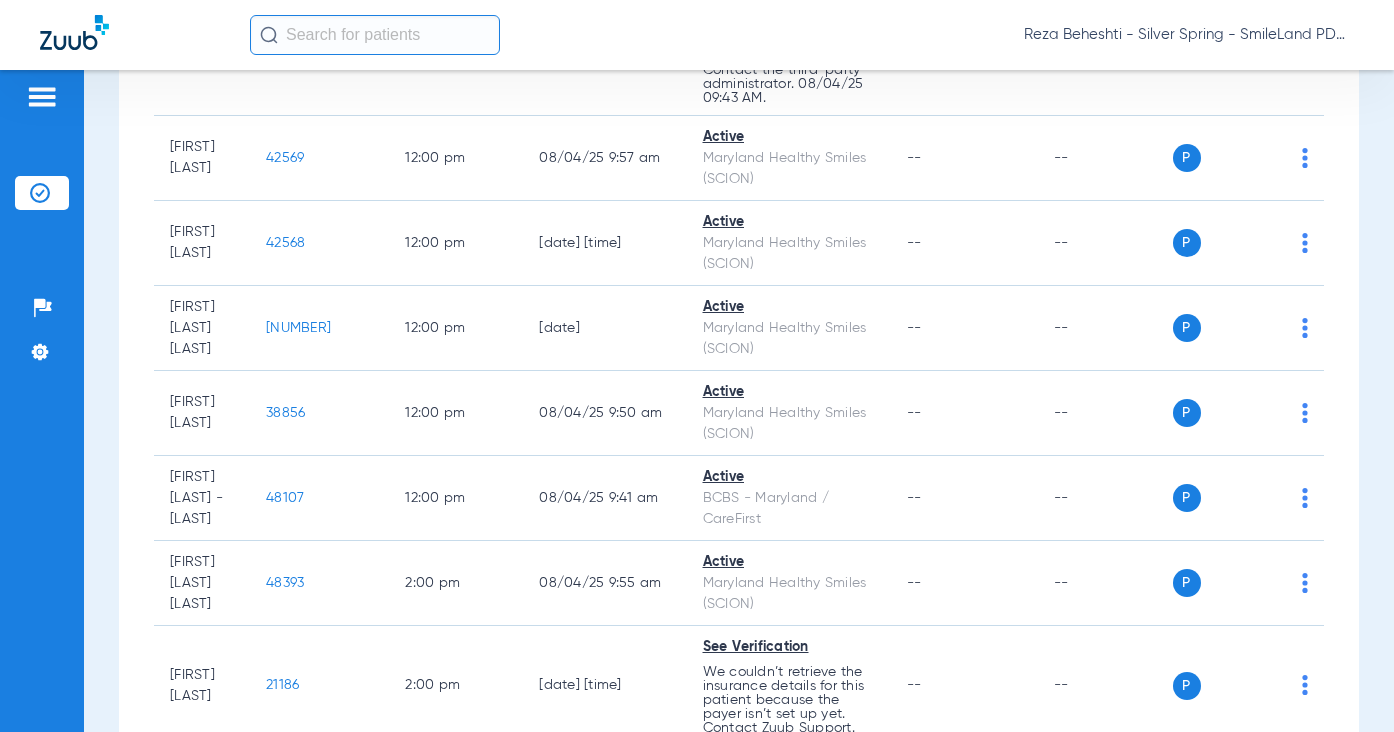scroll, scrollTop: 5000, scrollLeft: 0, axis: vertical 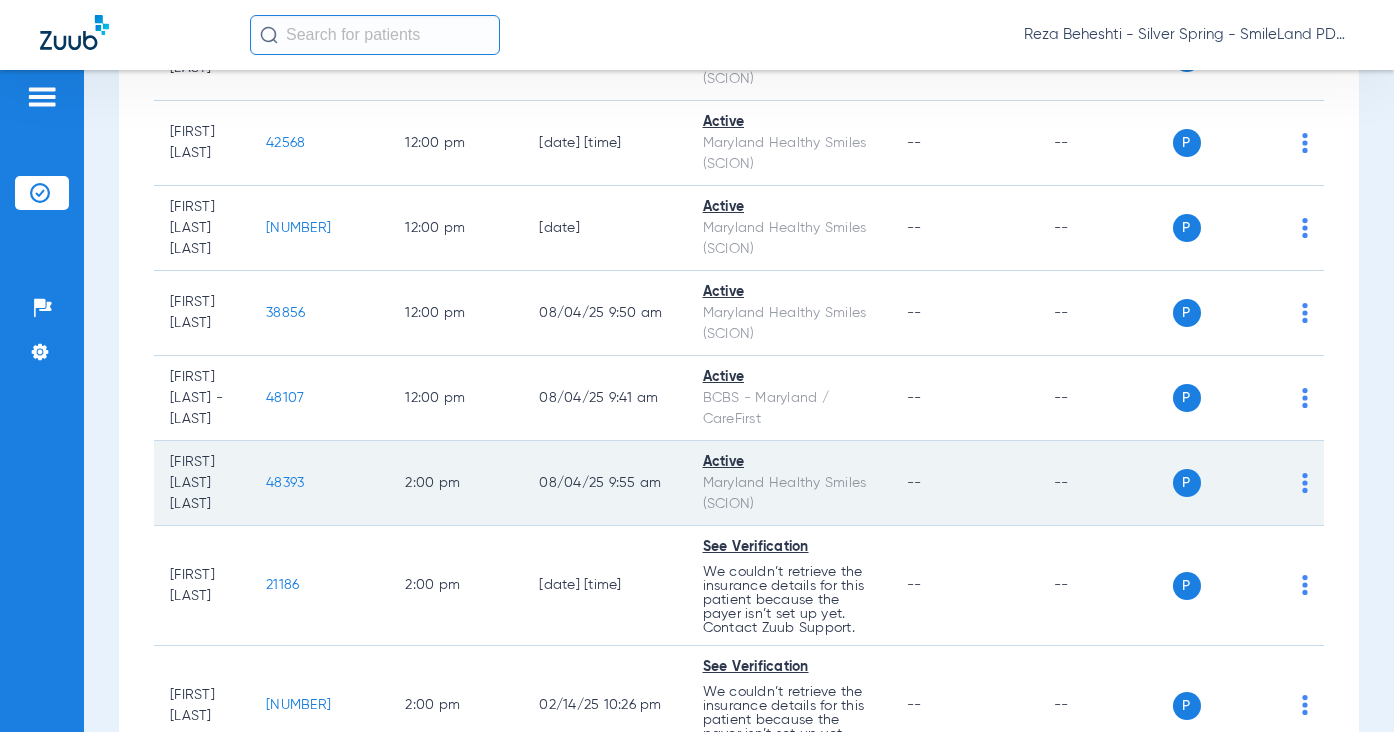 drag, startPoint x: 1192, startPoint y: 279, endPoint x: 1043, endPoint y: 342, distance: 161.77144 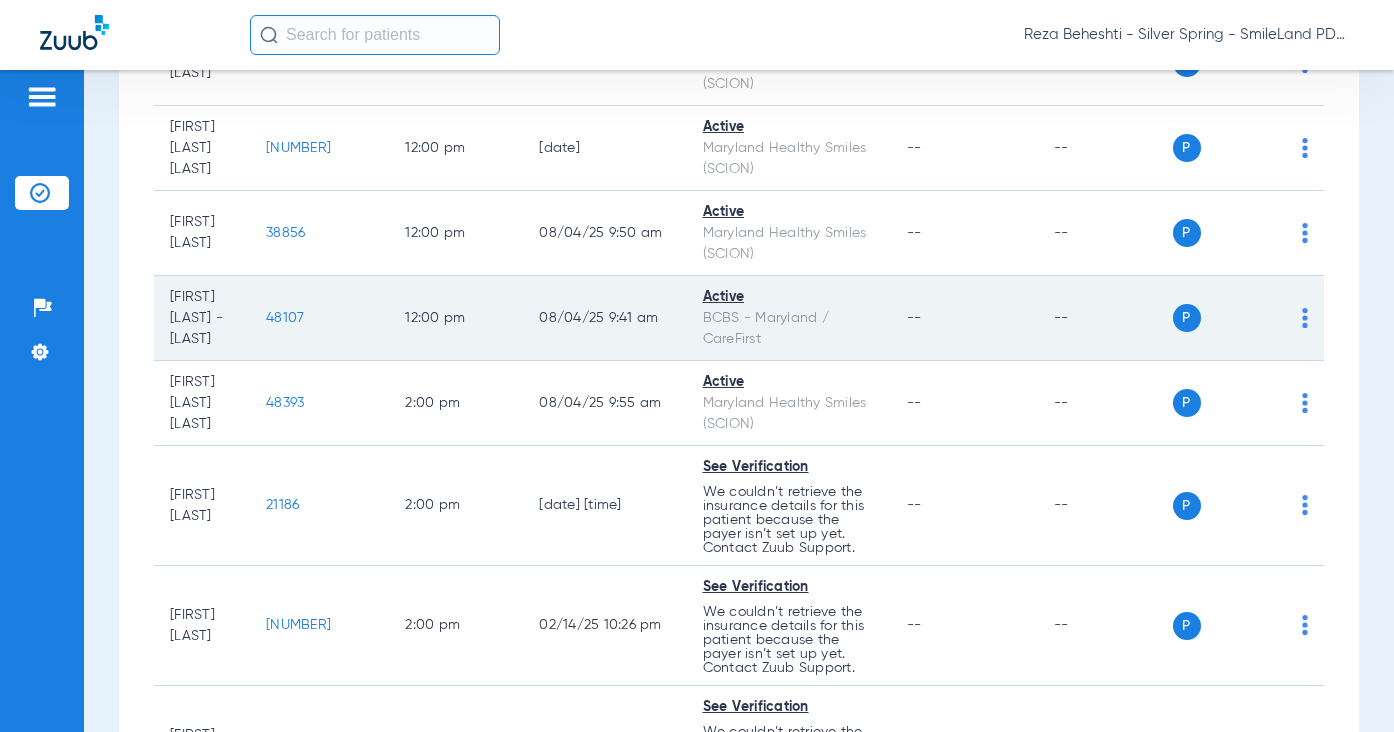 scroll, scrollTop: 5100, scrollLeft: 0, axis: vertical 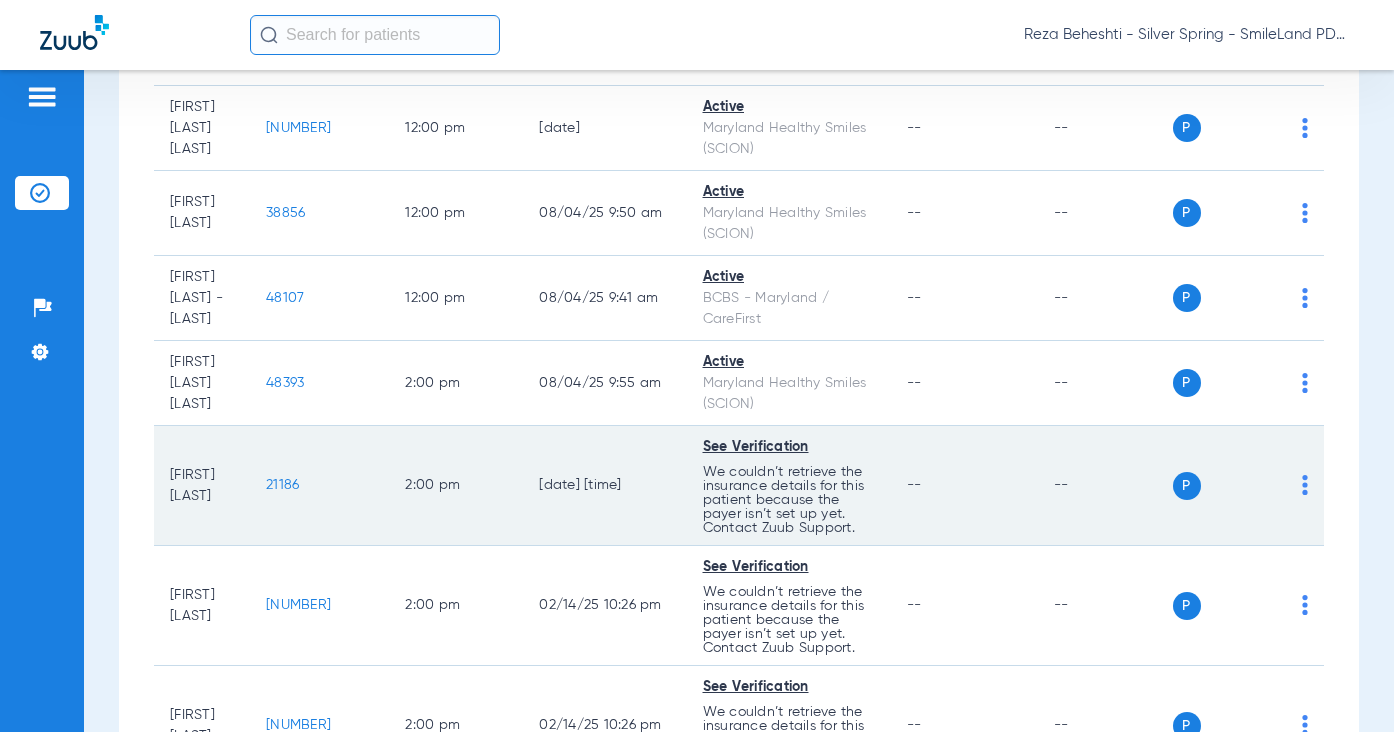 drag, startPoint x: 1157, startPoint y: 339, endPoint x: 1053, endPoint y: 377, distance: 110.724884 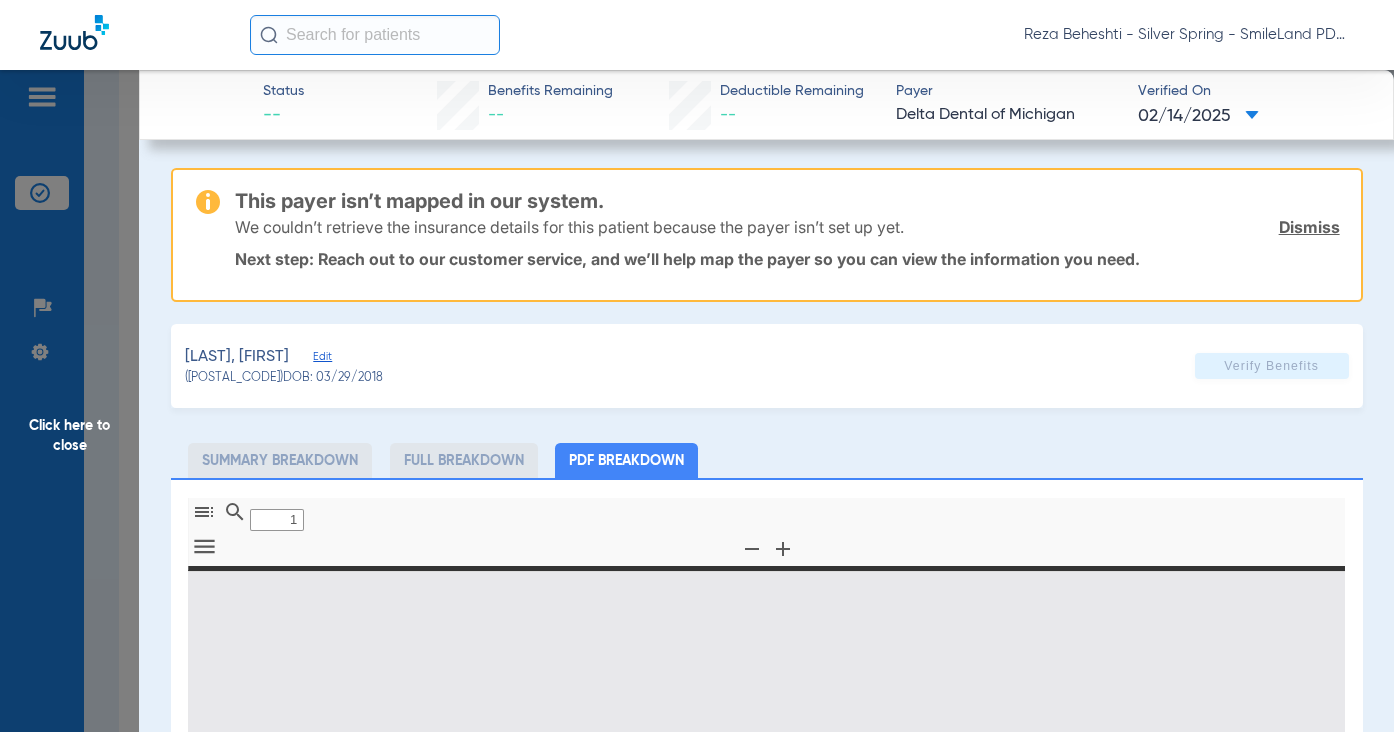 type on "0" 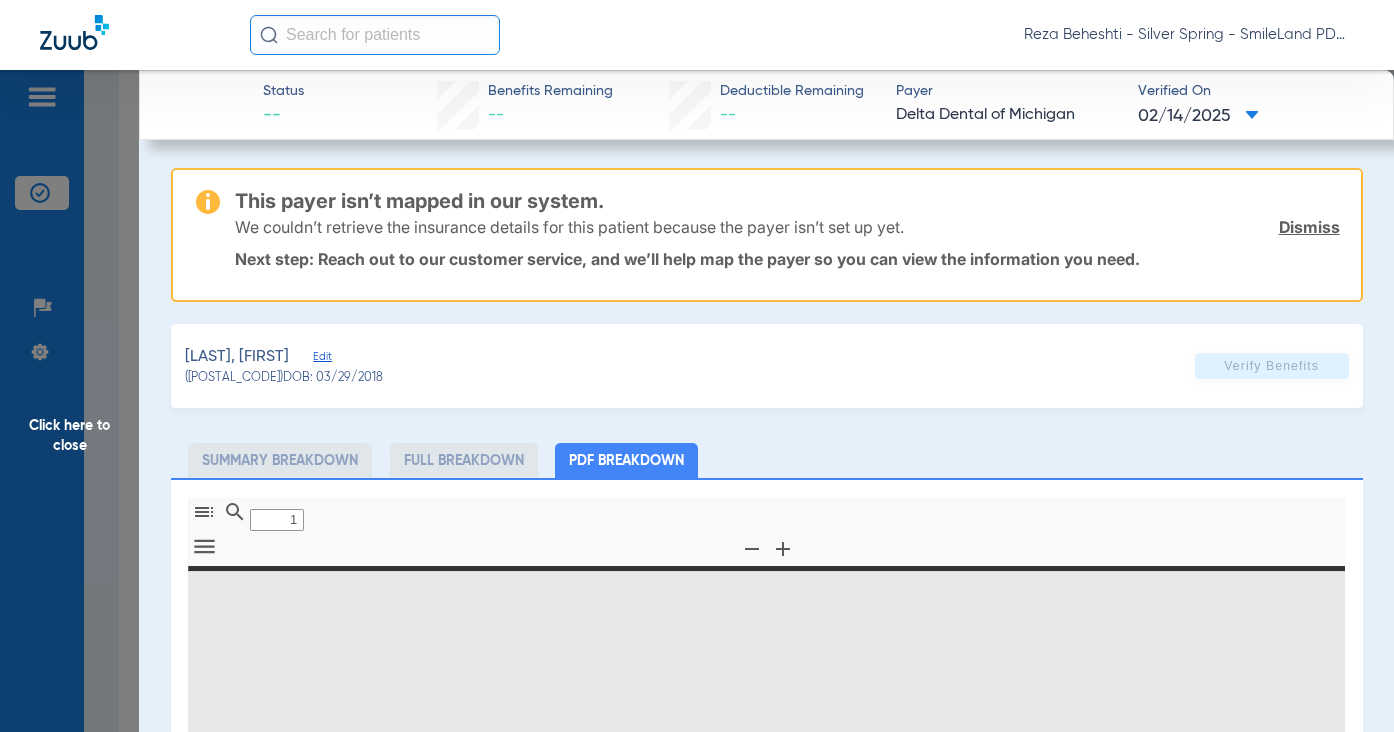 select on "page-width" 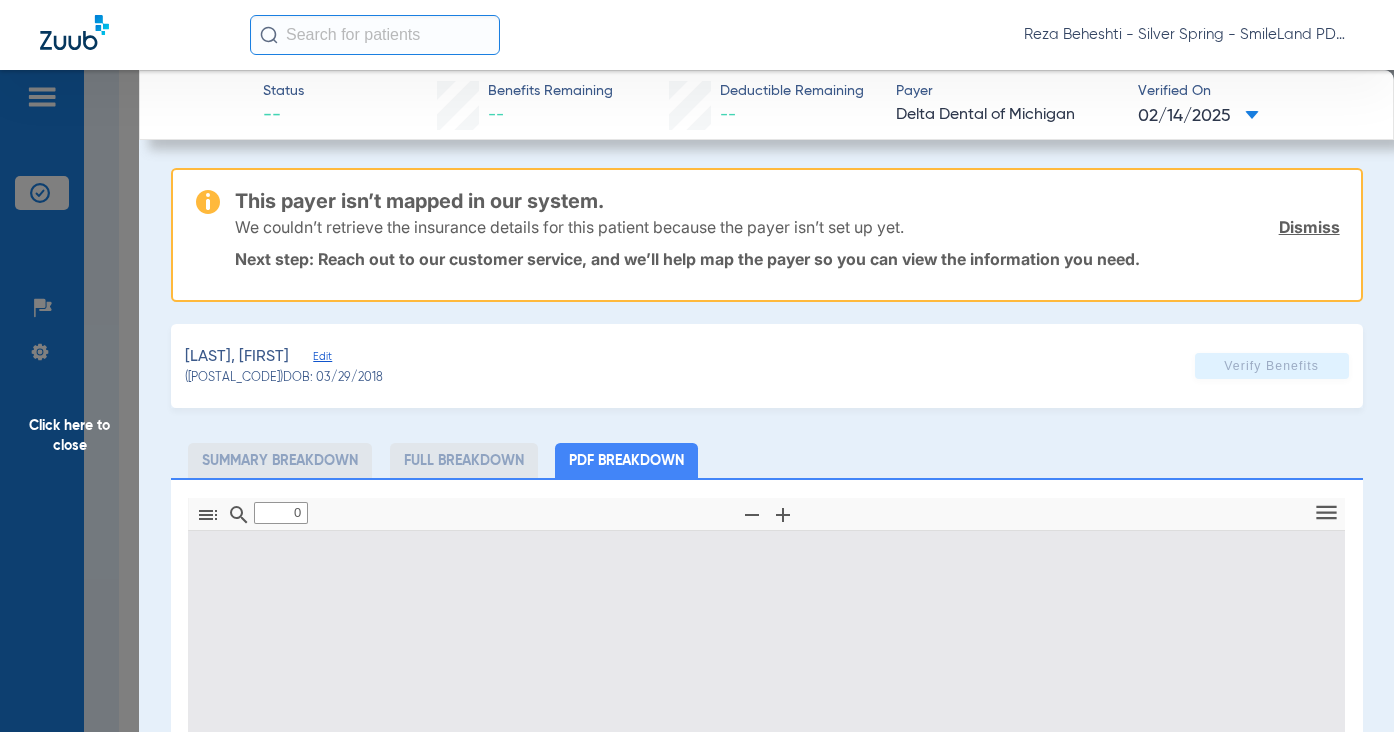 type on "1" 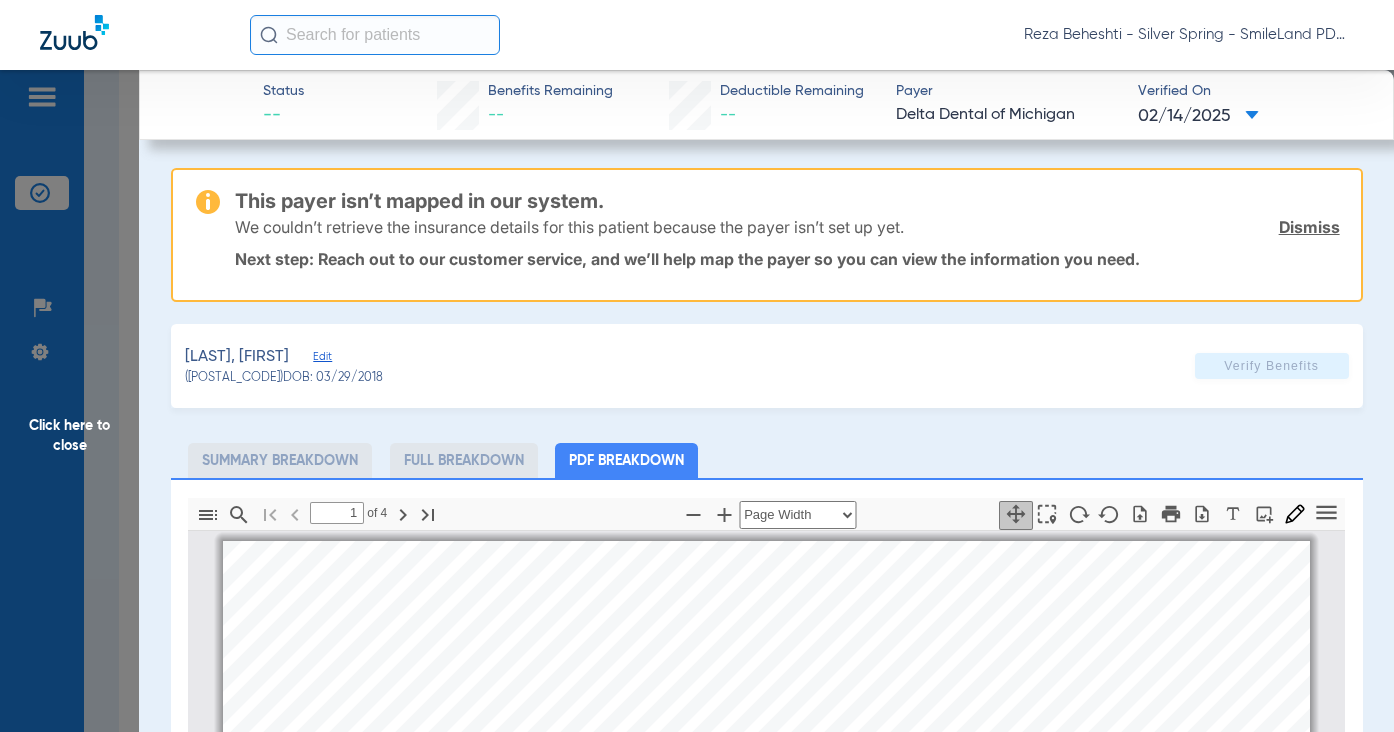 scroll, scrollTop: 10, scrollLeft: 0, axis: vertical 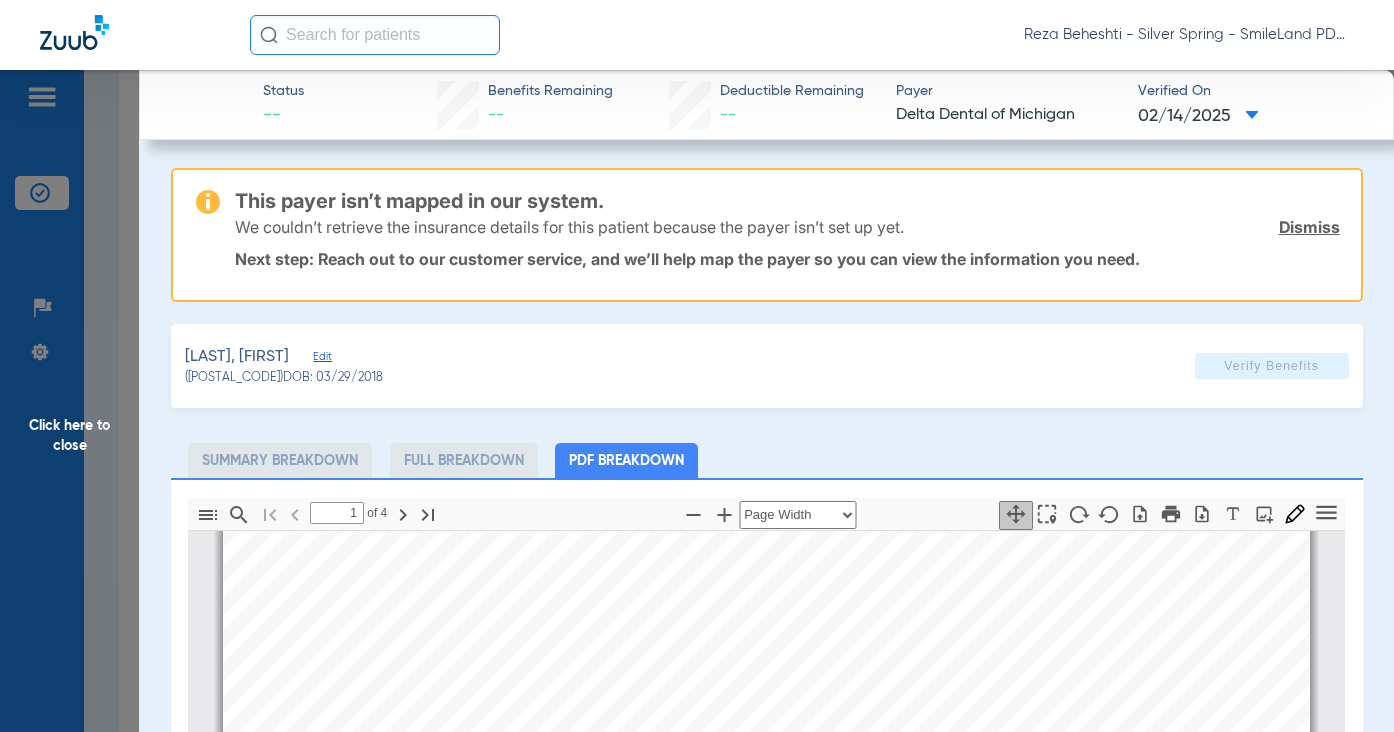 click on "Yonas, Kaleb   Edit   (21186)   DOB: 03/29/2018   Verify Benefits" 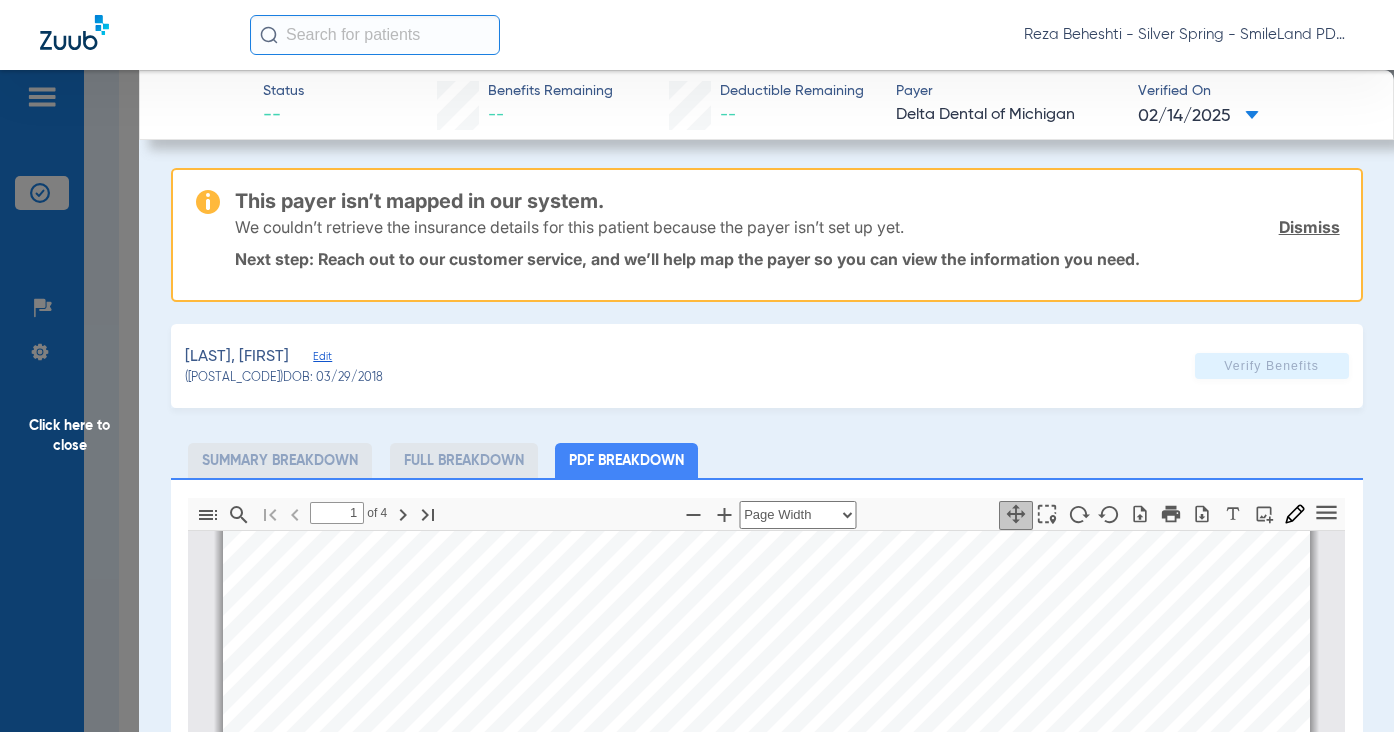 scroll, scrollTop: 300, scrollLeft: 0, axis: vertical 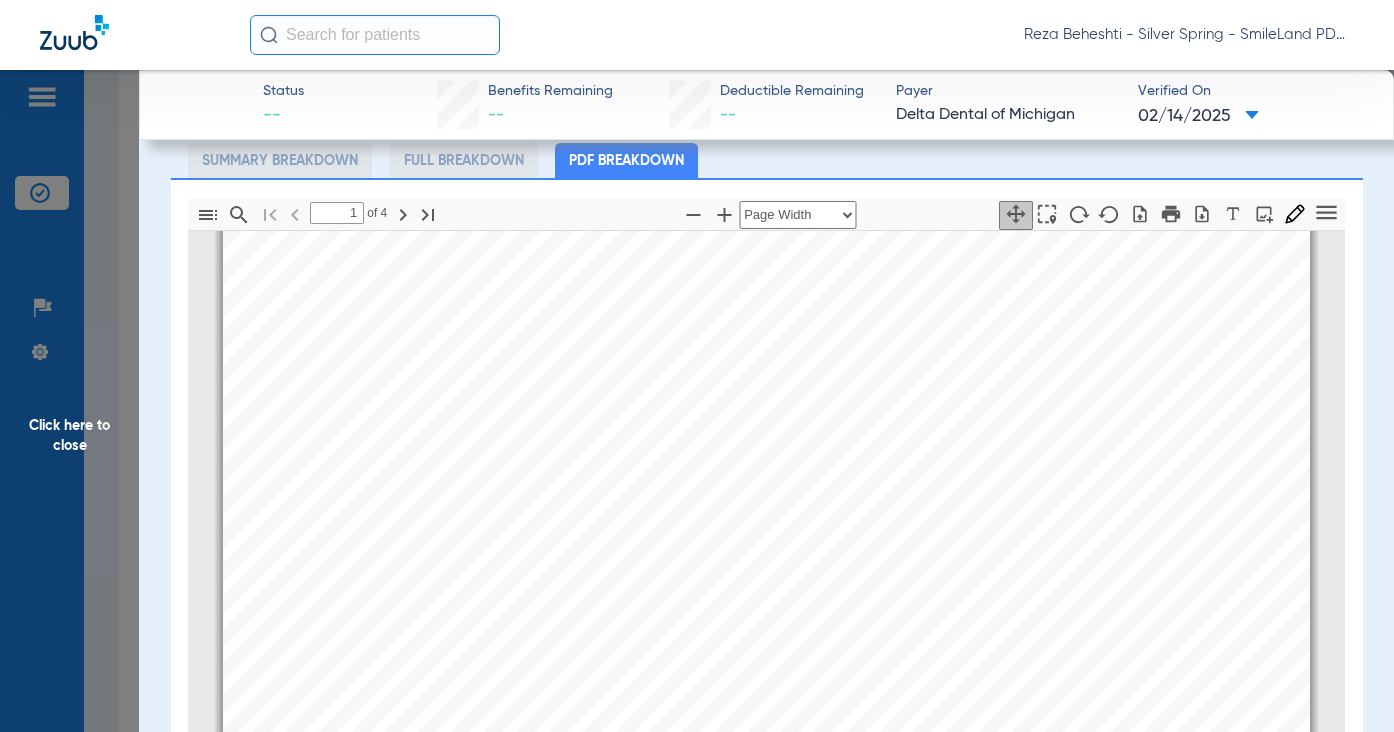 click on "This page provides the levels of coverage and frequencies based on this client's contract with Delta Dental. This listing covers the most commonly requested procedure codes, but" at bounding box center [765, 543] 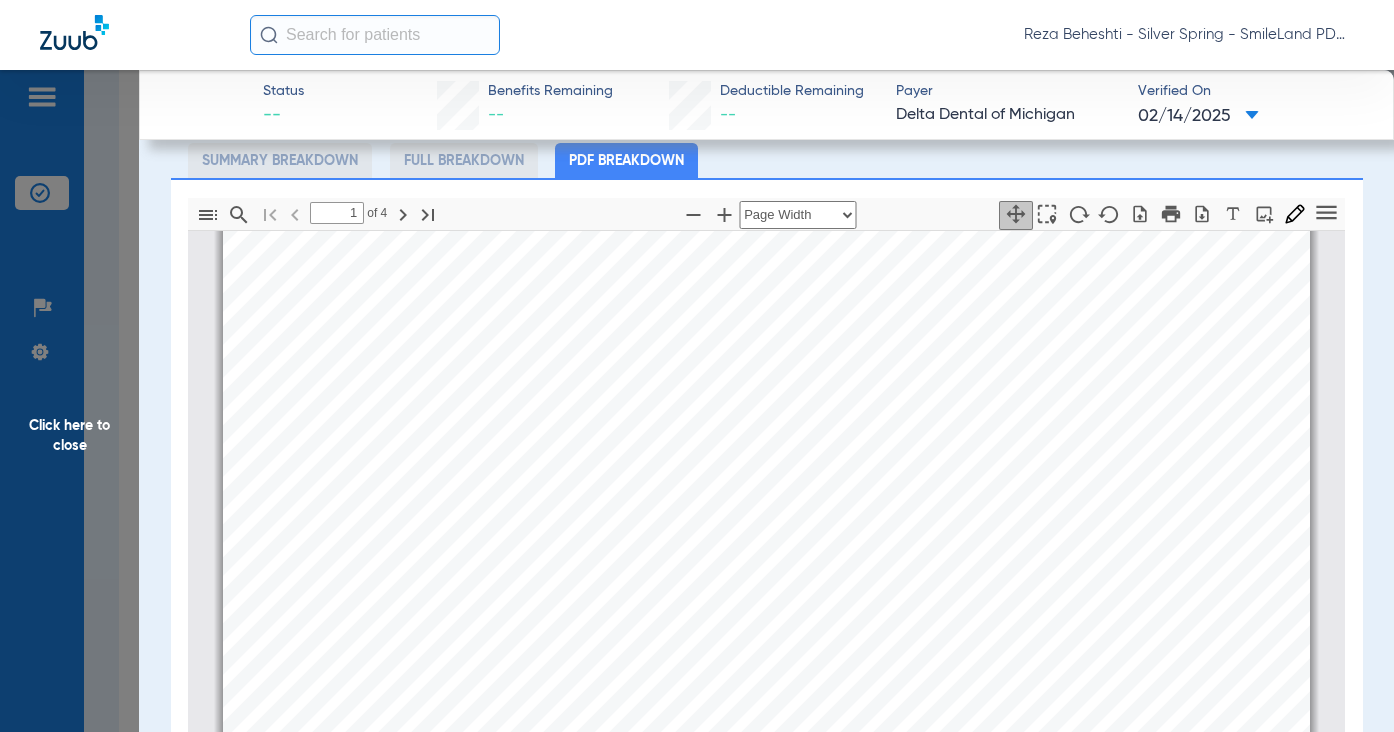 scroll, scrollTop: 0, scrollLeft: 0, axis: both 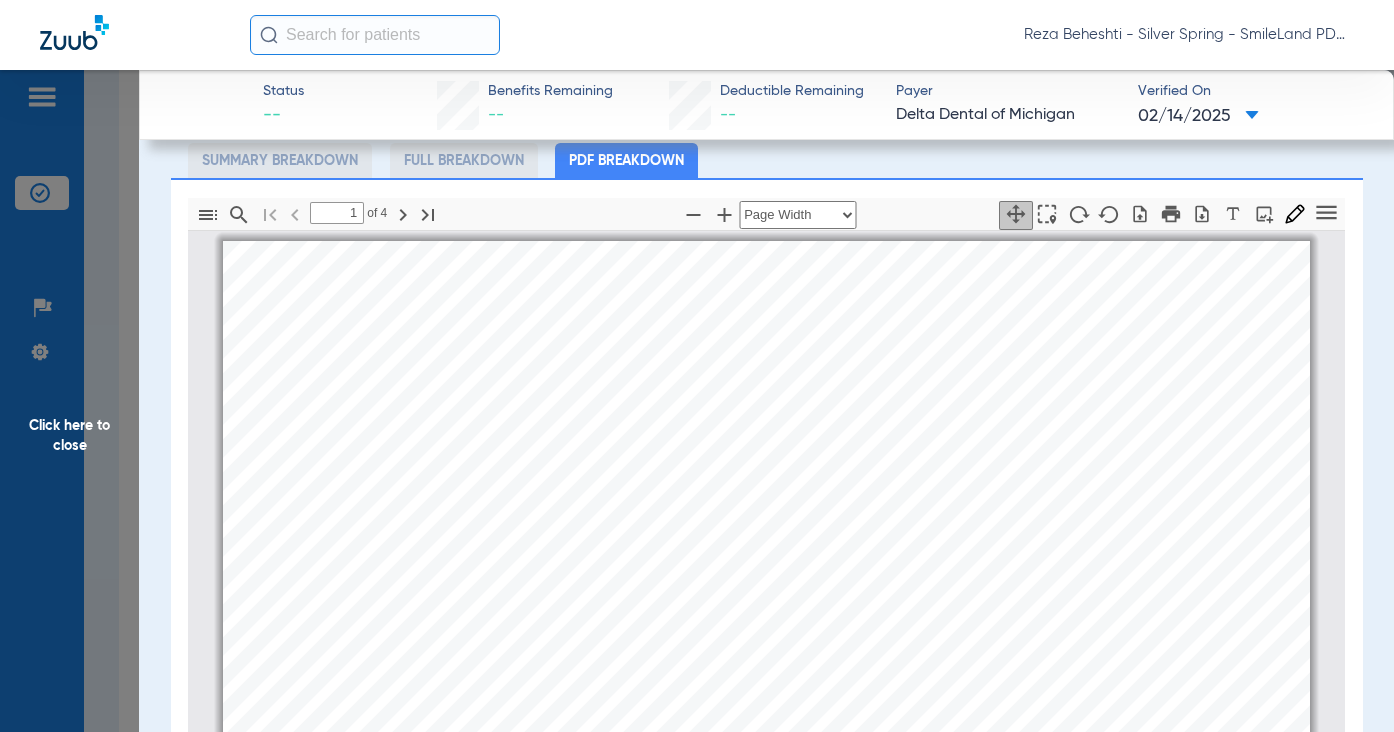 click on "Status --  Benefits Remaining   --   Deductible Remaining   --  Payer Delta Dental of Michigan  Verified On
02/14/2025   This payer isn’t mapped in our system.  We couldn’t retrieve the insurance details for this patient because the payer isn’t set up yet.  Dismiss  Next step: Reach out to our customer service, and we’ll help map the payer so you can view the information you need.  Yonas, Kaleb   Edit   (21186)   DOB: 03/29/2018   Verify Benefits   Subscriber Information   First name  Emewodesh  Last name  Mekuria  DOB  mm / dd / yyyy 01/14/1981  Member ID  906758066  Group ID (optional)  22482000  Insurance Payer   Insurance
Select an Insurance  Provider   Dentist
Reza Beheshti  1518286731  remove   Dependent Information   First name  Kaleb  Last name  Yonas  DOB  mm / dd / yyyy 03/29/2018  Member ID  same as subscriber 906758066  Summary Breakdown   Full Breakdown   PDF Breakdown  Thumbnails Document Outline Attachments Layers Current Outline Item         1 of ⁨4⁩ Automatic Zoom Actual Size" 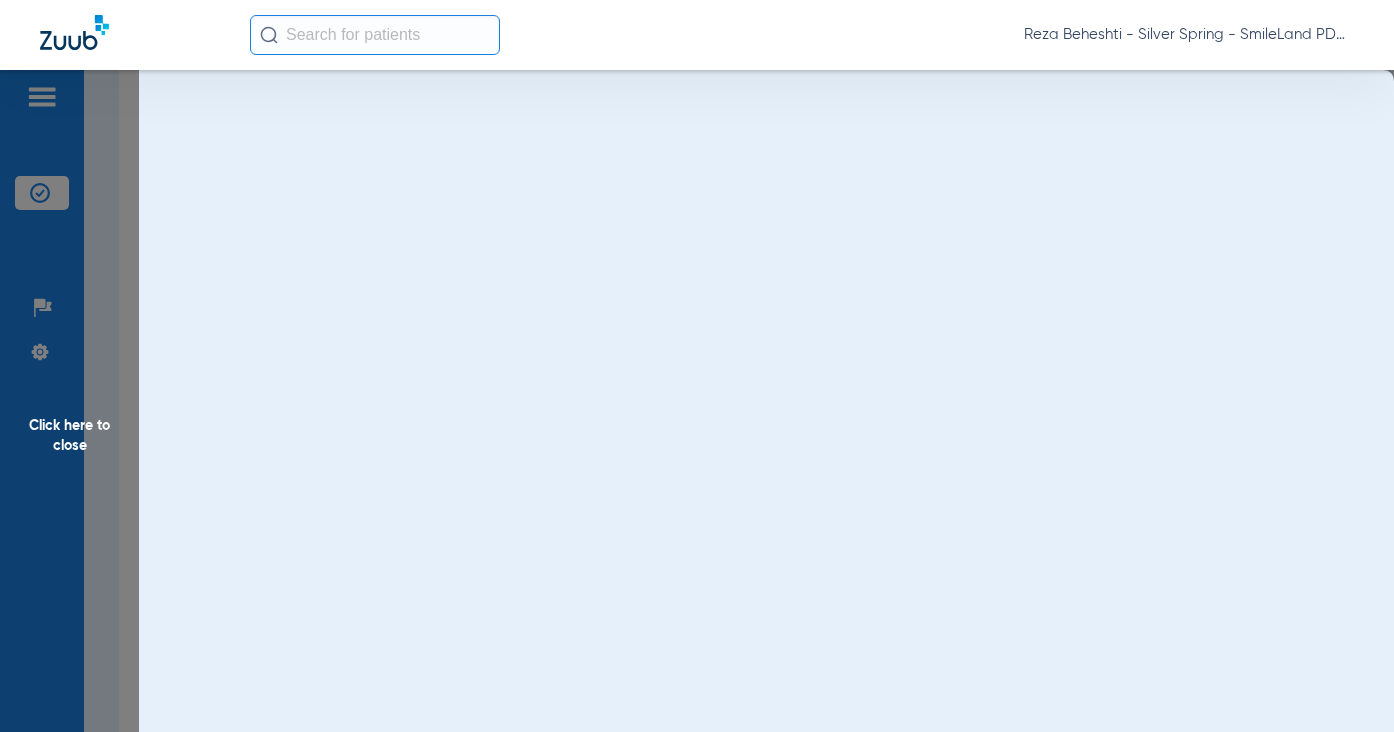 scroll, scrollTop: 0, scrollLeft: 0, axis: both 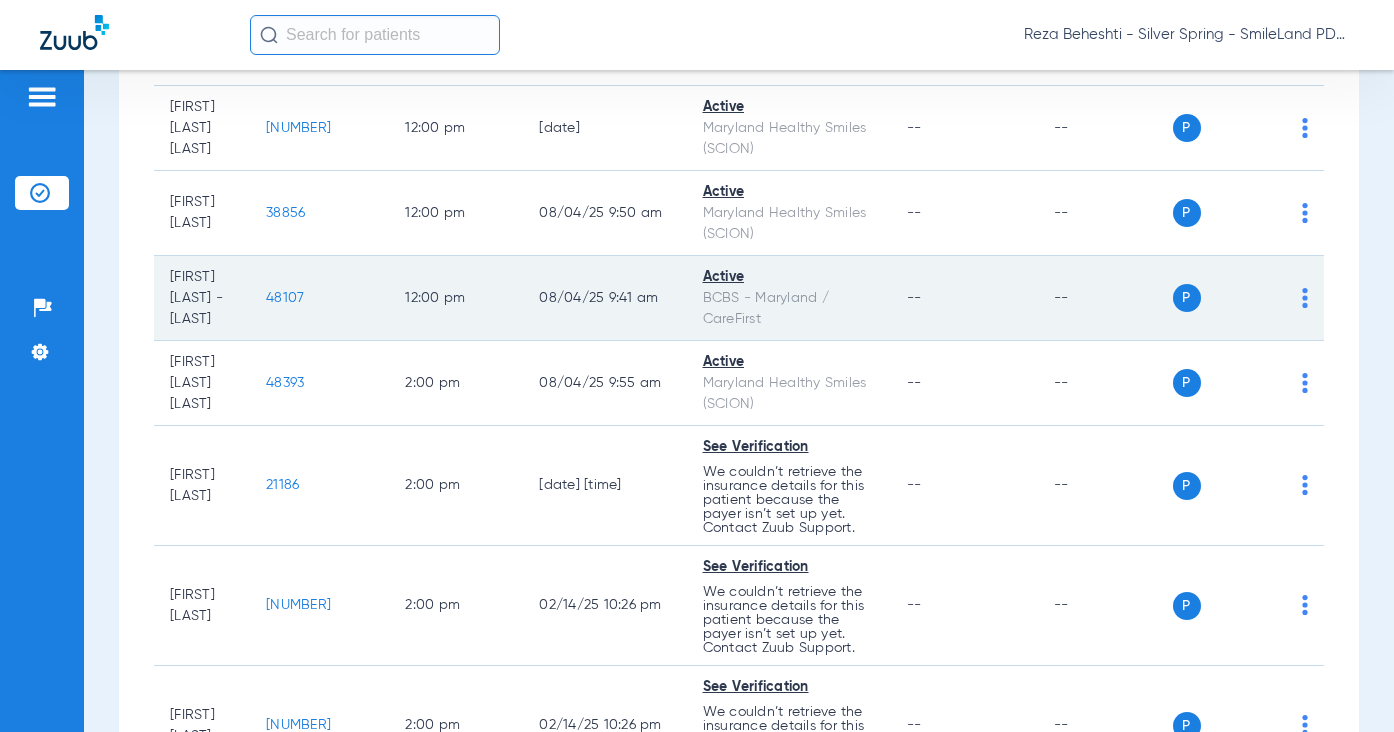 click on "P S" 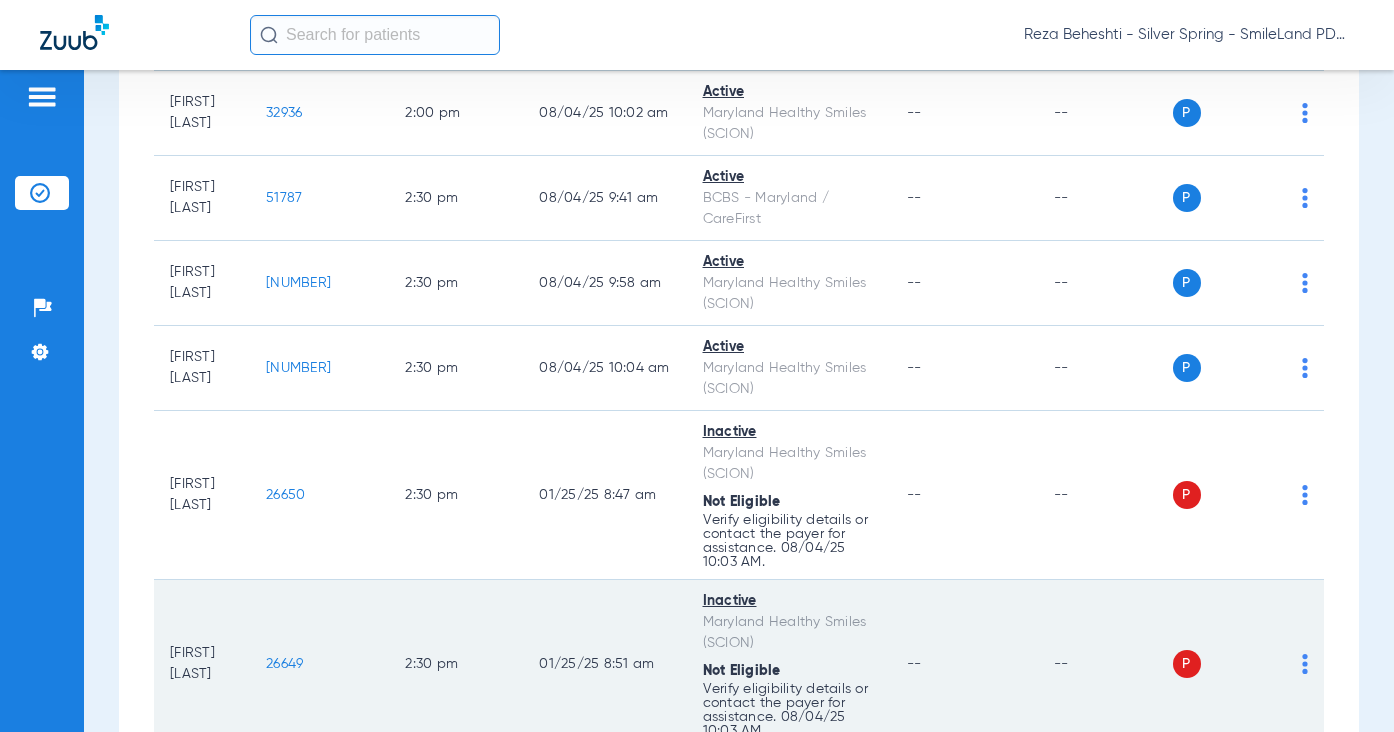 scroll, scrollTop: 5800, scrollLeft: 0, axis: vertical 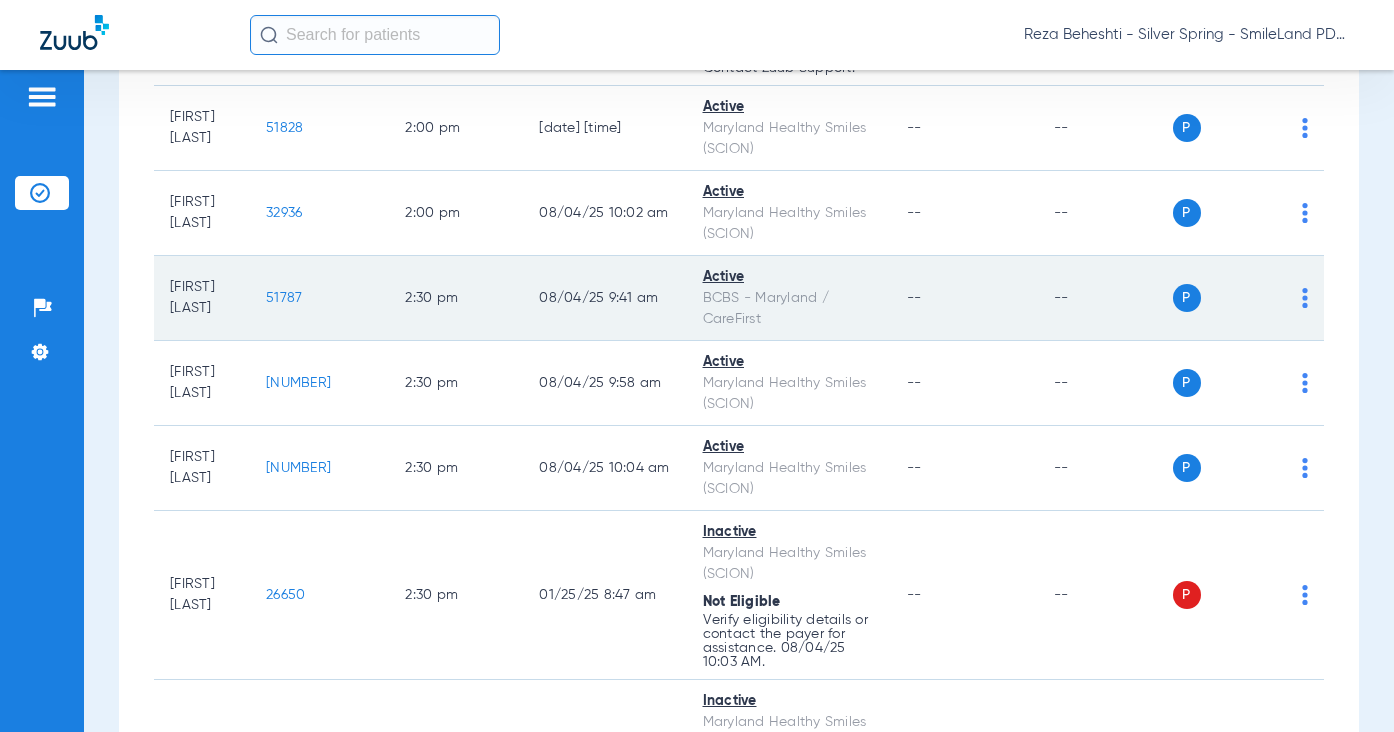 click on "51787" 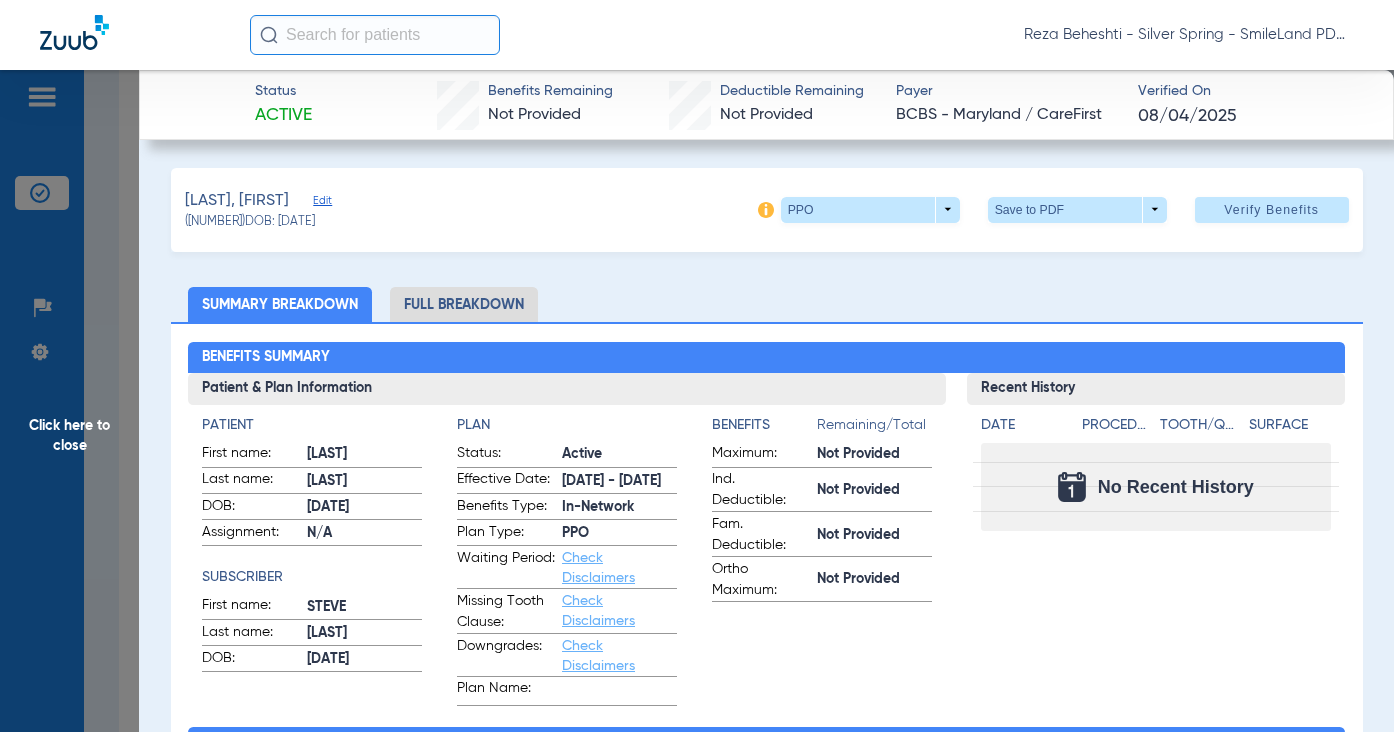 click on "Hernandez, Valentina   Edit   (51787)   DOB: 11/23/2021   PPO  arrow_drop_down  Save to PDF  arrow_drop_down  Verify Benefits   Subscriber Information   First name  Steve  Last name  Hernandez  DOB  mm / dd / yyyy 03/25/1983  Member ID  905673362  Group ID (optional)  99EE  Insurance Payer   Insurance
Bcbs - Maryland / Carefirst  Provider   Dentist
Reza Beheshti  1518286731  remove   Dependent Information   First name  Valentina  Last name  Hernandez  DOB  mm / dd / yyyy 11/23/2021  Member ID  same as subscriber 905673362  Summary Breakdown   Full Breakdown  Benefits Summary Patient & Plan Information Patient First name:  VALENTINA  Last name:  HERNANDEZ  DOB:  11/23/2021  Assignment:  N/A  Subscriber First name:  STEVE  Last name:  HERNANDEZ  DOB:  03/25/1983  Plan Status:  Active  Effective Date:  1/1/25 - 12/31/40  Benefits Type:  In-Network  Plan Type:  PPO  Waiting Period:  Check Disclaimers  Missing Tooth Clause:  Check Disclaimers  Downgrades:  Check Disclaimers  Plan Name:    Benefits Maximum: Date" 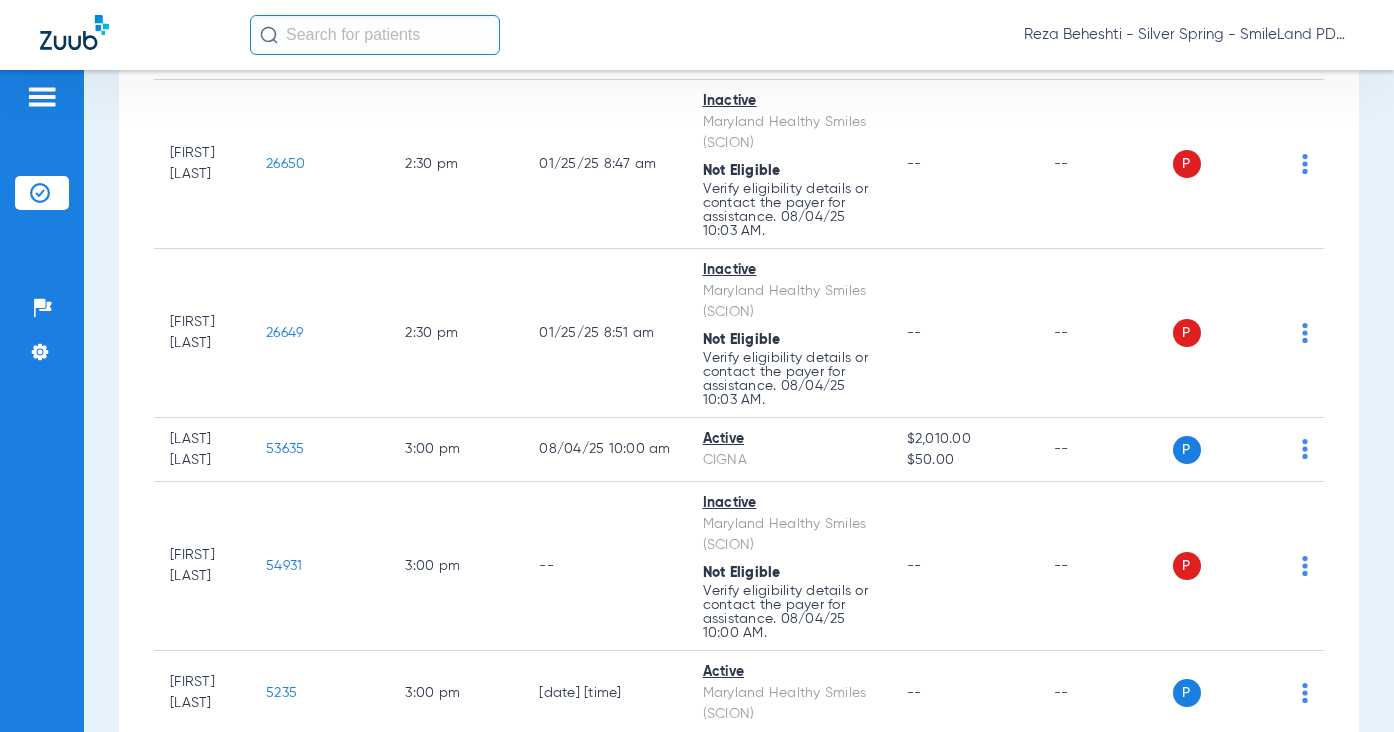 scroll, scrollTop: 6200, scrollLeft: 0, axis: vertical 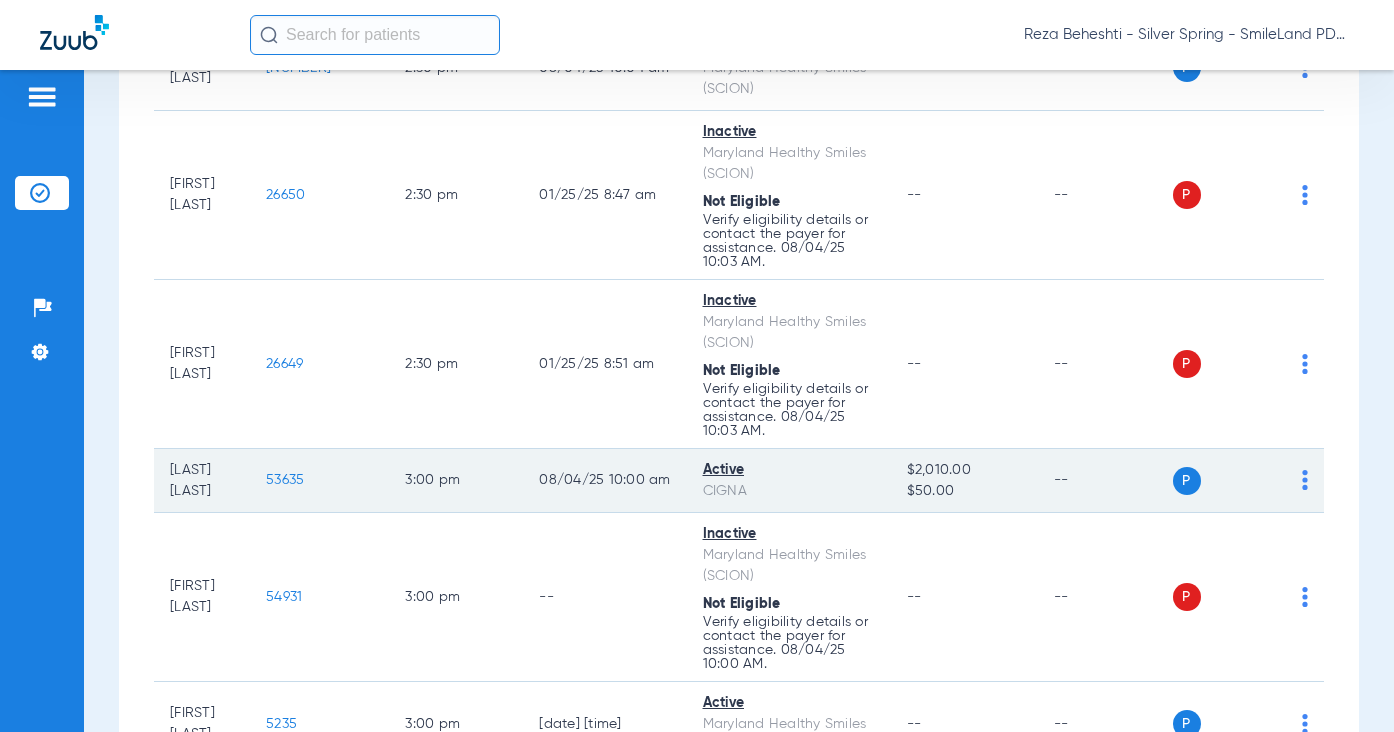 click on "53635" 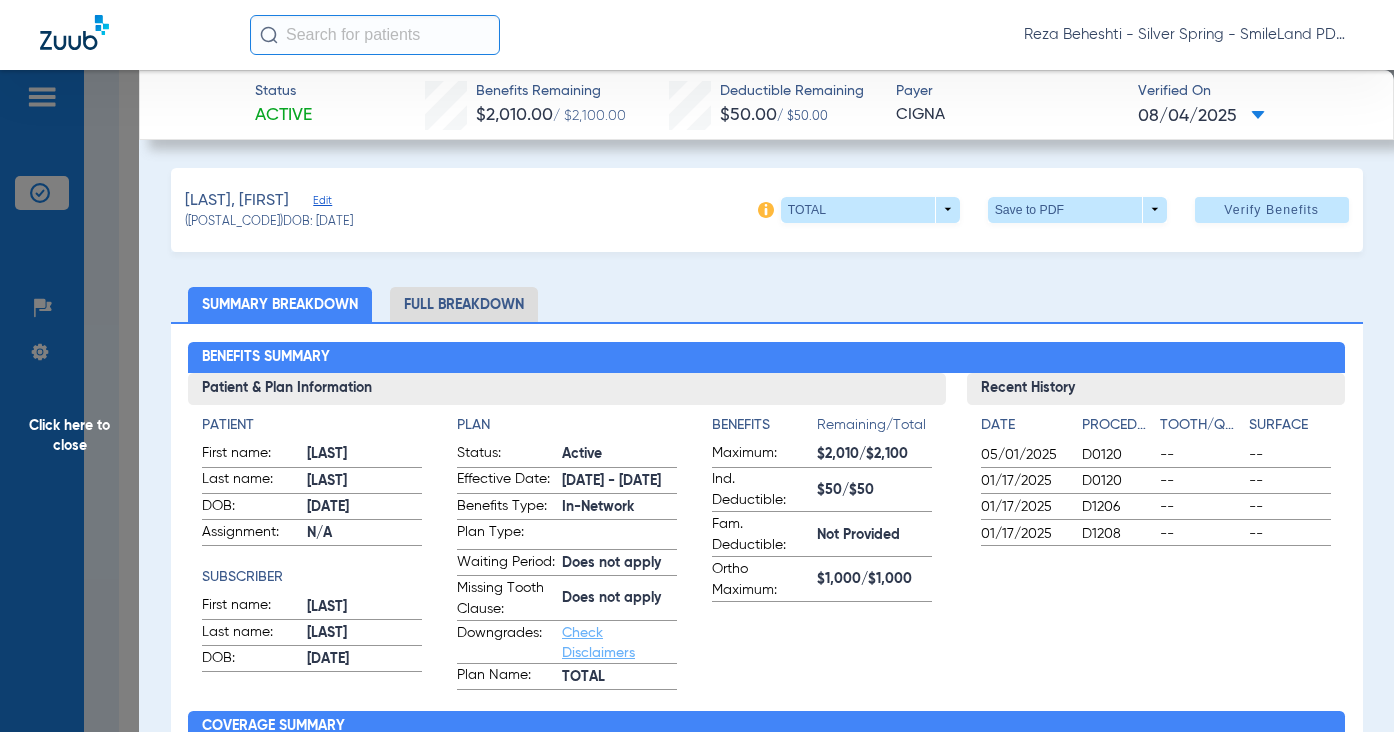drag, startPoint x: 1257, startPoint y: 337, endPoint x: 1080, endPoint y: 9, distance: 372.71036 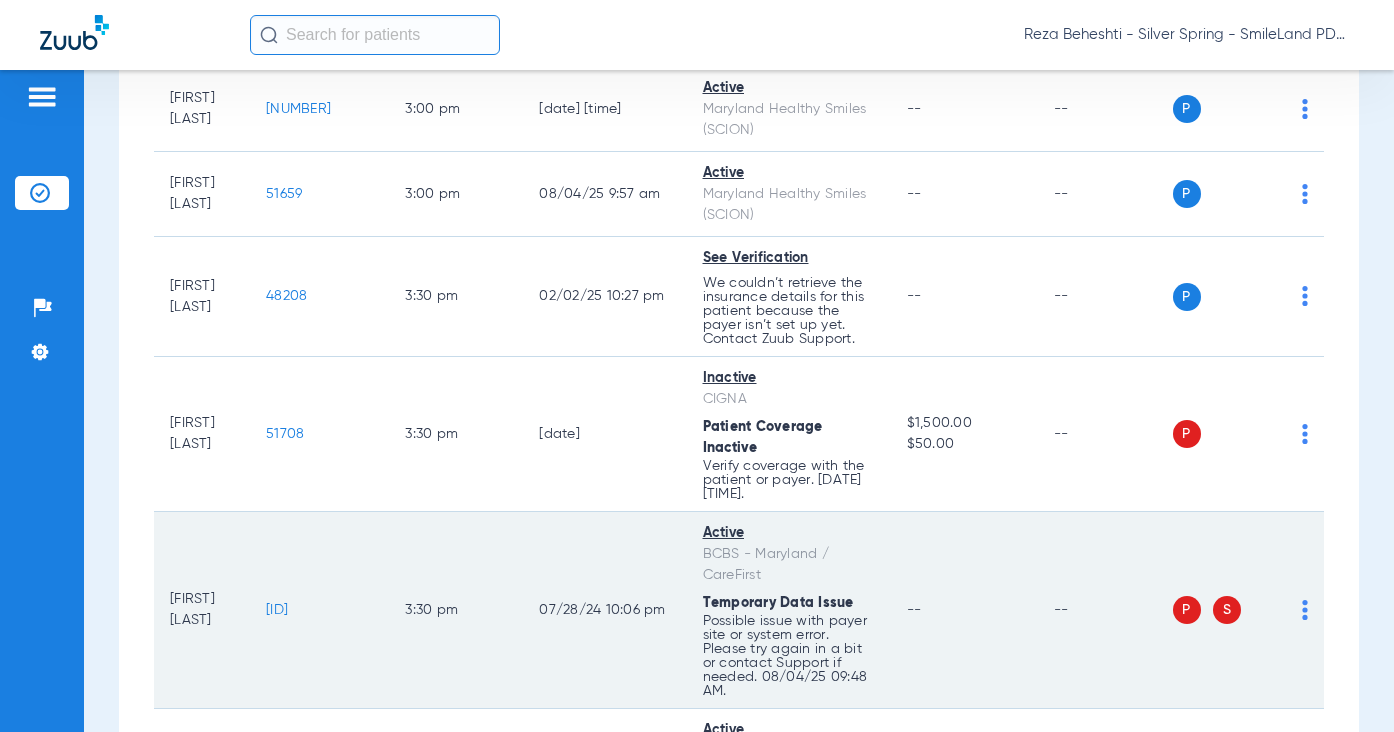 scroll, scrollTop: 7000, scrollLeft: 0, axis: vertical 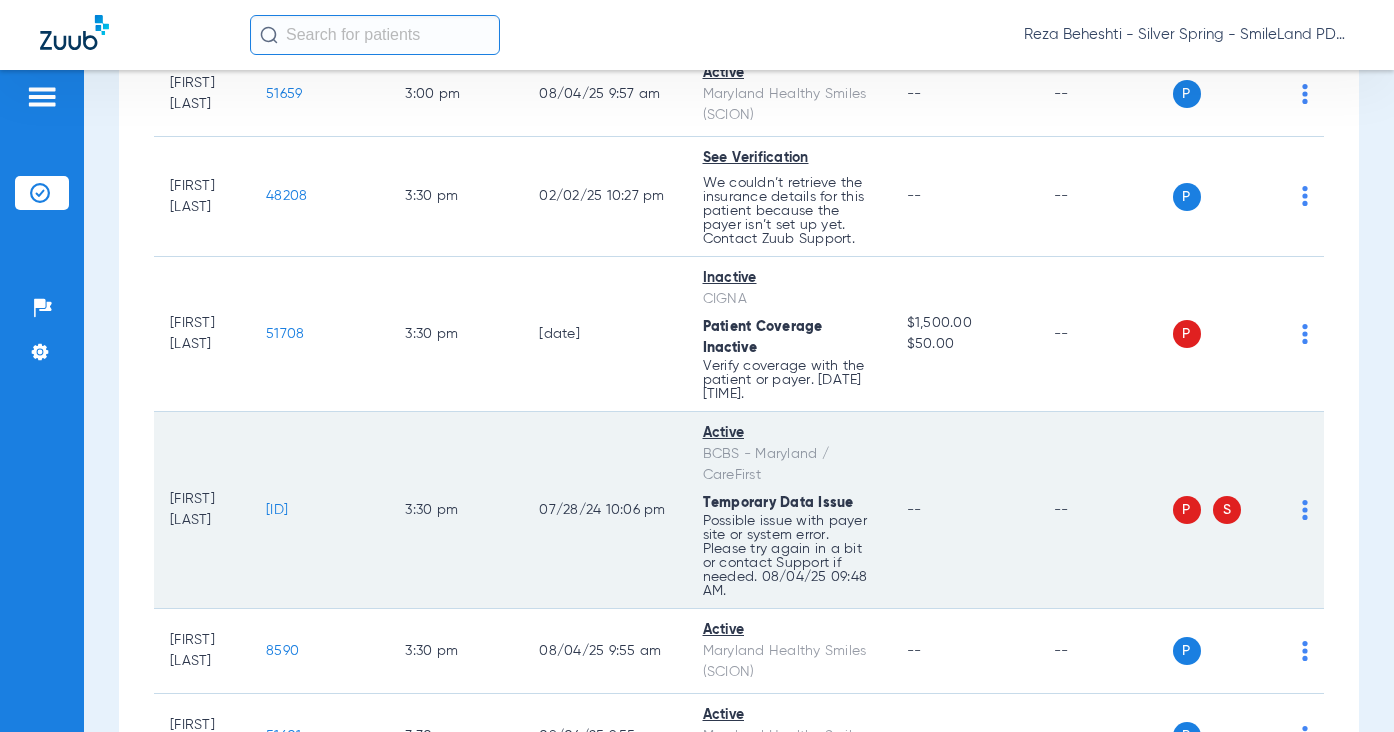 click on "2295" 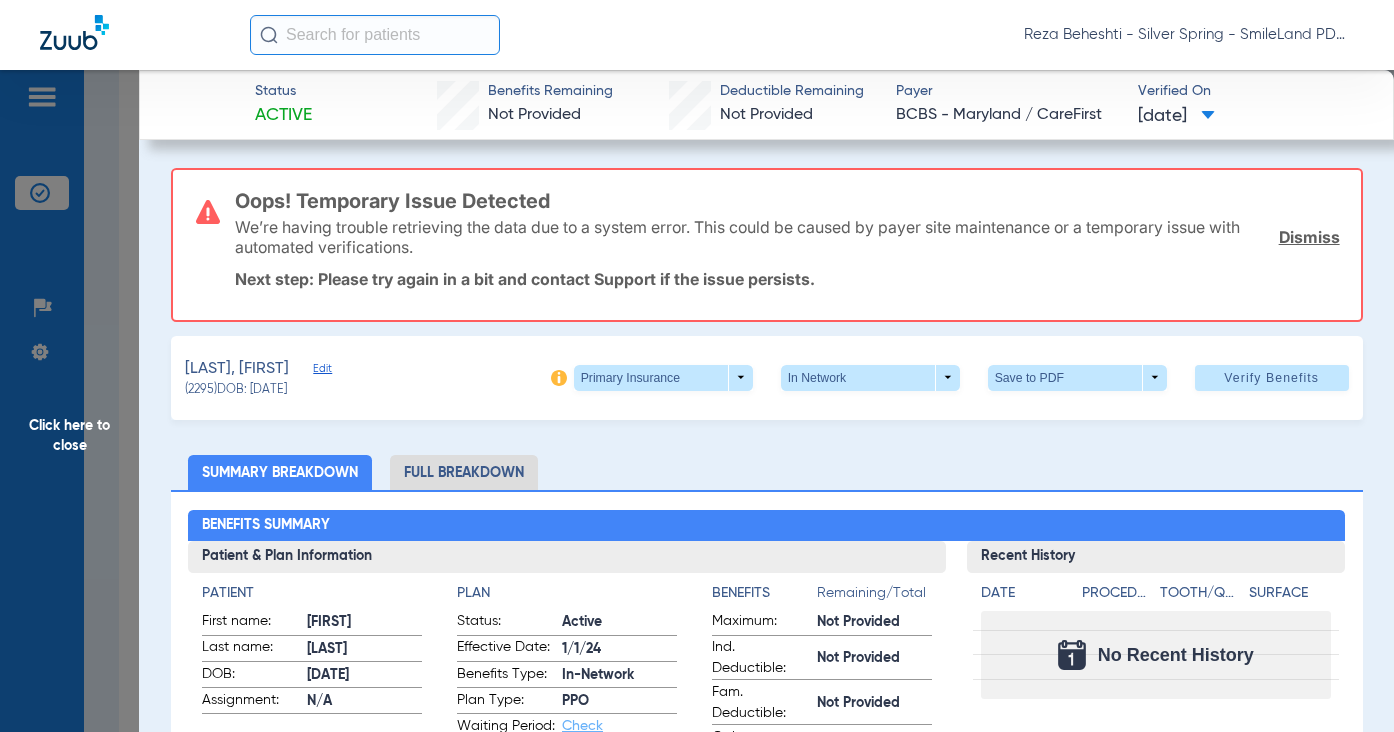 click on "Oops! Temporary Issue Detected  We’re having trouble retrieving the data due to a system error. This could be caused by payer site maintenance or a temporary issue with automated verifications.  Dismiss  Next step: Please try again in a bit and contact Support if the issue persists." 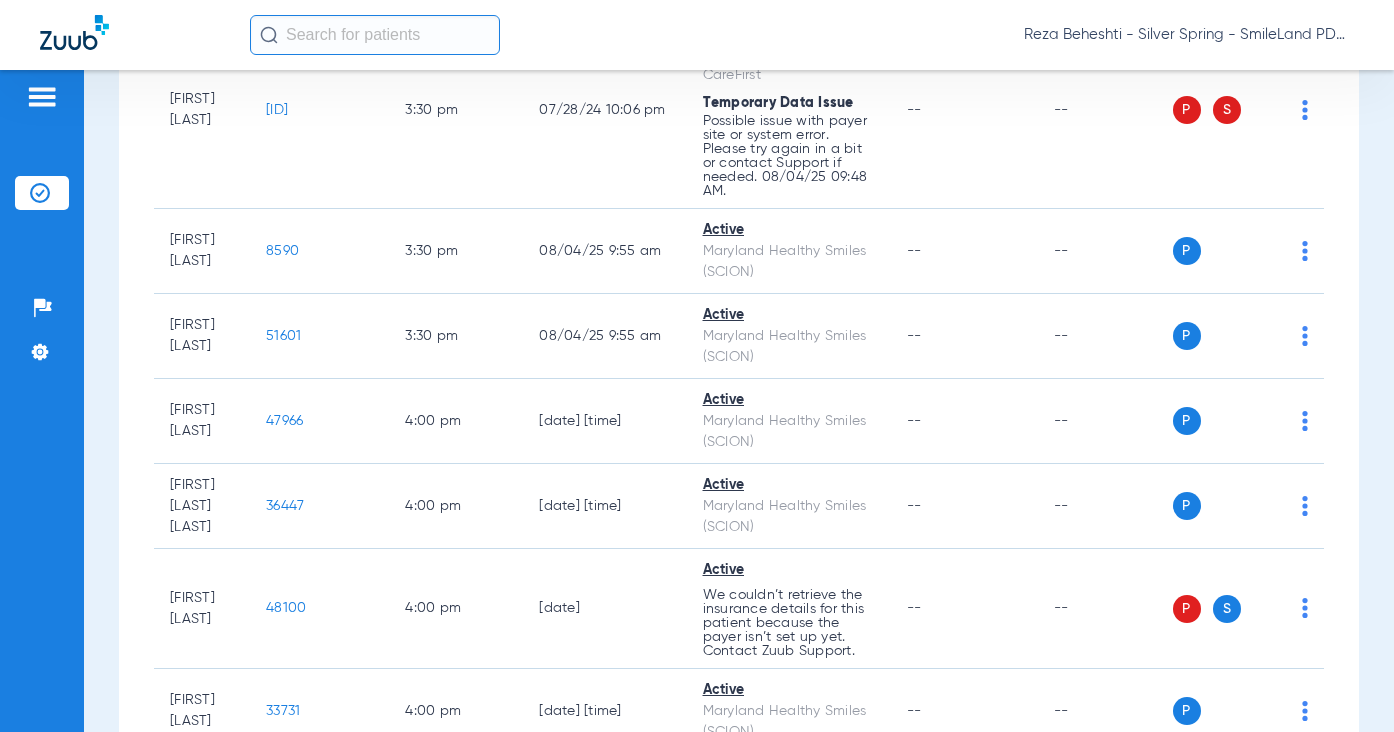 scroll, scrollTop: 7602, scrollLeft: 0, axis: vertical 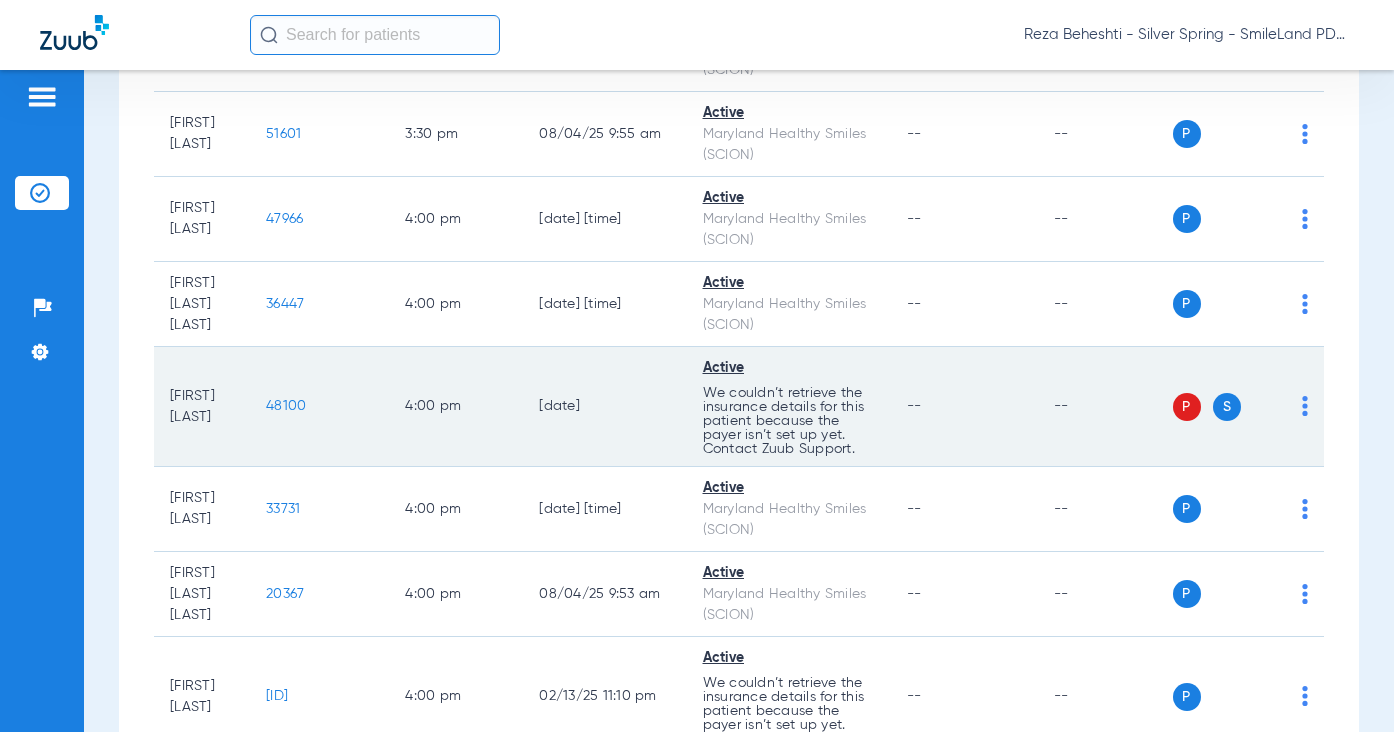 click on "48100" 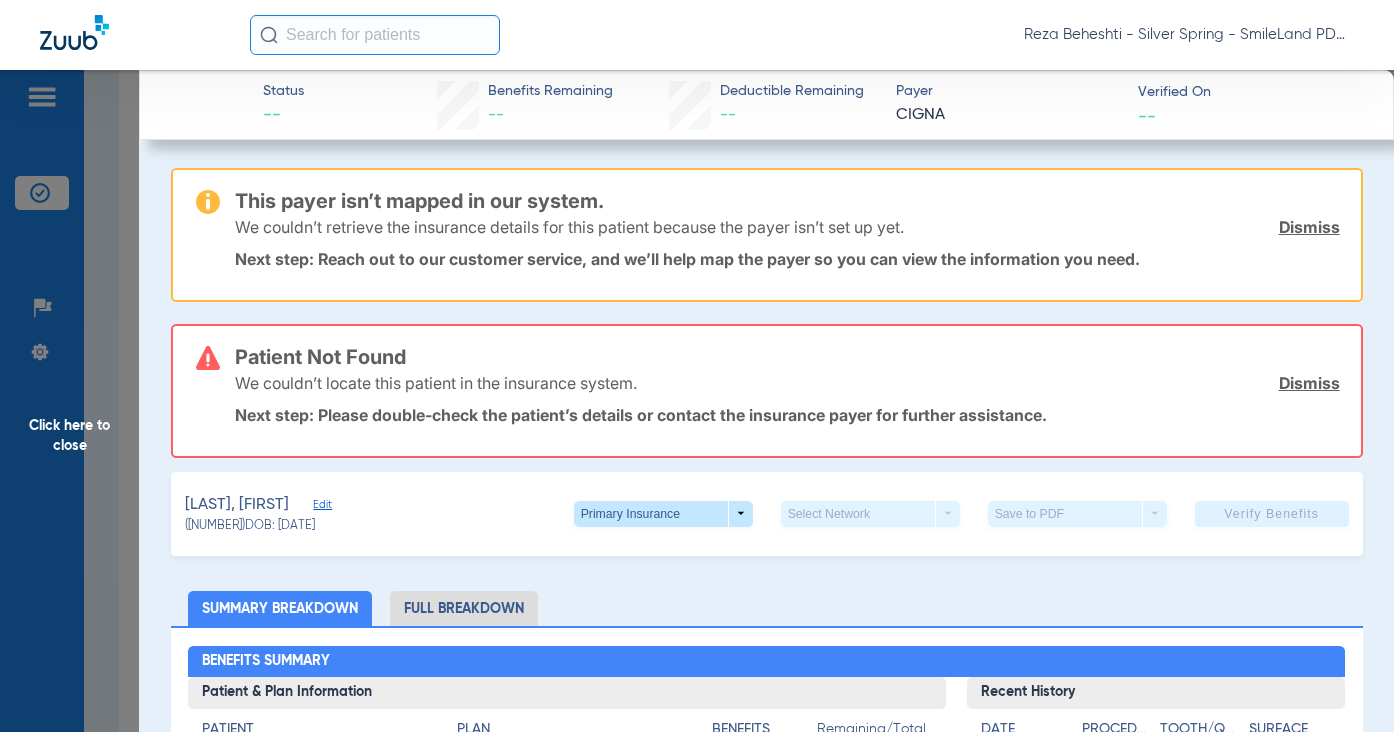 click on "Next step: Reach out to our customer service, and we’ll help map the payer so you can view the information you need." at bounding box center [787, 259] 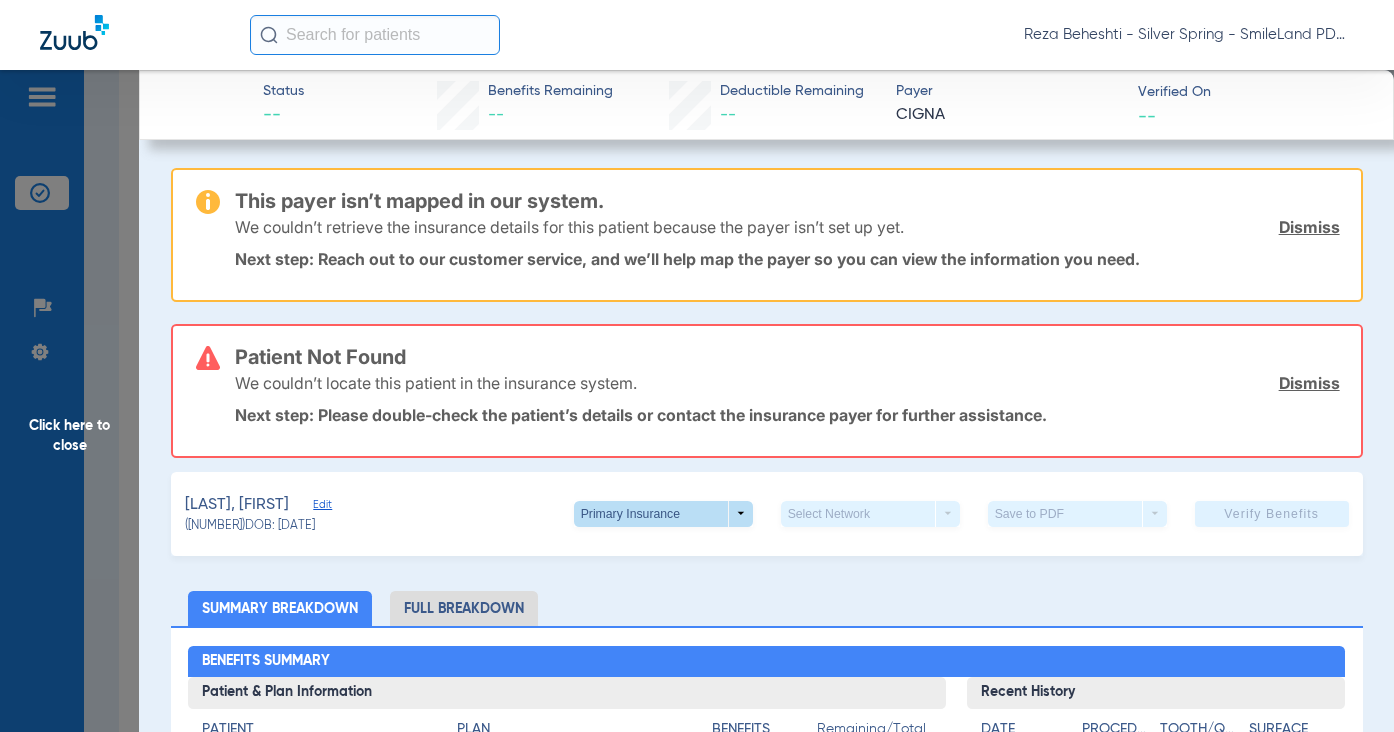 click 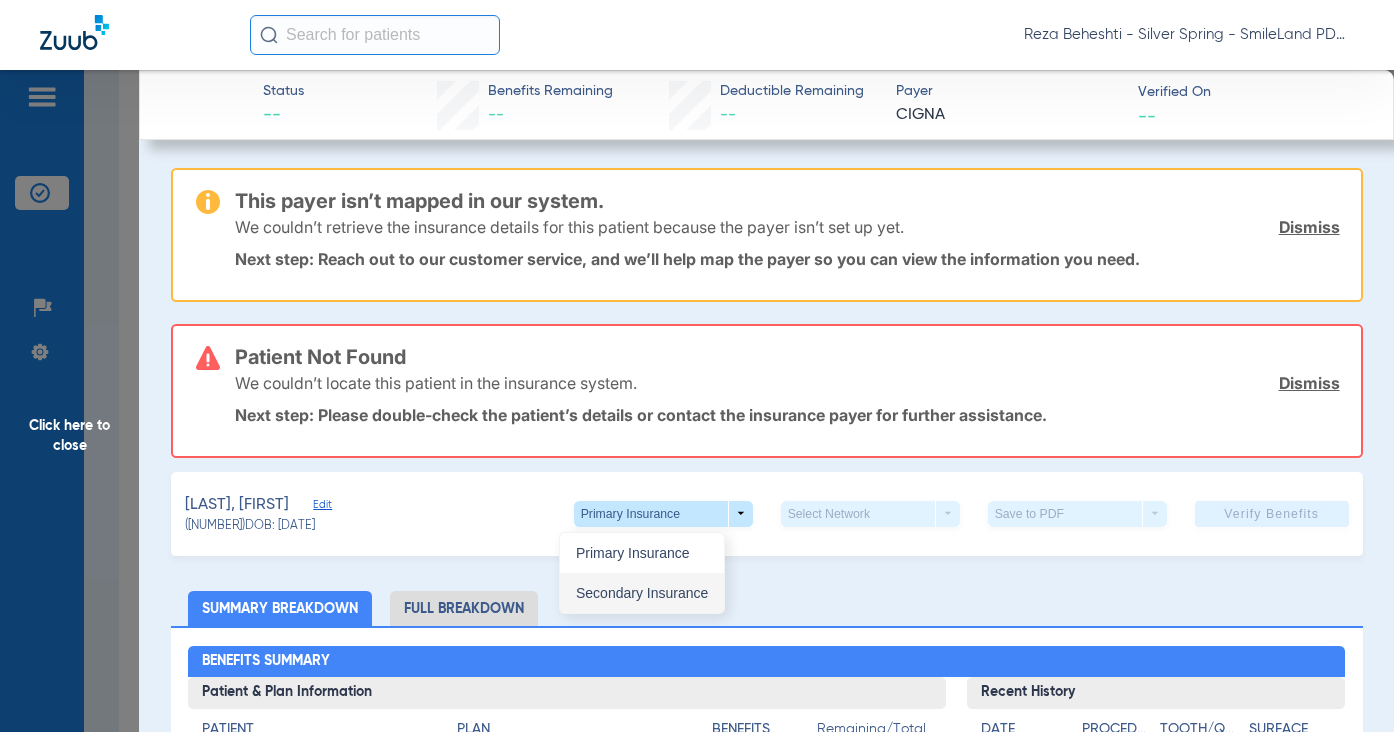 click on "Secondary Insurance" at bounding box center [642, 593] 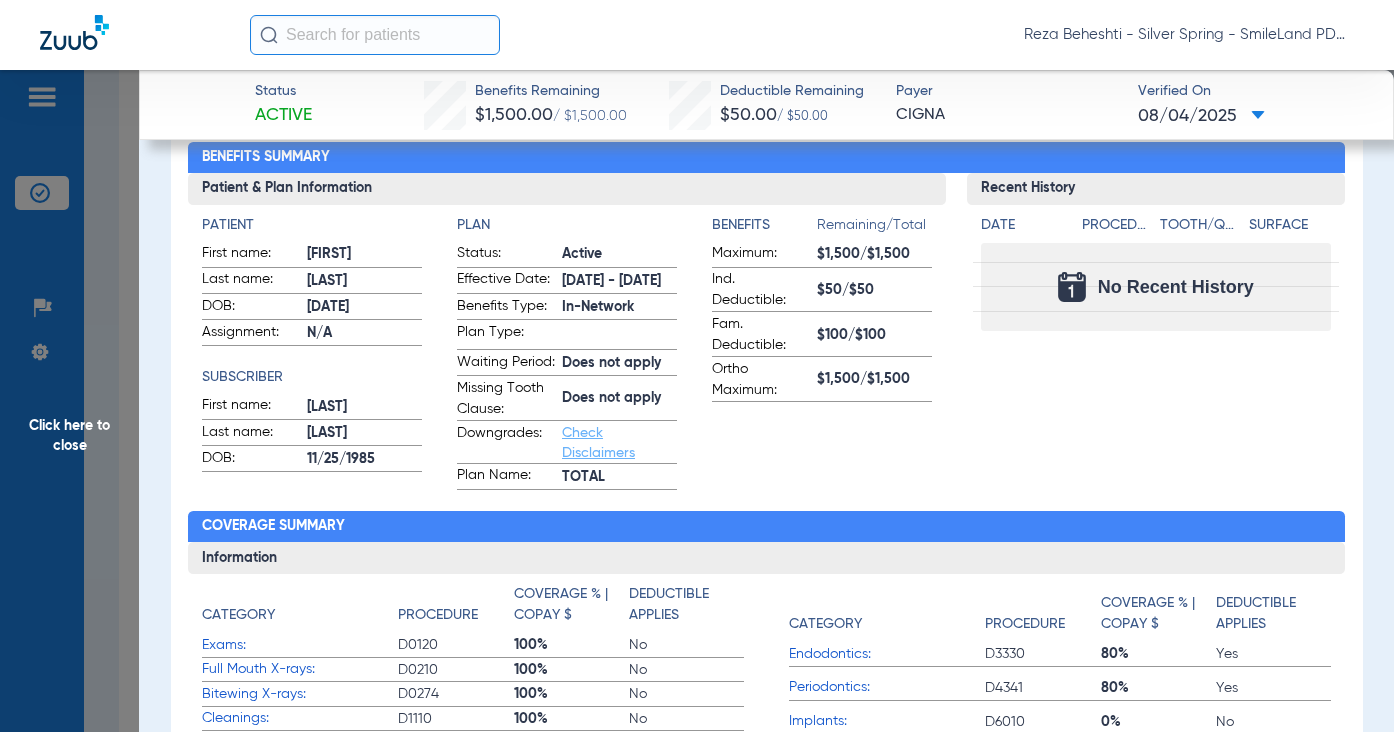 scroll, scrollTop: 100, scrollLeft: 0, axis: vertical 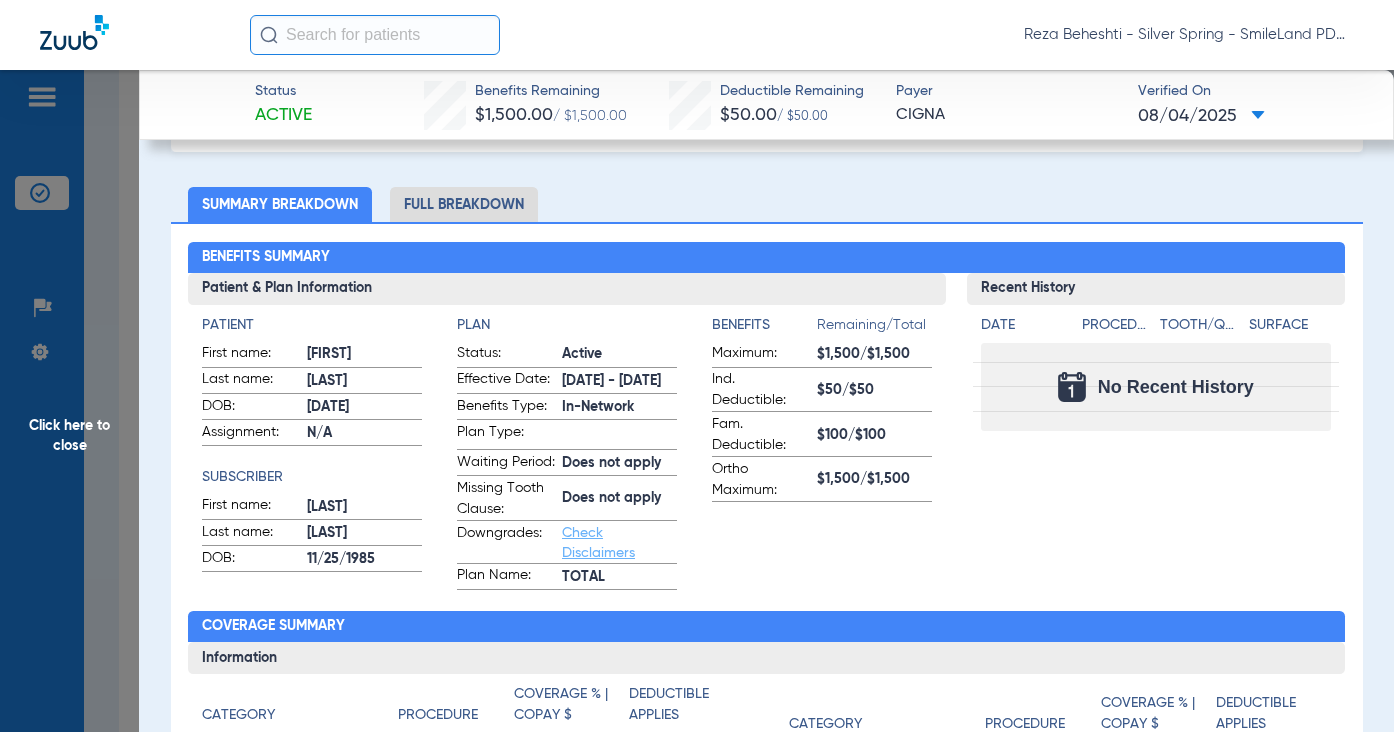 click on "Sileshi, Reza   Edit   (48100)   DOB: 03/20/2018   Secondary Insurance  arrow_drop_down  ADVANTAGE  arrow_drop_down  Save to PDF  arrow_drop_down  Verify Benefits   Subscriber Information   First name  Bersabeh  Last name  Habte  DOB  mm / dd / yyyy 11/25/1985  Member ID  U89875970  Group ID (optional)  3215816  Insurance Payer   Insurance
Cigna  Provider   Dentist
Reza Beheshti  1518286731  remove   Dependent Information   First name  Reza  Last name  Sileshi  DOB  mm / dd / yyyy 03/20/2018  Member ID  same as subscriber U89875970  Summary Breakdown   Full Breakdown  Benefits Summary Patient & Plan Information Patient First name:  Reza  Last name:  Sileshi  DOB:  03/20/2018  Assignment:  N/A  Subscriber First name:  Bersabeh  Last name:  Habte  DOB:  11/25/1985  Plan Status:  Active  Effective Date:  10/9/23 - 12/31/25  Benefits Type:  In-Network  Plan Type:    Waiting Period:  Does not apply  Missing Tooth Clause:  Does not apply  Downgrades:  Check Disclaimers  Plan Name:  TOTAL  Benefits Maximum: Date" 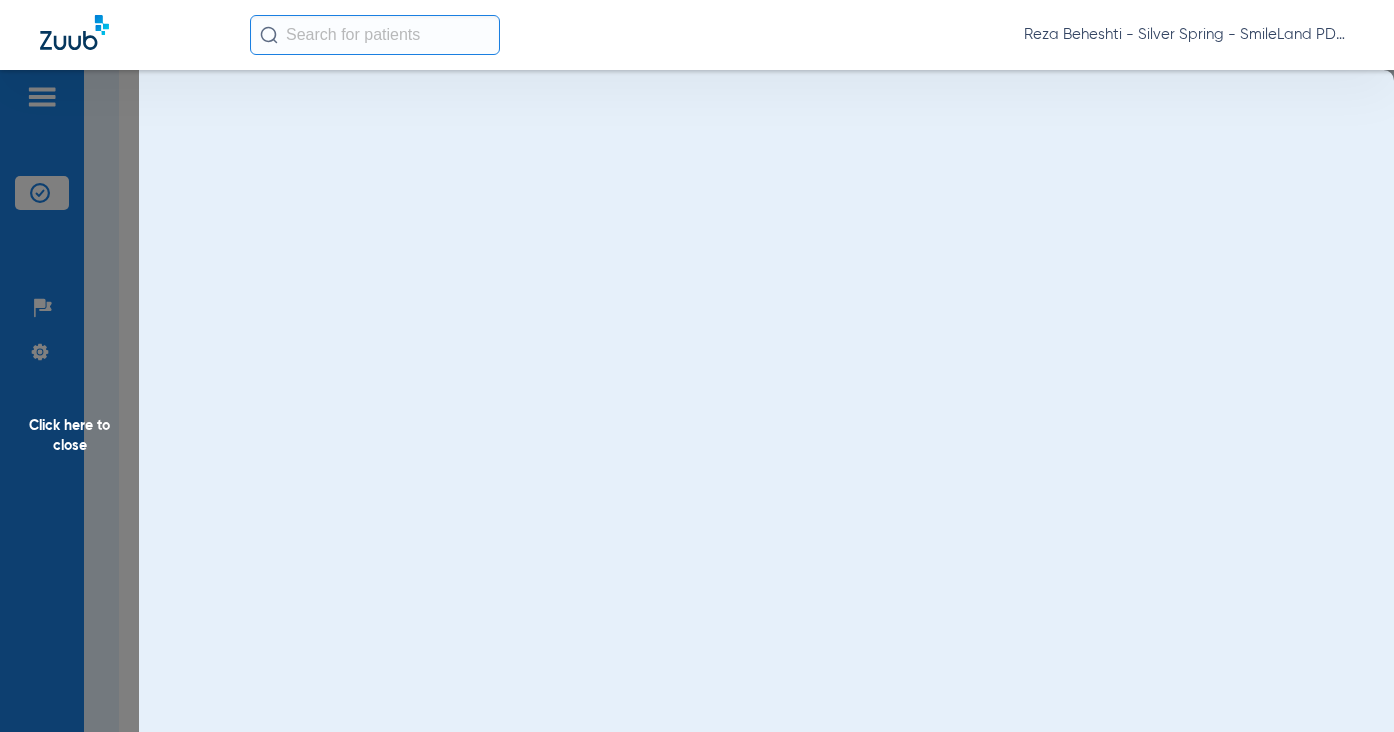 scroll, scrollTop: 0, scrollLeft: 0, axis: both 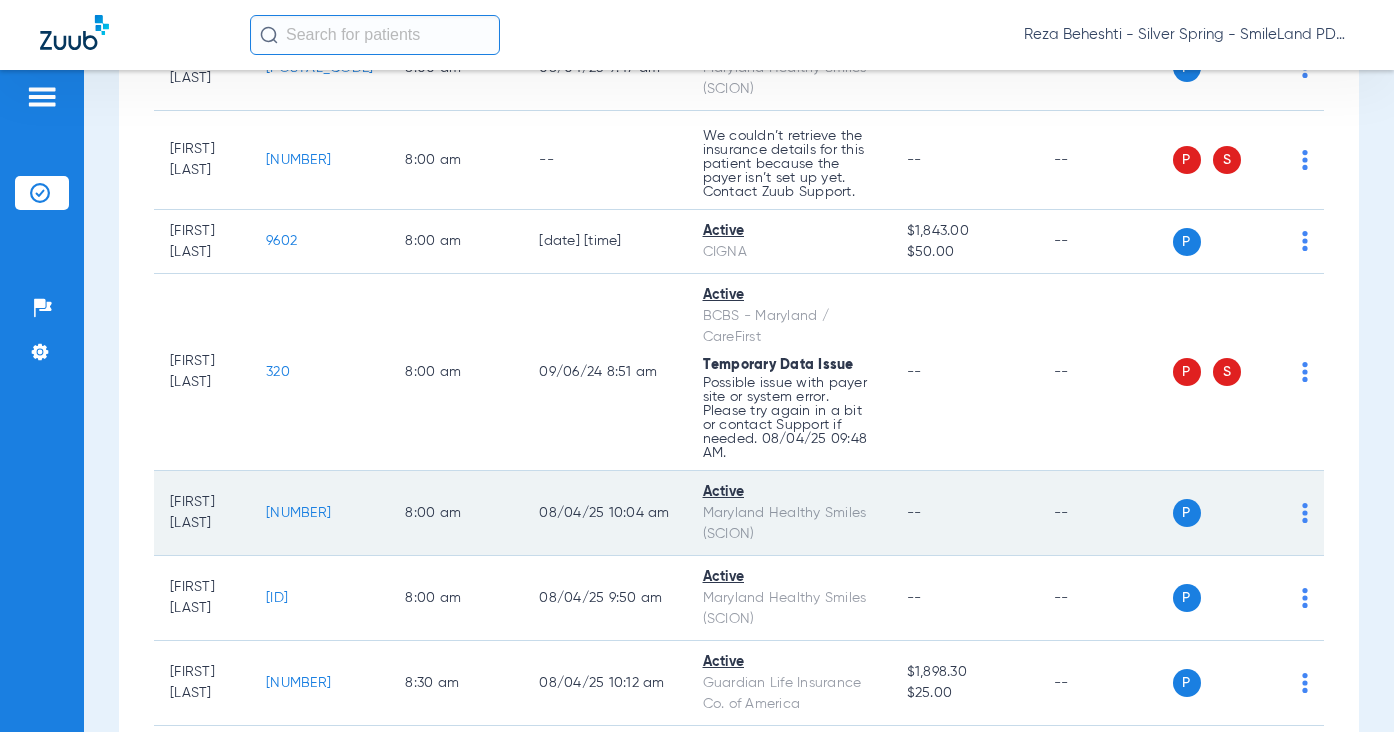 click on "58095" 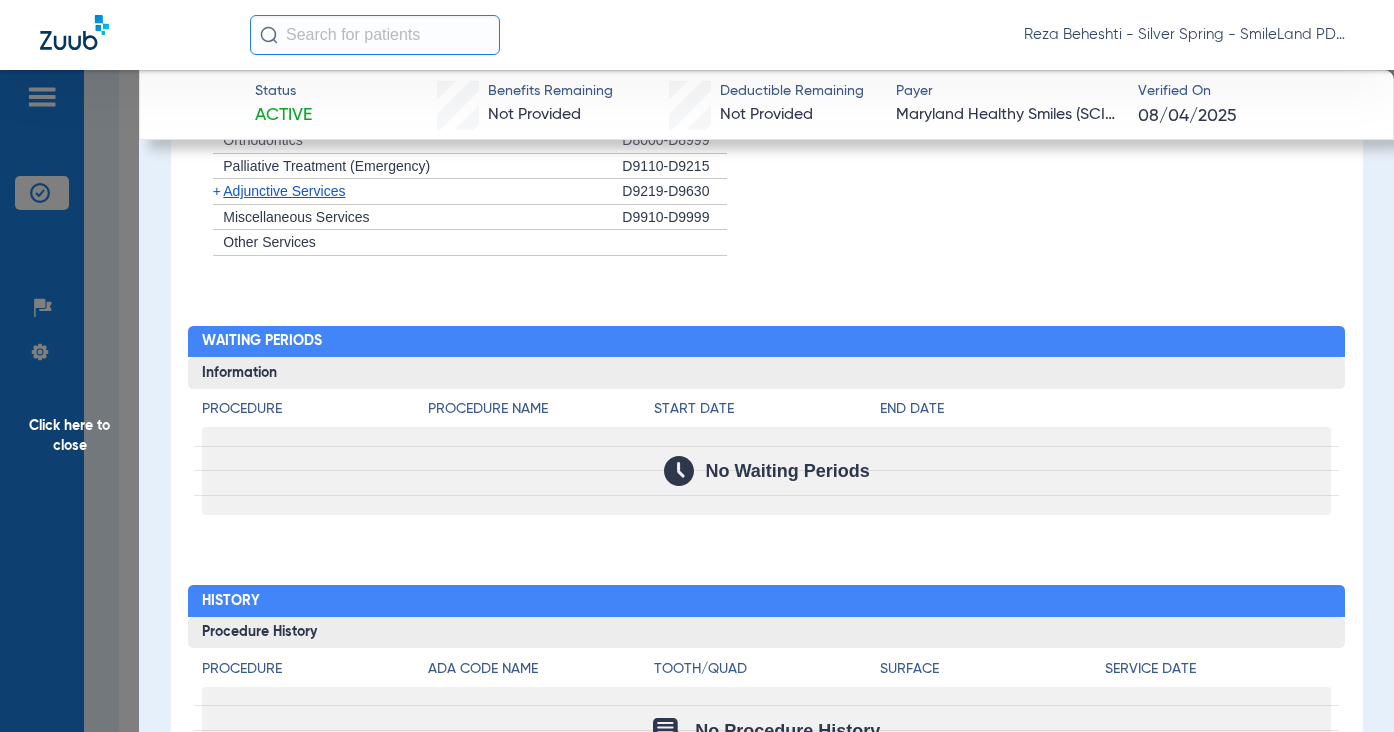 scroll, scrollTop: 1900, scrollLeft: 0, axis: vertical 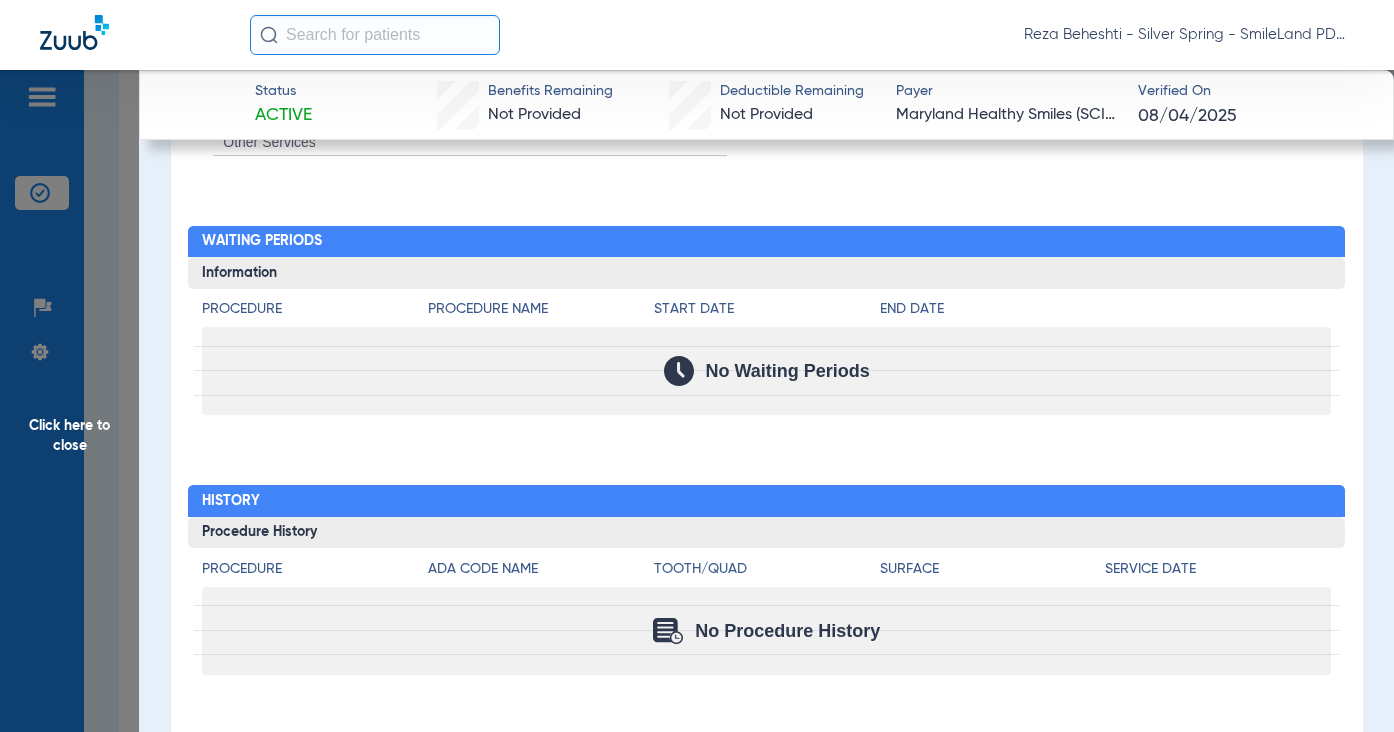 click on "Procedure Procedure Name Start Date End Date  No Waiting Periods" 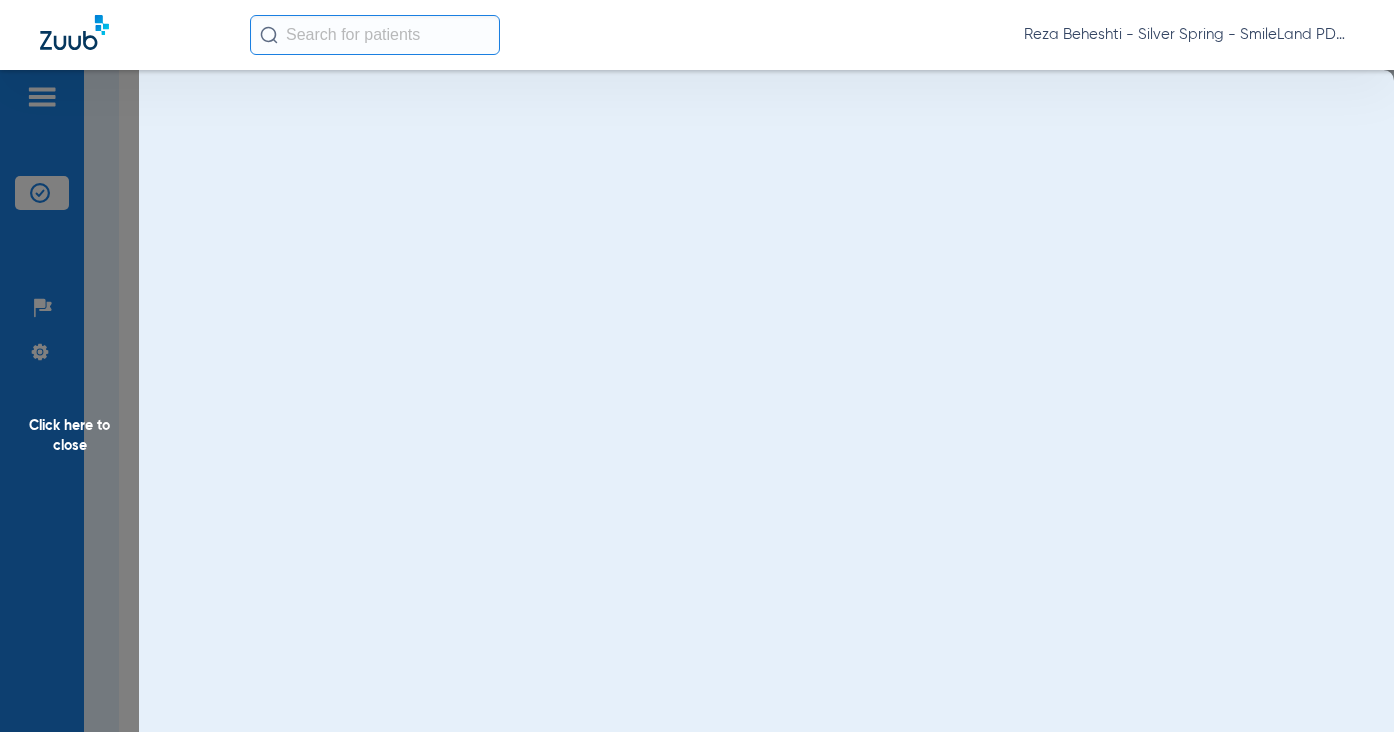 scroll, scrollTop: 0, scrollLeft: 0, axis: both 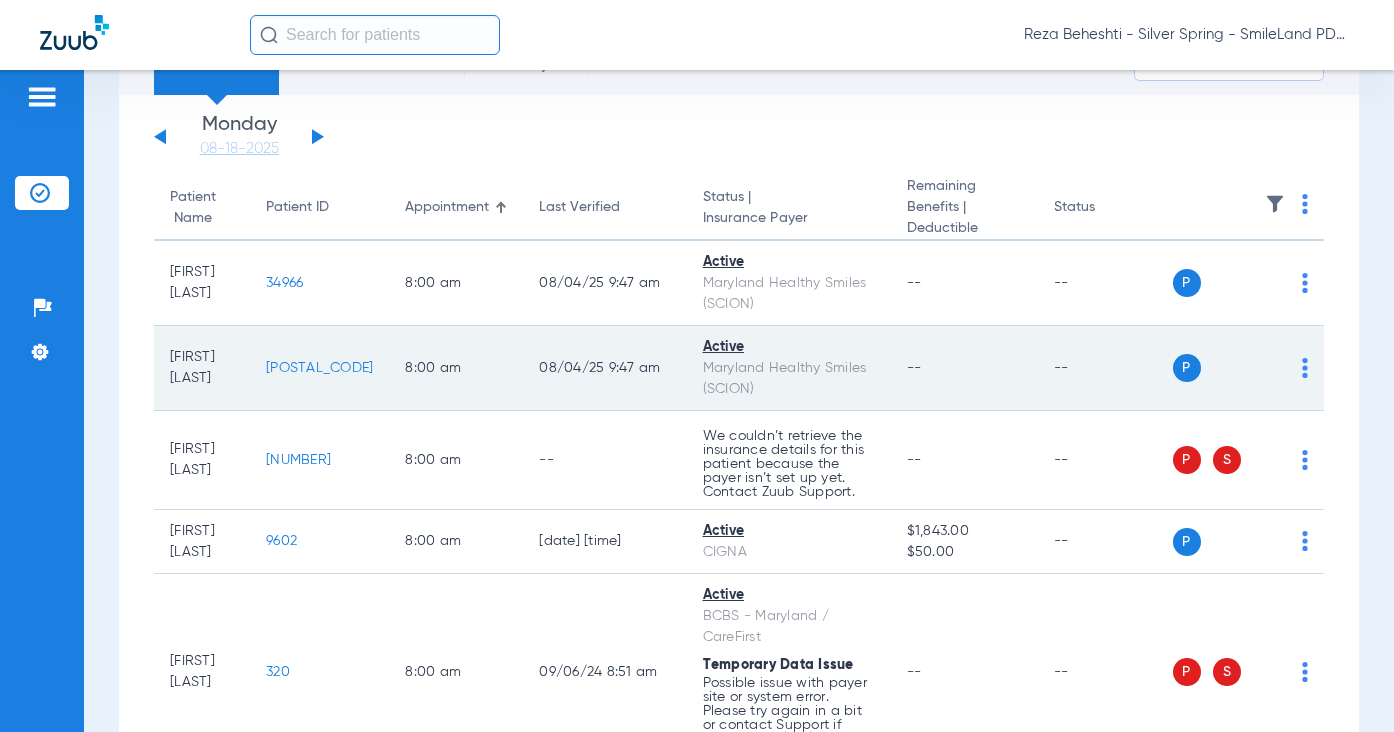 click on "34965" 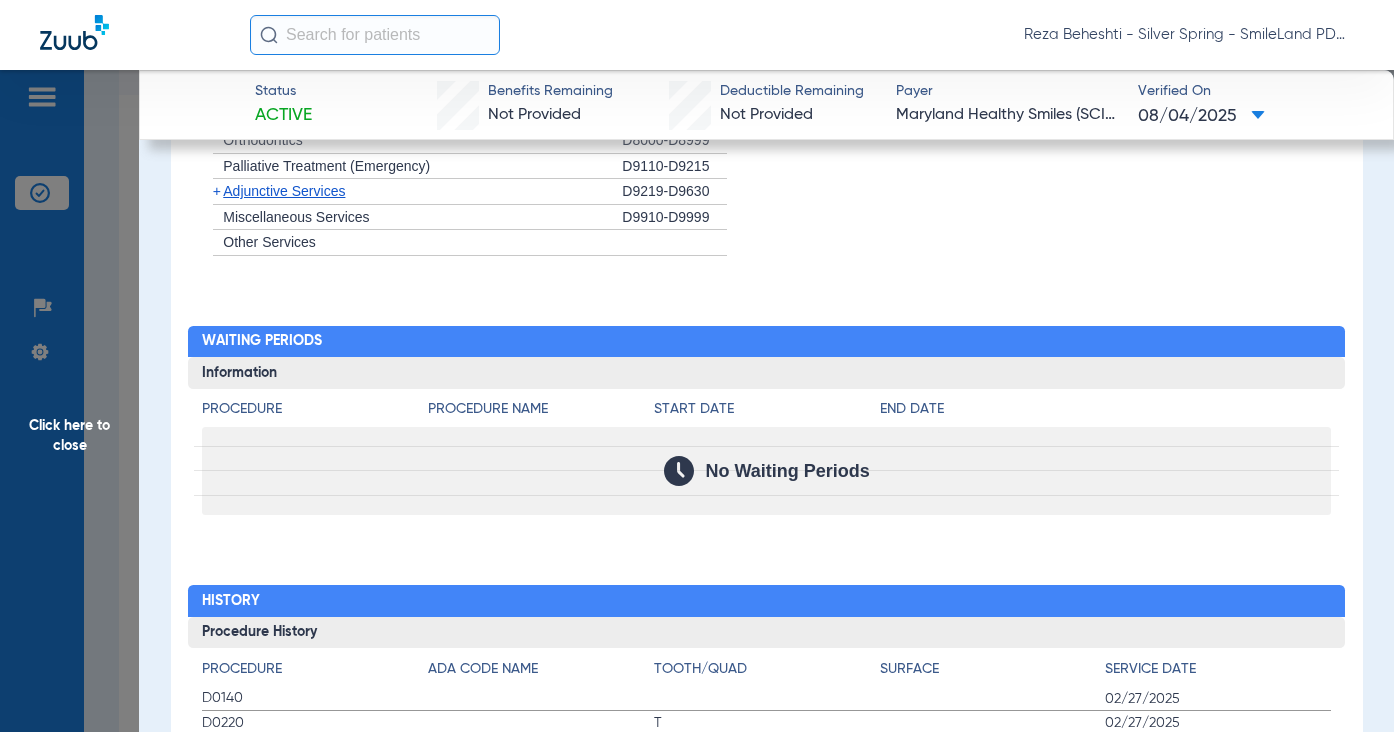 scroll, scrollTop: 2200, scrollLeft: 0, axis: vertical 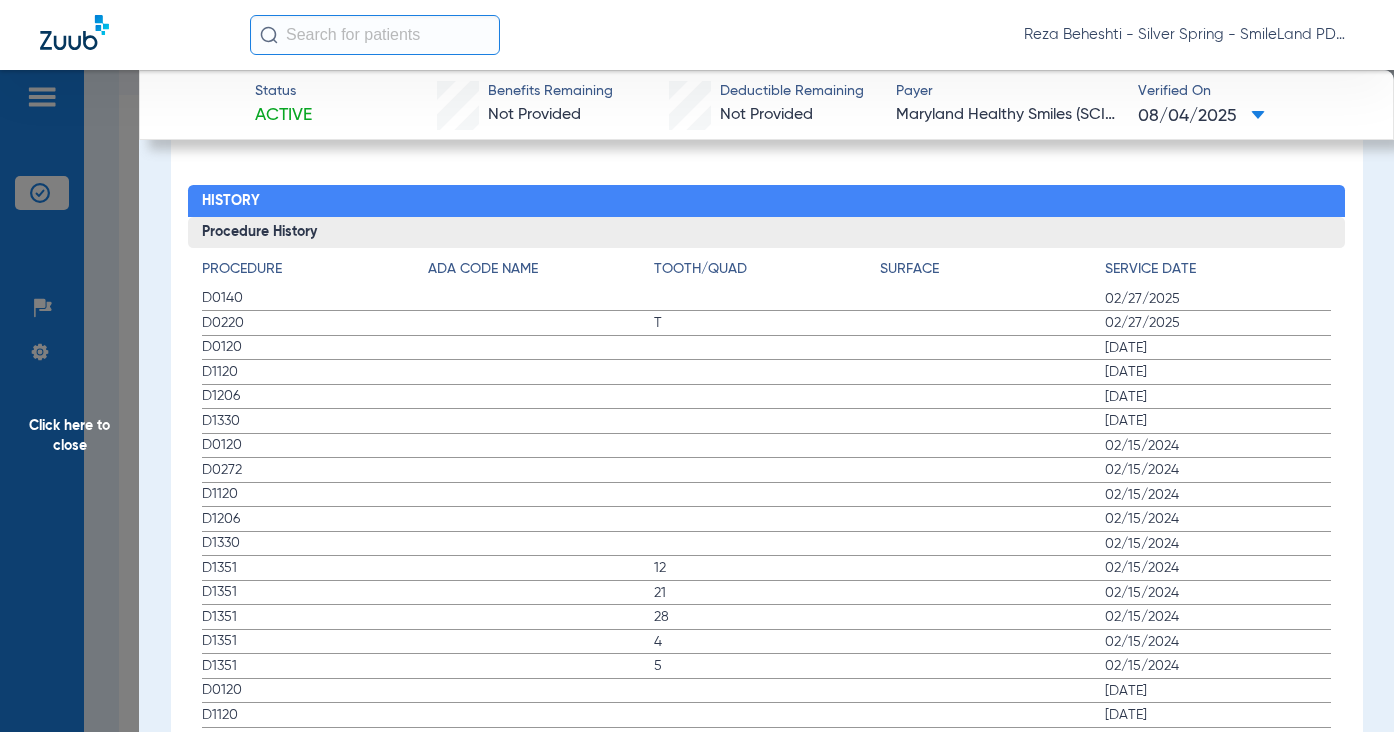 click on "Procedure History" 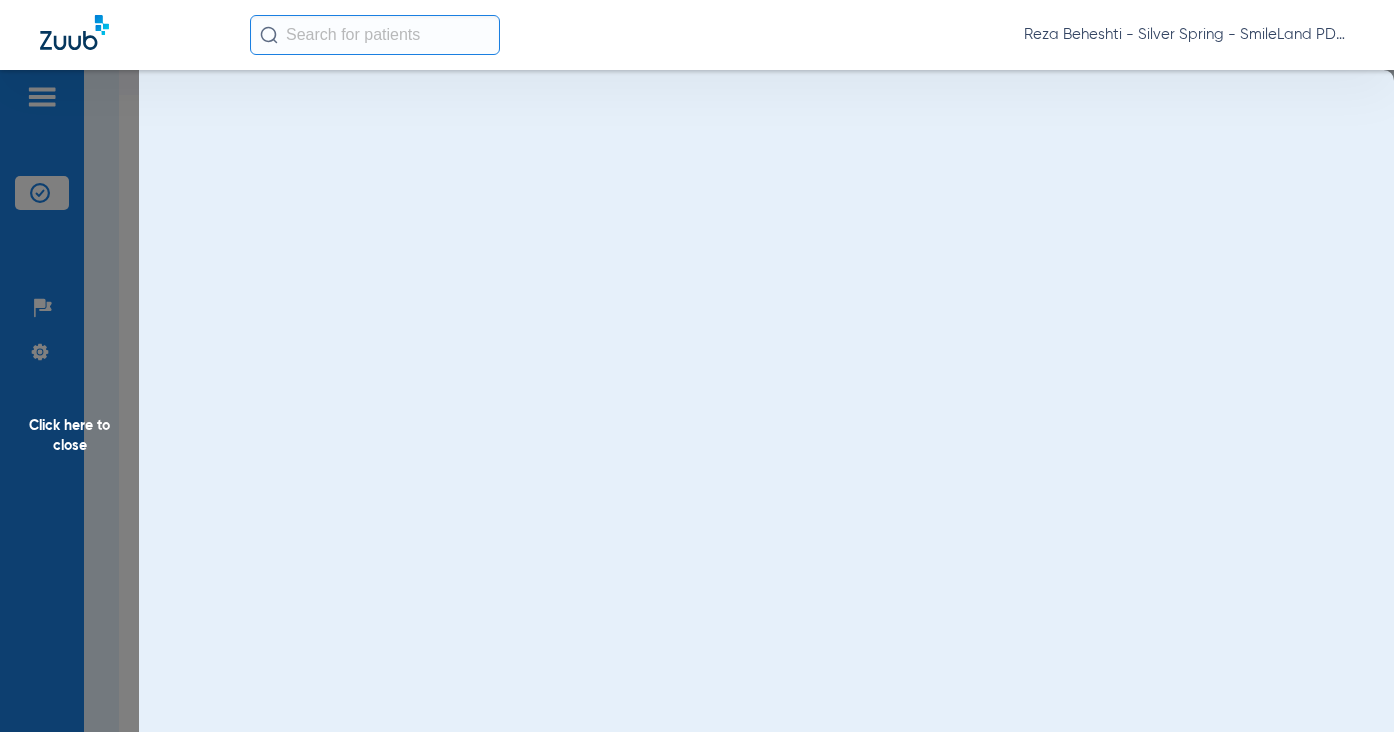 scroll, scrollTop: 0, scrollLeft: 0, axis: both 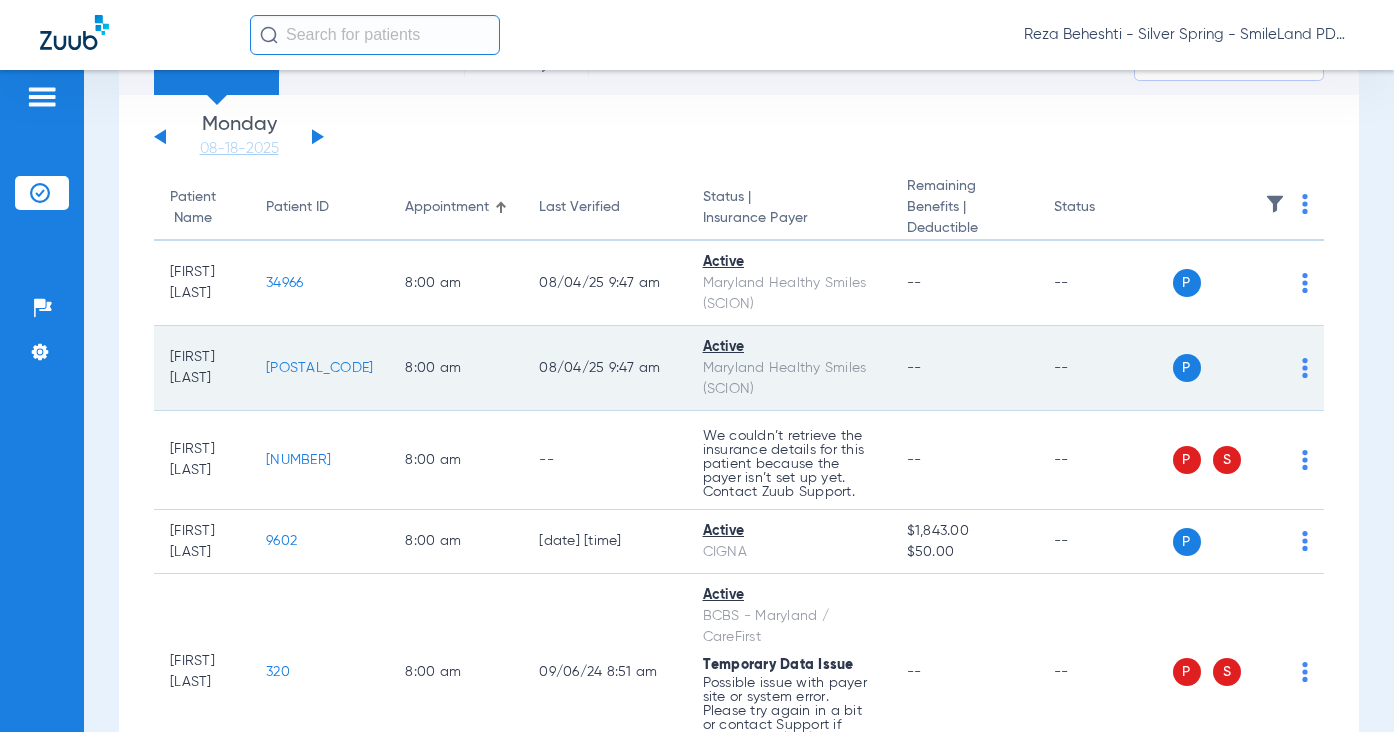 click on "34965" 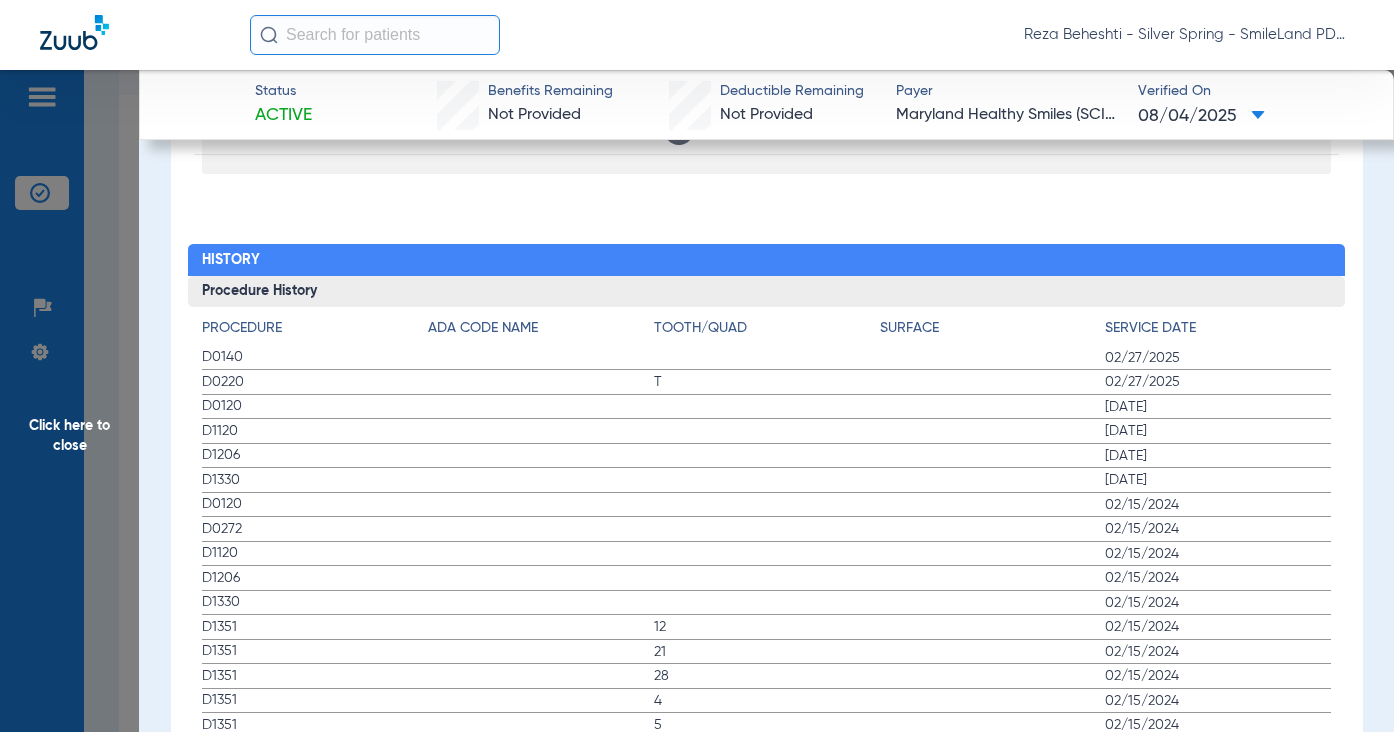 scroll, scrollTop: 2082, scrollLeft: 0, axis: vertical 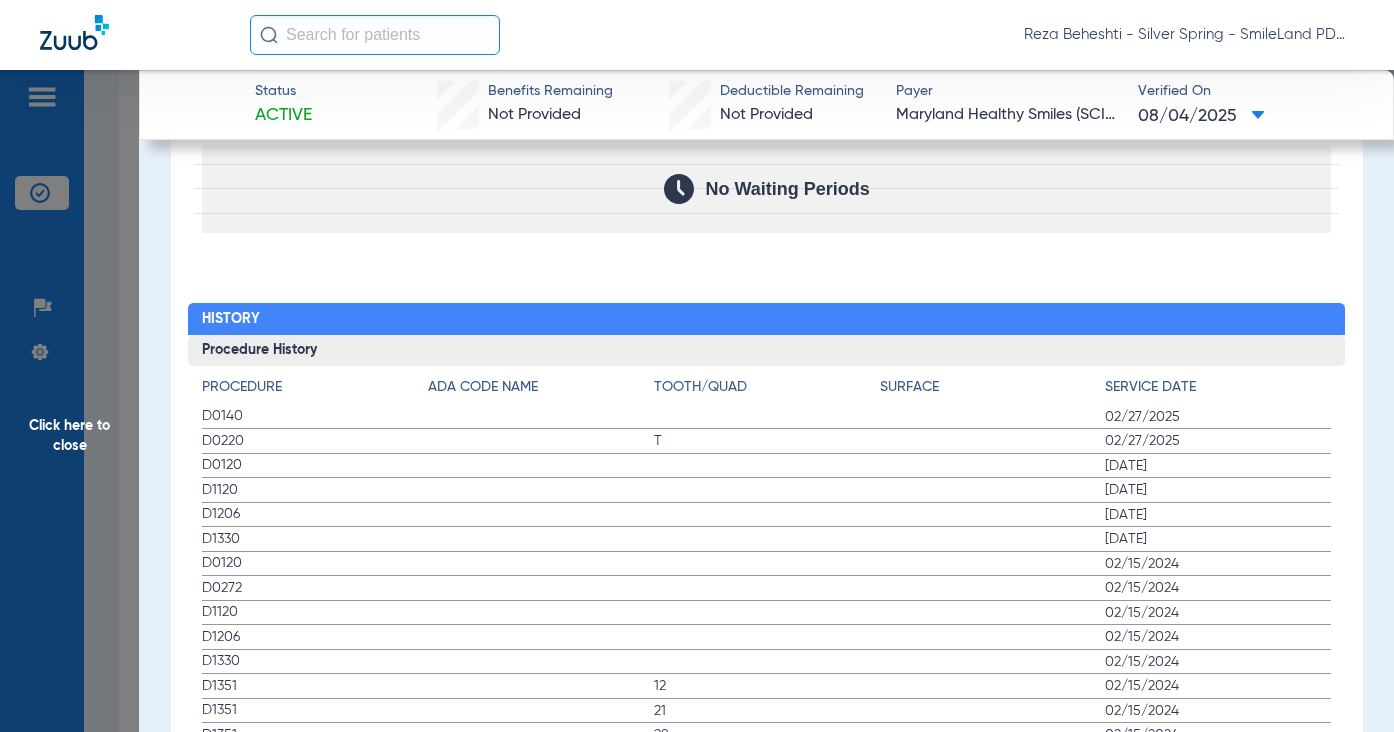 click on "Procedure Benefits Disclaimers The Service History displayed above is the last date of service for a limited set of procedure codes, regardless of the provider who performed the service. Search  Filter for My ADA Codes   Expand All Categories   +   Preventive Exams   D0110-D0191   +   X-rays   D0210-D0396   +   Tests and Examinations   D0411-D0470   +   Pathology Lab   D0472-D0478   +   Nomenclature   D0479-D0999   +   Cleaning and Fluoride   D1110-D1330   +   Sealants   D1351-D1355   +   Space Maintainers   D1510-D1999   +   Restorations   D2140-D2430   +   Crowns, Inlays and Onlays   D2510-D2799   +   Other Restorations   D2910-D2999   +   Endodontic Procedures   D3110-D3999   +   Surgical Periodontal Services   D4210-D4286   +   Non-Surgical Periodontal Services   D4320-D4999   +   Dentures, Denture Adjustments, Denture Repairs, Relining   D5110-D5999   +   Surgical Implant Procedures   D6010-D6040   +   Implant Supported Prosthetics   D6050-D6199   +   Fixed Prosthetics   D6205-D6634   +   D6710-D6999" 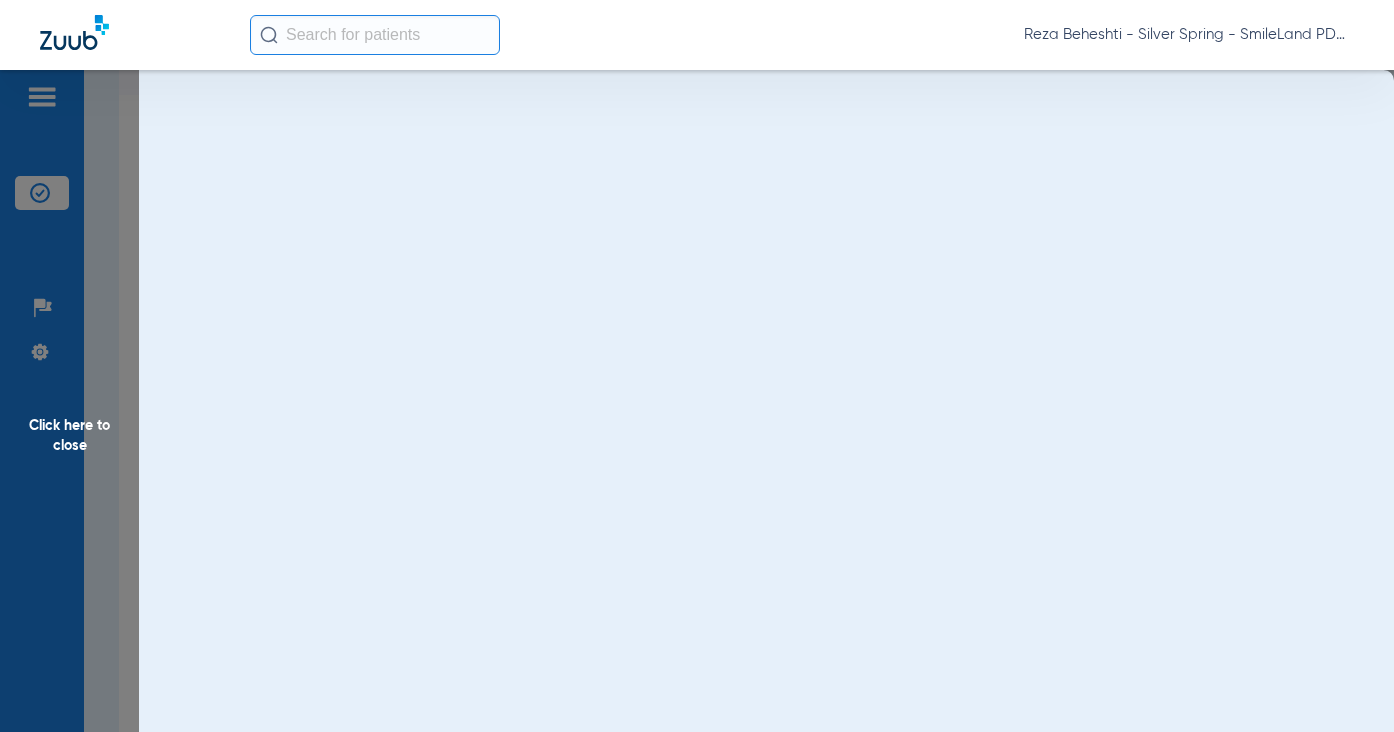 scroll, scrollTop: 0, scrollLeft: 0, axis: both 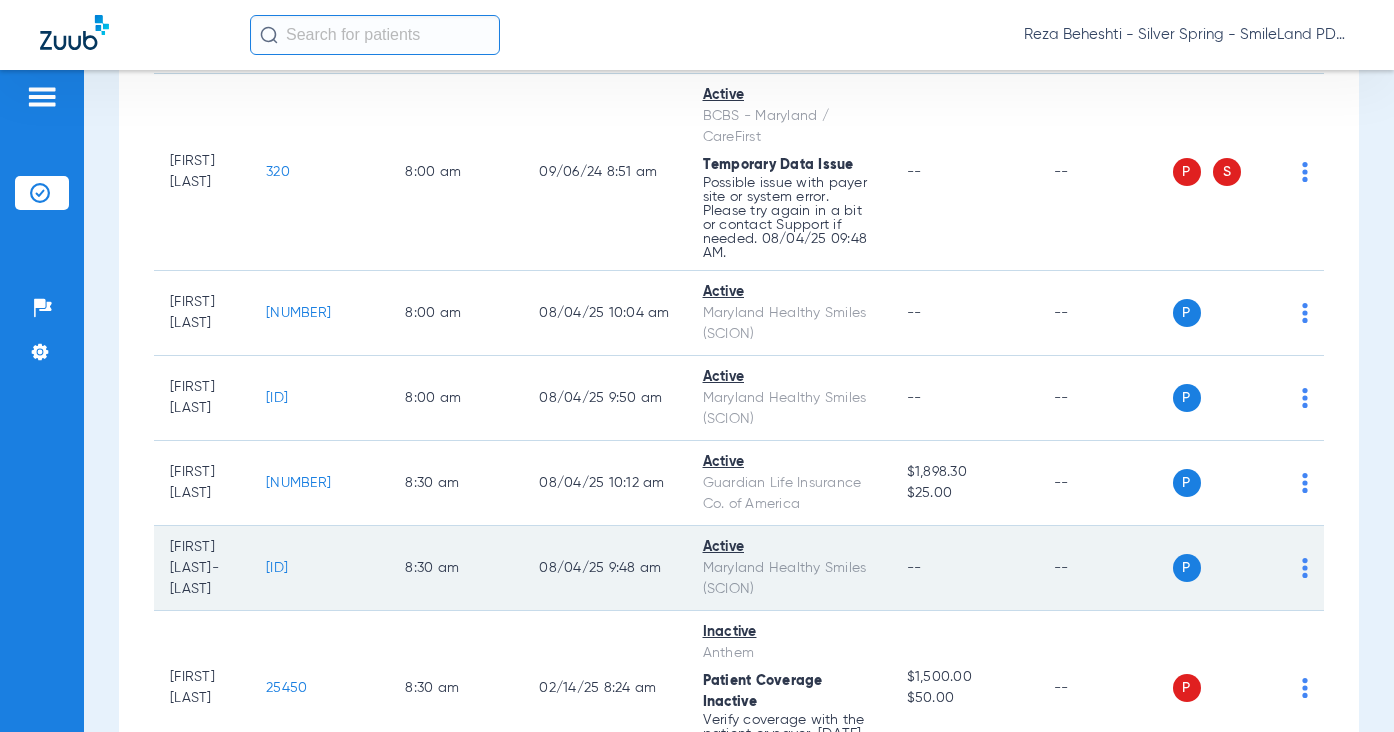 click on "25791" 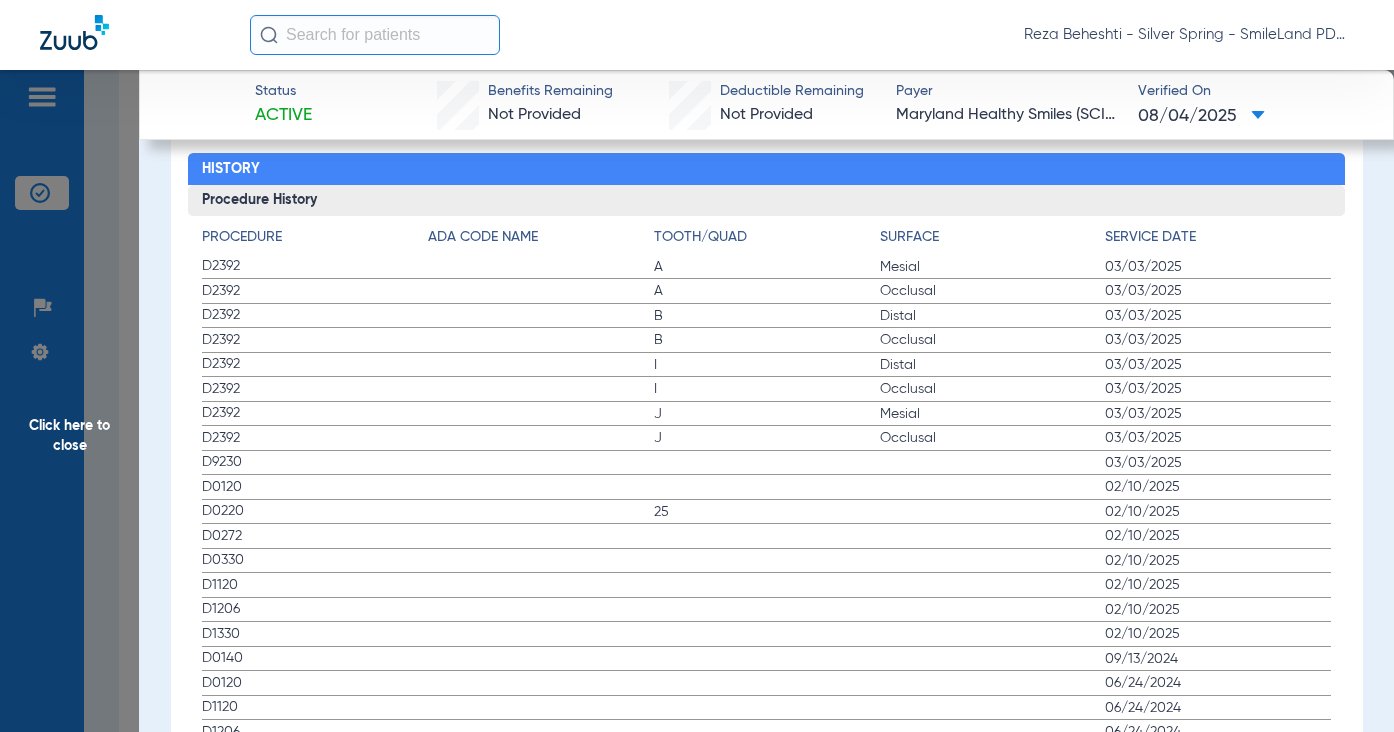 scroll, scrollTop: 2190, scrollLeft: 0, axis: vertical 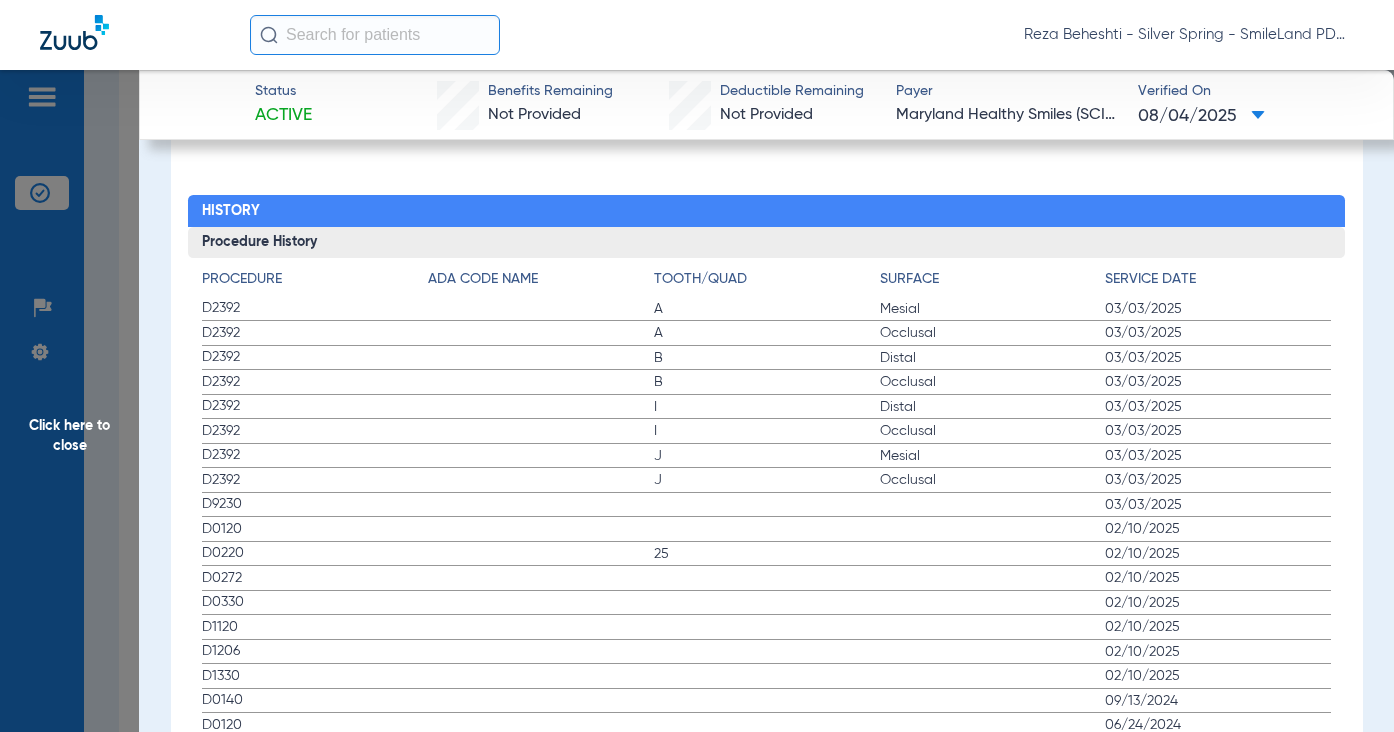 click on "Procedure Benefits Disclaimers The Service History displayed above is the last date of service for a limited set of procedure codes, regardless of the provider who performed the service. Search  Filter for My ADA Codes   Expand All Categories   +   Preventive Exams   D0110-D0191   +   X-rays   D0210-D0396   +   Tests and Examinations   D0411-D0470   +   Pathology Lab   D0472-D0478   +   Nomenclature   D0479-D0999   +   Cleaning and Fluoride   D1110-D1330   +   Sealants   D1351-D1355   +   Space Maintainers   D1510-D1999   +   Restorations   D2140-D2430   +   Crowns, Inlays and Onlays   D2510-D2799   +   Other Restorations   D2910-D2999   +   Endodontic Procedures   D3110-D3999   +   Surgical Periodontal Services   D4210-D4286   +   Non-Surgical Periodontal Services   D4320-D4999   +   Dentures, Denture Adjustments, Denture Repairs, Relining   D5110-D5999   +   Surgical Implant Procedures   D6010-D6040   +   Implant Supported Prosthetics   D6050-D6199   +   Fixed Prosthetics   D6205-D6634   +   D6710-D6999" 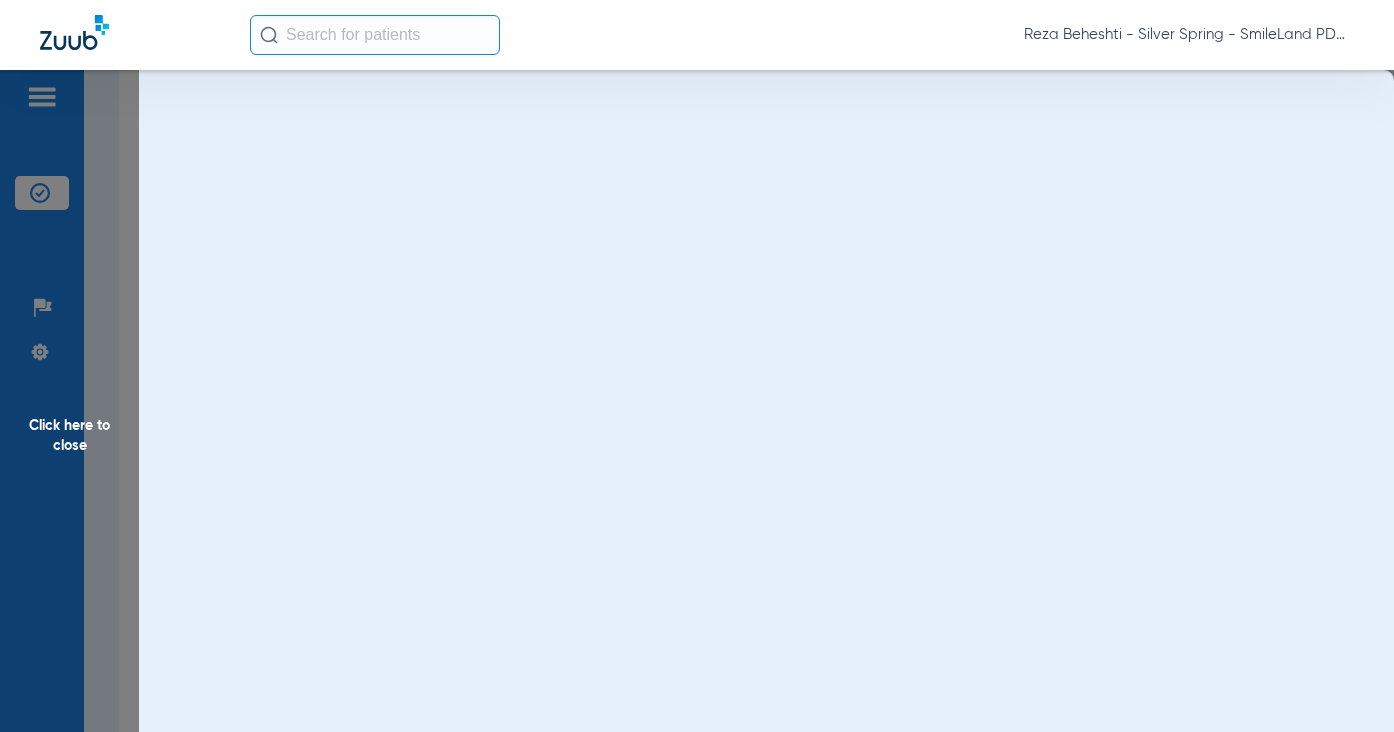 scroll, scrollTop: 0, scrollLeft: 0, axis: both 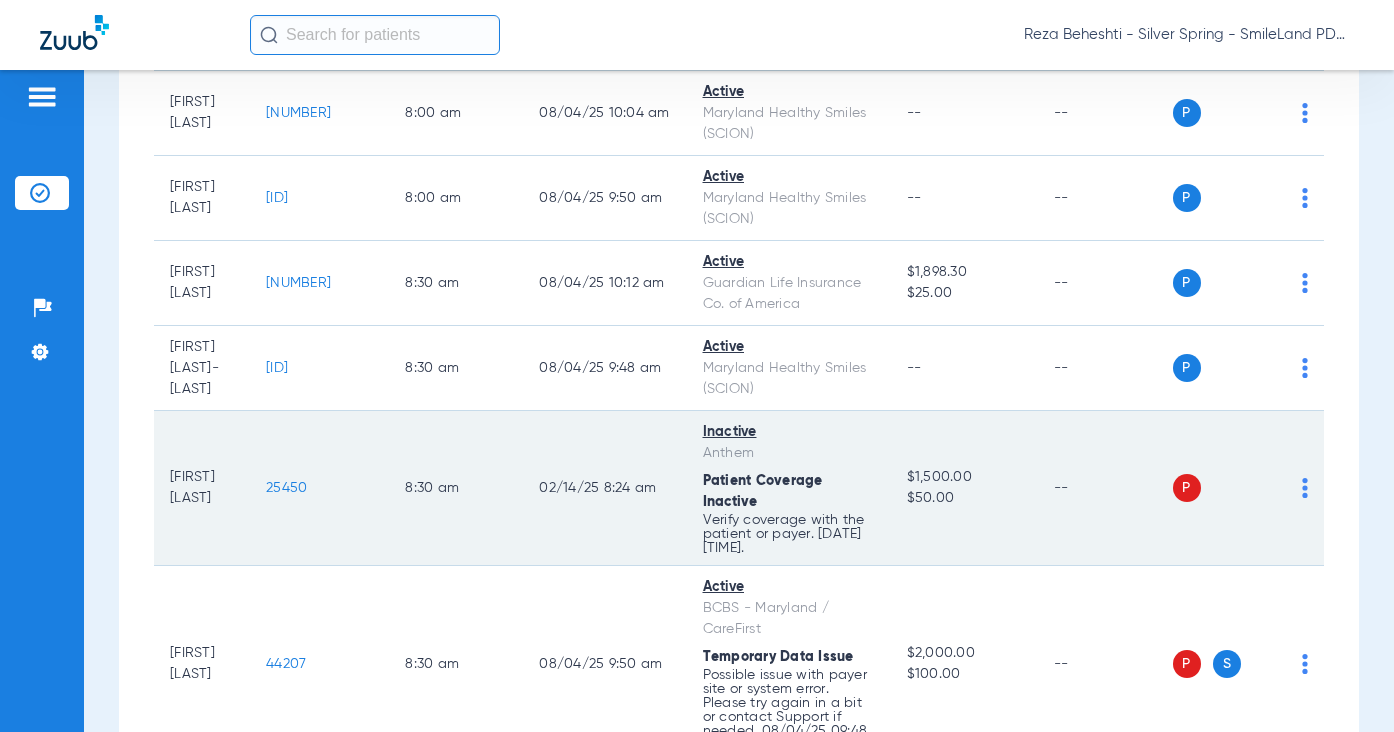 click on "25450" 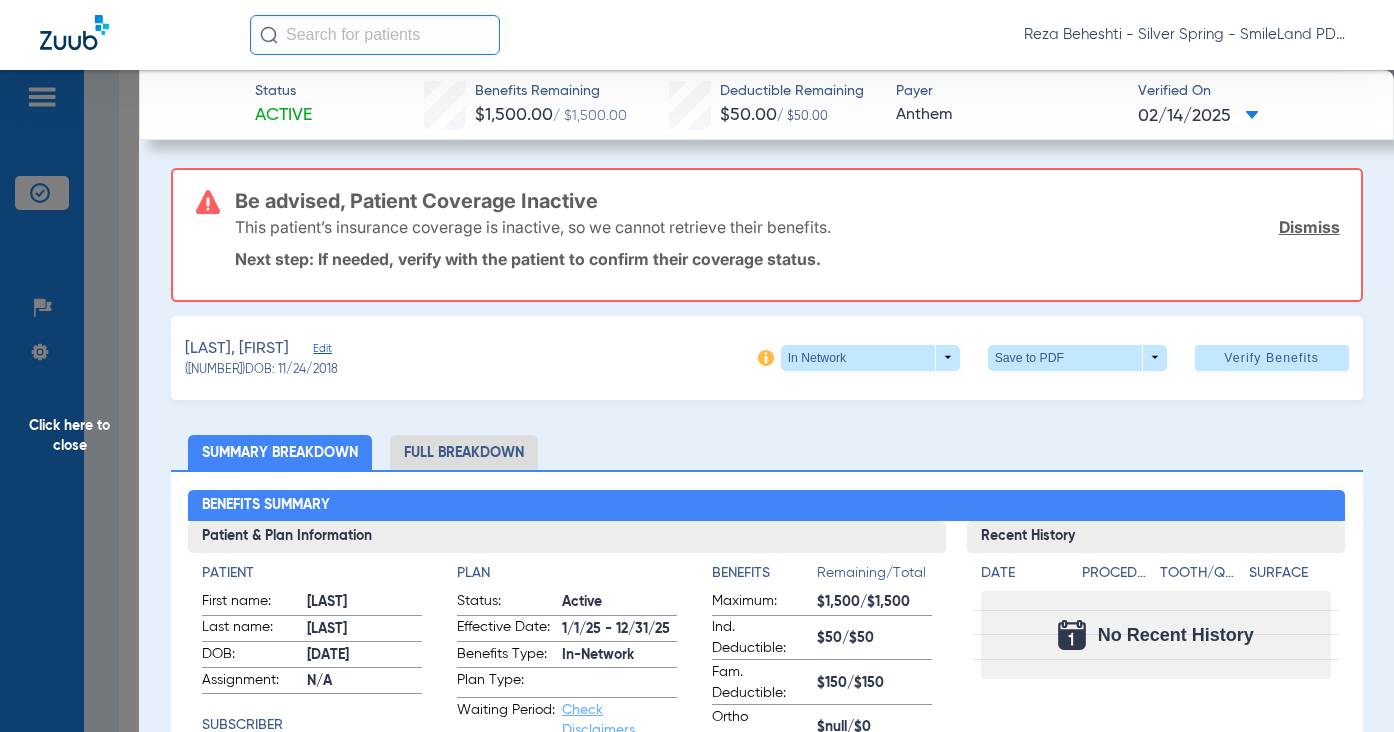 click on "Be advised, Patient Coverage Inactive  This patient’s insurance coverage is inactive, so we cannot retrieve their benefits.  Dismiss  Next step: If needed, verify with the patient to confirm their coverage status." 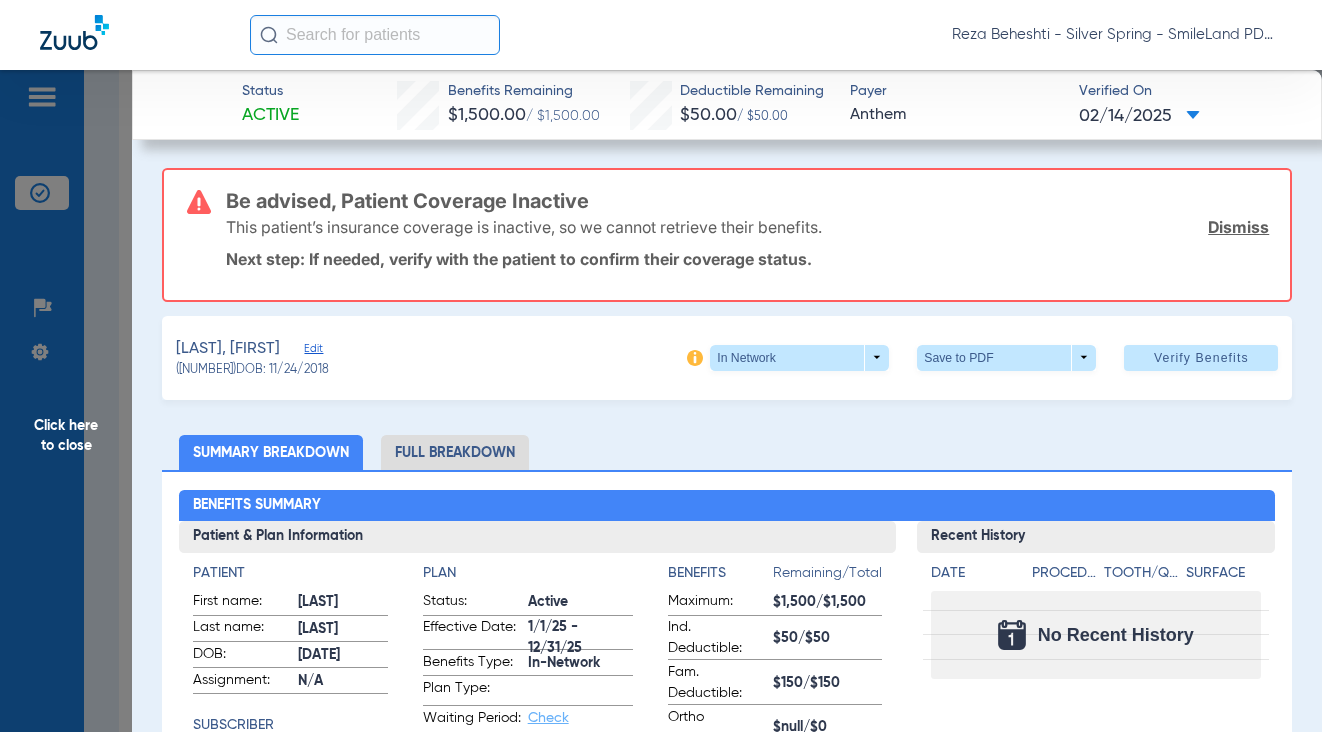 scroll, scrollTop: 876, scrollLeft: 0, axis: vertical 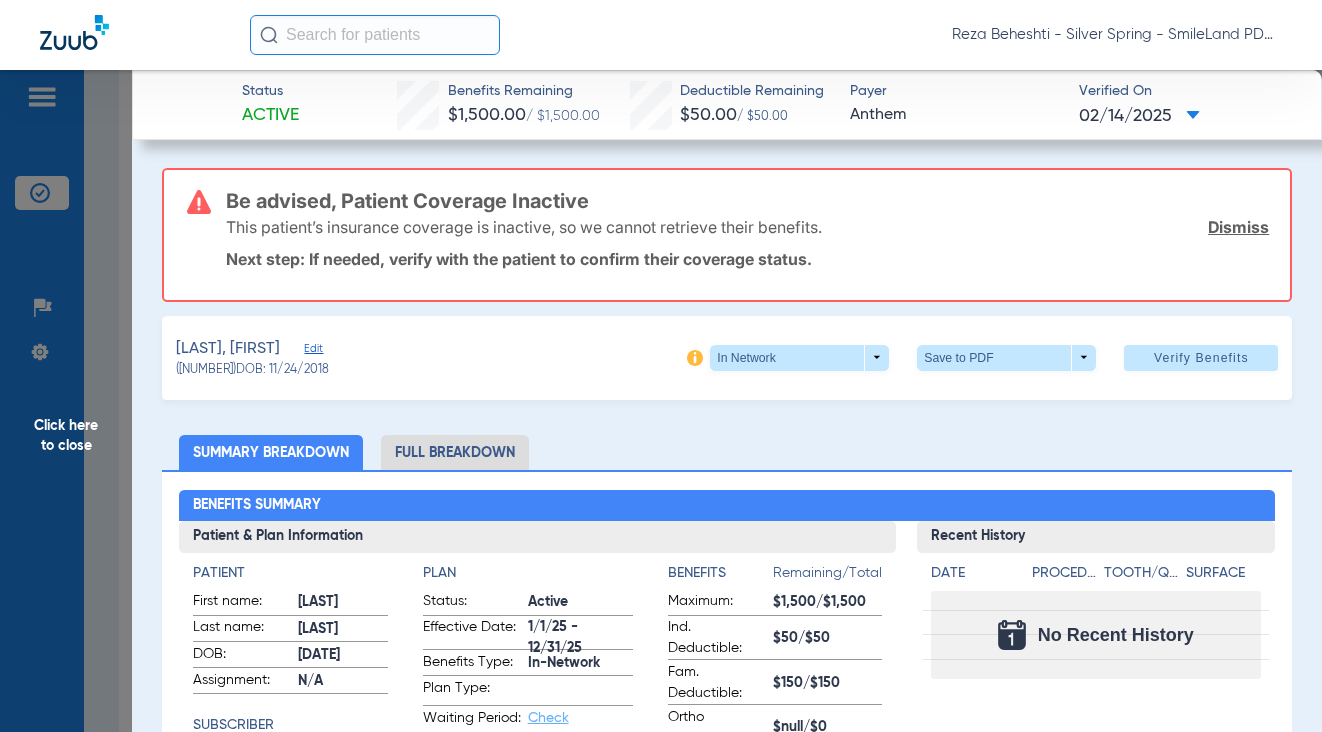 click on "Click here to close" 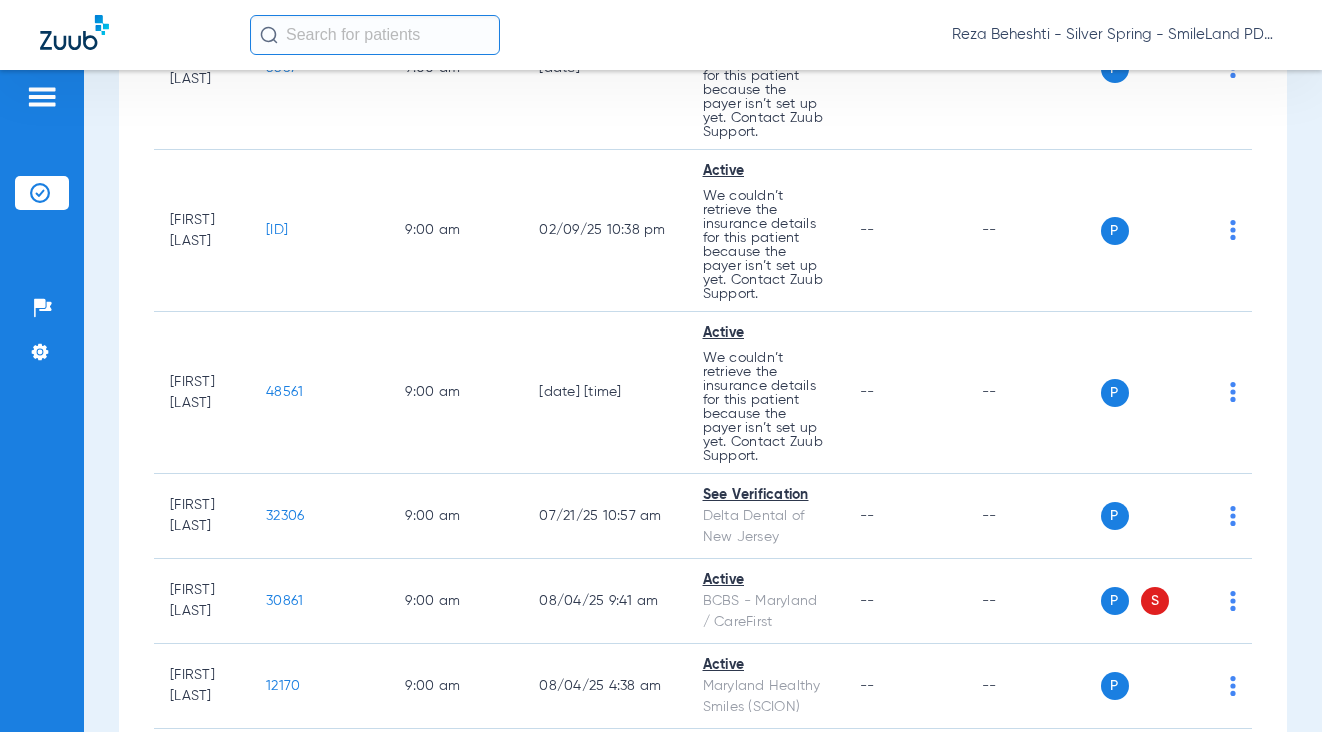 scroll, scrollTop: 2076, scrollLeft: 0, axis: vertical 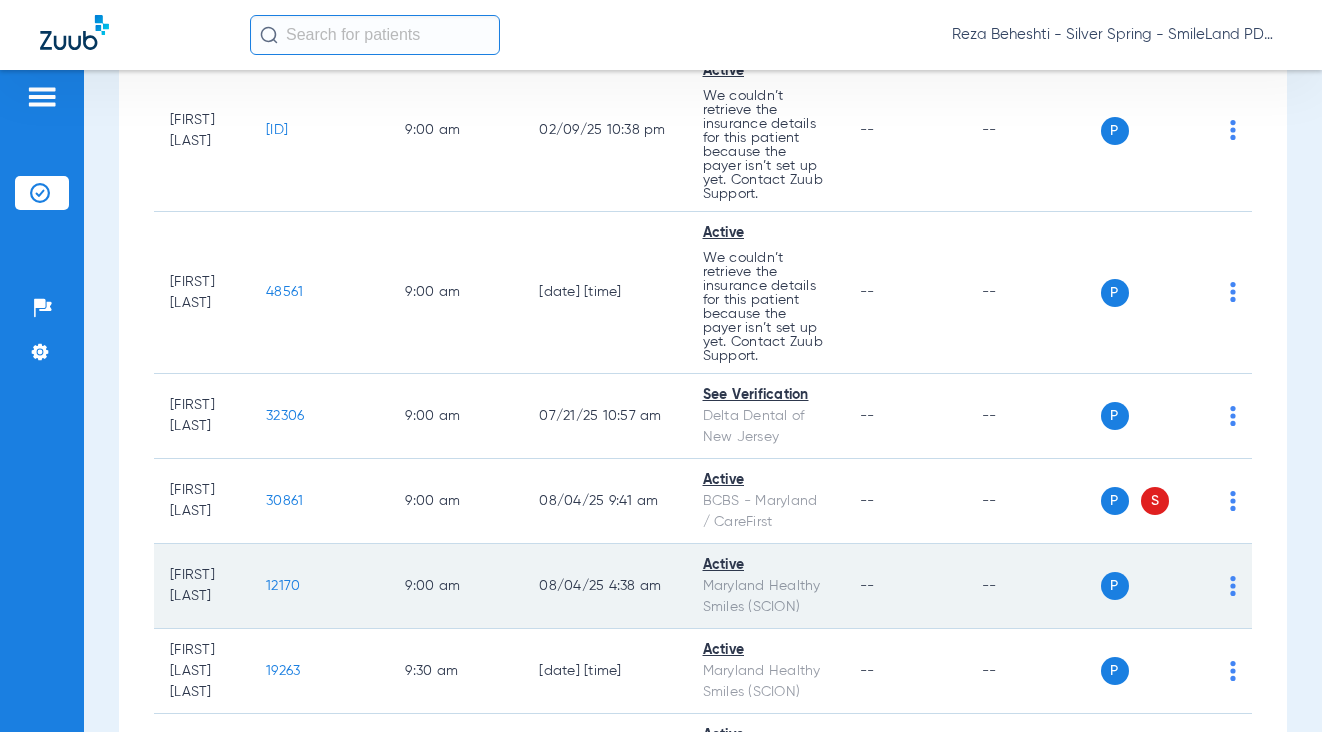 click on "12170" 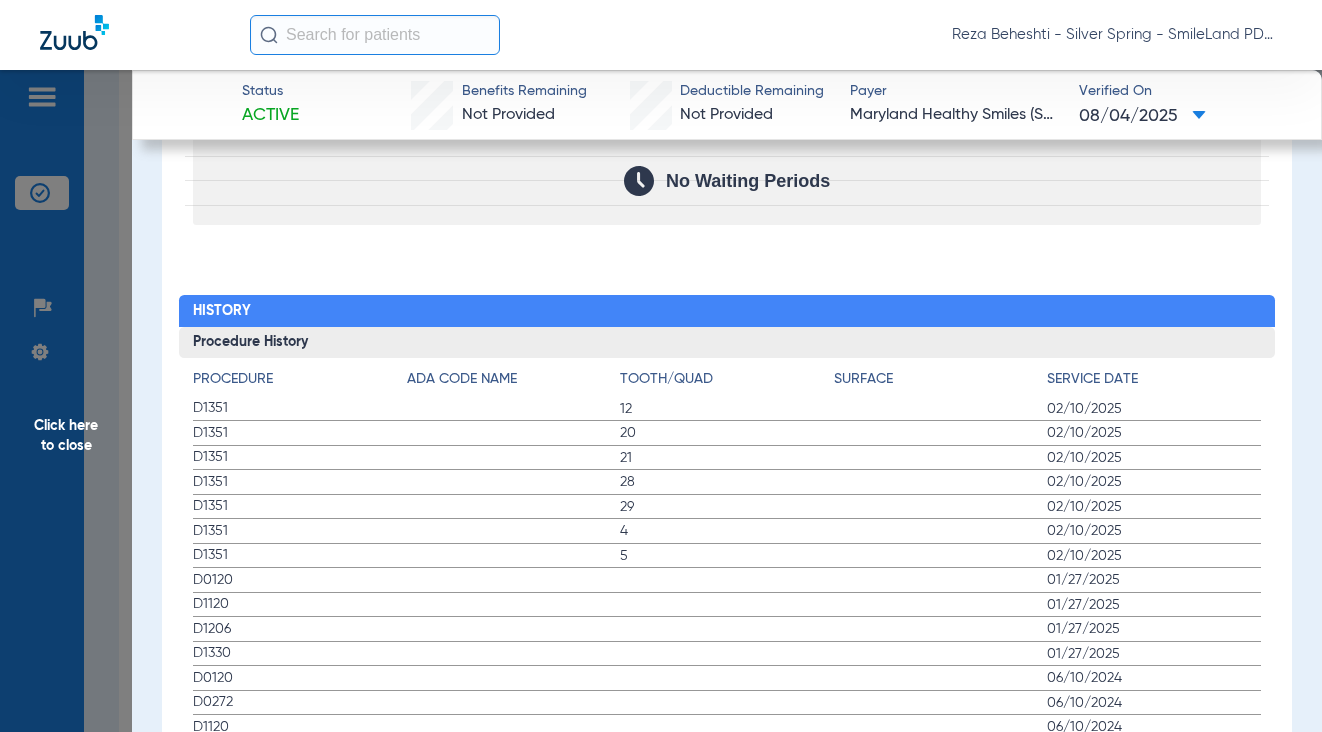 scroll, scrollTop: 2290, scrollLeft: 0, axis: vertical 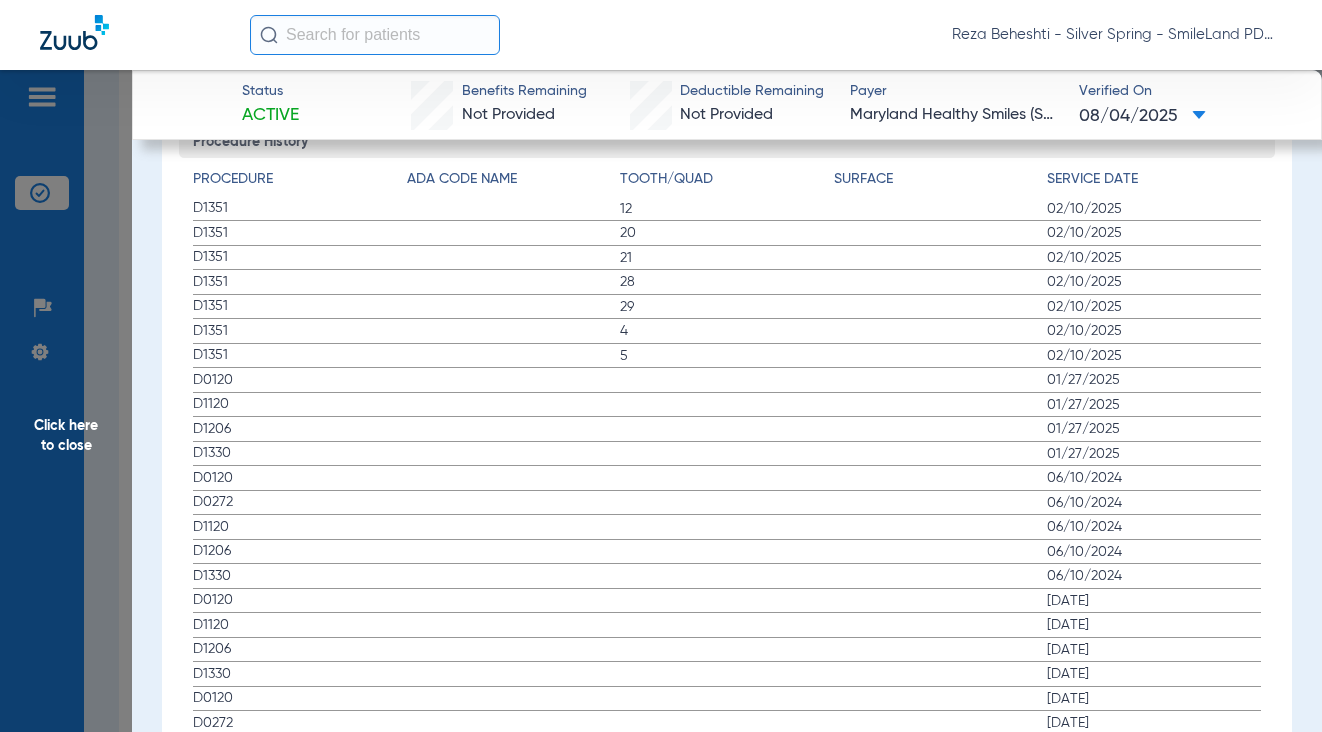 click on "Status Active  Benefits Remaining   Not Provided   Deductible Remaining   Not Provided  Payer Maryland Healthy Smiles (SCION)  Verified On
08/04/2025   Mejia, Katherine   Edit   (12170)   DOB: 11/21/2014   In Network  arrow_drop_down  Save to PDF  arrow_drop_down  Verify Benefits   Subscriber Information   First name  Katherine  Last name  Mejia  DOB  mm / dd / yyyy 11/21/2014  Member ID  11151926900  Group ID (optional)   Insurance Payer   Insurance
Amerihealth (Scion)  Provider   Dentist
Reza Beheshti  1518286731  Summary Breakdown   Full Breakdown  Benefits Summary Patient & Plan Information Patient First name:  KATHERINE  Last name:  MEJIA  DOB:  11/21/2014  Assignment:    Subscriber First name:  KATHERINE  Last name:  MEJIA  DOB:  11/21/2014  Plan Status:  Active  Effective Date:  1/1/21  Benefits Type:  In-Network  Plan Type:  Medicaid  Waiting Period:  Check Disclaimers  Missing Tooth Clause:  Check Disclaimers  Downgrades:  Check Disclaimers  Plan Name:  MD Child 0-20 Medicaid  Benefits Maximum: 4" 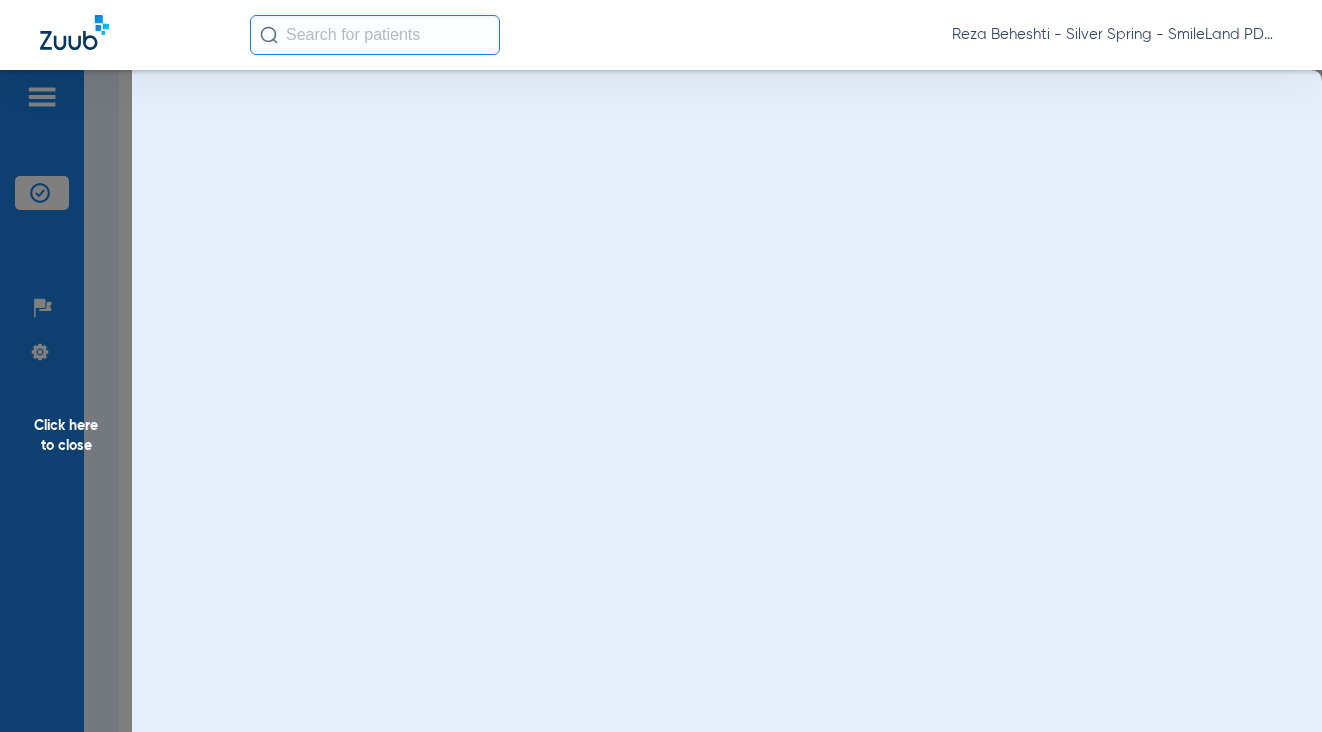 scroll, scrollTop: 0, scrollLeft: 0, axis: both 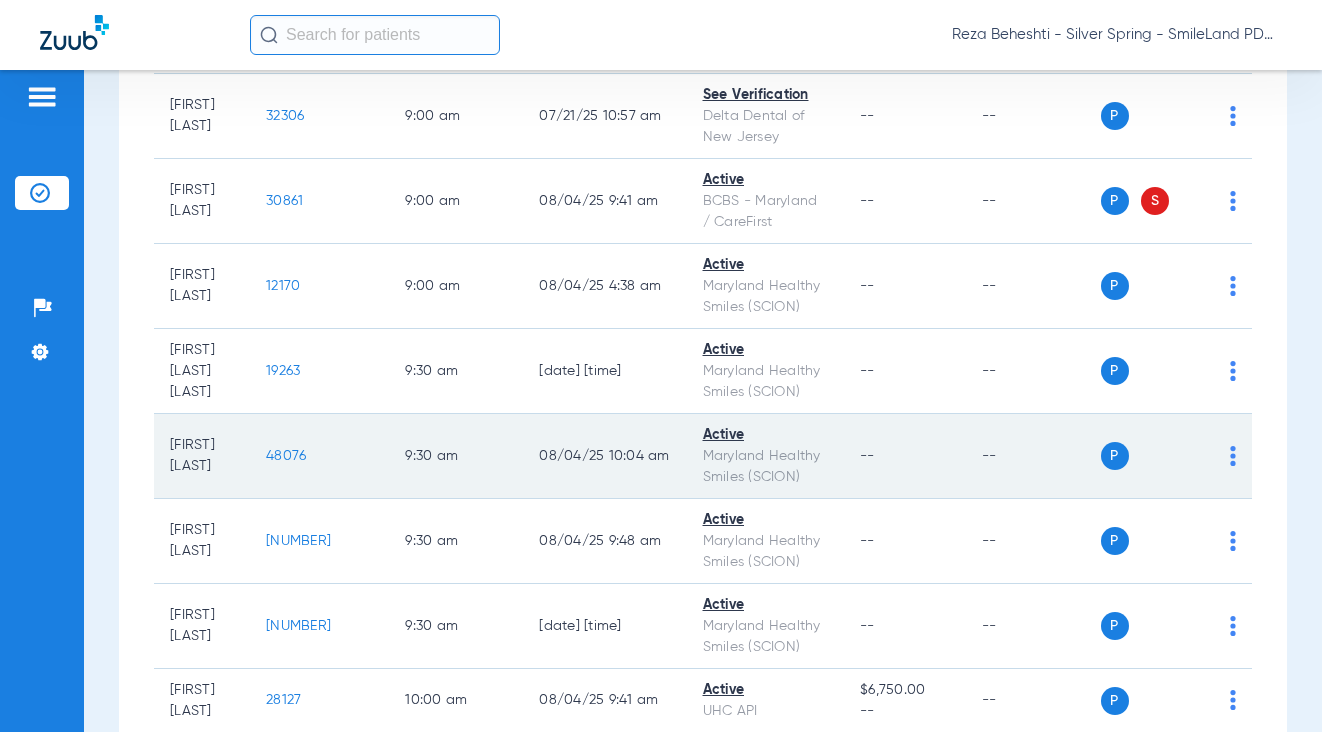 click on "48076" 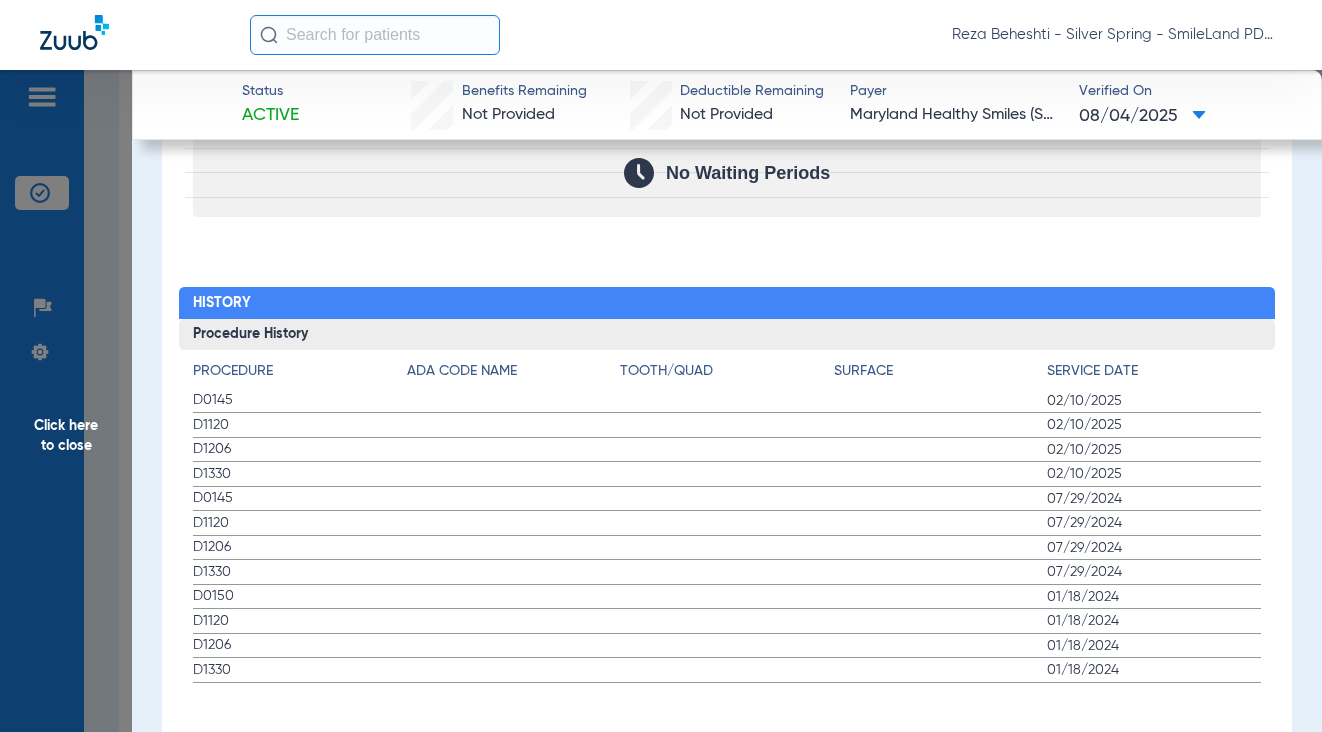 scroll, scrollTop: 2106, scrollLeft: 0, axis: vertical 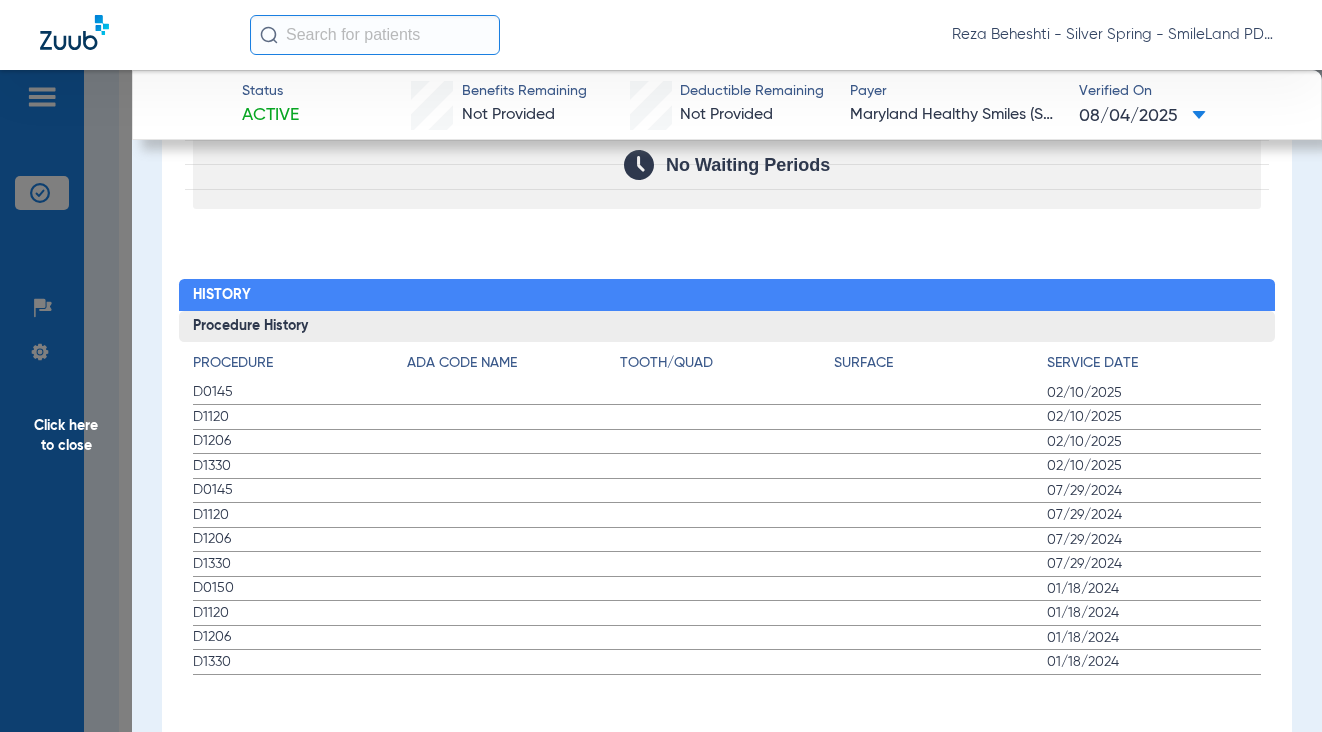 click on "Procedure Benefits Disclaimers The Service History displayed above is the last date of service for a limited set of procedure codes, regardless of the provider who performed the service. Search  Filter for My ADA Codes   Expand All Categories   +   Preventive Exams   D0110-D0191   +   X-rays   D0210-D0396   +   Tests and Examinations   D0411-D0470   +   Pathology Lab   D0472-D0478   +   Nomenclature   D0479-D0999   +   Cleaning and Fluoride   D1110-D1330   +   Sealants   D1351-D1355   +   Space Maintainers   D1510-D1999   +   Restorations   D2140-D2430   +   Crowns, Inlays and Onlays   D2510-D2799   +   Other Restorations   D2910-D2999   +   Endodontic Procedures   D3110-D3999   +   Surgical Periodontal Services   D4210-D4286   +   Non-Surgical Periodontal Services   D4320-D4999   +   Dentures, Denture Adjustments, Denture Repairs, Relining   D5110-D5999   +   Surgical Implant Procedures   D6010-D6040   +   Implant Supported Prosthetics   D6050-D6199   +   Fixed Prosthetics   D6205-D6634   +   D6710-D6999" 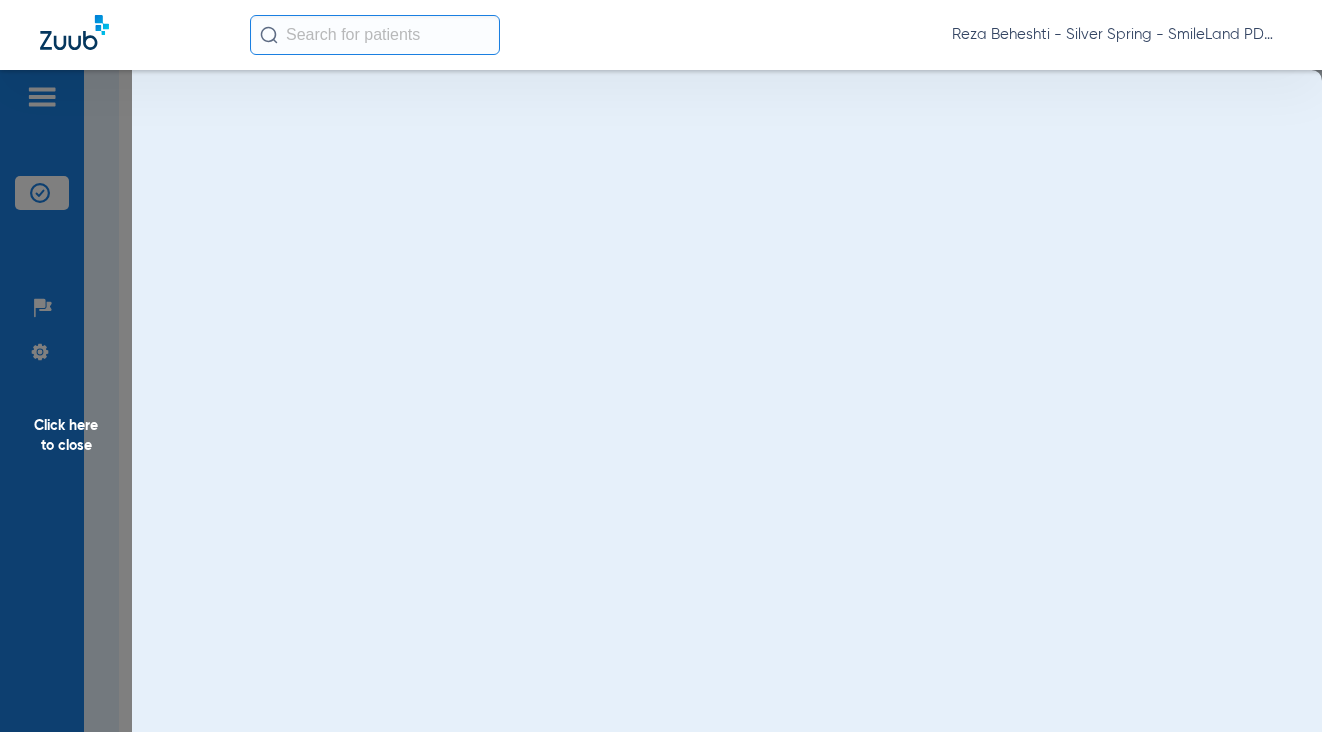 scroll, scrollTop: 0, scrollLeft: 0, axis: both 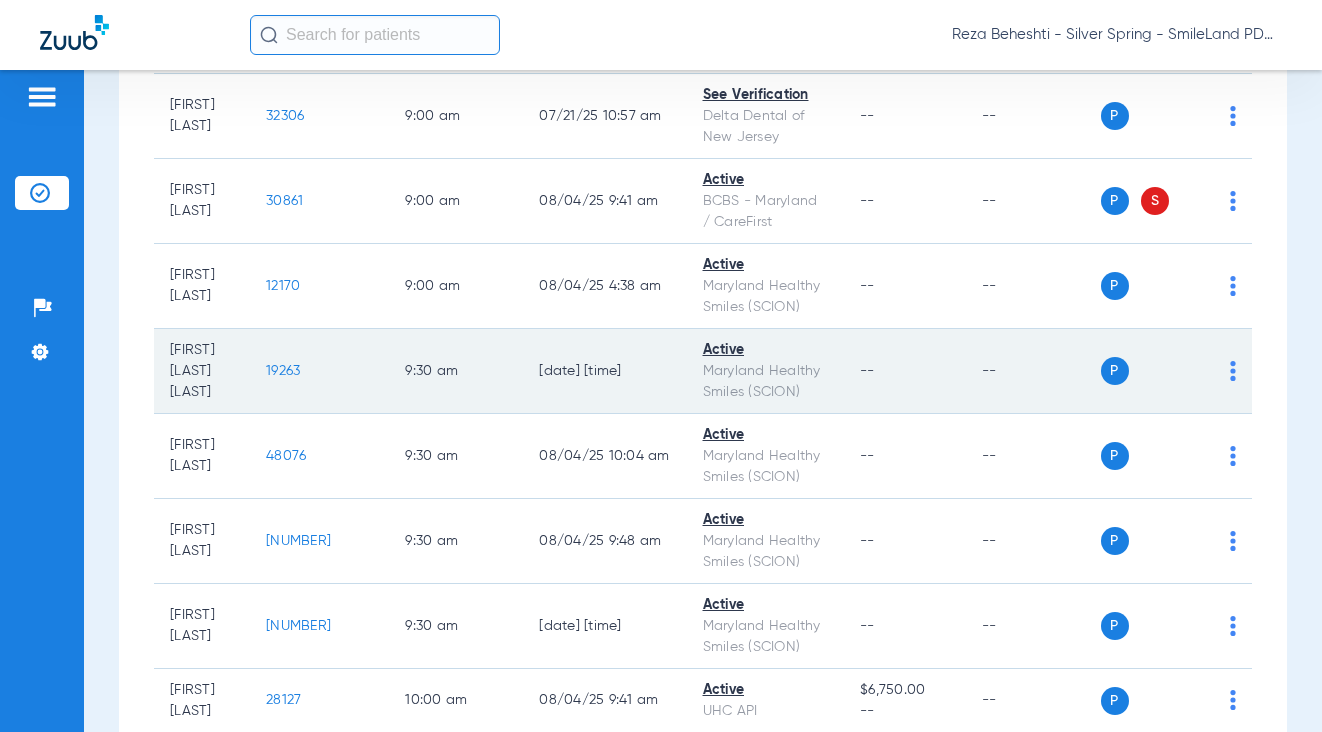 click on "19263" 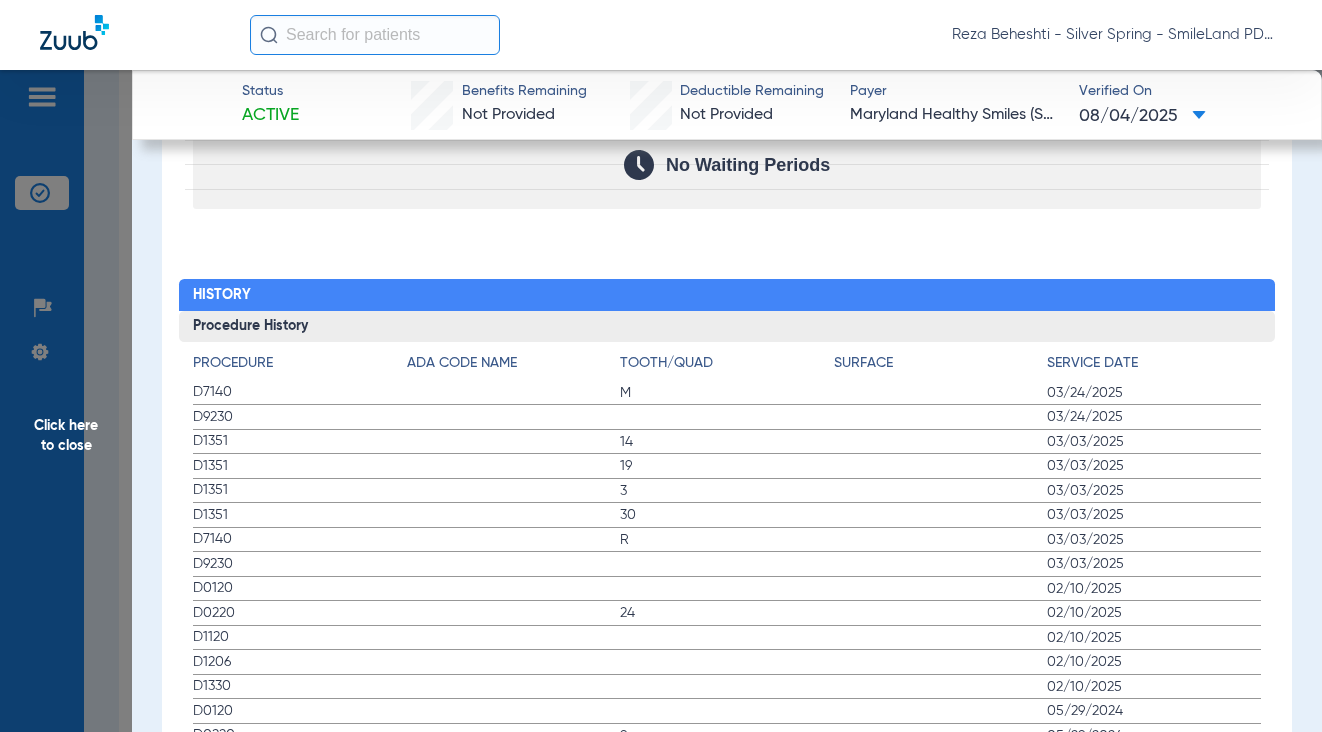 scroll, scrollTop: 2290, scrollLeft: 0, axis: vertical 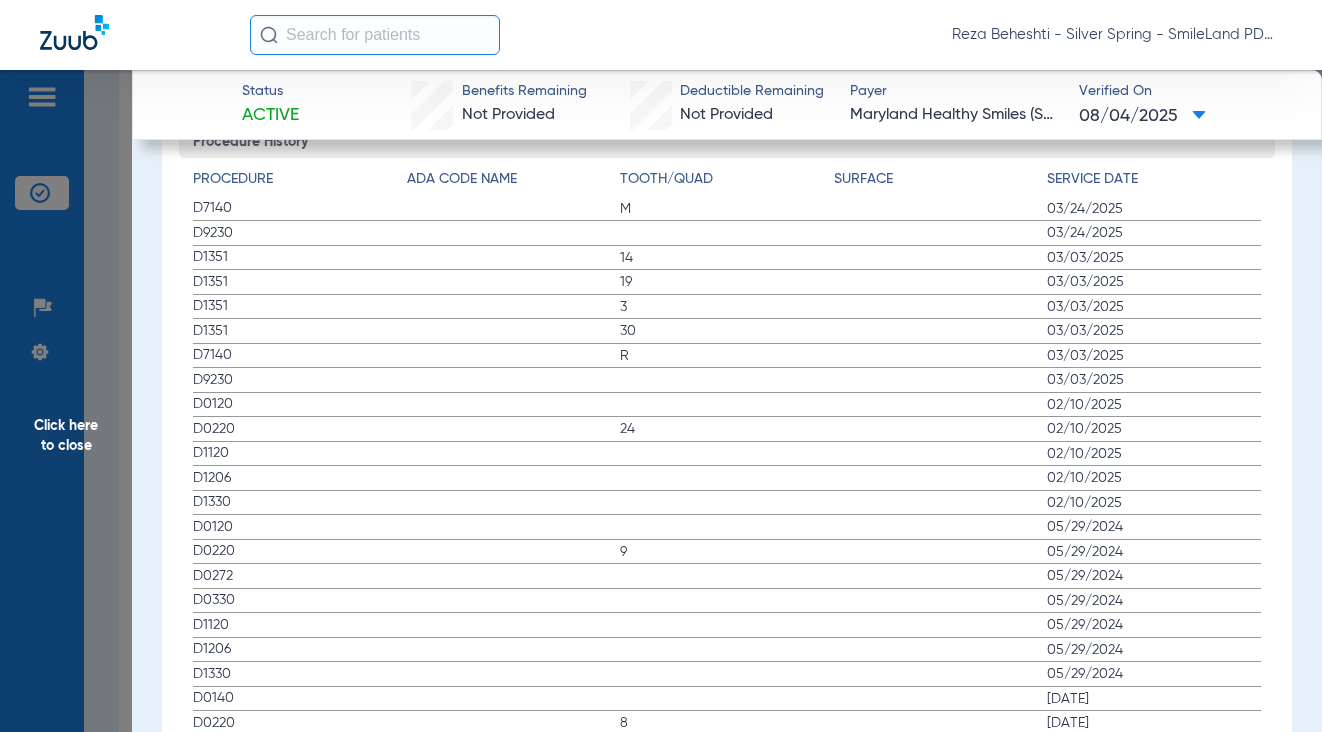 click on "Status Active  Benefits Remaining   Not Provided   Deductible Remaining   Not Provided  Payer Maryland Healthy Smiles (SCION)  Verified On
08/04/2025   Alvarado Mejia, Jaden   Edit   (19263)   DOB: 11/26/2017   In Network  arrow_drop_down  Save to PDF  arrow_drop_down  Verify Benefits   Subscriber Information   First name  Jaden  Last name  Alvarado Mejia  DOB  mm / dd / yyyy 11/26/2017  Member ID  11380695370  Group ID (optional)   Insurance Payer   Insurance
Amerihealth (Scion)  Provider   Dentist
Reza Beheshti  1518286731  Summary Breakdown   Full Breakdown  Benefits Summary Patient & Plan Information Patient First name:  JADEN  Last name:  ALVARADO MEJIA  DOB:  11/26/2017  Assignment:    Subscriber First name:  JADEN  Last name:  ALVARADO MEJIA  DOB:  11/26/2017  Plan Status:  Active  Effective Date:  6/1/21  Benefits Type:  In-Network  Plan Type:  Medicaid  Waiting Period:  Check Disclaimers  Missing Tooth Clause:  Check Disclaimers  Downgrades:  Check Disclaimers  Plan Name:  MD Child 0-20 Medicaid" 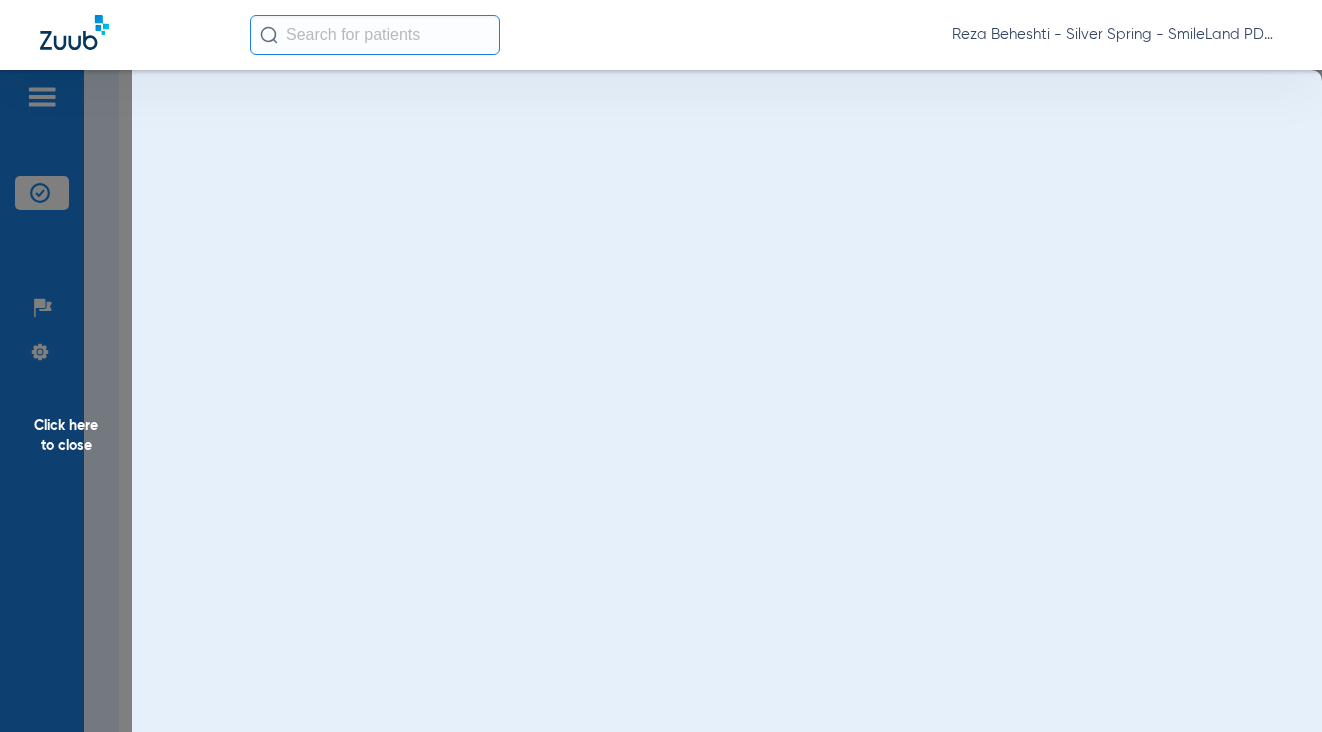 scroll, scrollTop: 0, scrollLeft: 0, axis: both 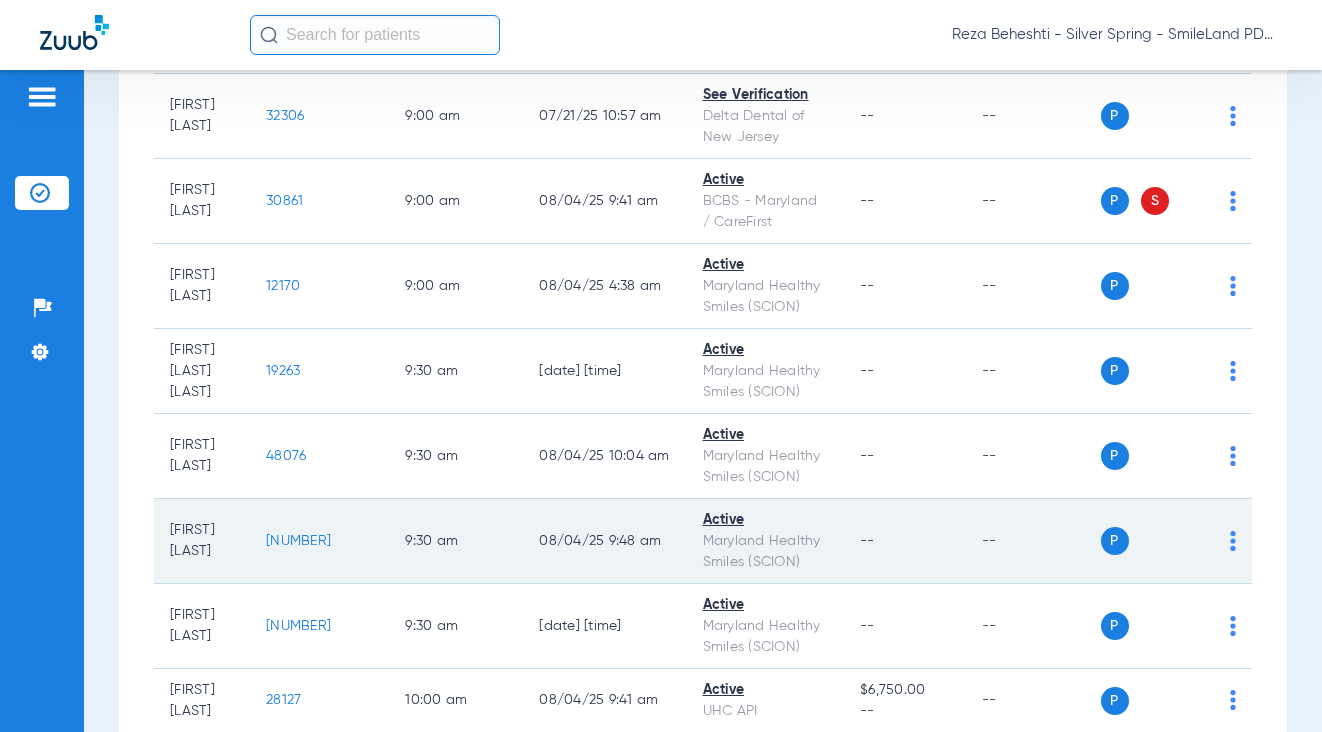 click on "55082" 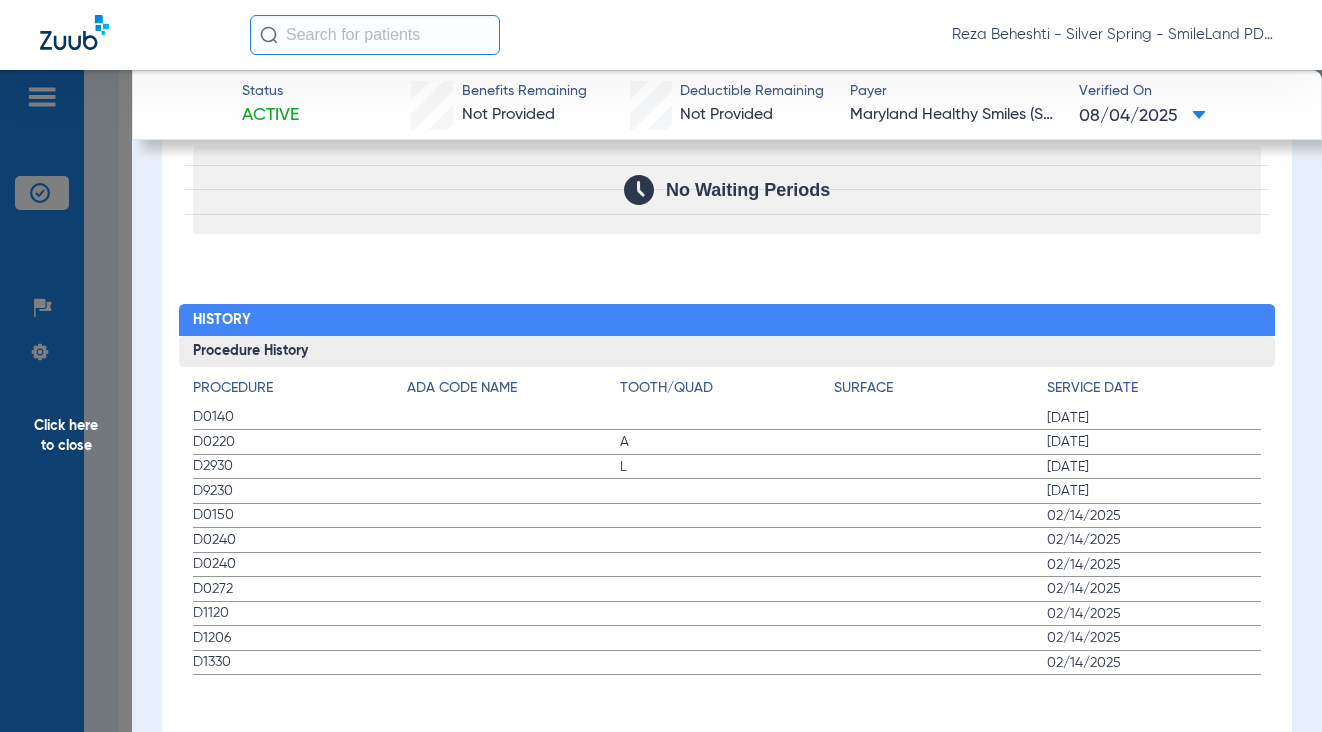 scroll, scrollTop: 2082, scrollLeft: 0, axis: vertical 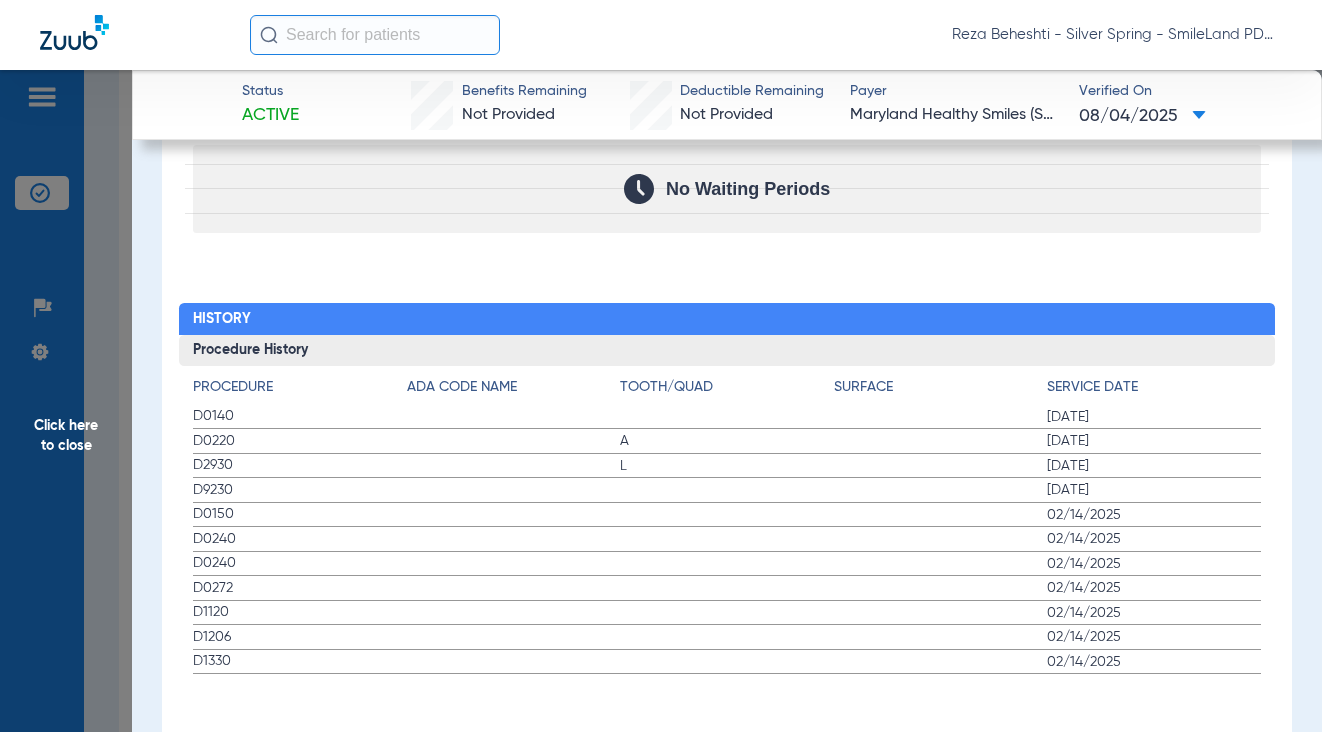 drag, startPoint x: 1263, startPoint y: 186, endPoint x: 543, endPoint y: 193, distance: 720.034 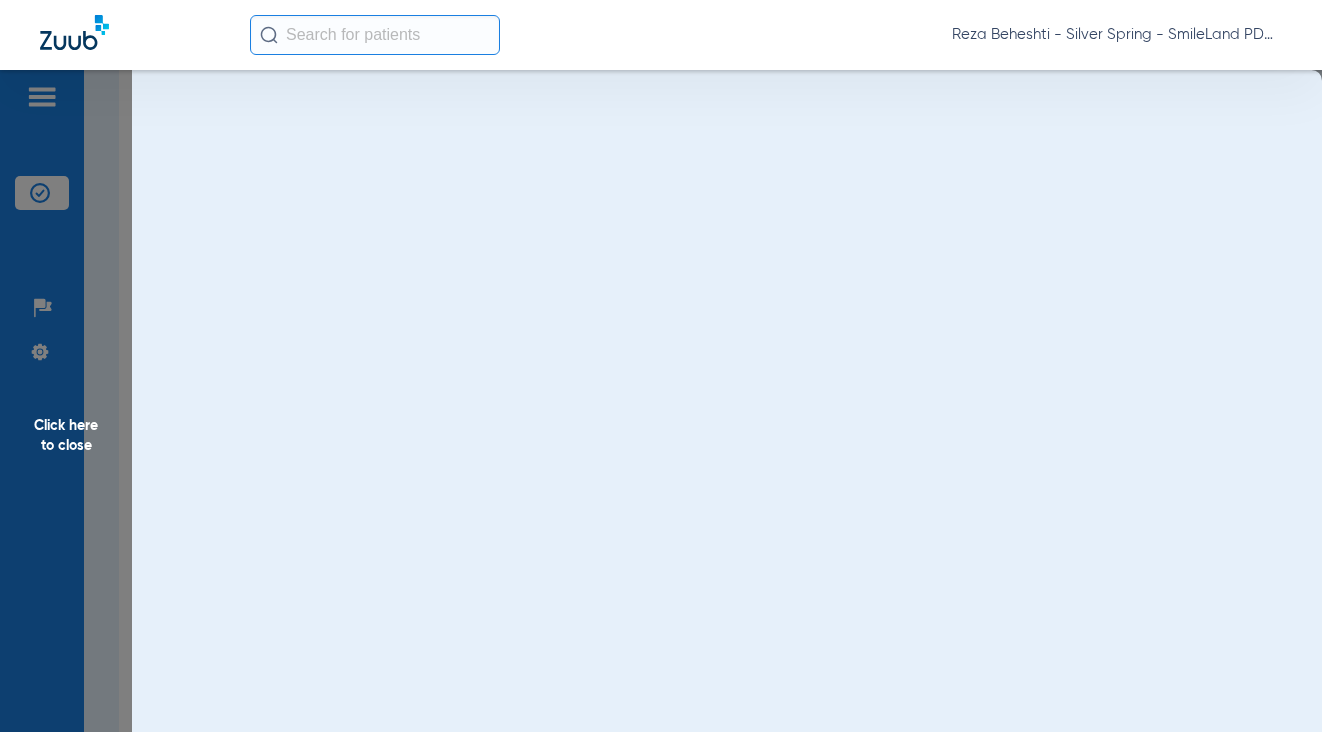 scroll, scrollTop: 0, scrollLeft: 0, axis: both 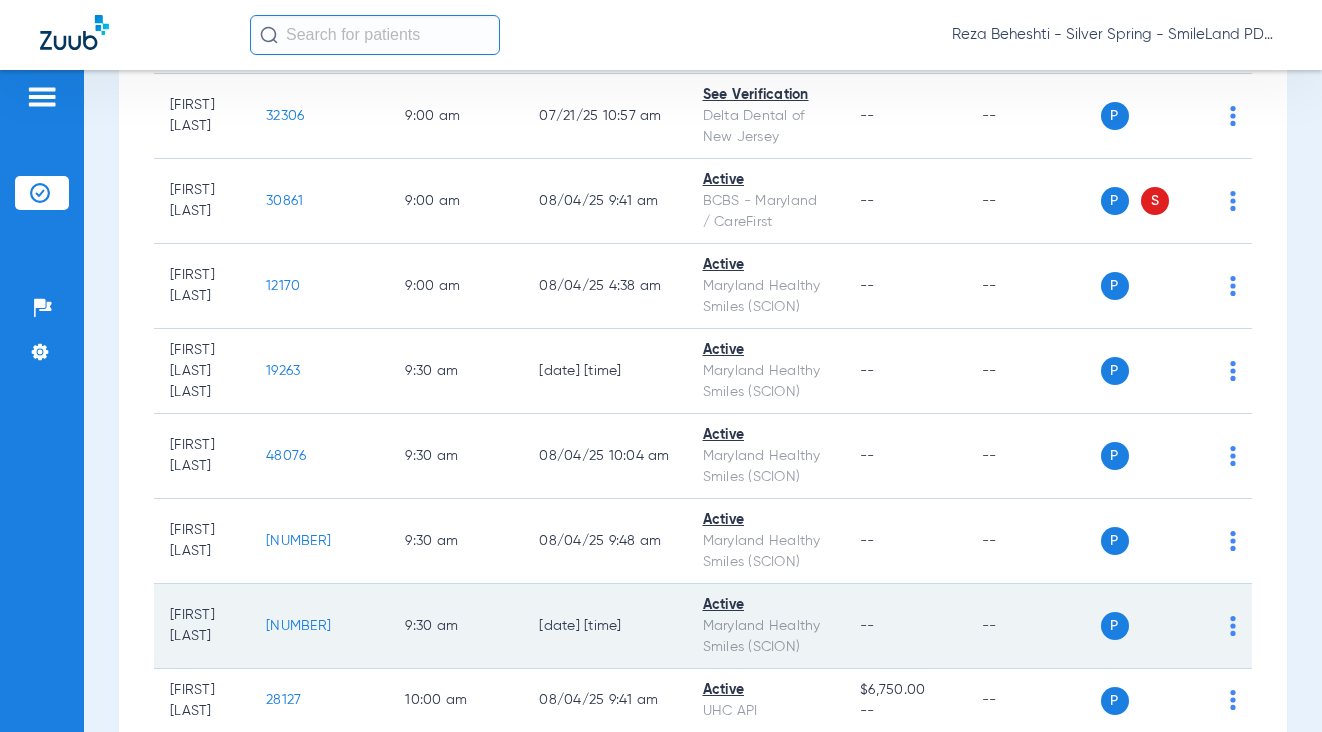click on "21370" 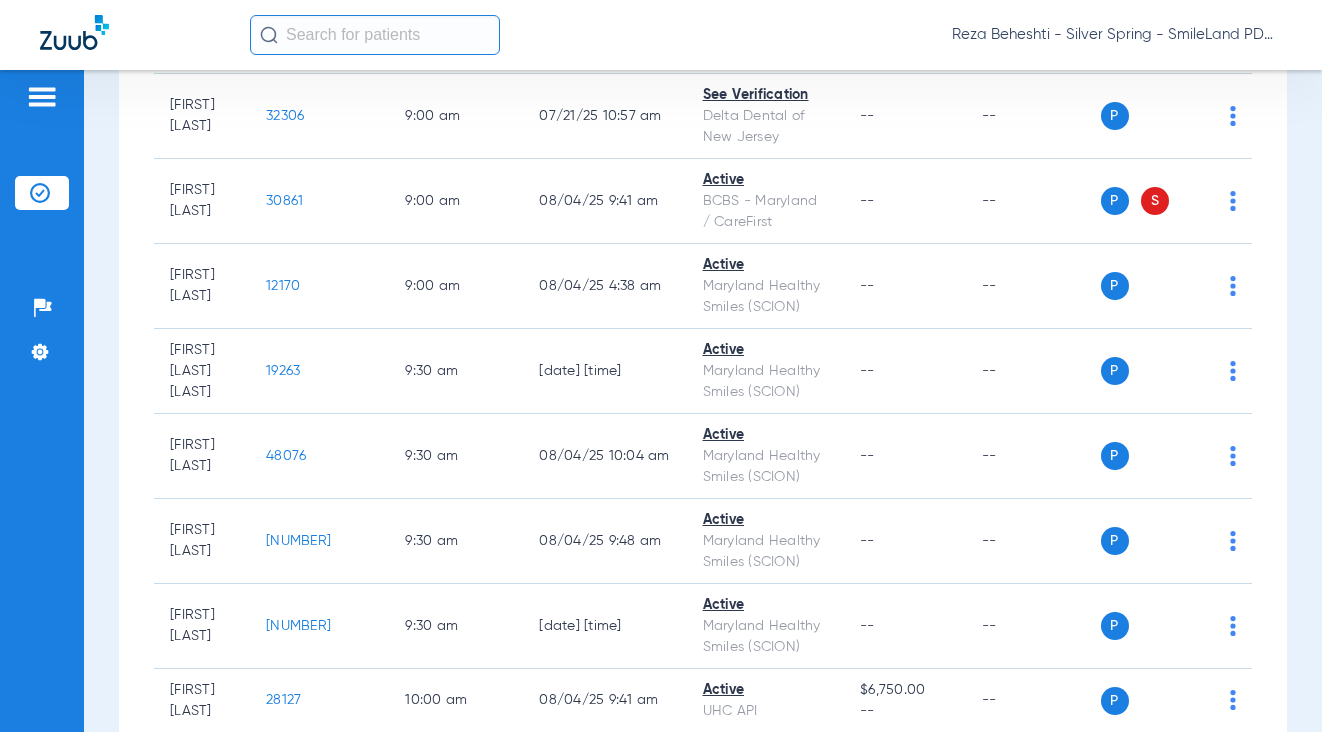 click on "21370" 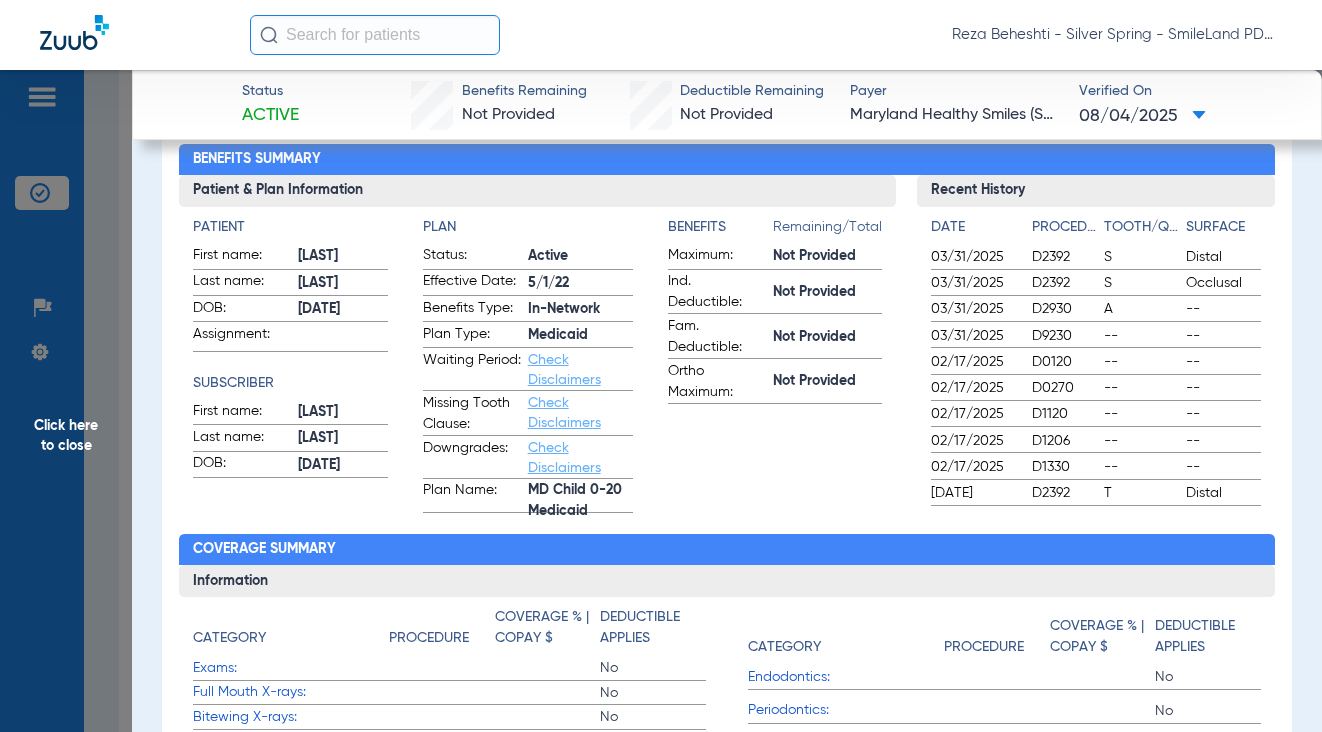 scroll, scrollTop: 0, scrollLeft: 0, axis: both 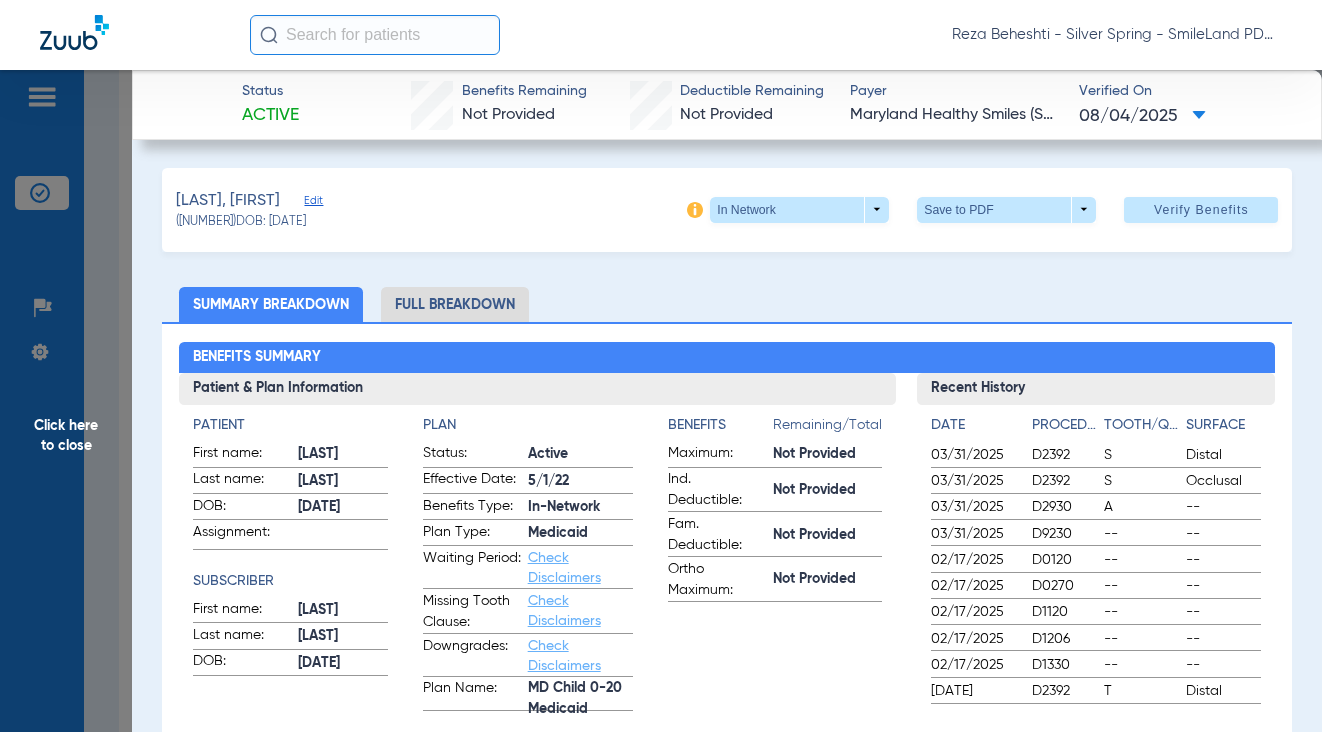 click on "Status Active  Benefits Remaining   Not Provided   Deductible Remaining   Not Provided  Payer Maryland Healthy Smiles (SCION)  Verified On
08/04/2025" 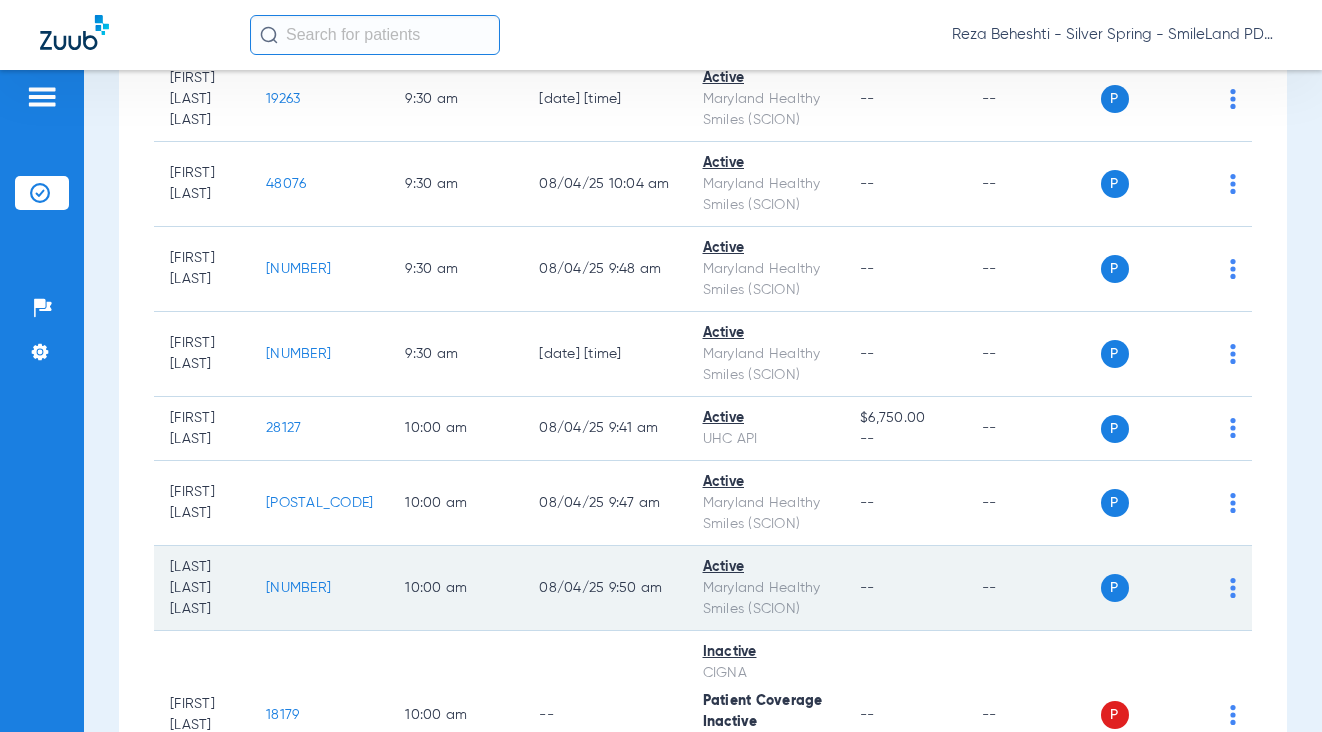 scroll, scrollTop: 2676, scrollLeft: 0, axis: vertical 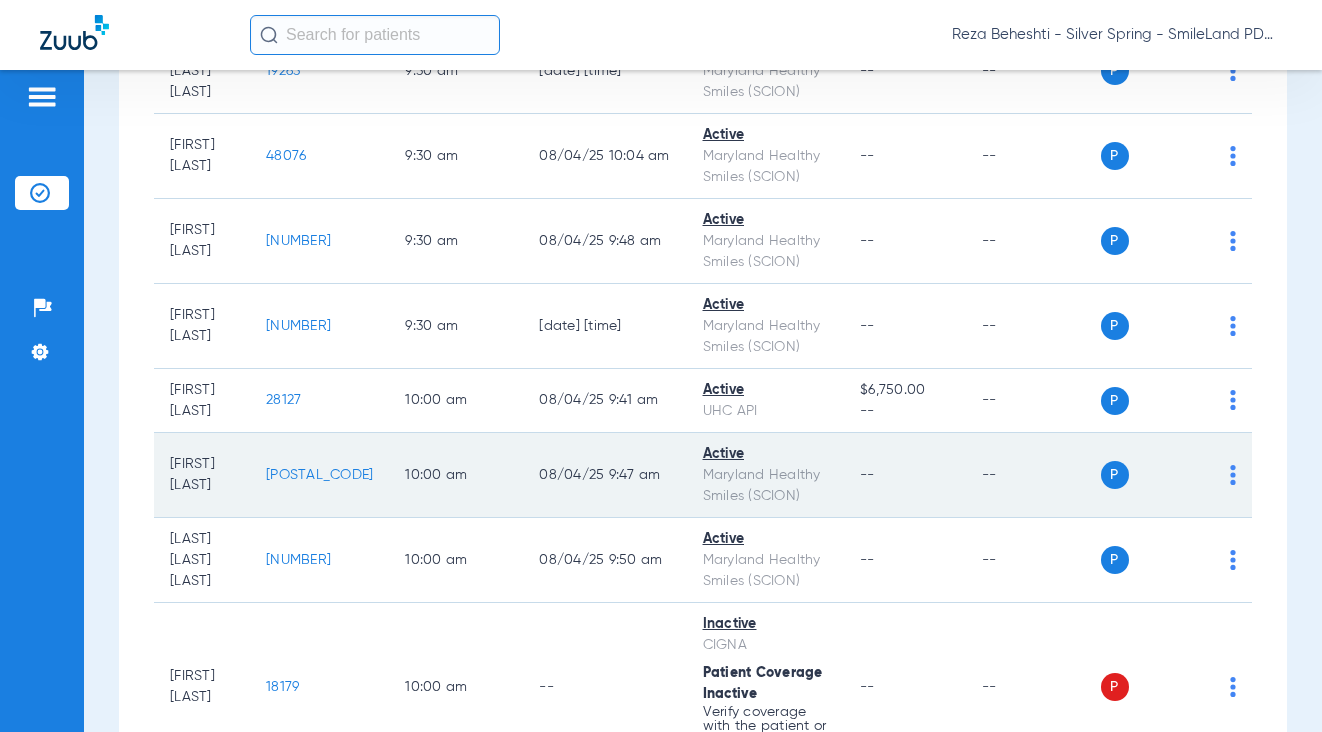 click on "51810" 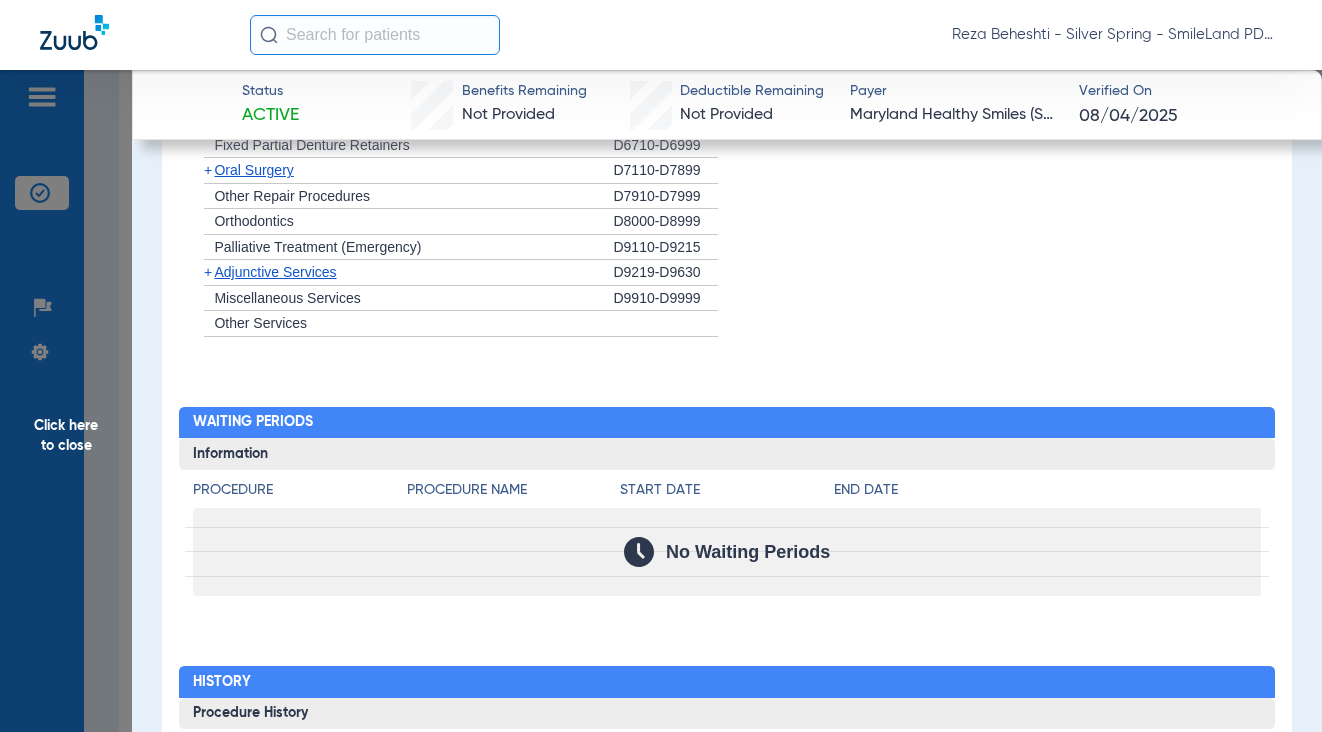 scroll, scrollTop: 2057, scrollLeft: 0, axis: vertical 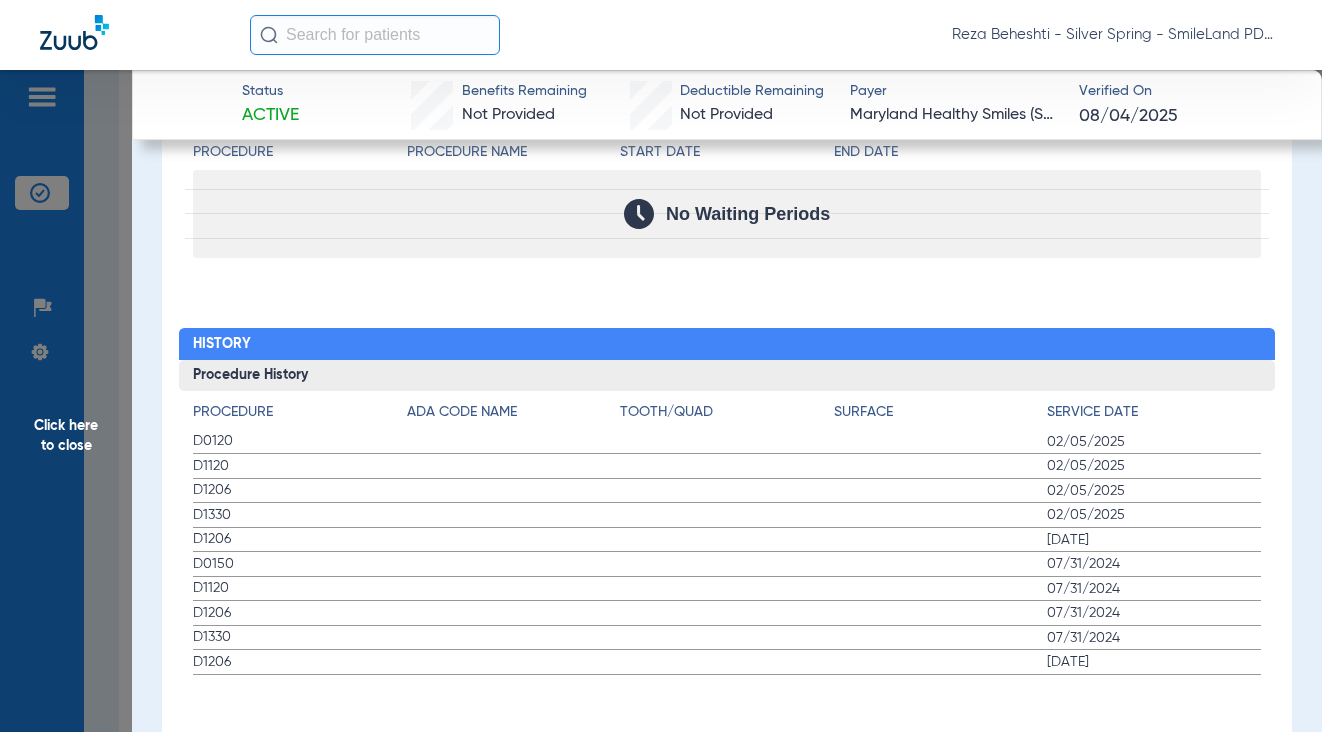 drag, startPoint x: 1206, startPoint y: 427, endPoint x: 785, endPoint y: 541, distance: 436.16168 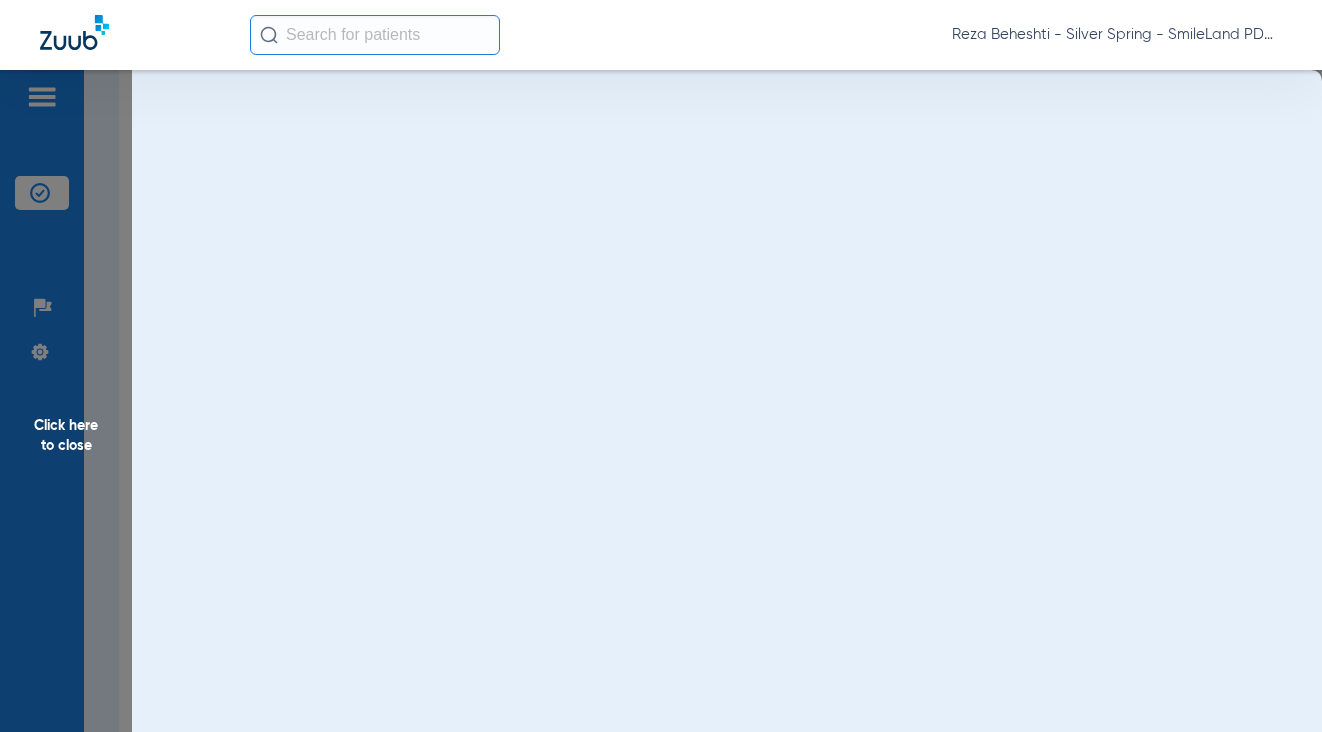 scroll, scrollTop: 0, scrollLeft: 0, axis: both 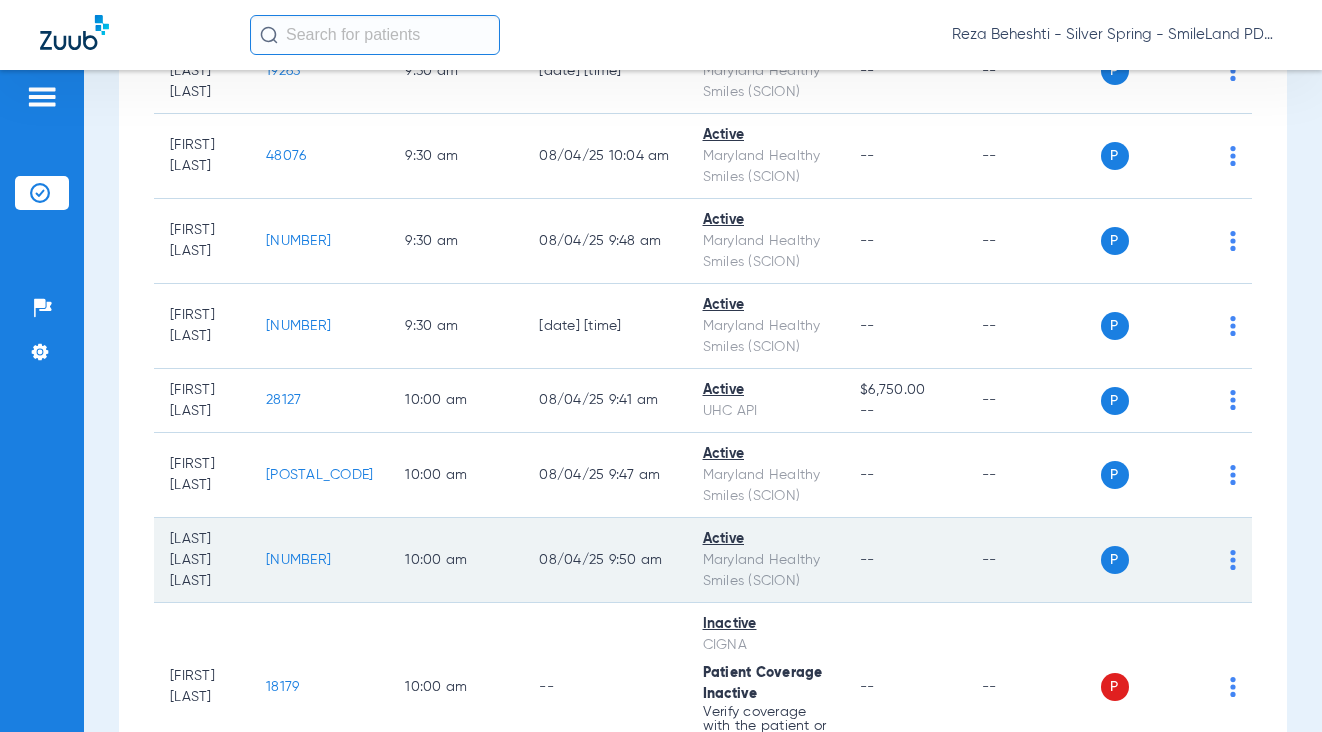 click on "29107" 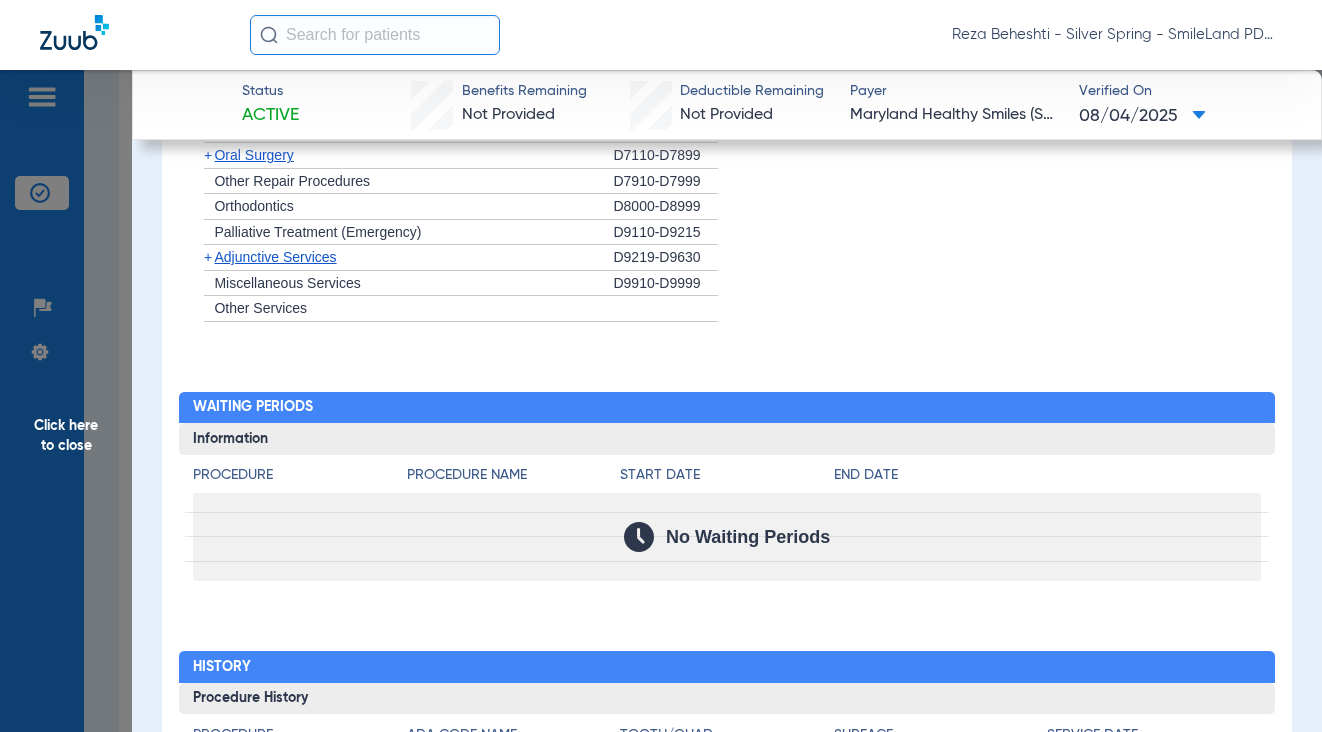 scroll, scrollTop: 2200, scrollLeft: 0, axis: vertical 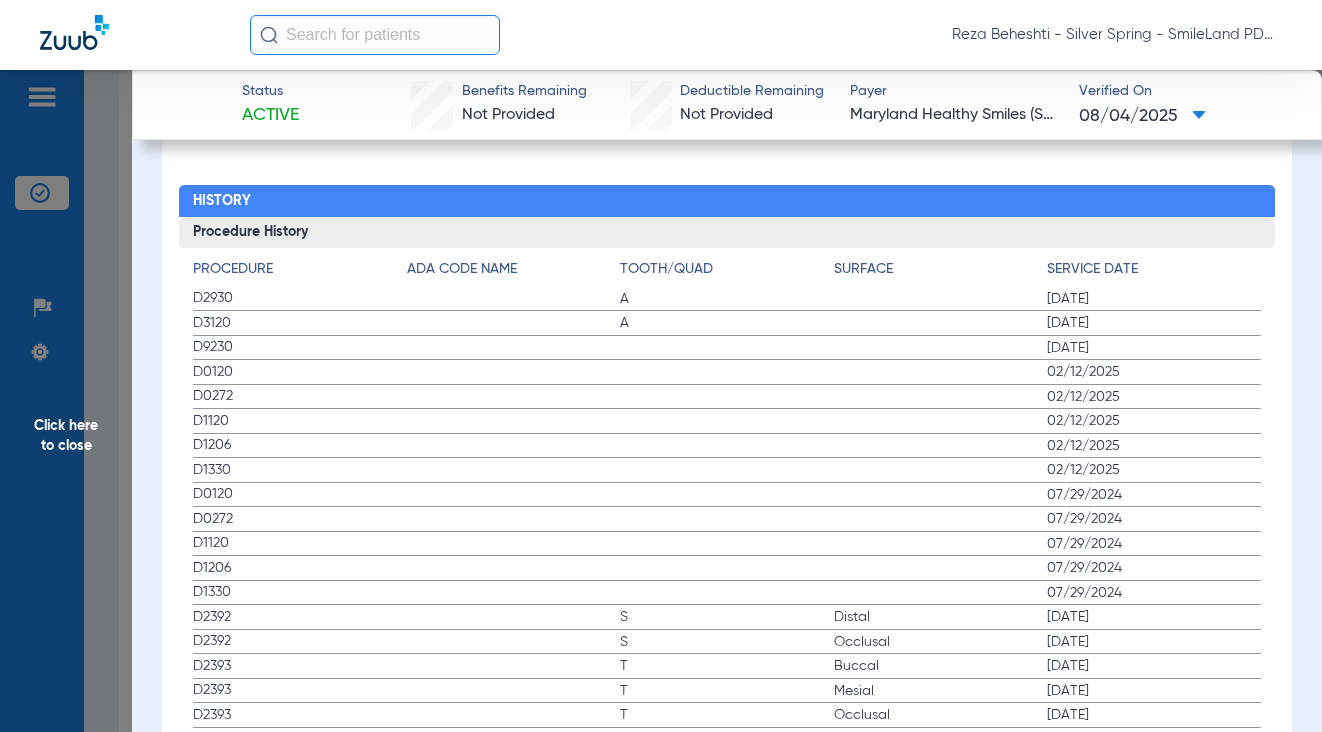 click on "Procedure Benefits Disclaimers The Service History displayed above is the last date of service for a limited set of procedure codes, regardless of the provider who performed the service. Search  Filter for My ADA Codes   Expand All Categories   +   Preventive Exams   D0110-D0191   +   X-rays   D0210-D0396   +   Tests and Examinations   D0411-D0470   +   Pathology Lab   D0472-D0478   +   Nomenclature   D0479-D0999   +   Cleaning and Fluoride   D1110-D1330   +   Sealants   D1351-D1355   +   Space Maintainers   D1510-D1999   +   Restorations   D2140-D2430   +   Crowns, Inlays and Onlays   D2510-D2799   +   Other Restorations   D2910-D2999   +   Endodontic Procedures   D3110-D3999   +   Surgical Periodontal Services   D4210-D4286   +   Non-Surgical Periodontal Services   D4320-D4999   +   Dentures, Denture Adjustments, Denture Repairs, Relining   D5110-D5999   +   Surgical Implant Procedures   D6010-D6040   +   Implant Supported Prosthetics   D6050-D6199   +   Fixed Prosthetics   D6205-D6634   +   D6710-D6999" 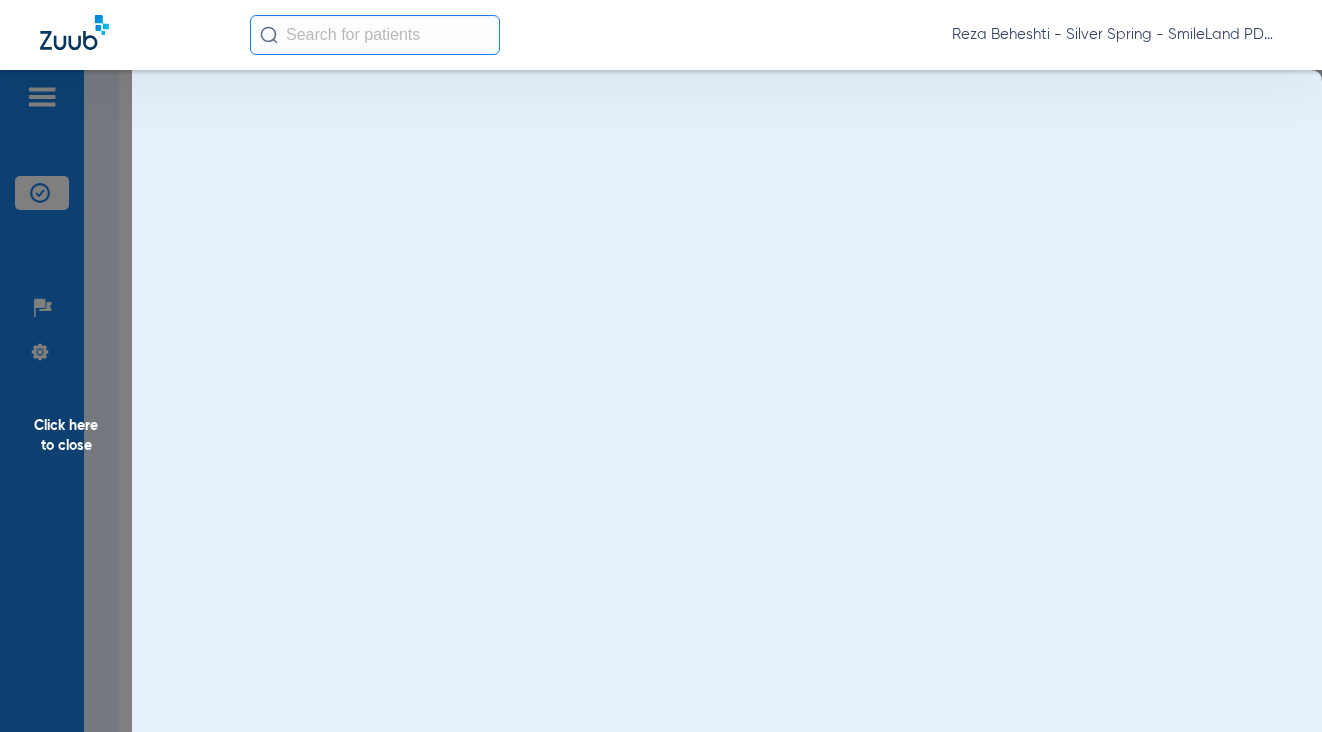 scroll, scrollTop: 0, scrollLeft: 0, axis: both 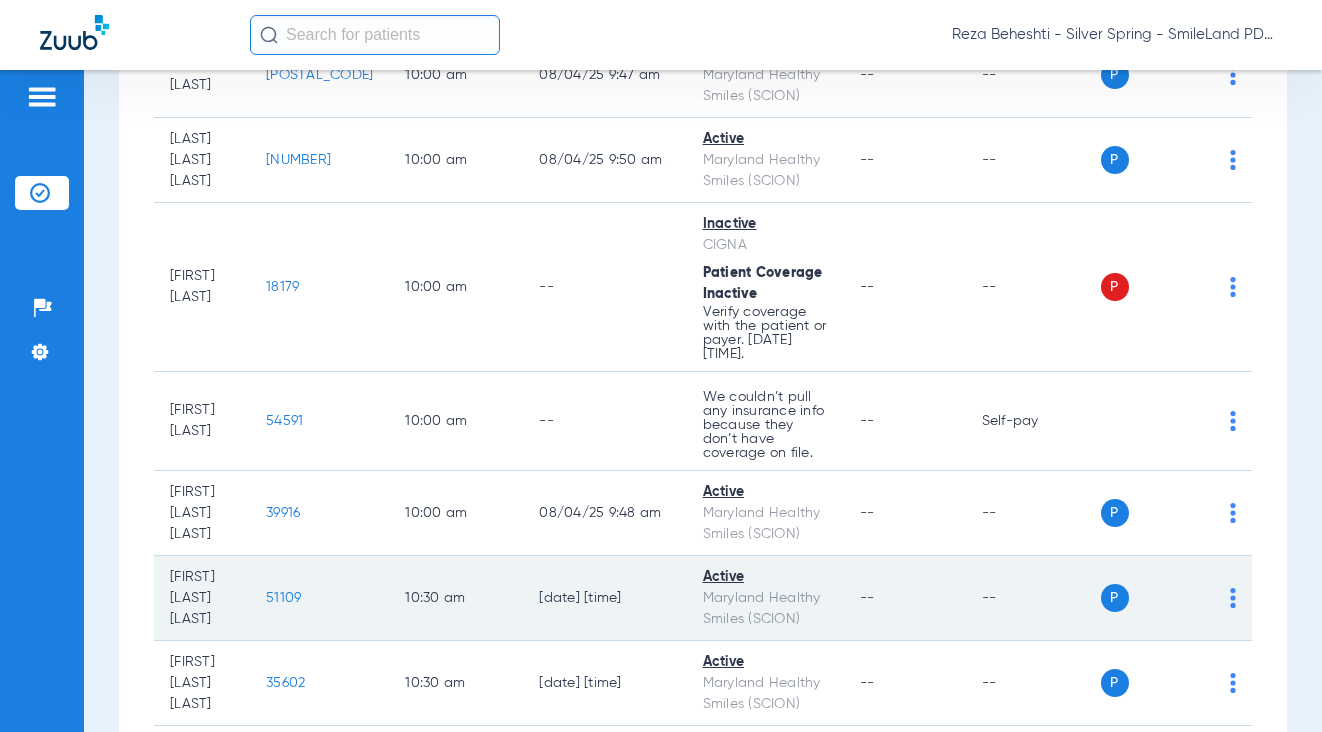 click on "51109" 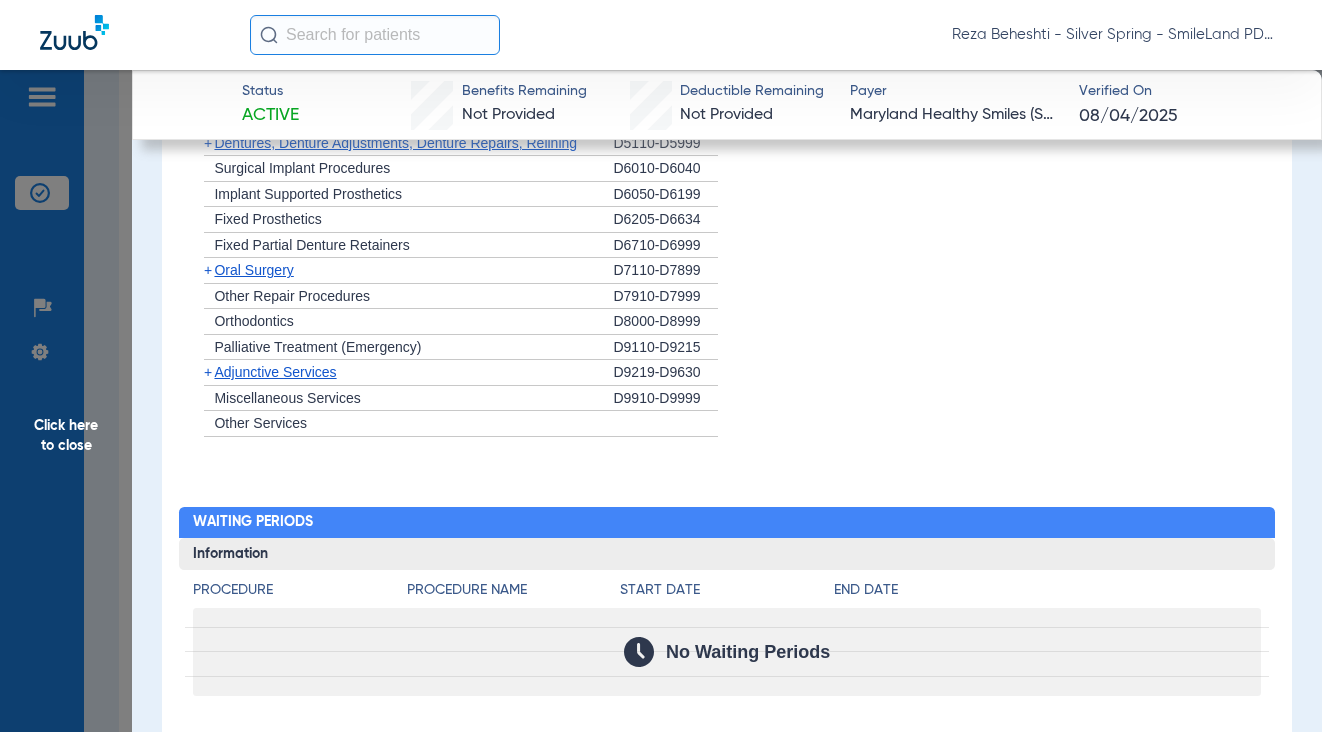 scroll, scrollTop: 2008, scrollLeft: 0, axis: vertical 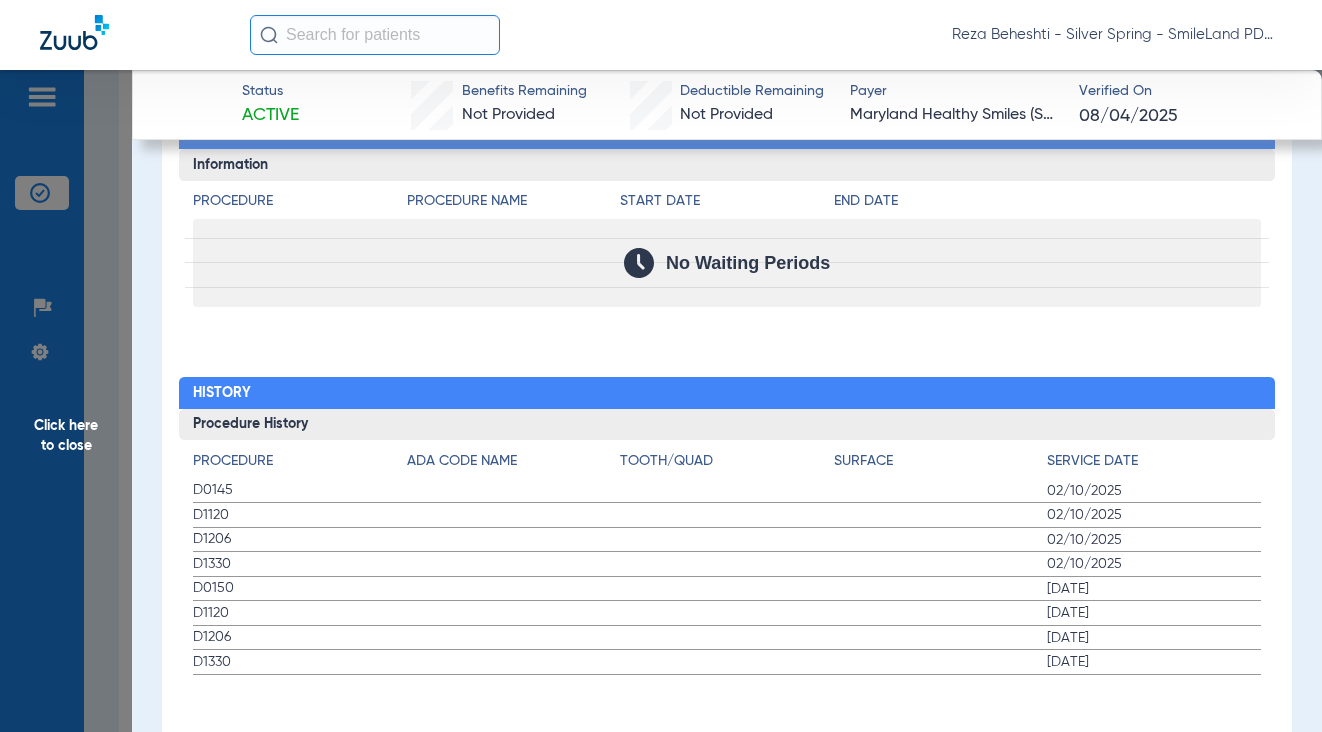 click on "Procedure Benefits Disclaimers The Service History displayed above is the last date of service for a limited set of procedure codes, regardless of the provider who performed the service. Search  Filter for My ADA Codes   Expand All Categories   +   Preventive Exams   D0110-D0191   +   X-rays   D0210-D0396   +   Tests and Examinations   D0411-D0470   +   Pathology Lab   D0472-D0478   +   Nomenclature   D0479-D0999   +   Cleaning and Fluoride   D1110-D1330   +   Sealants   D1351-D1355   +   Space Maintainers   D1510-D1999   +   Restorations   D2140-D2430   +   Crowns, Inlays and Onlays   D2510-D2799   +   Other Restorations   D2910-D2999   +   Endodontic Procedures   D3110-D3999   +   Surgical Periodontal Services   D4210-D4286   +   Non-Surgical Periodontal Services   D4320-D4999   +   Dentures, Denture Adjustments, Denture Repairs, Relining   D5110-D5999   +   Surgical Implant Procedures   D6010-D6040   +   Implant Supported Prosthetics   D6050-D6199   +   Fixed Prosthetics   D6205-D6634   +   D6710-D6999" 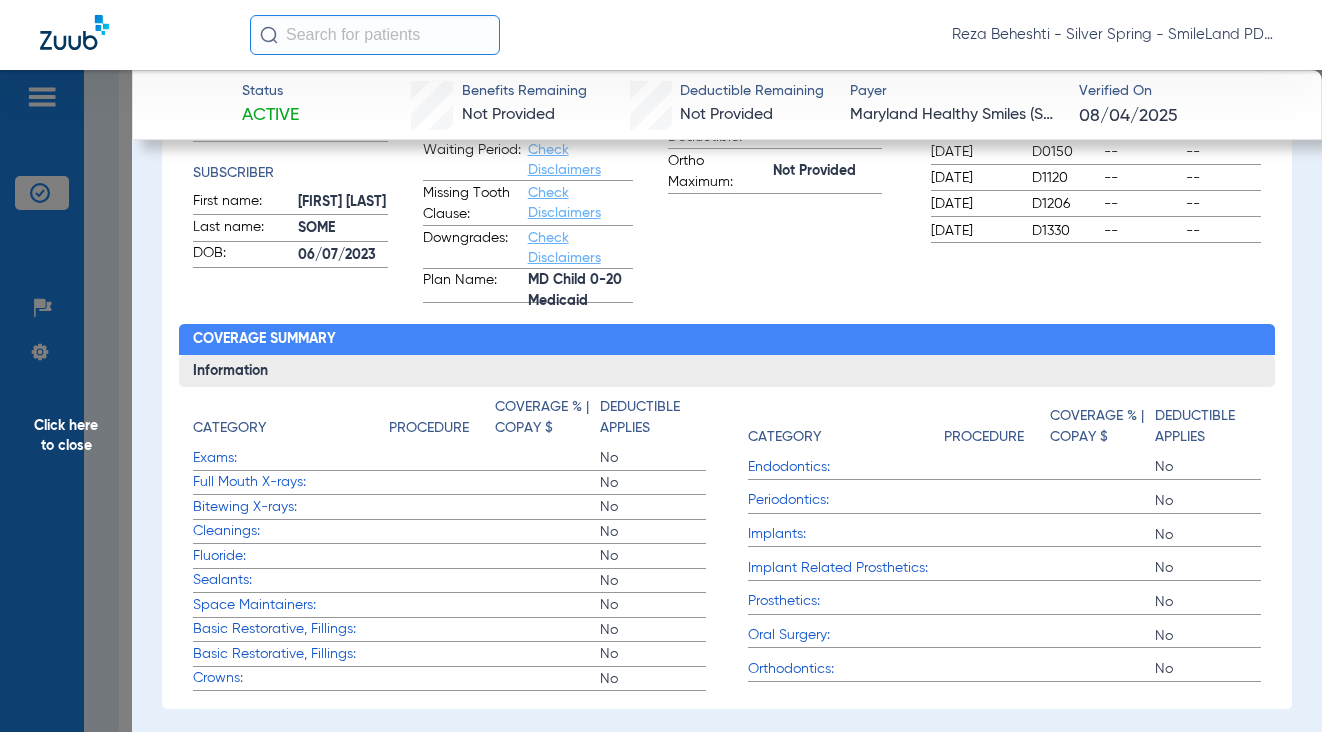 scroll, scrollTop: 0, scrollLeft: 0, axis: both 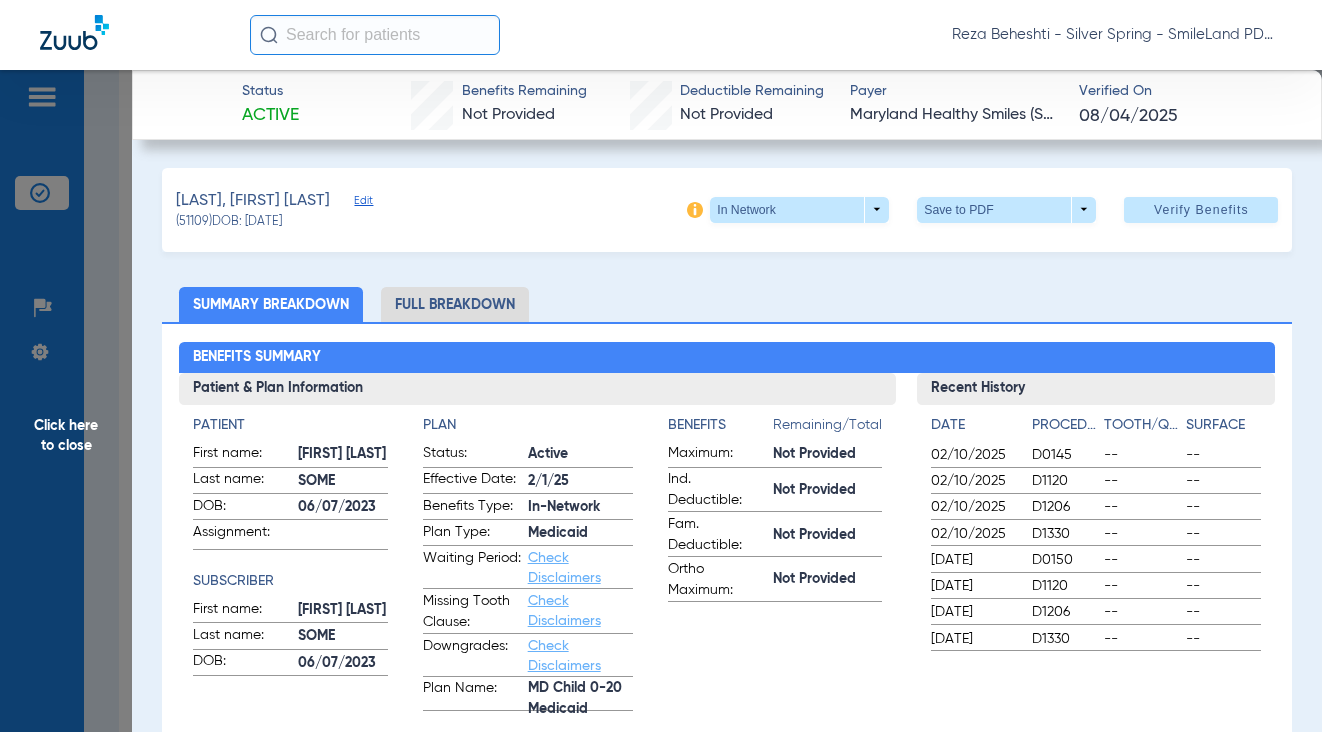 drag, startPoint x: 1236, startPoint y: 493, endPoint x: 974, endPoint y: 404, distance: 276.70383 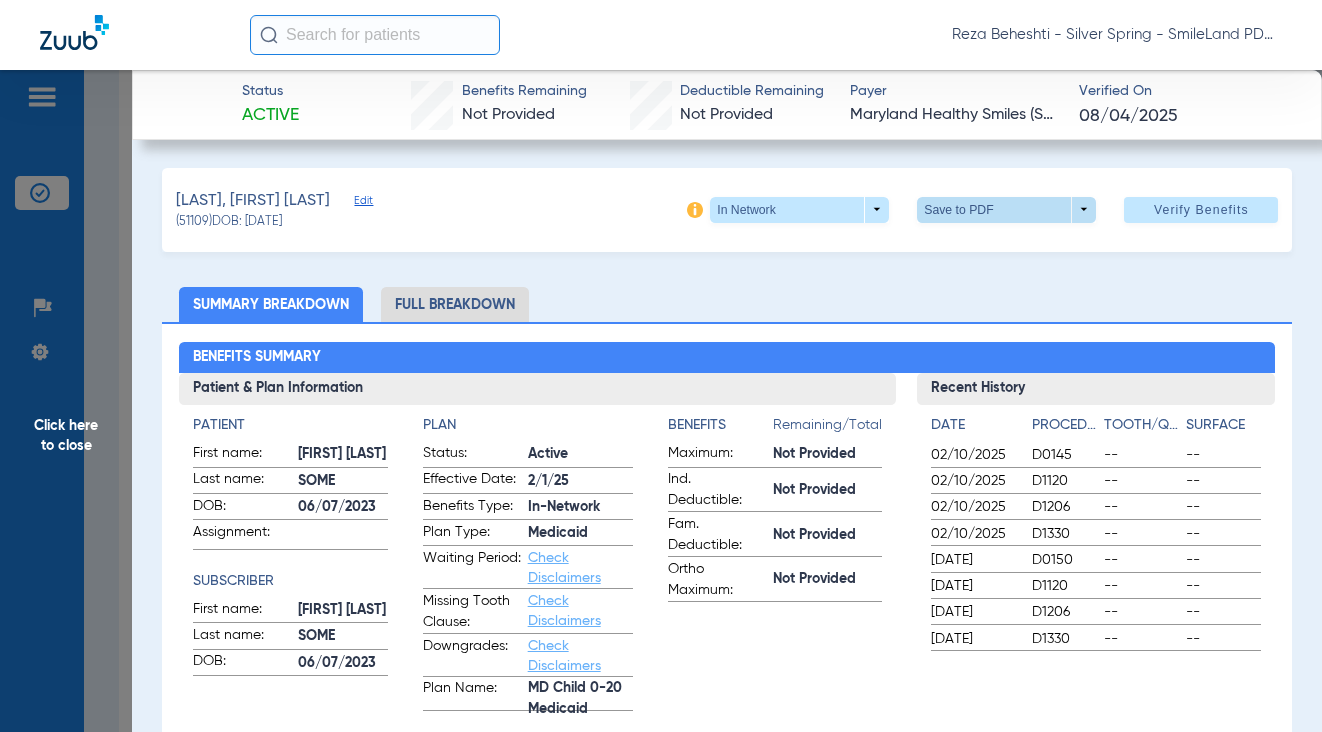 drag, startPoint x: 1272, startPoint y: 237, endPoint x: 1006, endPoint y: 221, distance: 266.48077 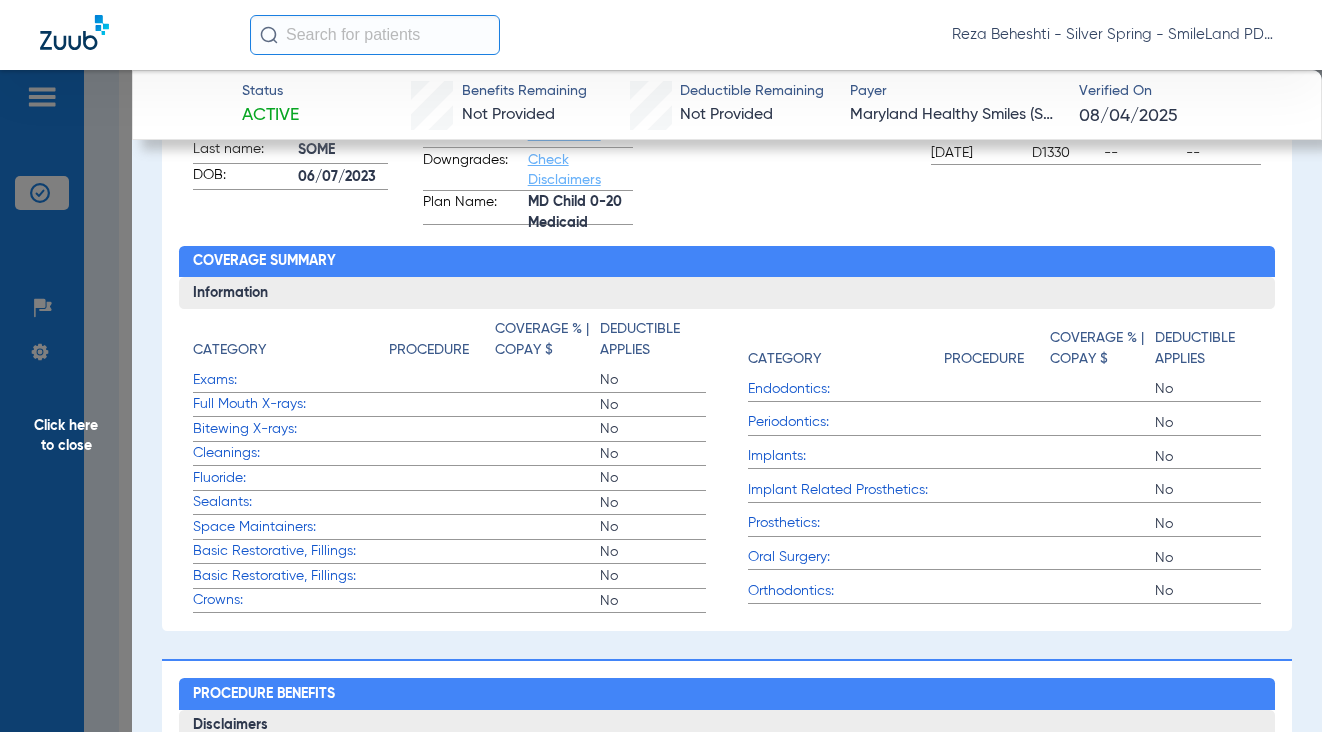 scroll, scrollTop: 500, scrollLeft: 0, axis: vertical 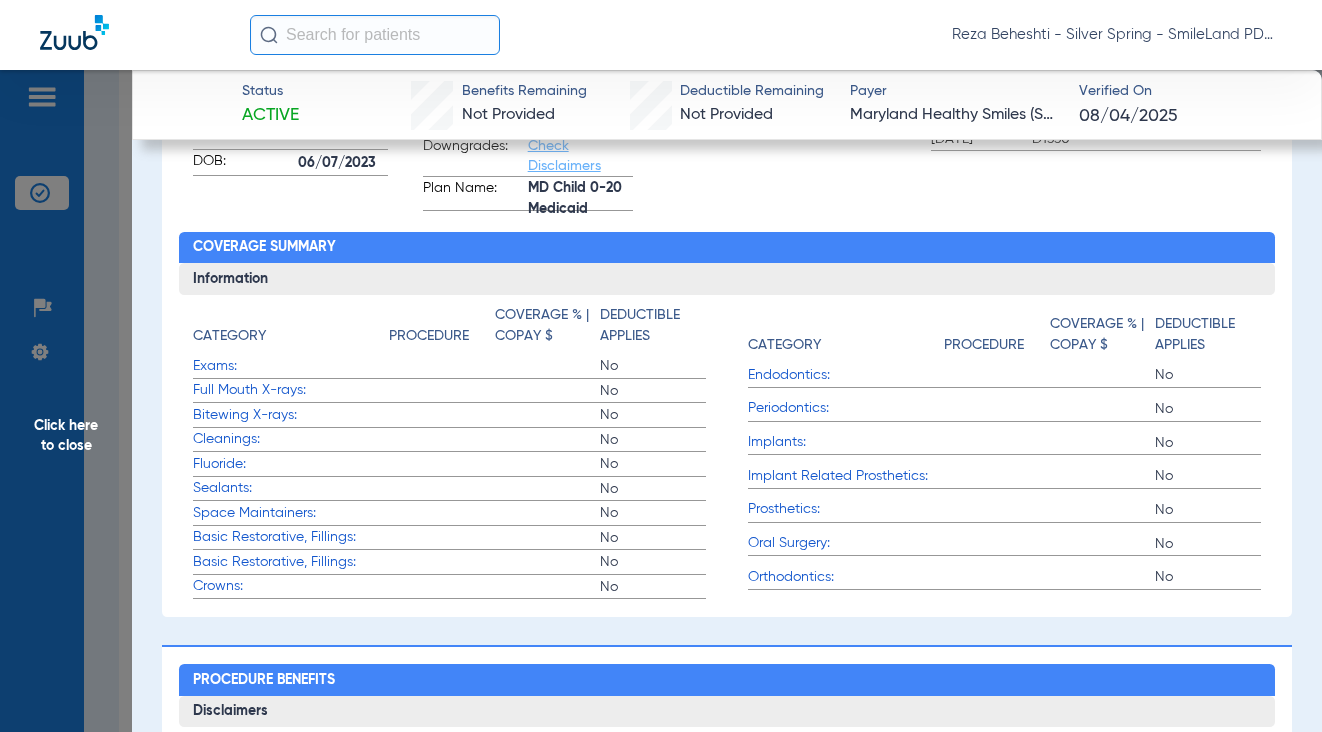 click on "Click here to close" 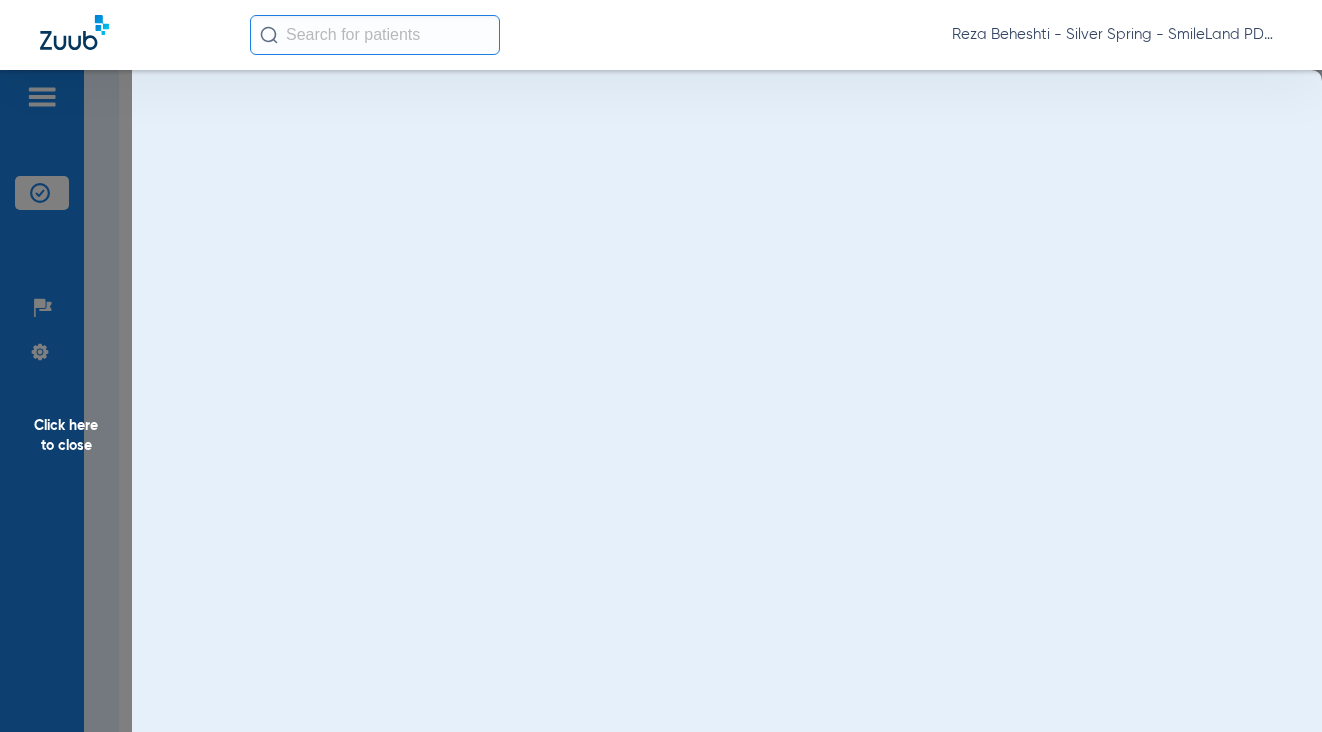scroll, scrollTop: 0, scrollLeft: 0, axis: both 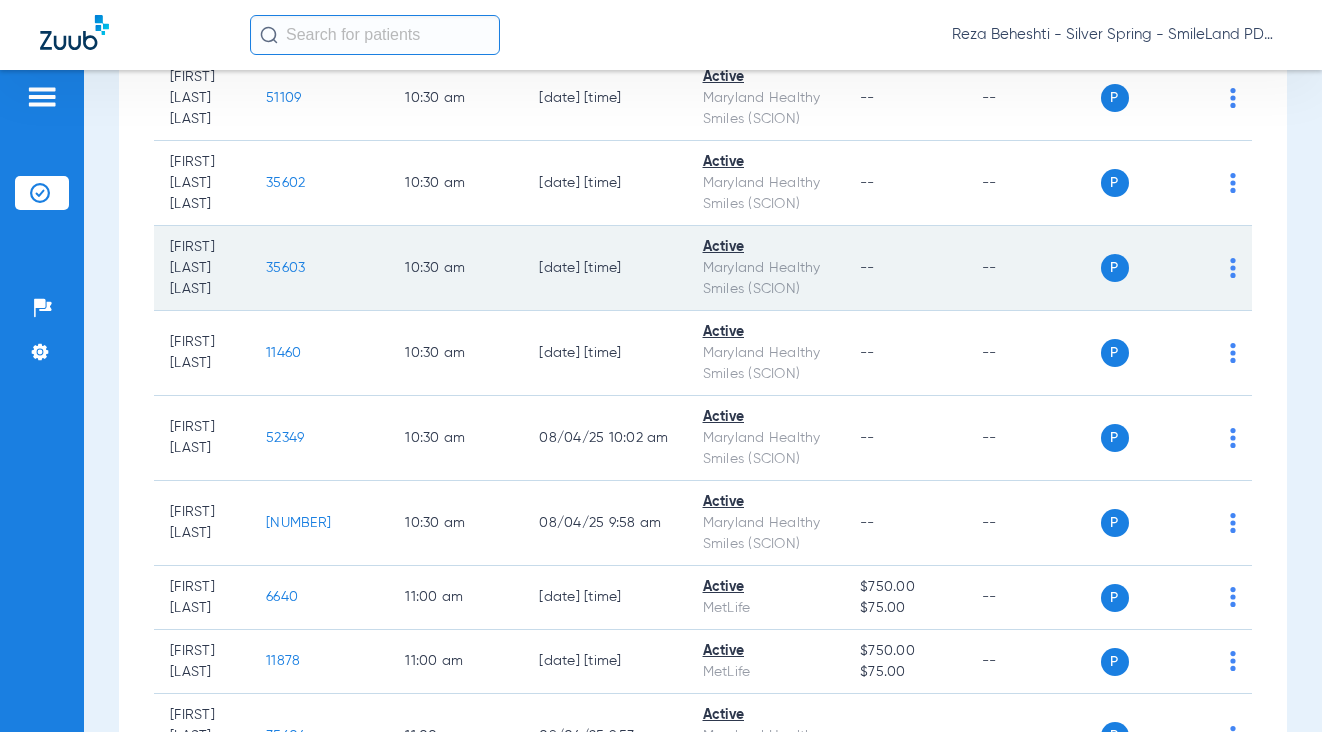 click on "35603" 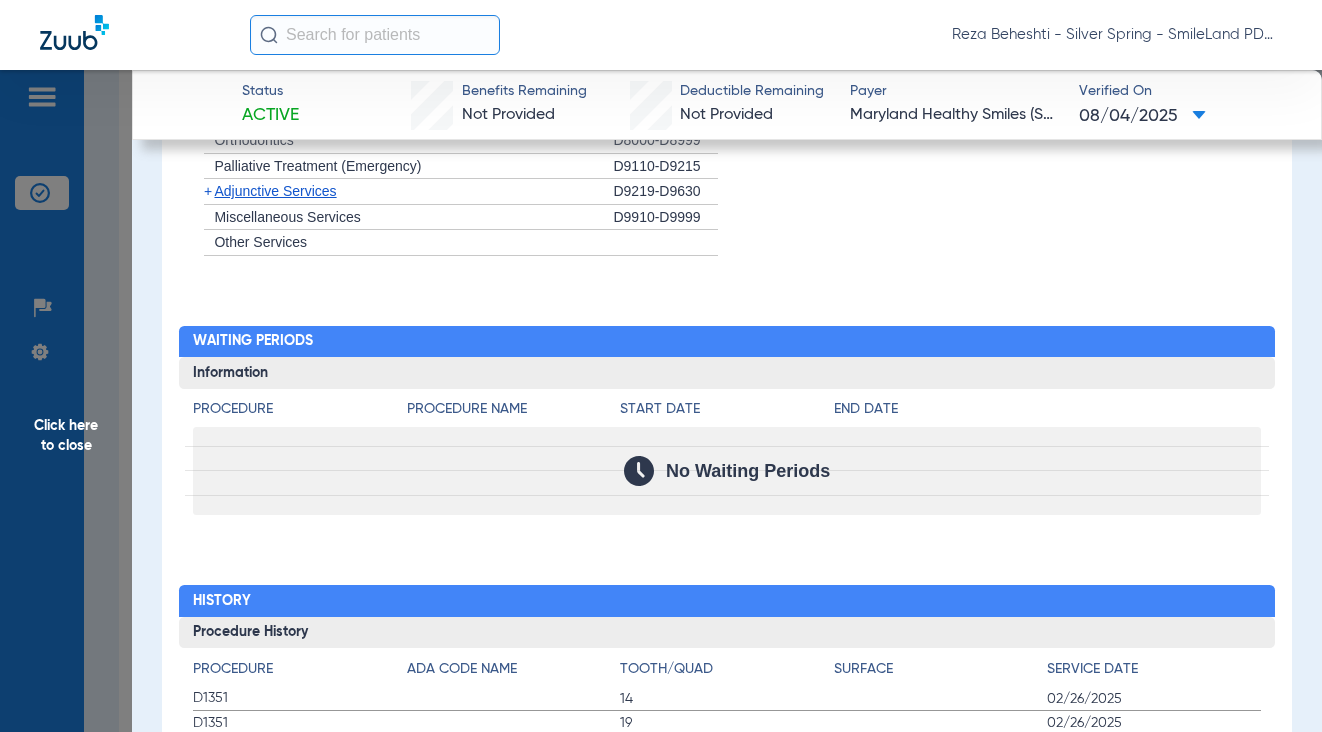 scroll, scrollTop: 2200, scrollLeft: 0, axis: vertical 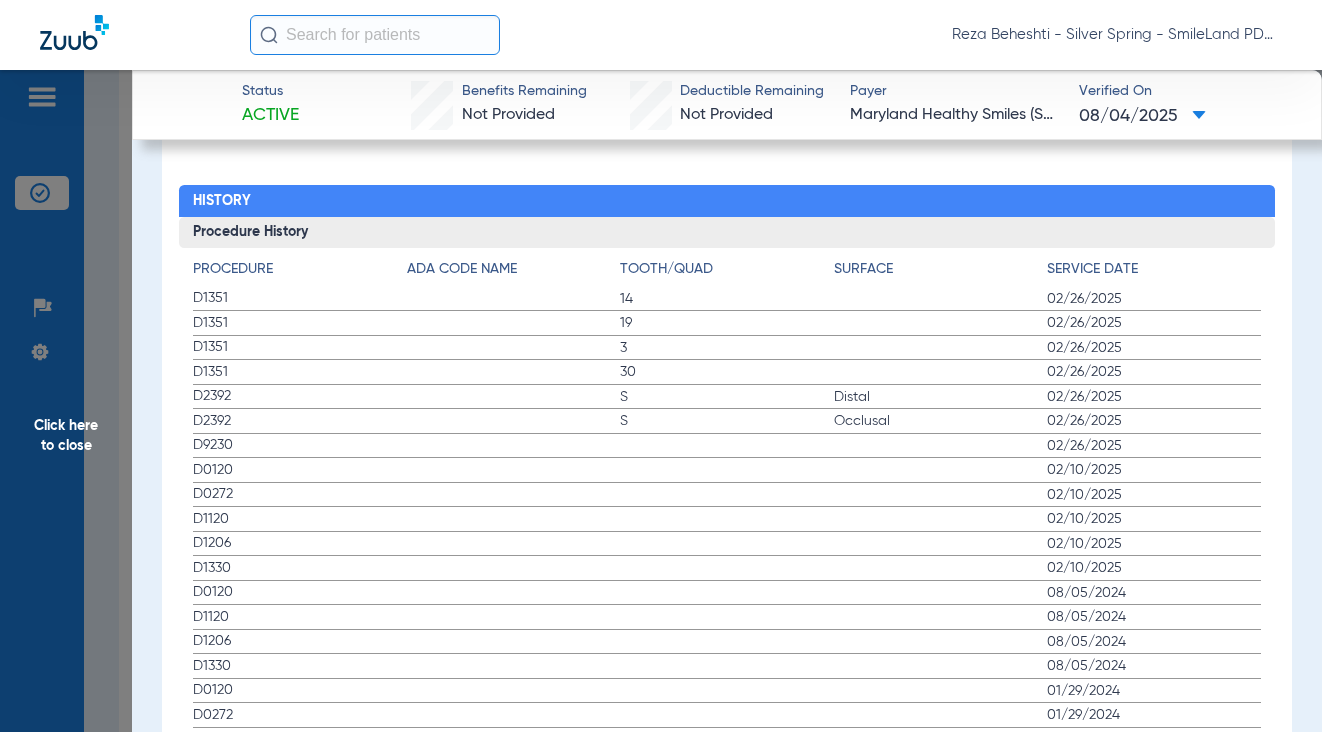 click on "Procedure ADA Code Name Tooth/Quad Surface Service Date D1351 14 02/26/2025 D1351 19 02/26/2025 D1351 3 02/26/2025 D1351 30 02/26/2025 D2392 S Distal 02/26/2025 D2392 S Occlusal 02/26/2025 D9230 02/26/2025 D0120 02/10/2025 D0272 02/10/2025 D1120 02/10/2025 D1206 02/10/2025 D1330 02/10/2025 D0120 08/05/2024 D1120 08/05/2024 D1206 08/05/2024 D1330 08/05/2024 D0120 01/29/2024 D0272 01/29/2024 D0330 01/29/2024 D1120 01/29/2024 D1206 01/29/2024 D1330 01/29/2024 D0140 05/03/2023 D0120 12/28/2022 D0272 12/28/2022 D1120 12/28/2022 D1206 12/28/2022 D1330 12/28/2022 D0150 06/10/2022 D0240 06/10/2022 D0240 06/10/2022 D0272 06/10/2022 D1120 06/10/2022 D1206 06/10/2022 D1330 06/10/2022 D0120 11/09/2021 D0220 E 11/09/2021 D0230 P 11/09/2021 D1120 11/09/2021 D1206 11/09/2021 D0120 05/05/2021 D0220 E 05/05/2021 D0230 P 05/05/2021 D0272 05/05/2021 D1120 05/05/2021 D1206 05/05/2021 D0120 09/11/2020 D1120 09/11/2020 D1206 09/11/2020 D1999 09/11/2020 D0120 12/11/2019 D1120 12/11/2019 D1206 12/11/2019 D0120 10/15/2018 D1120 D1206" 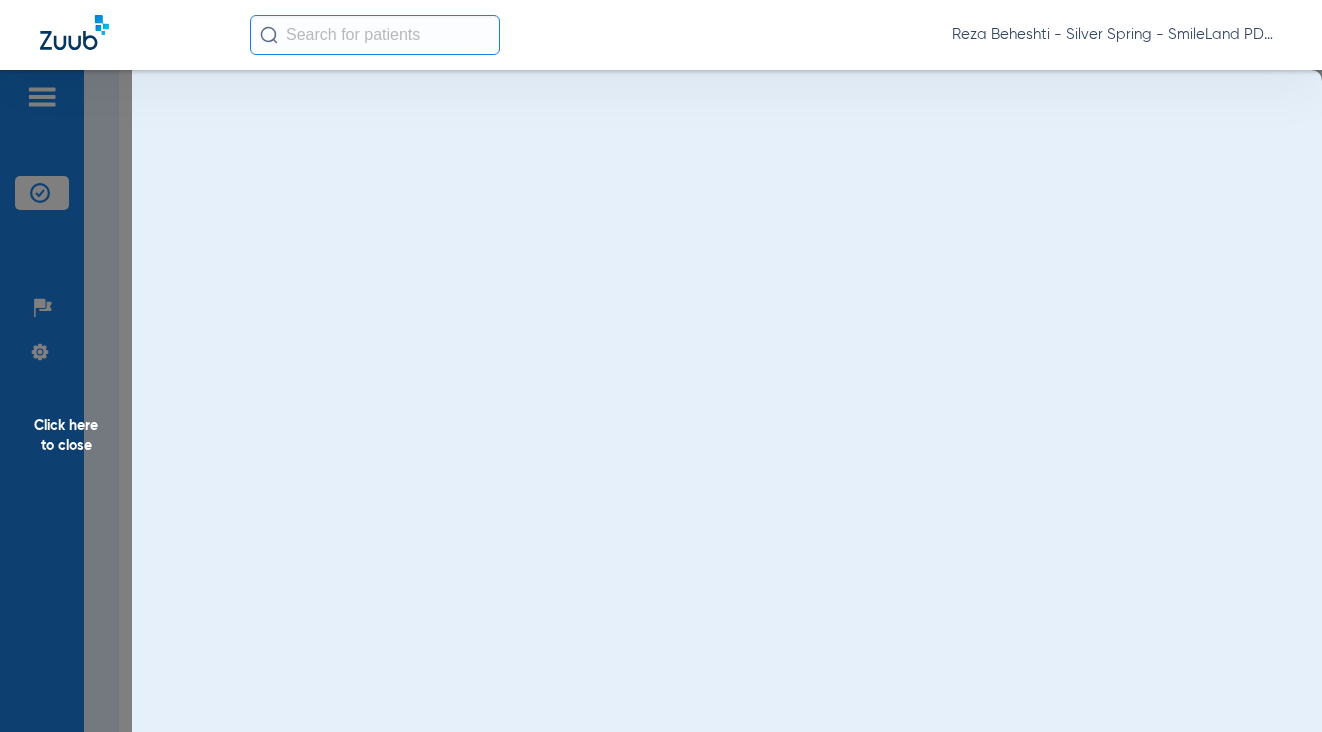scroll, scrollTop: 0, scrollLeft: 0, axis: both 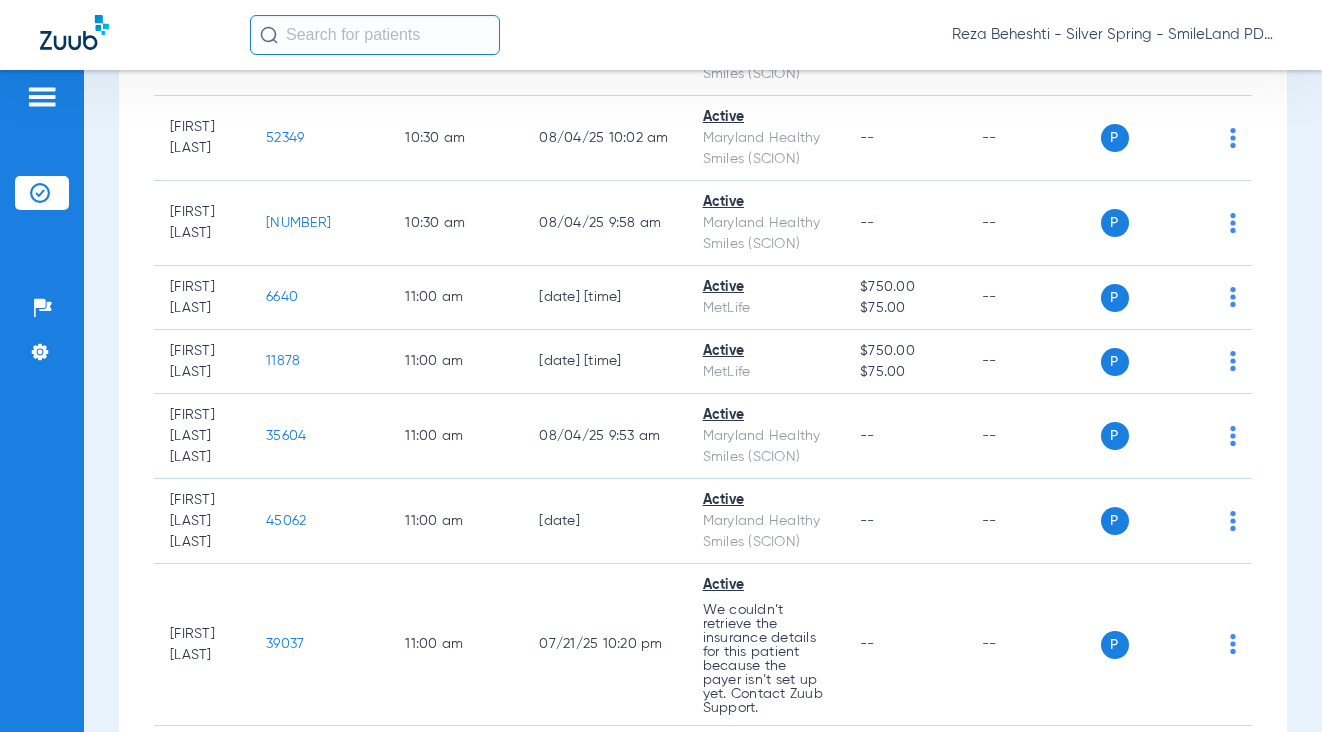 click on "Schedule Insurance Verification History  Last Appt. Sync Time:   Today - 11:38 AM   Saturday   05-31-2025   Sunday   06-01-2025   Monday   06-02-2025   Tuesday   06-03-2025   Wednesday   06-04-2025   Thursday   06-05-2025   Friday   06-06-2025   Saturday   06-07-2025   Sunday   06-08-2025   Monday   06-09-2025   Tuesday   06-10-2025   Wednesday   06-11-2025   Thursday   06-12-2025   Friday   06-13-2025   Saturday   06-14-2025   Sunday   06-15-2025   Monday   06-16-2025   Tuesday   06-17-2025   Wednesday   06-18-2025   Thursday   06-19-2025   Friday   06-20-2025   Saturday   06-21-2025   Sunday   06-22-2025   Monday   06-23-2025   Tuesday   06-24-2025   Wednesday   06-25-2025   Thursday   06-26-2025   Friday   06-27-2025   Saturday   06-28-2025   Sunday   06-29-2025   Monday   06-30-2025   Tuesday   07-01-2025   Wednesday   07-02-2025   Thursday   07-03-2025   Friday   07-04-2025   Saturday   07-05-2025   Sunday   07-06-2025   Monday   07-07-2025   Tuesday   07-08-2025   Wednesday   07-09-2025   Thursday  Su 1" at bounding box center (703, 401) 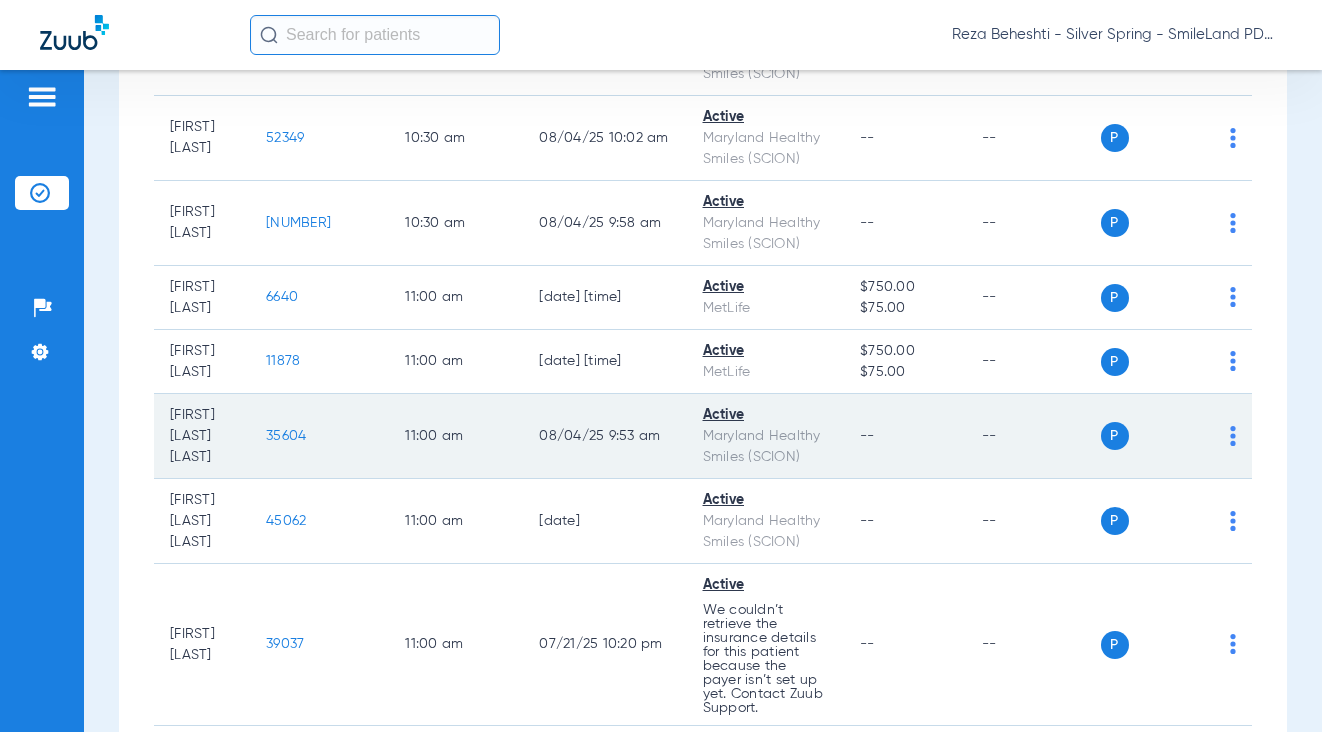 drag, startPoint x: 1239, startPoint y: 289, endPoint x: 1040, endPoint y: 334, distance: 204.0245 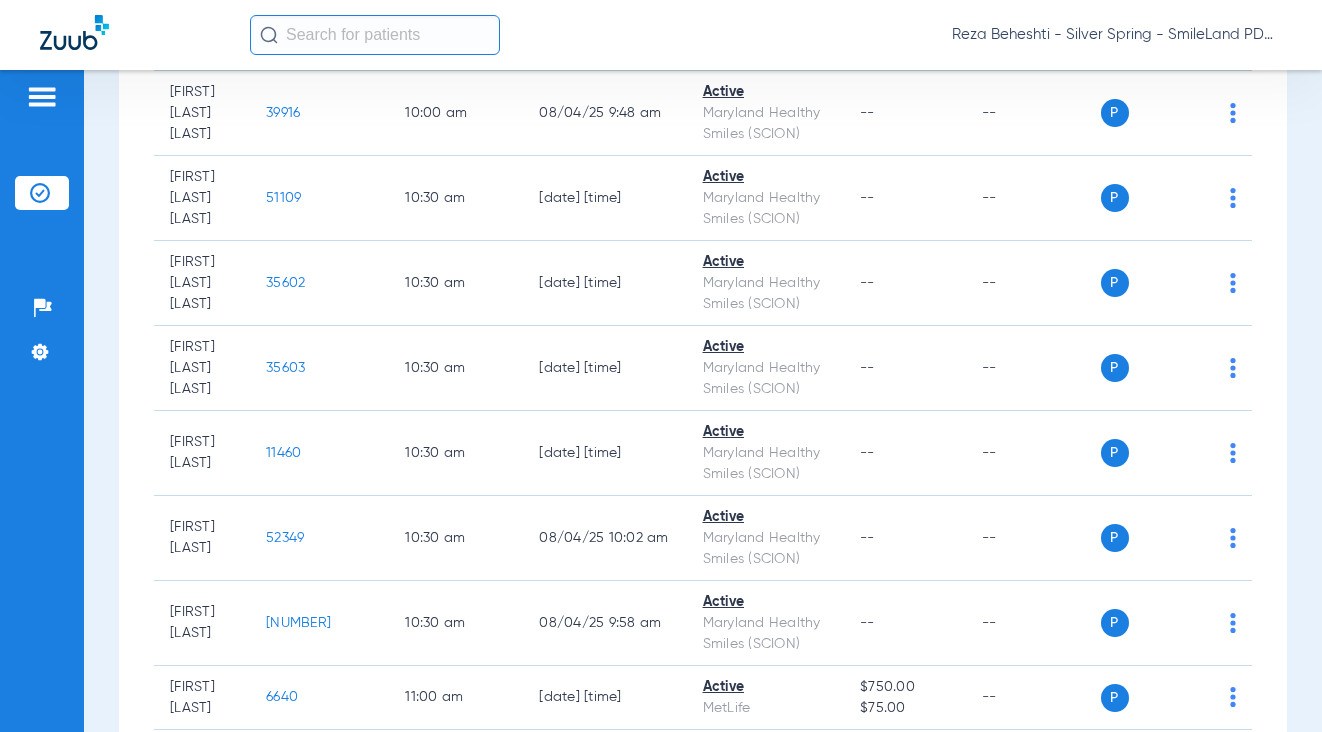 scroll, scrollTop: 3376, scrollLeft: 0, axis: vertical 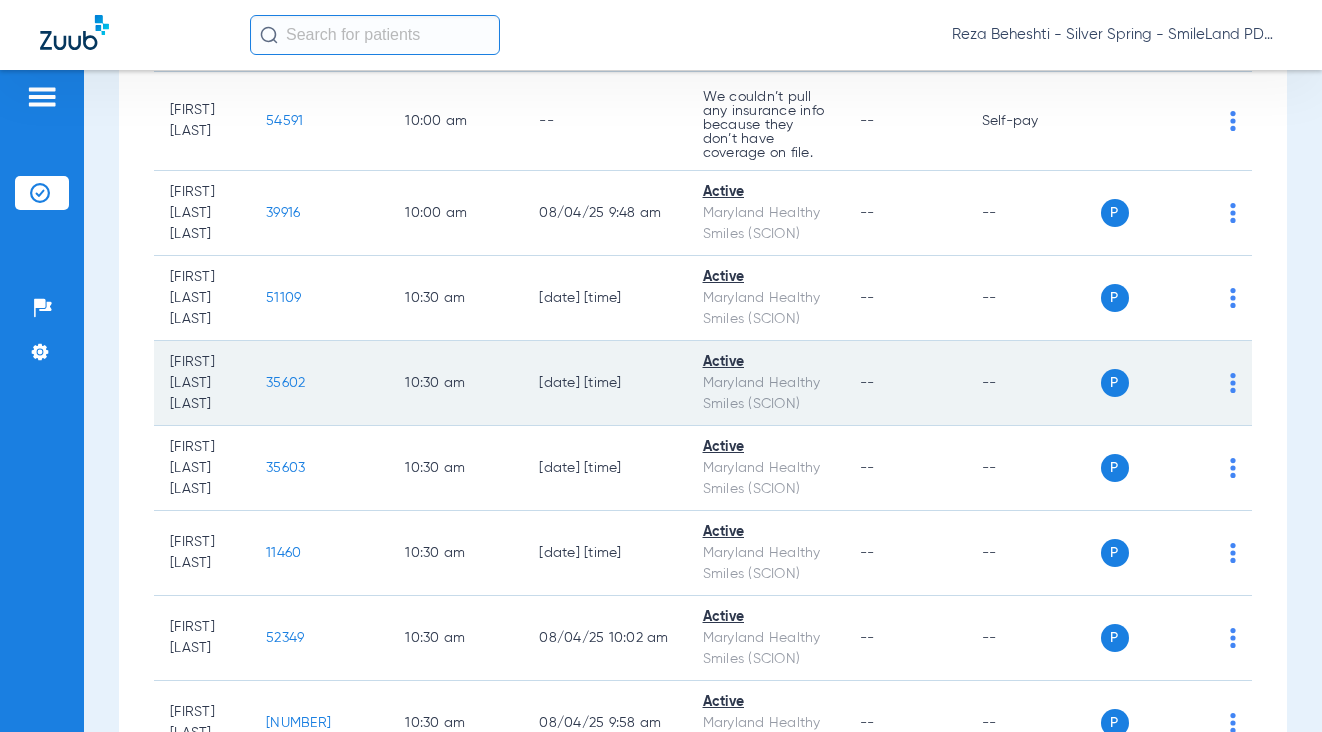 click on "35602" 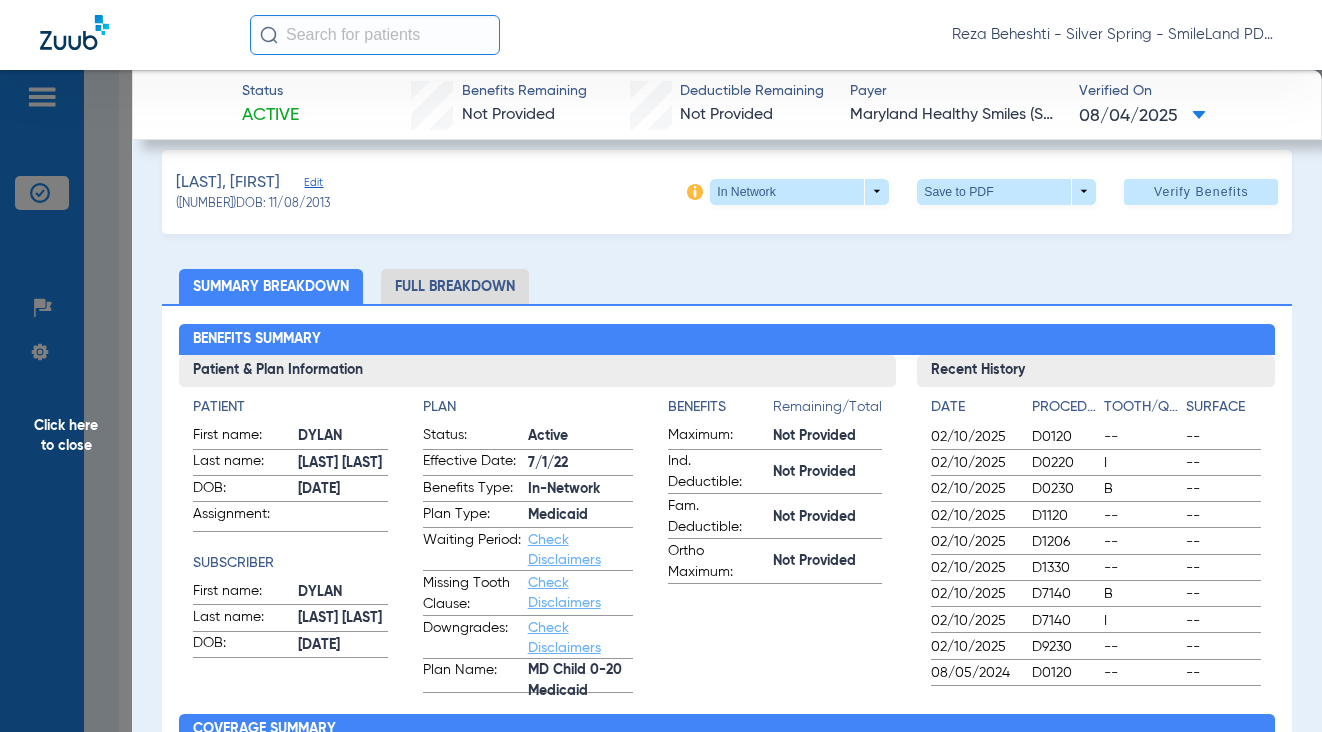 scroll, scrollTop: 0, scrollLeft: 0, axis: both 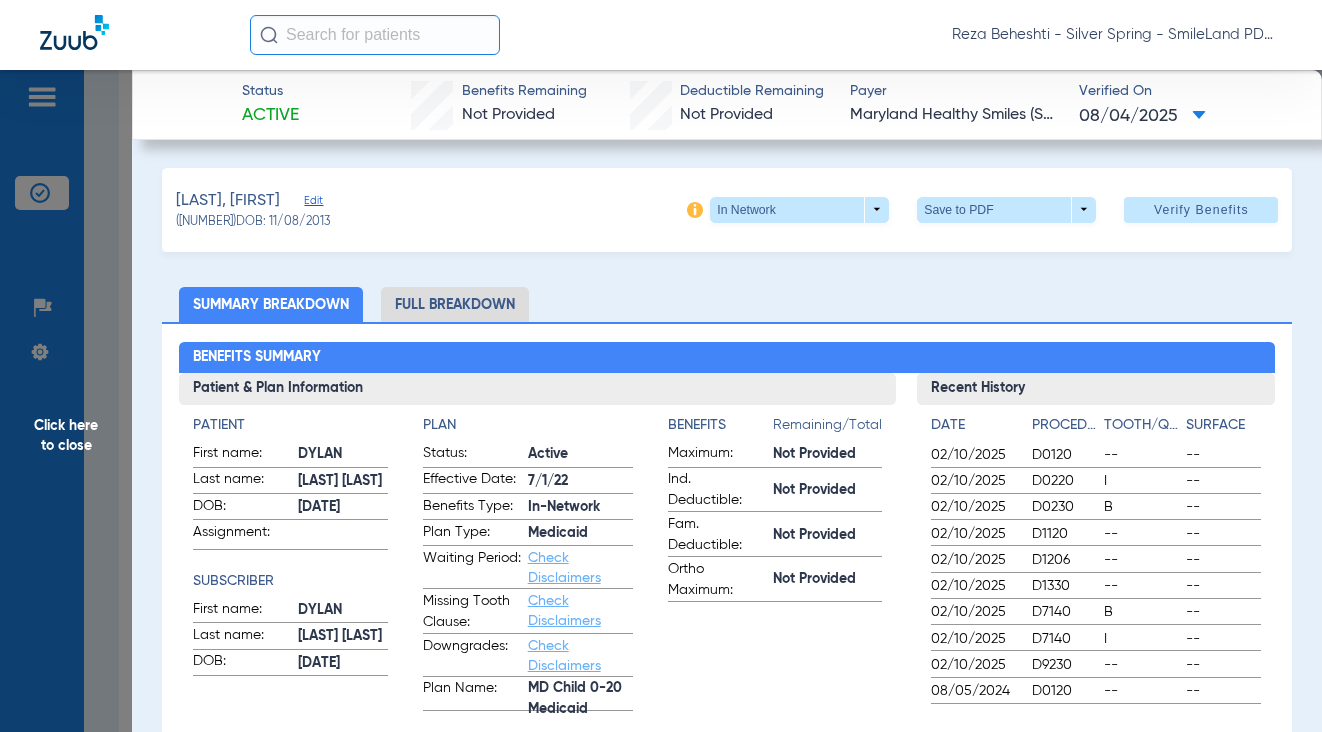 click on "Status Active  Benefits Remaining   Not Provided   Deductible Remaining   Not Provided  Payer Maryland Healthy Smiles (SCION)  Verified On
08/04/2025   Hernandez Guevara, Dylan   Edit   (35602)   DOB: 11/08/2013   In Network  arrow_drop_down  Save to PDF  arrow_drop_down  Verify Benefits   Subscriber Information   First name  Dylan  Last name  Hernandez Guevara  DOB  mm / dd / yyyy 11/08/2013  Member ID  41205058400  Group ID (optional)   Insurance Payer   Insurance
Amerihealth (Scion)  Provider   Dentist
Reza Beheshti  1518286731  Summary Breakdown   Full Breakdown  Benefits Summary Patient & Plan Information Patient First name:  DYLAN  Last name:  HERNANDEZ GUEVARA  DOB:  11/08/2013  Assignment:    Subscriber First name:  DYLAN  Last name:  HERNANDEZ GUEVARA  DOB:  11/08/2013  Plan Status:  Active  Effective Date:  7/1/22  Benefits Type:  In-Network  Plan Type:  Medicaid  Waiting Period:  Check Disclaimers  Missing Tooth Clause:  Check Disclaimers  Downgrades:  Check Disclaimers  Plan Name: Benefits --" 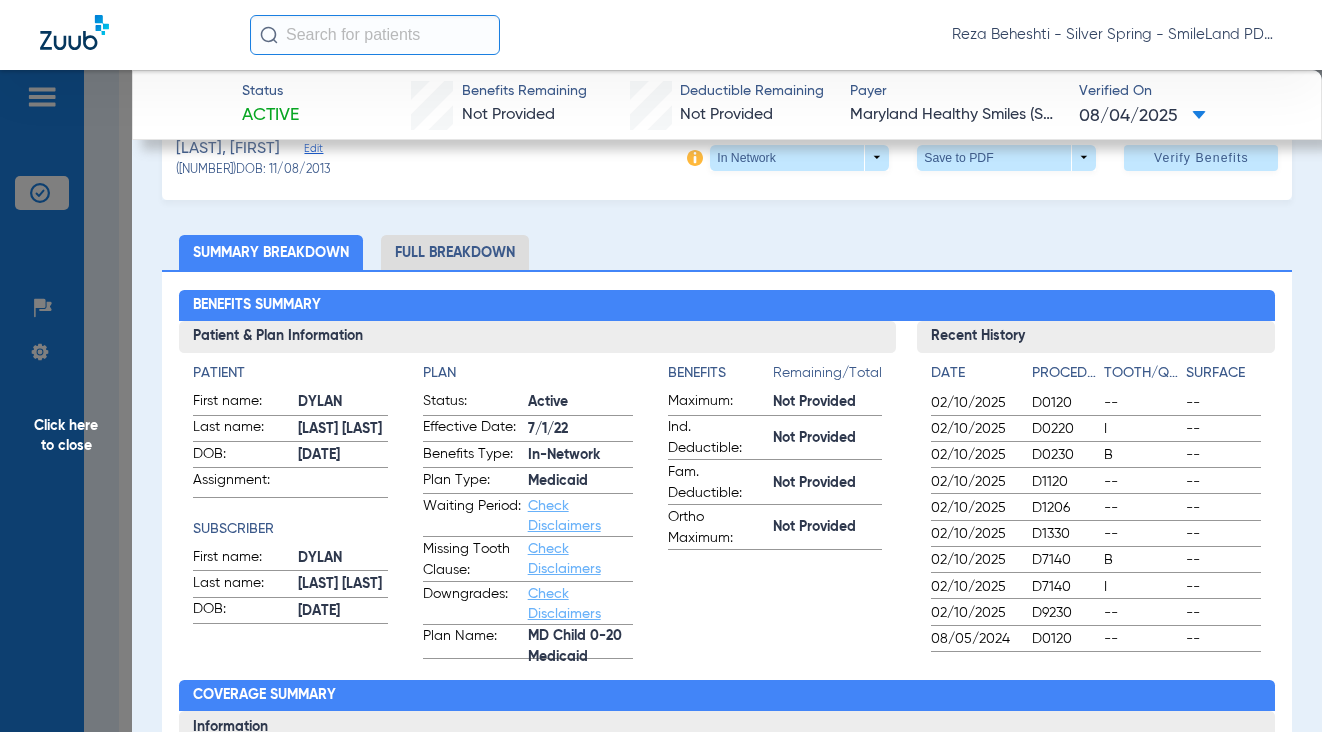 scroll, scrollTop: 0, scrollLeft: 0, axis: both 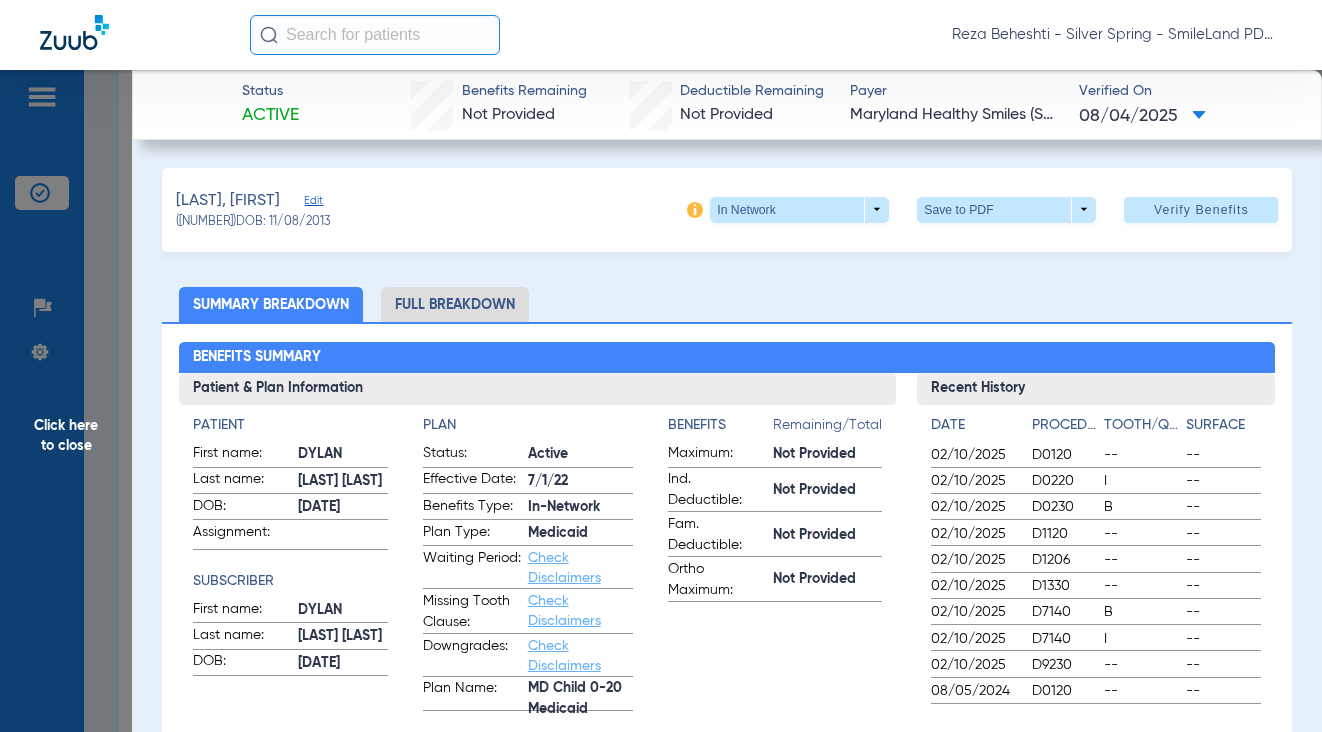 click on "Status Active  Benefits Remaining   Not Provided   Deductible Remaining   Not Provided  Payer Maryland Healthy Smiles (SCION)  Verified On
08/04/2025   Hernandez Guevara, Dylan   Edit   (35602)   DOB: 11/08/2013   In Network  arrow_drop_down  Save to PDF  arrow_drop_down  Verify Benefits   Subscriber Information   First name  Dylan  Last name  Hernandez Guevara  DOB  mm / dd / yyyy 11/08/2013  Member ID  41205058400  Group ID (optional)   Insurance Payer   Insurance
Amerihealth (Scion)  Provider   Dentist
Reza Beheshti  1518286731  Summary Breakdown   Full Breakdown  Benefits Summary Patient & Plan Information Patient First name:  DYLAN  Last name:  HERNANDEZ GUEVARA  DOB:  11/08/2013  Assignment:    Subscriber First name:  DYLAN  Last name:  HERNANDEZ GUEVARA  DOB:  11/08/2013  Plan Status:  Active  Effective Date:  7/1/22  Benefits Type:  In-Network  Plan Type:  Medicaid  Waiting Period:  Check Disclaimers  Missing Tooth Clause:  Check Disclaimers  Downgrades:  Check Disclaimers  Plan Name: Benefits --" 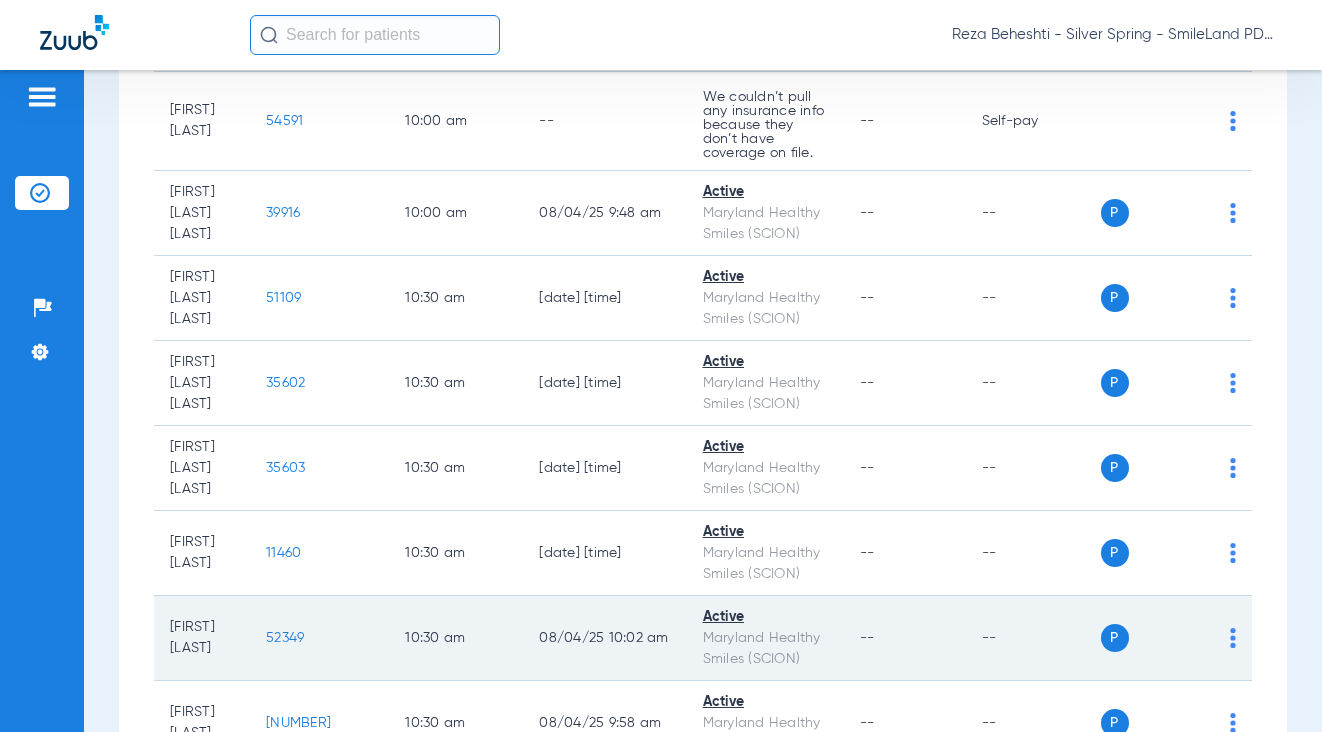click on "52349" 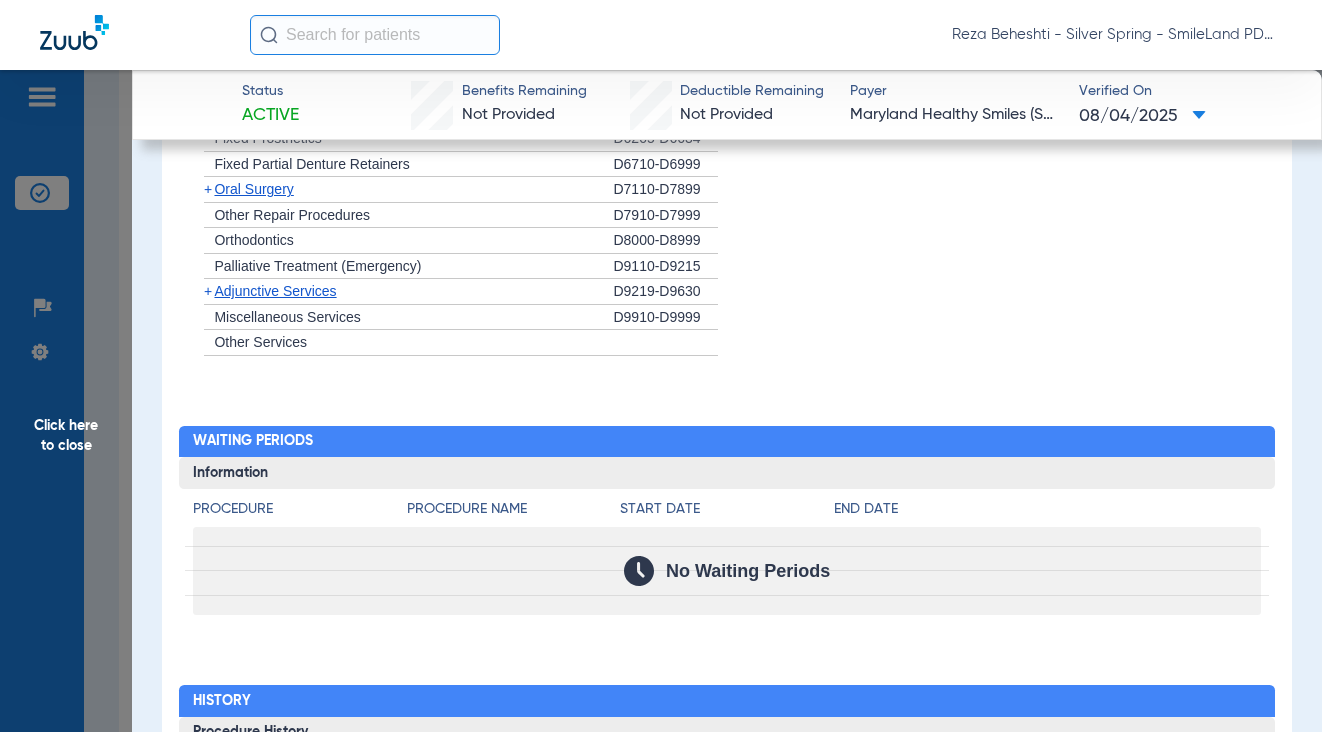scroll, scrollTop: 2300, scrollLeft: 0, axis: vertical 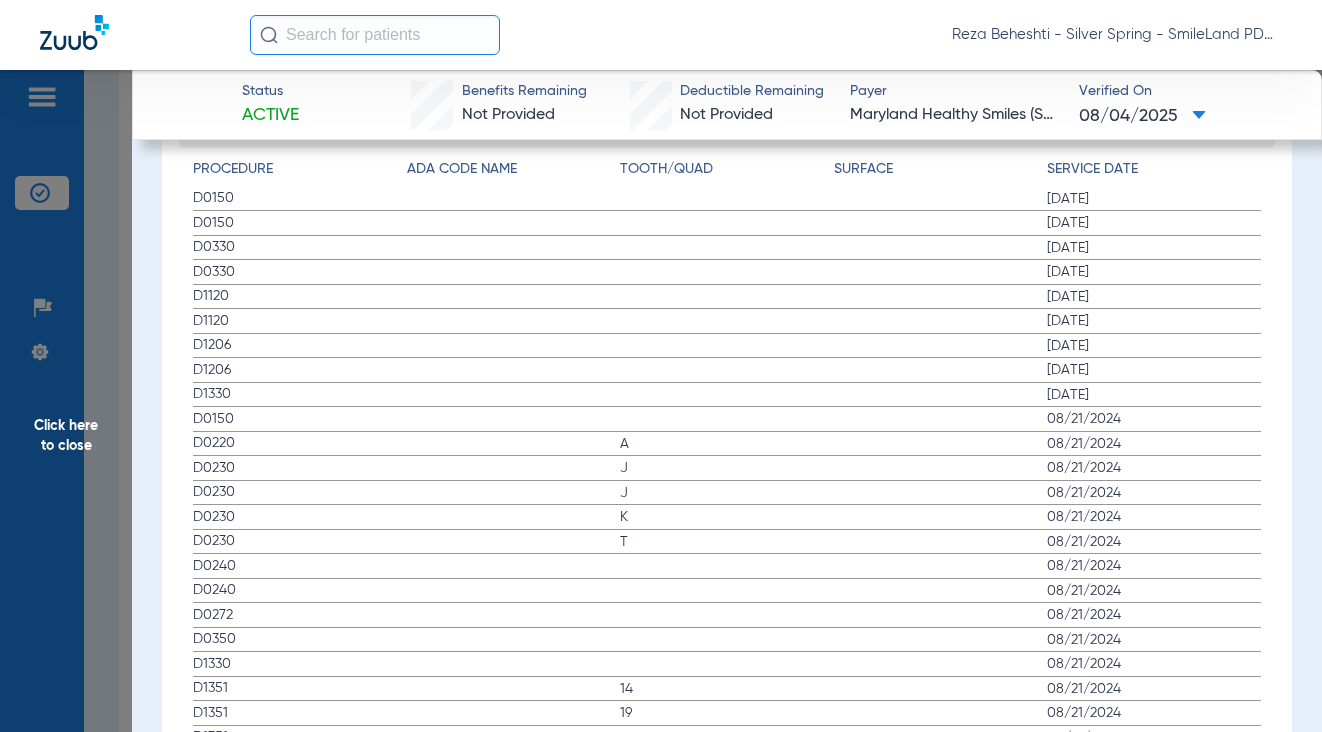 drag, startPoint x: 1217, startPoint y: 215, endPoint x: 110, endPoint y: 217, distance: 1107.0018 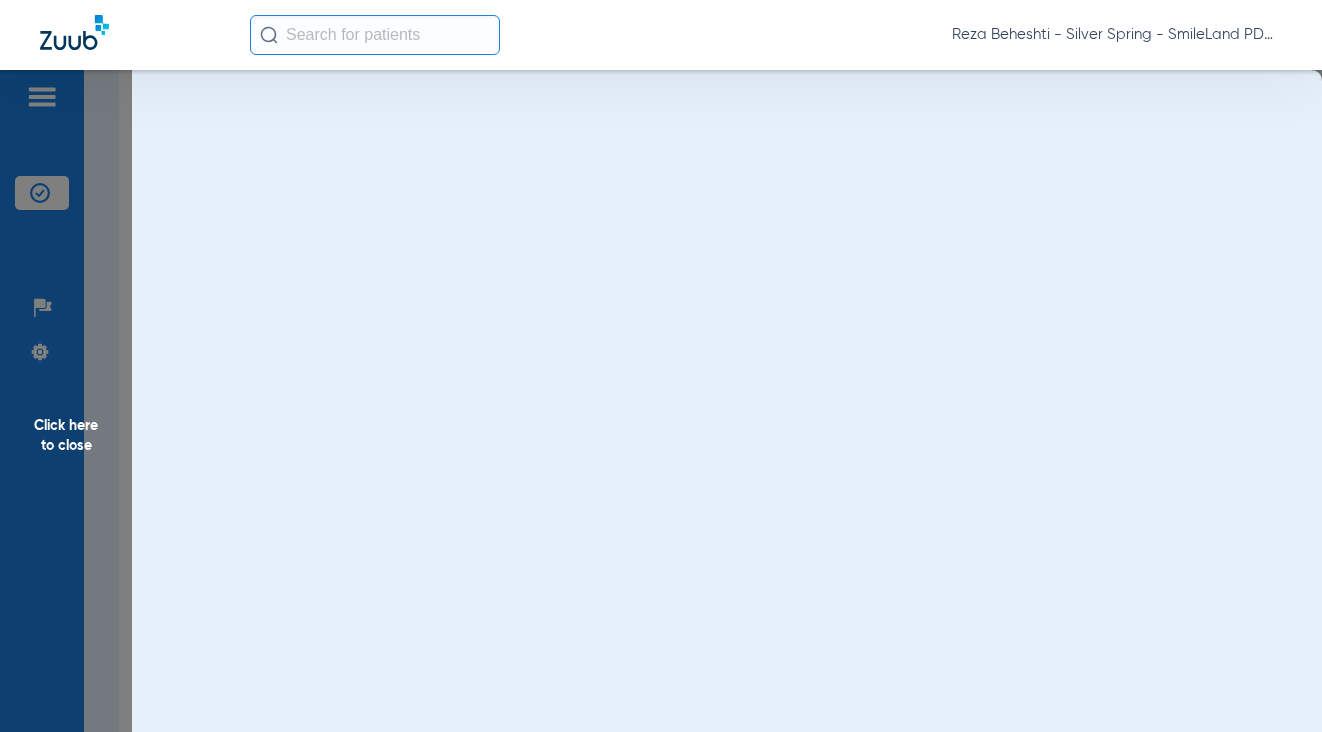 scroll, scrollTop: 0, scrollLeft: 0, axis: both 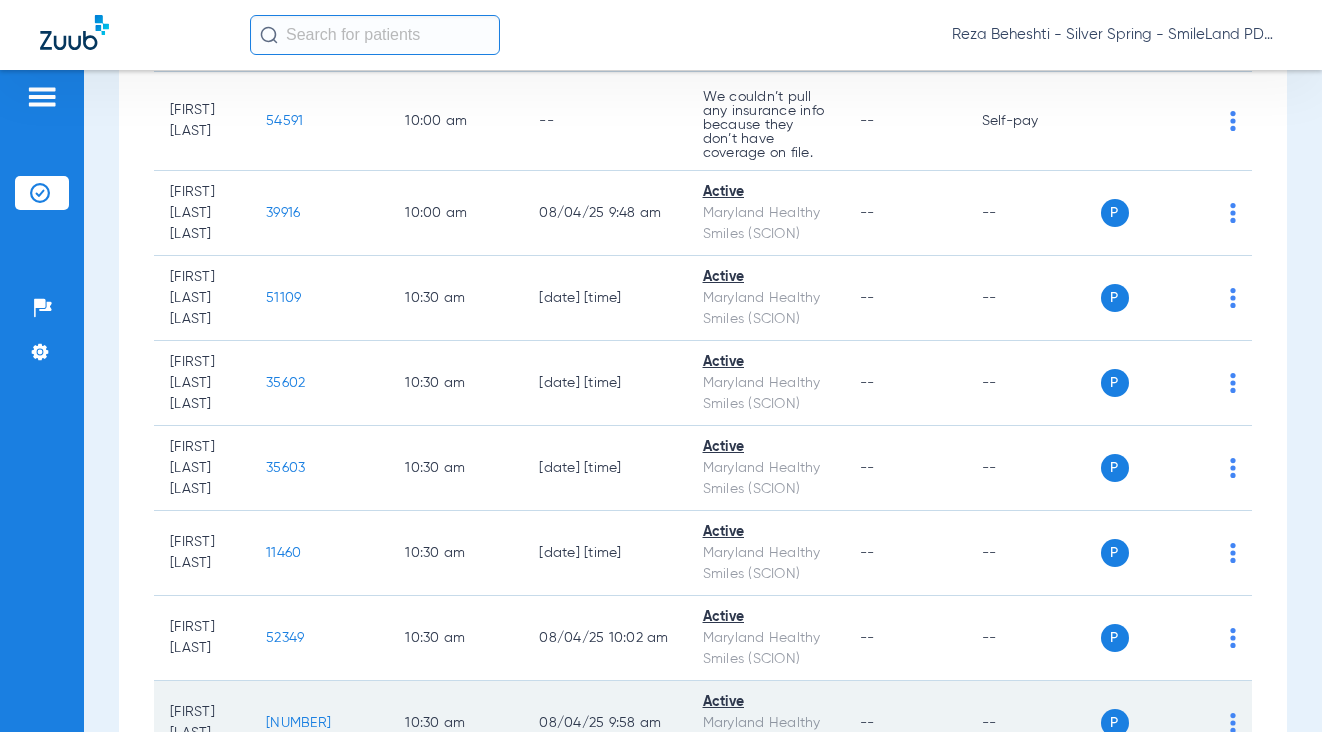 click on "42890" 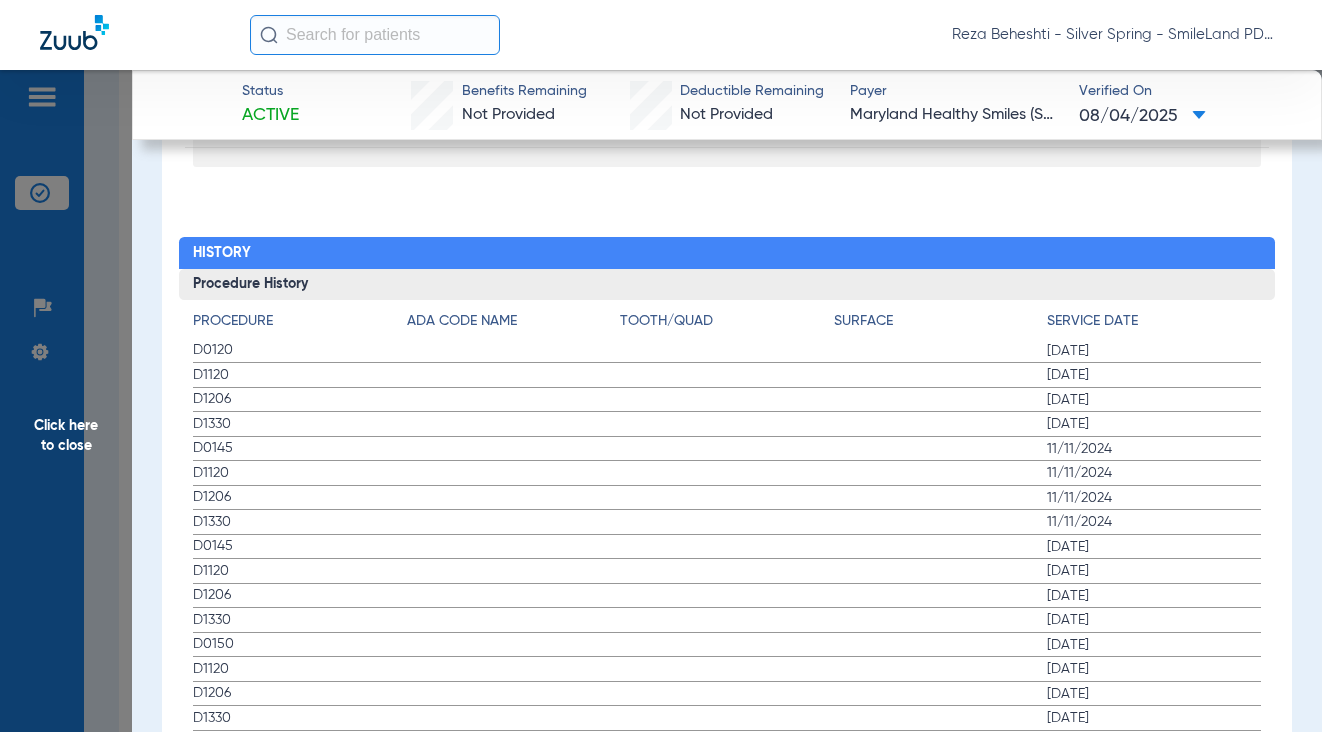 scroll, scrollTop: 2188, scrollLeft: 0, axis: vertical 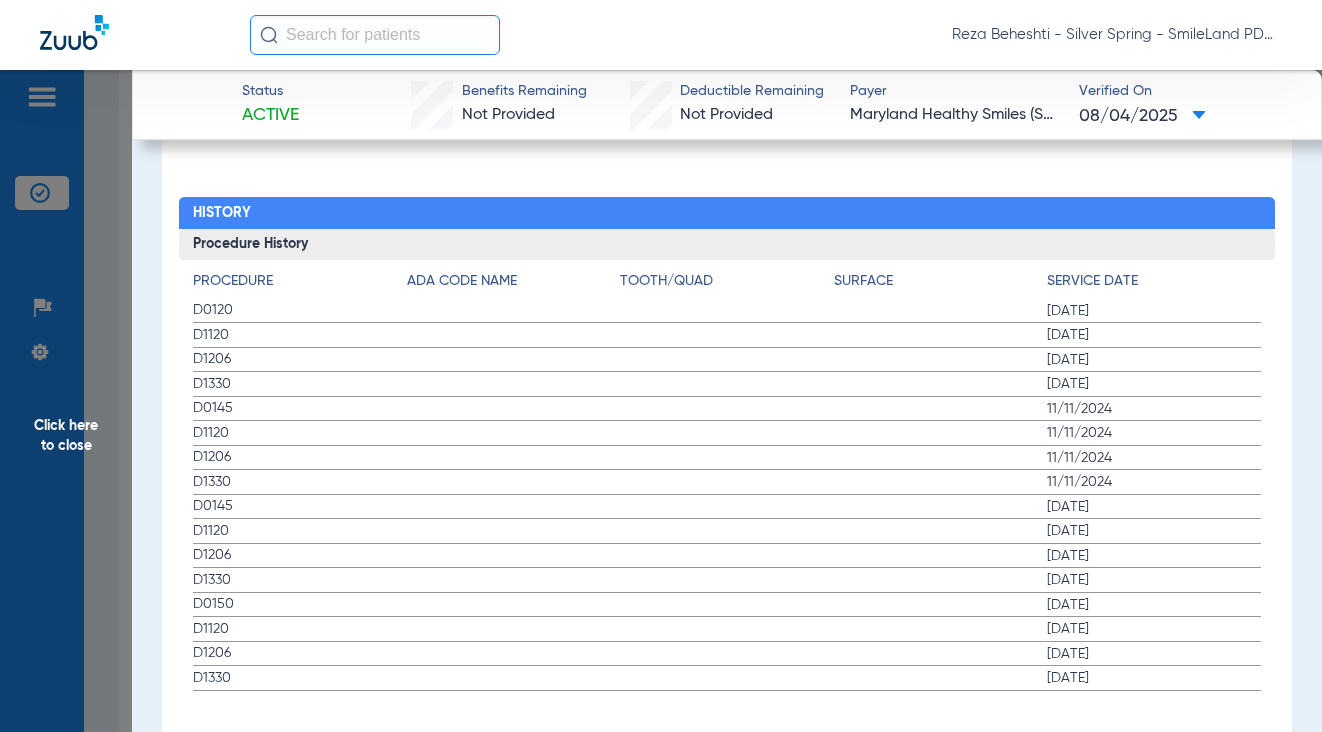 drag, startPoint x: 1255, startPoint y: 355, endPoint x: 780, endPoint y: 606, distance: 537.23926 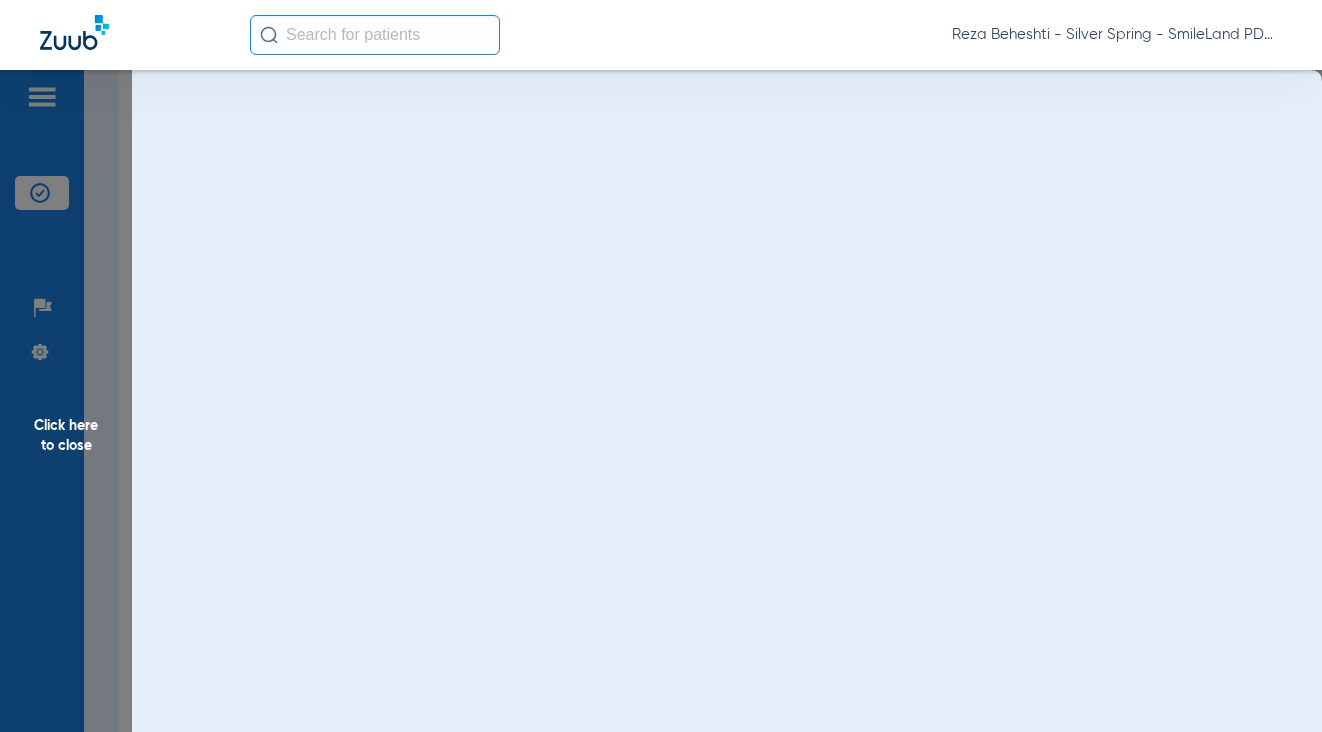 scroll, scrollTop: 0, scrollLeft: 0, axis: both 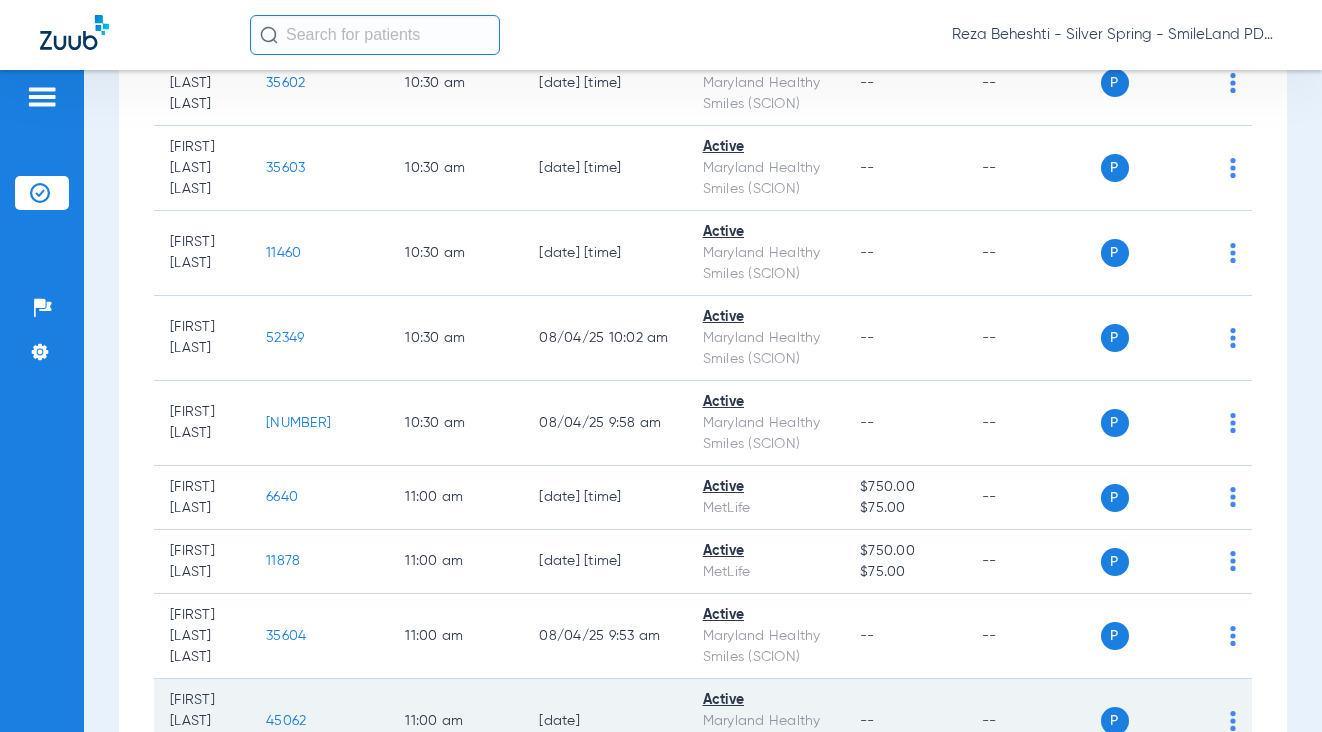 click on "45062" 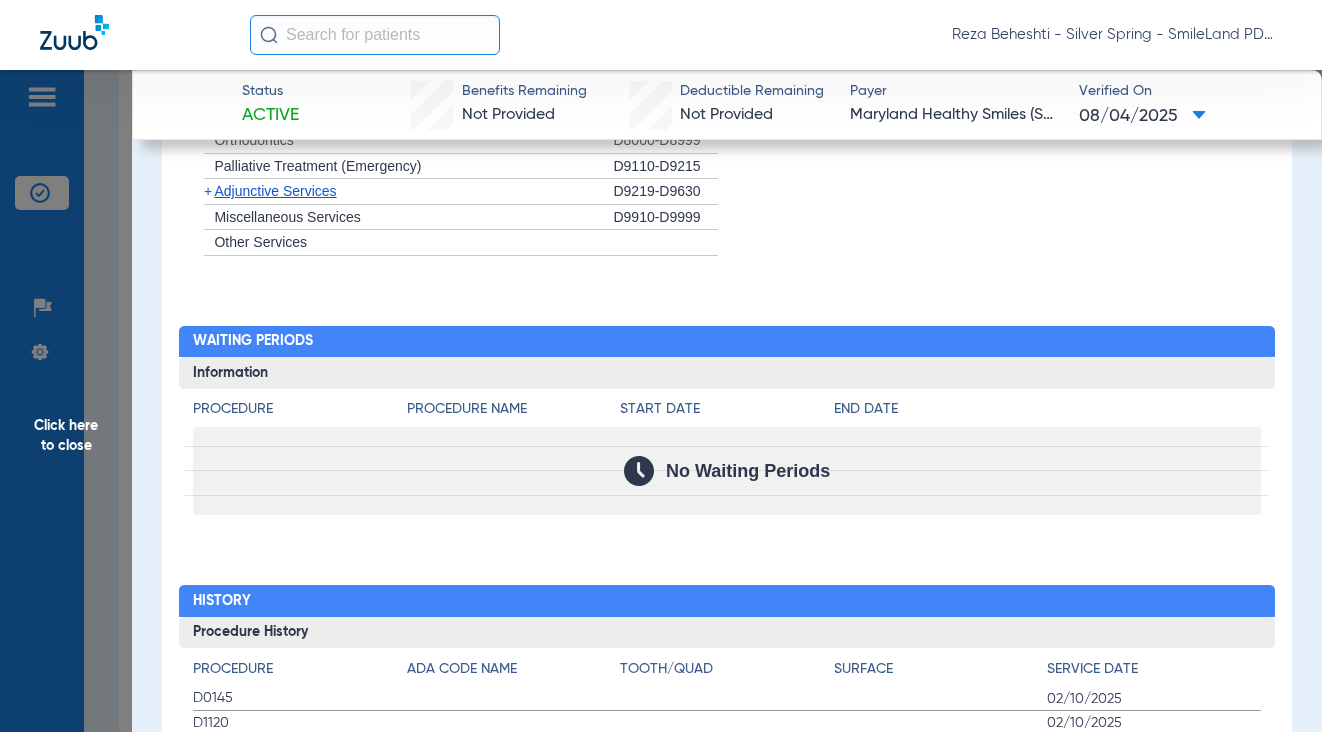 scroll, scrollTop: 1900, scrollLeft: 0, axis: vertical 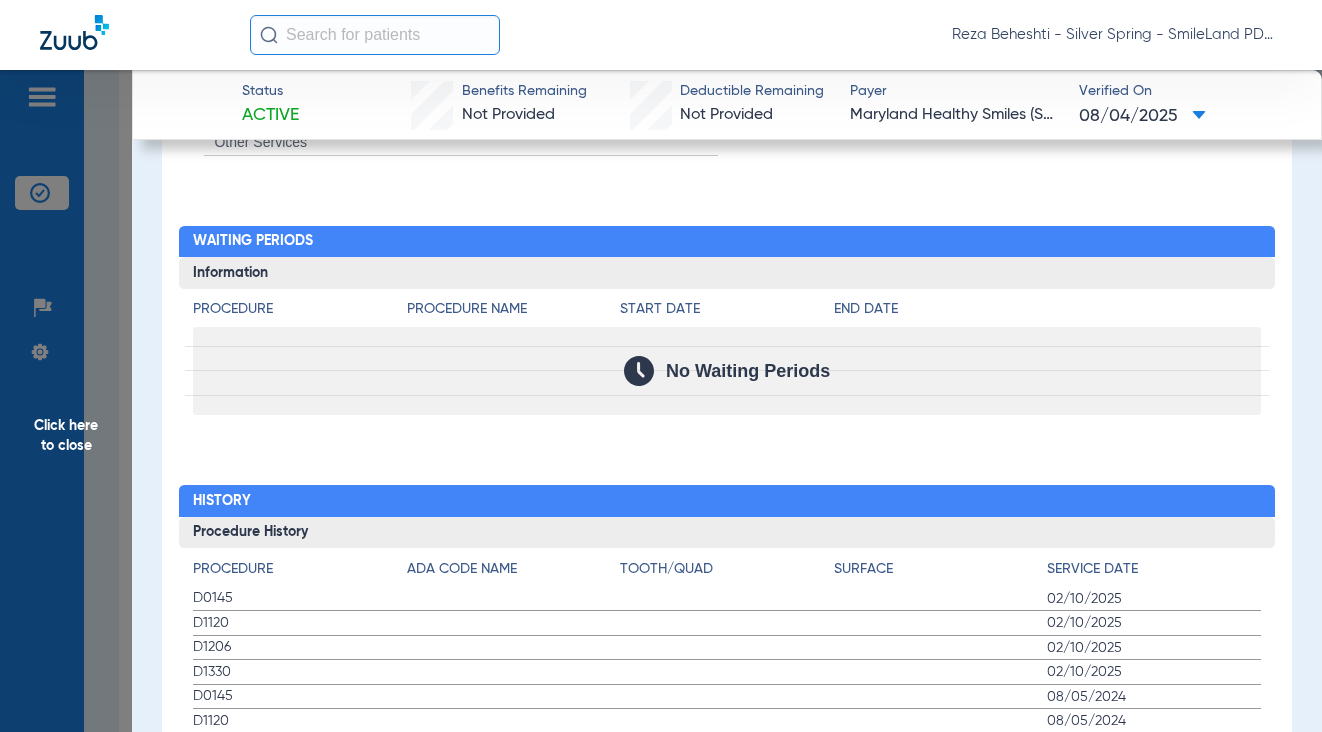 click 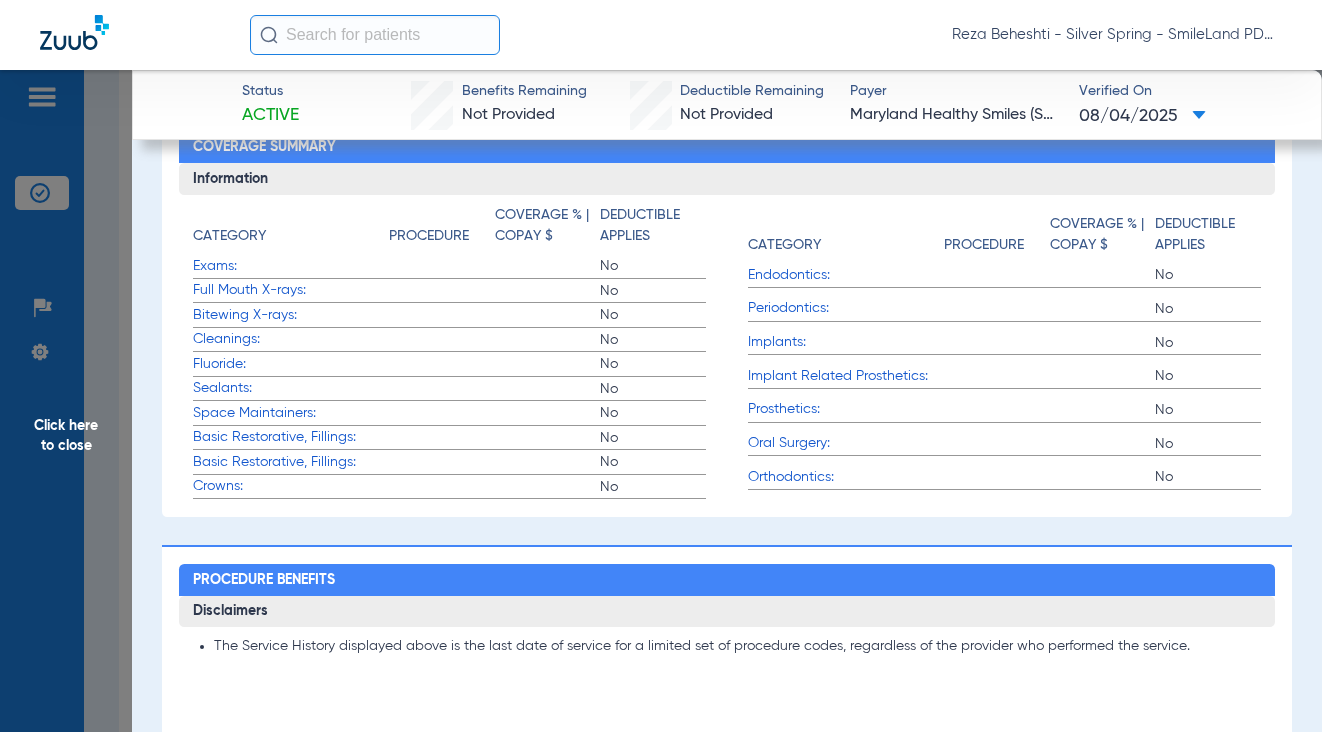 scroll, scrollTop: 0, scrollLeft: 0, axis: both 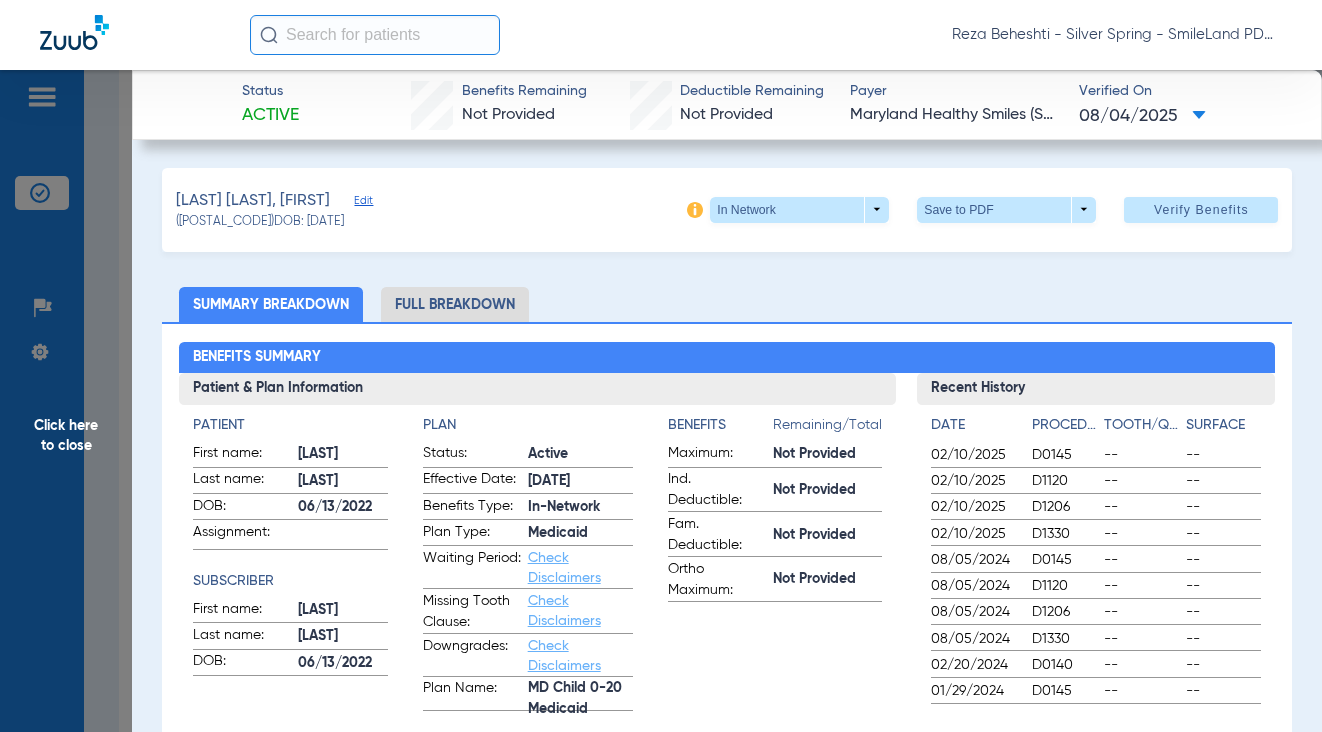 click on "Status Active  Benefits Remaining   Not Provided   Deductible Remaining   Not Provided  Payer Maryland Healthy Smiles (SCION)  Verified On
08/04/2025   Lopez Rivera, Kenan   Edit   (45062)   DOB: 06/13/2022   In Network  arrow_drop_down  Save to PDF  arrow_drop_down  Verify Benefits   Subscriber Information   First name  Kenan  Last name  Lopez Rivera  DOB  mm / dd / yyyy 06/13/2022  Member ID  11481111540  Group ID (optional)   Insurance Payer   Insurance
Amerihealth (Scion)  Provider   Dentist
Reza Beheshti  1518286731  Summary Breakdown   Full Breakdown  Benefits Summary Patient & Plan Information Patient First name:  KENAN  Last name:  LOPEZ RIVERA  DOB:  06/13/2022  Assignment:    Subscriber First name:  KENAN  Last name:  LOPEZ RIVERA  DOB:  06/13/2022  Plan Status:  Active  Effective Date:  6/13/22  Benefits Type:  In-Network  Plan Type:  Medicaid  Waiting Period:  Check Disclaimers  Missing Tooth Clause:  Check Disclaimers  Downgrades:  Check Disclaimers  Plan Name:  MD Child 0-20 Medicaid  Date" 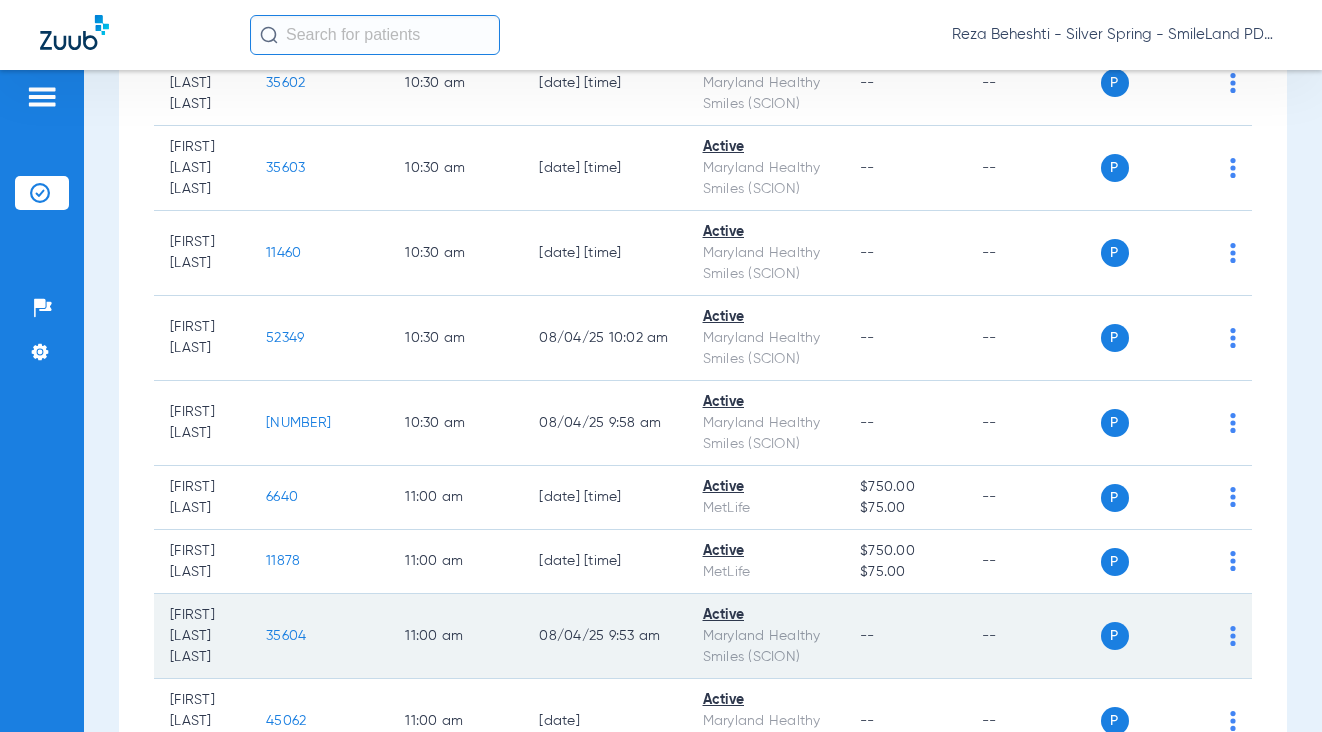 click on "35604" 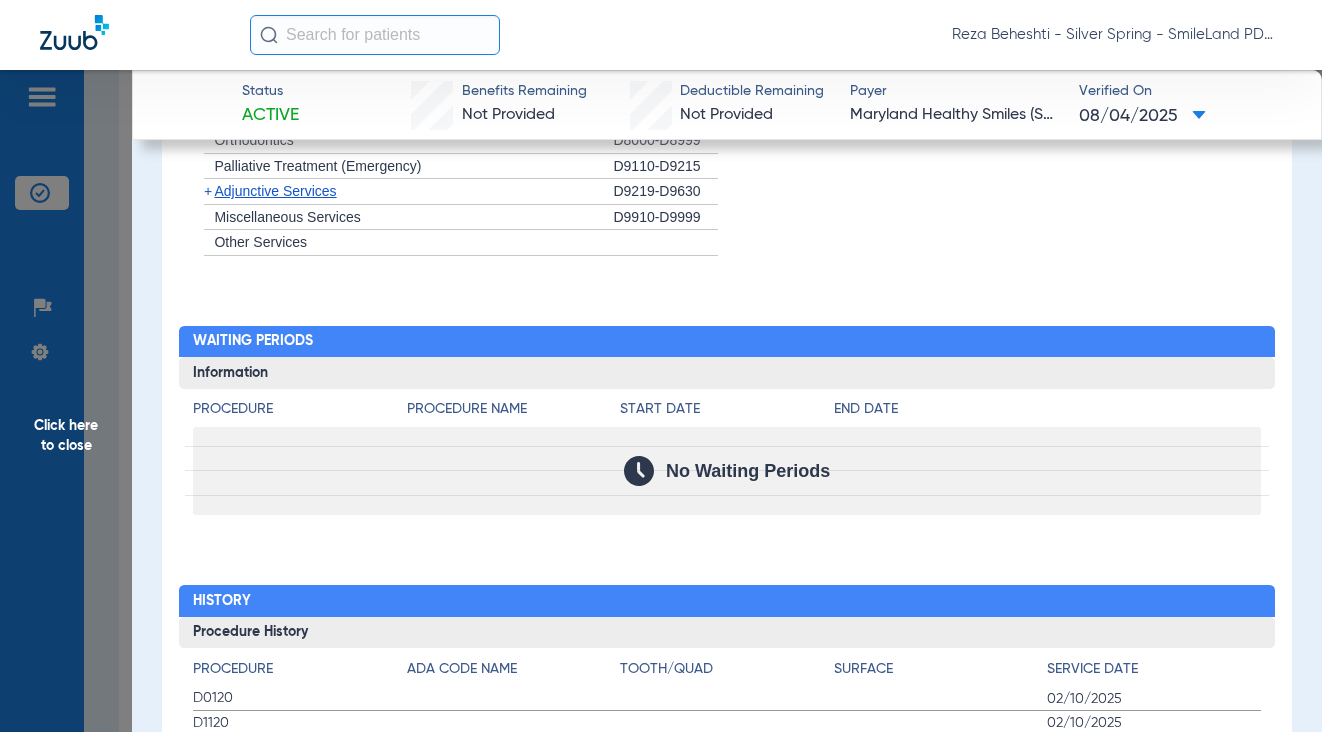 scroll, scrollTop: 2100, scrollLeft: 0, axis: vertical 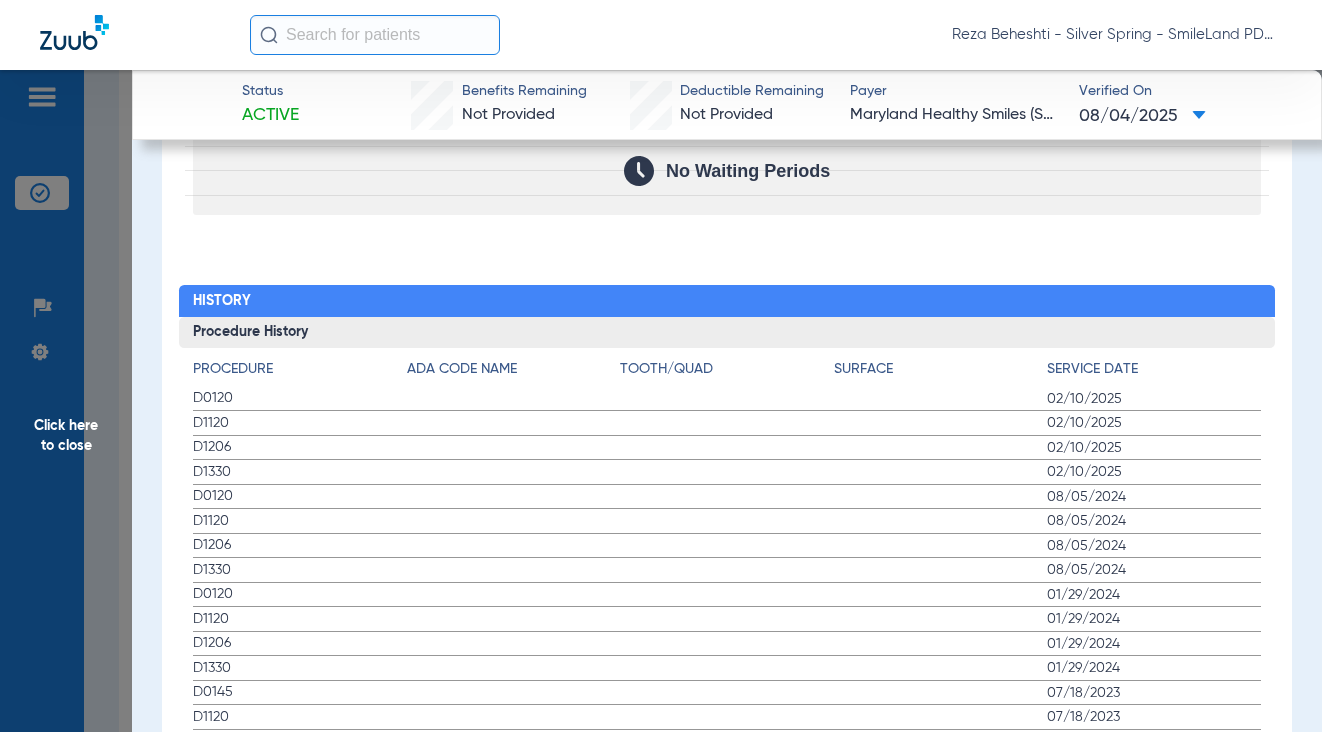 click on "Procedure Benefits Disclaimers The Service History displayed above is the last date of service for a limited set of procedure codes, regardless of the provider who performed the service. Search  Filter for My ADA Codes   Expand All Categories   +   Preventive Exams   D0110-D0191   +   X-rays   D0210-D0396   +   Tests and Examinations   D0411-D0470   +   Pathology Lab   D0472-D0478   +   Nomenclature   D0479-D0999   +   Cleaning and Fluoride   D1110-D1330   +   Sealants   D1351-D1355   +   Space Maintainers   D1510-D1999   +   Restorations   D2140-D2430   +   Crowns, Inlays and Onlays   D2510-D2799   +   Other Restorations   D2910-D2999   +   Endodontic Procedures   D3110-D3999   +   Surgical Periodontal Services   D4210-D4286   +   Non-Surgical Periodontal Services   D4320-D4999   +   Dentures, Denture Adjustments, Denture Repairs, Relining   D5110-D5999   +   Surgical Implant Procedures   D6010-D6040   +   Implant Supported Prosthetics   D6050-D6199   +   Fixed Prosthetics   D6205-D6634   +   D6710-D6999" 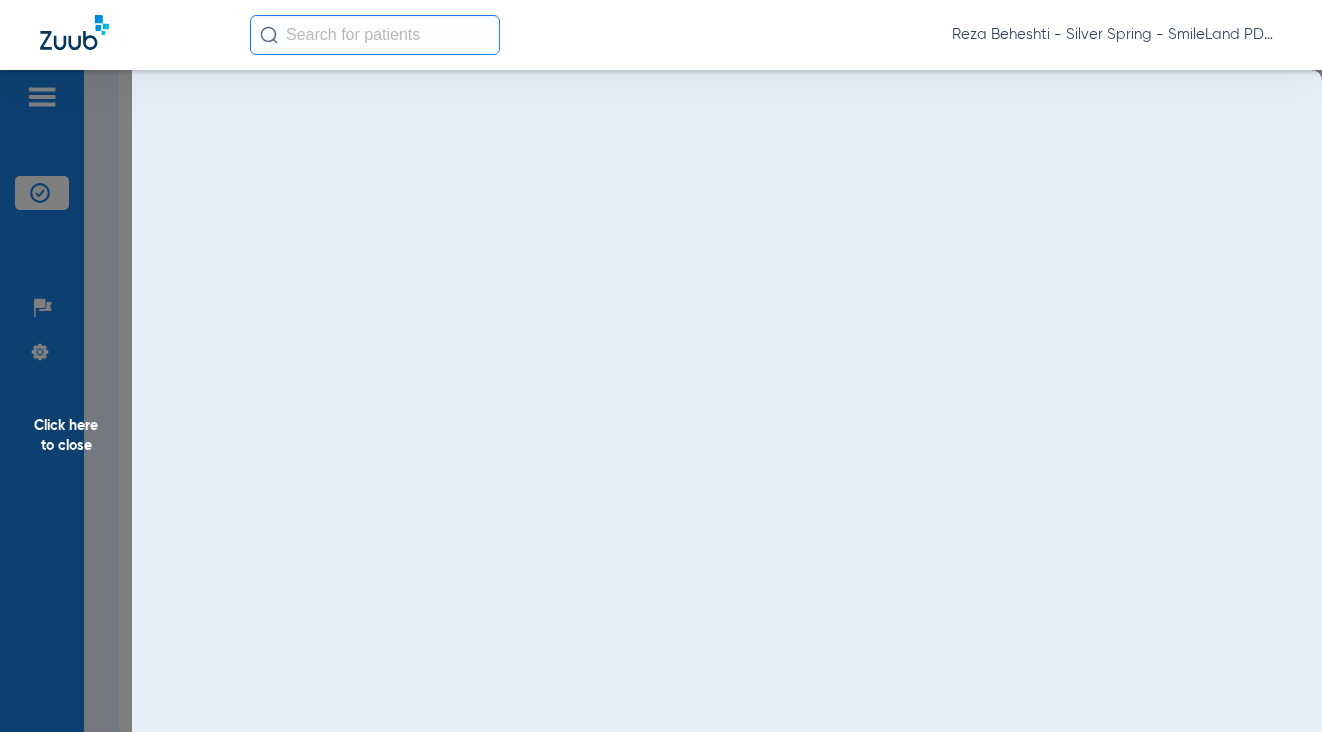 scroll, scrollTop: 0, scrollLeft: 0, axis: both 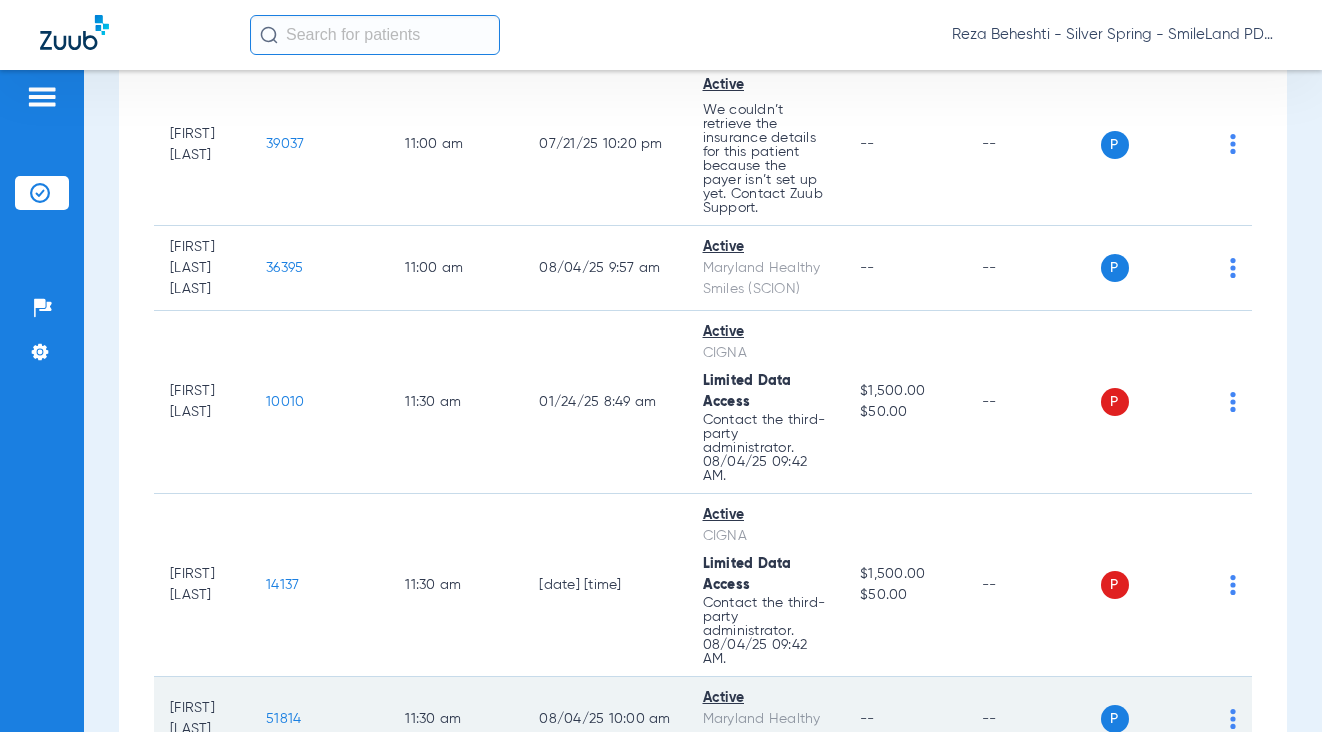 click on "51814" 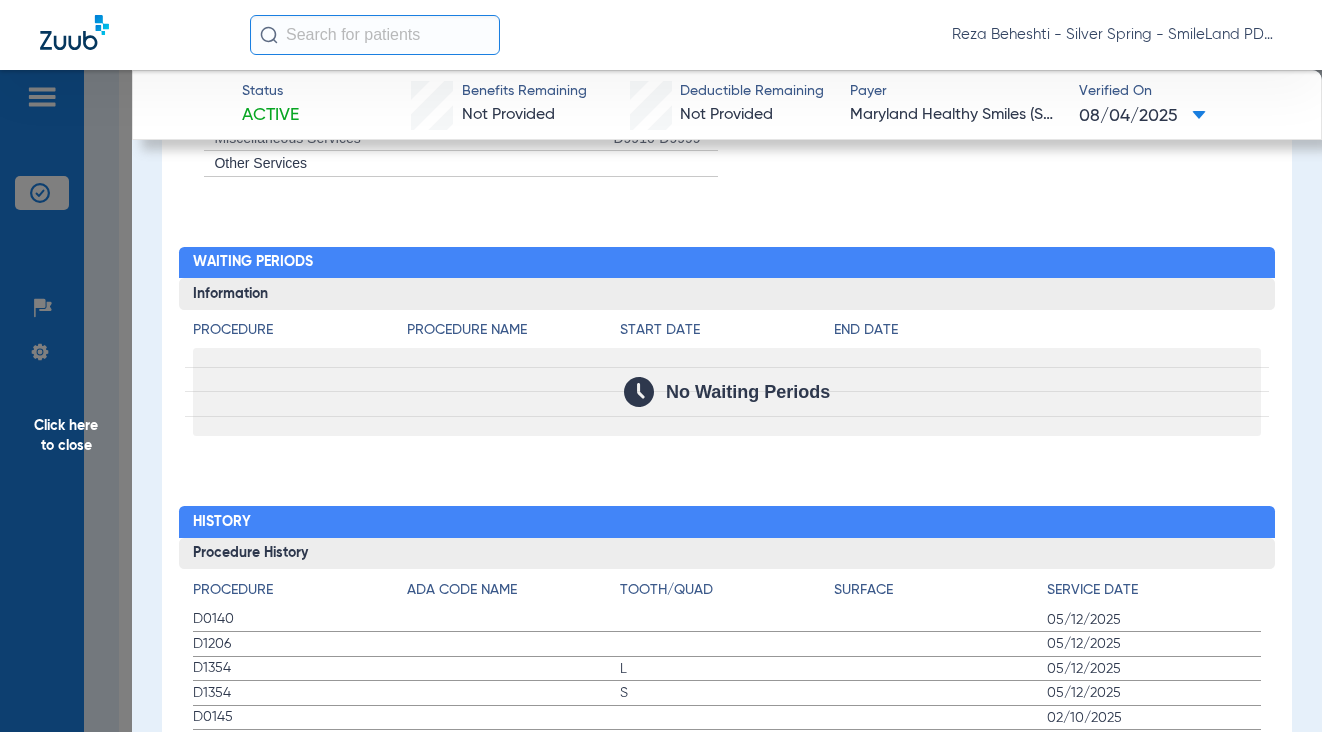 scroll, scrollTop: 1900, scrollLeft: 0, axis: vertical 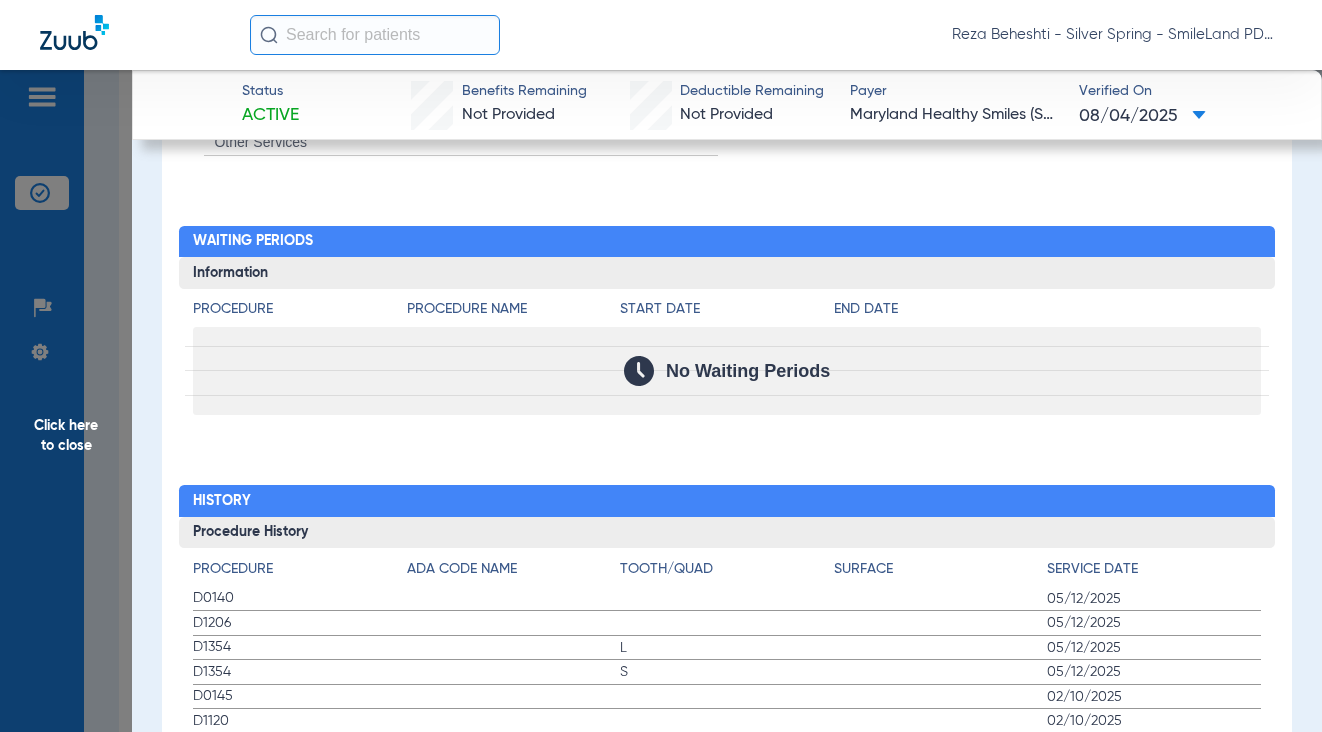 click on "Verified On" 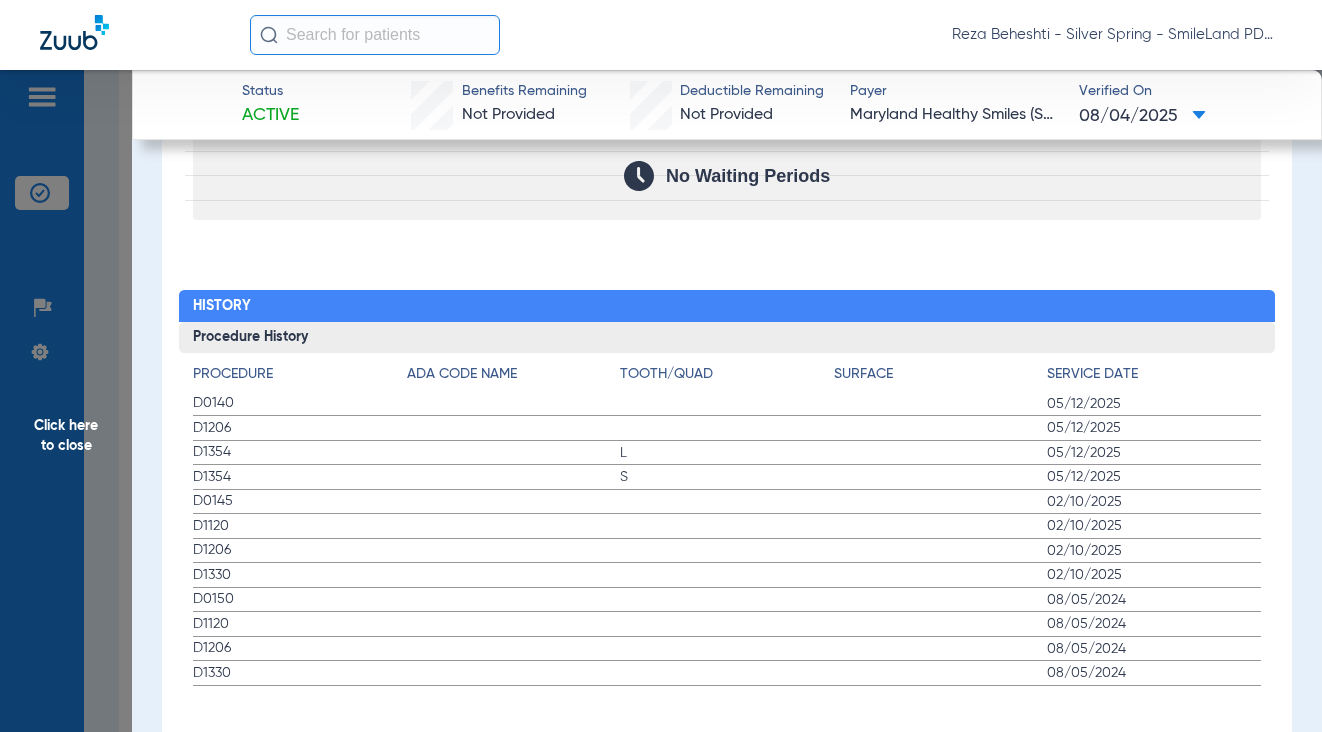 scroll, scrollTop: 2100, scrollLeft: 0, axis: vertical 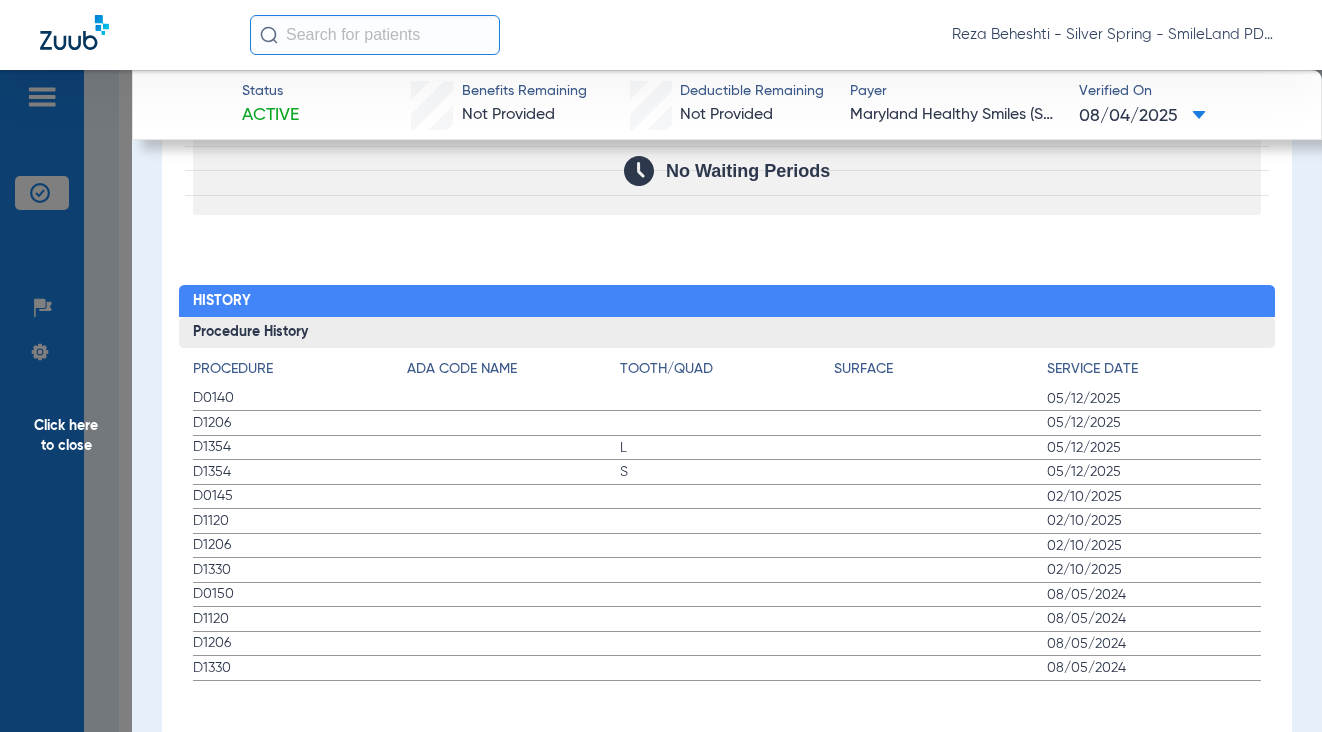 click on "Procedure Benefits Disclaimers The Service History displayed above is the last date of service for a limited set of procedure codes, regardless of the provider who performed the service. Search  Filter for My ADA Codes   Expand All Categories   +   Preventive Exams   D0110-D0191   +   X-rays   D0210-D0396   +   Tests and Examinations   D0411-D0470   +   Pathology Lab   D0472-D0478   +   Nomenclature   D0479-D0999   +   Cleaning and Fluoride   D1110-D1330   +   Sealants   D1351-D1355   +   Space Maintainers   D1510-D1999   +   Restorations   D2140-D2430   +   Crowns, Inlays and Onlays   D2510-D2799   +   Other Restorations   D2910-D2999   +   Endodontic Procedures   D3110-D3999   +   Surgical Periodontal Services   D4210-D4286   +   Non-Surgical Periodontal Services   D4320-D4999   +   Dentures, Denture Adjustments, Denture Repairs, Relining   D5110-D5999   +   Surgical Implant Procedures   D6010-D6040   +   Implant Supported Prosthetics   D6050-D6199   +   Fixed Prosthetics   D6205-D6634   +   D6710-D6999" 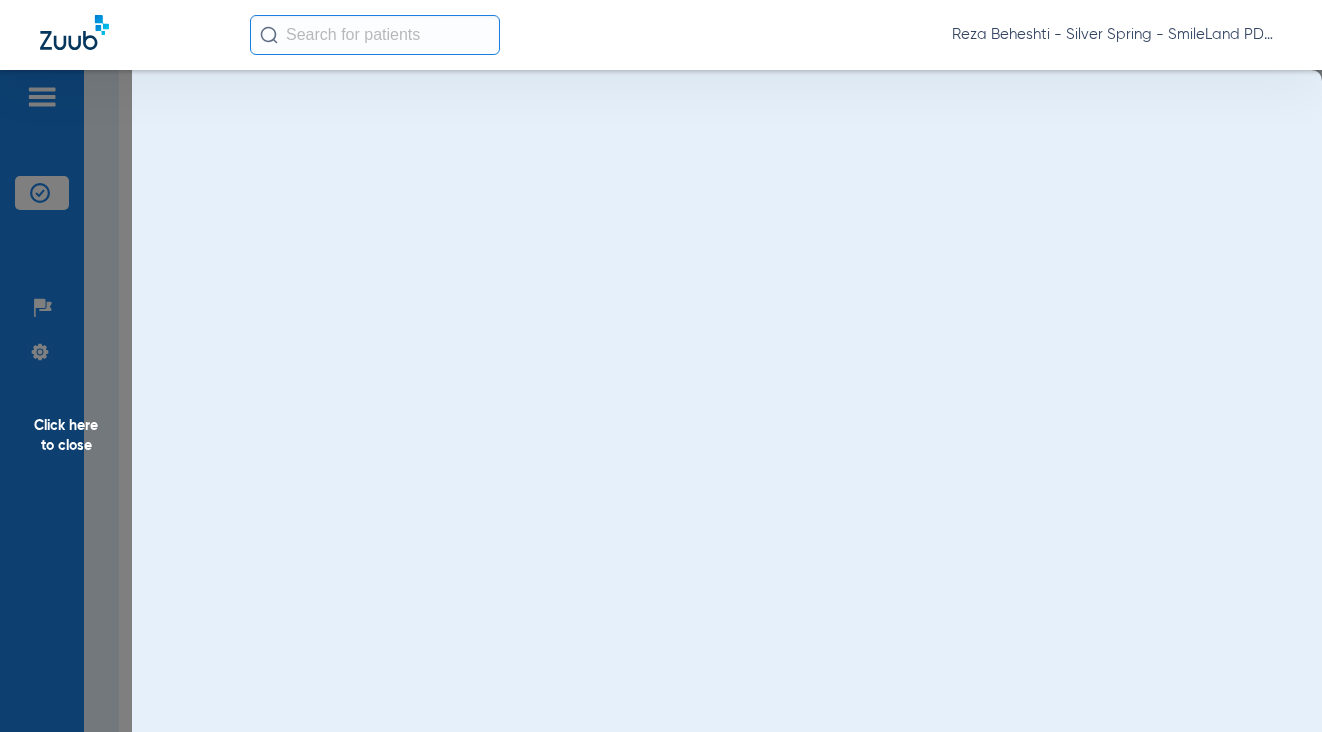 scroll, scrollTop: 0, scrollLeft: 0, axis: both 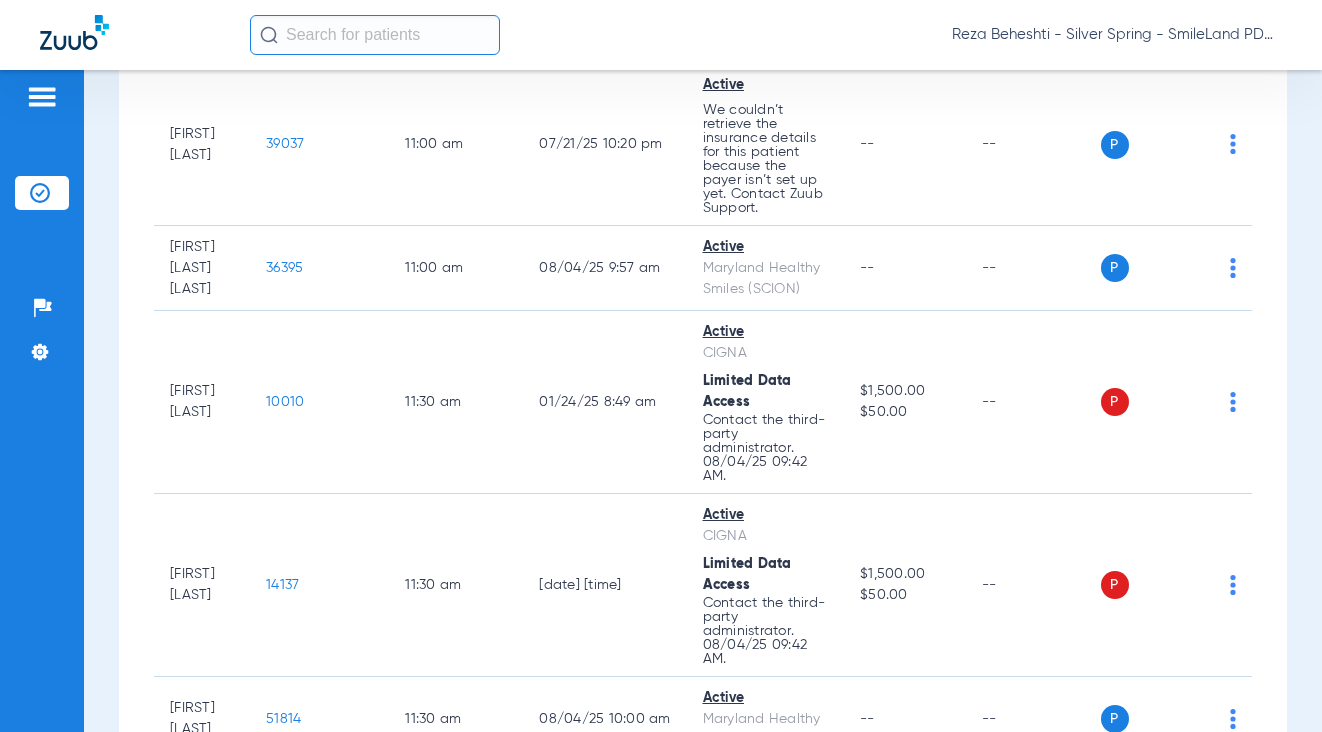click on "23311" 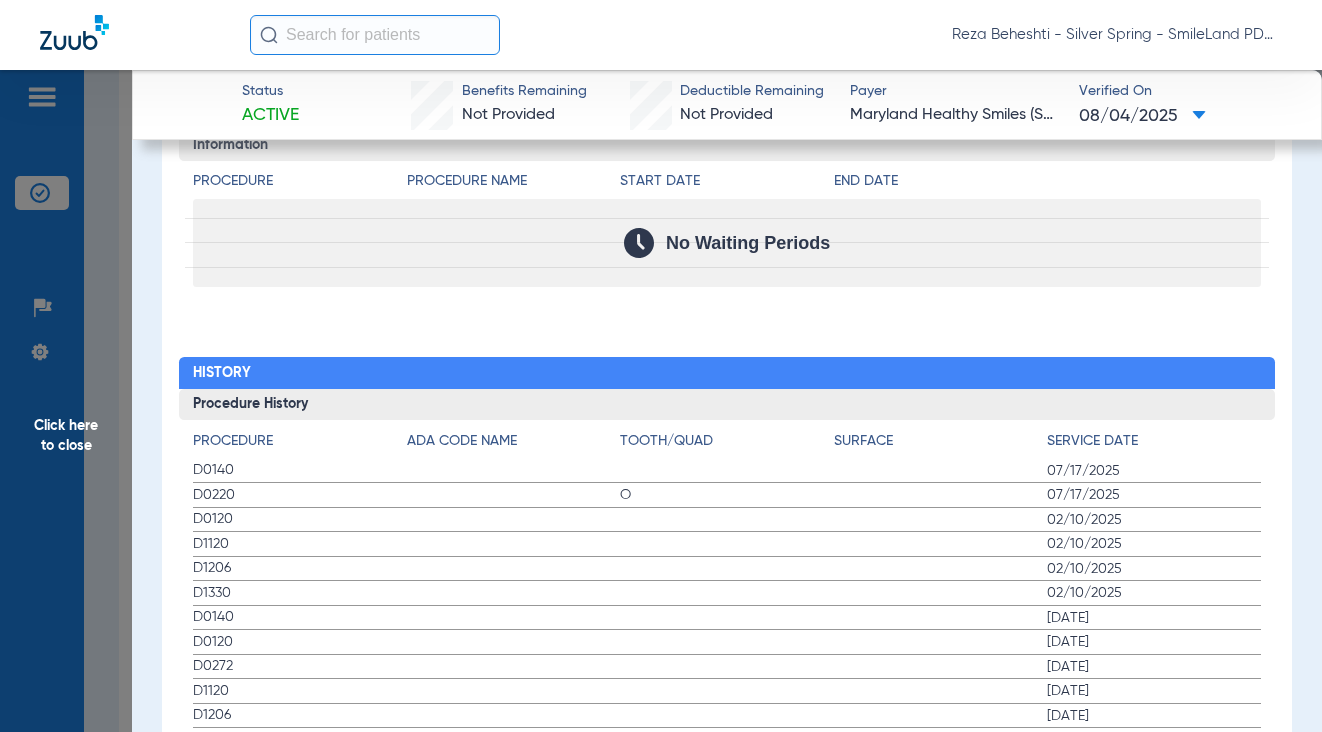 scroll, scrollTop: 2119, scrollLeft: 0, axis: vertical 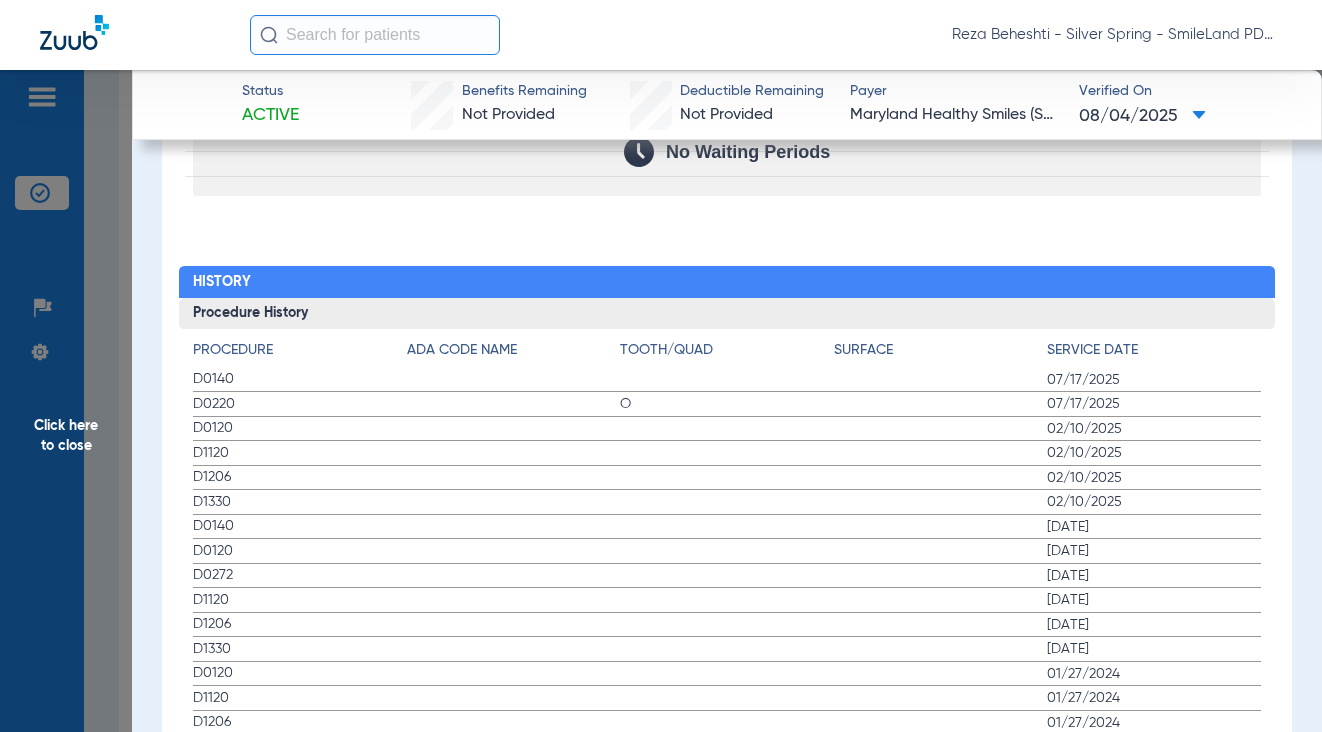 click on "Procedure Benefits Disclaimers The Service History displayed above is the last date of service for a limited set of procedure codes, regardless of the provider who performed the service. Search  Filter for My ADA Codes   Expand All Categories   +   Preventive Exams   D0110-D0191   +   X-rays   D0210-D0396   +   Tests and Examinations   D0411-D0470   +   Pathology Lab   D0472-D0478   +   Nomenclature   D0479-D0999   +   Cleaning and Fluoride   D1110-D1330   +   Sealants   D1351-D1355   +   Space Maintainers   D1510-D1999   +   Restorations   D2140-D2430   +   Crowns, Inlays and Onlays   D2510-D2799   +   Other Restorations   D2910-D2999   +   Endodontic Procedures   D3110-D3999   +   Surgical Periodontal Services   D4210-D4286   +   Non-Surgical Periodontal Services   D4320-D4999   +   Dentures, Denture Adjustments, Denture Repairs, Relining   D5110-D5999   +   Surgical Implant Procedures   D6010-D6040   +   Implant Supported Prosthetics   D6050-D6199   +   Fixed Prosthetics   D6205-D6634   +   D6710-D6999" 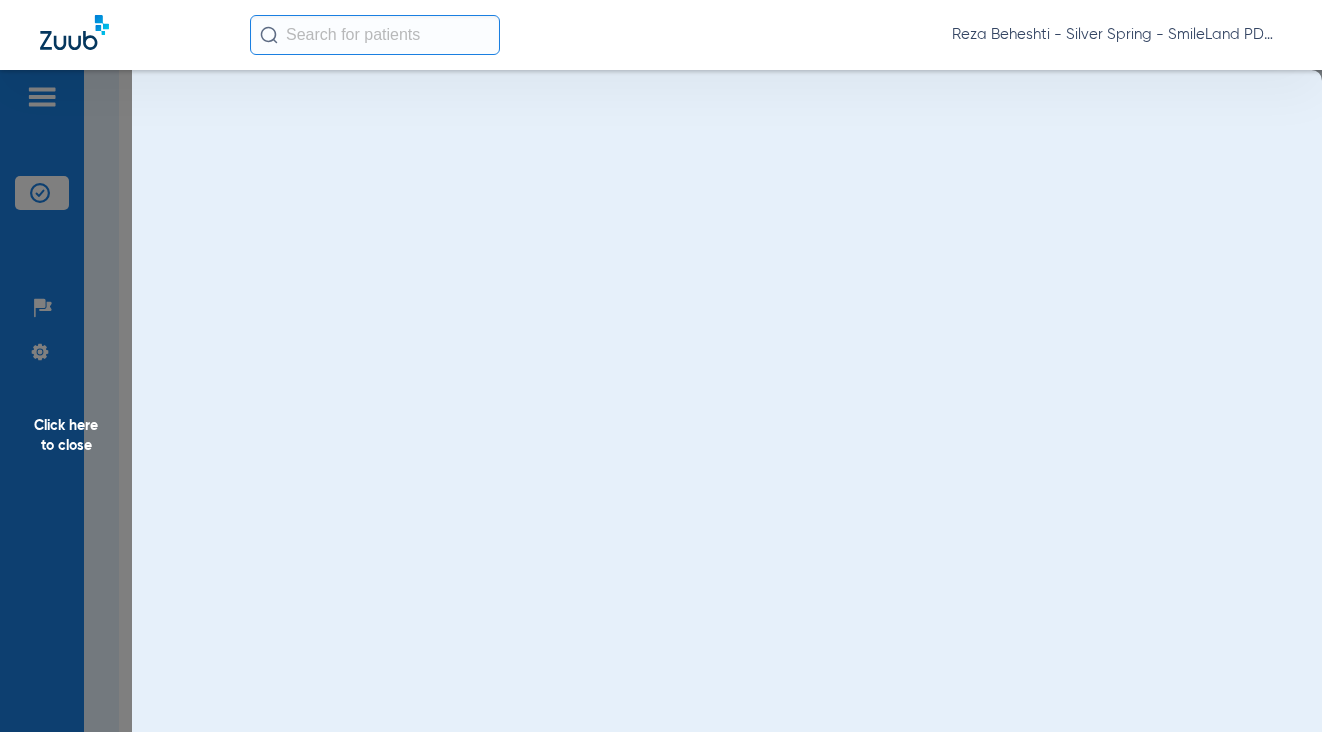scroll, scrollTop: 0, scrollLeft: 0, axis: both 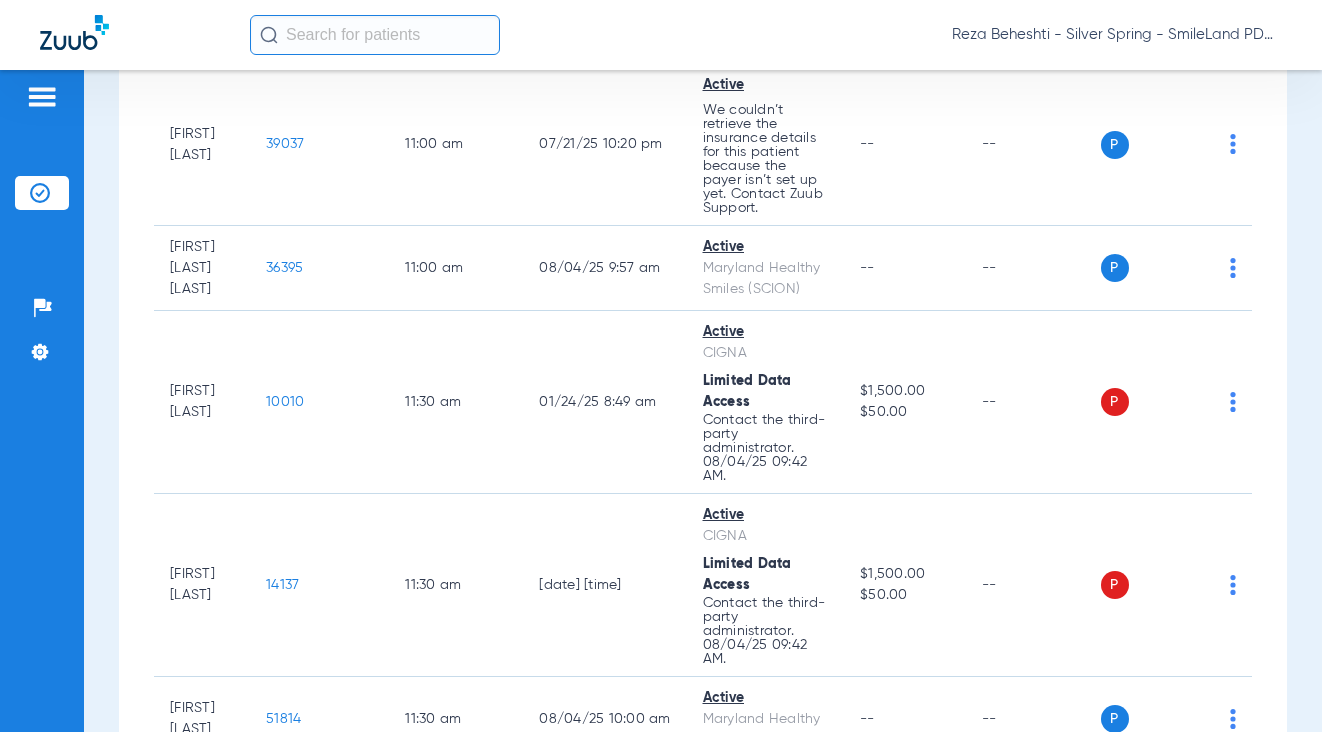 click on "55517" 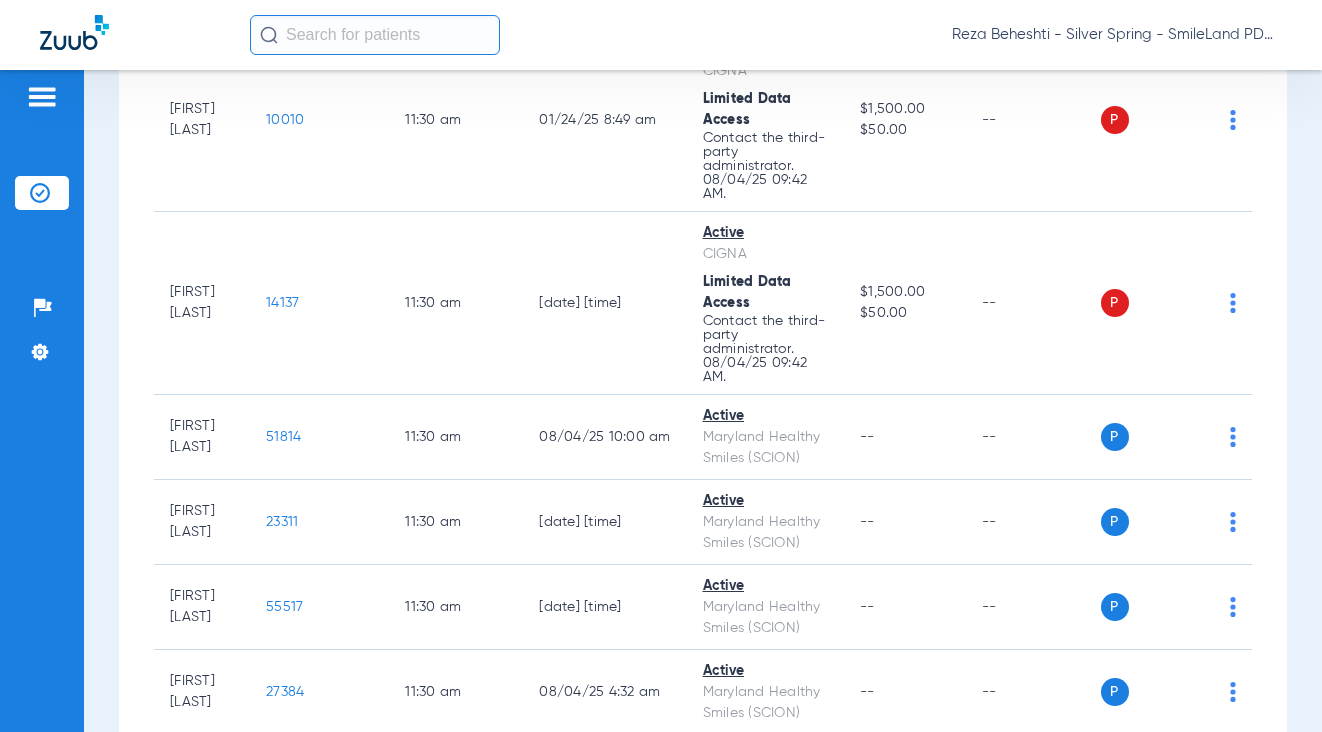 scroll, scrollTop: 4776, scrollLeft: 0, axis: vertical 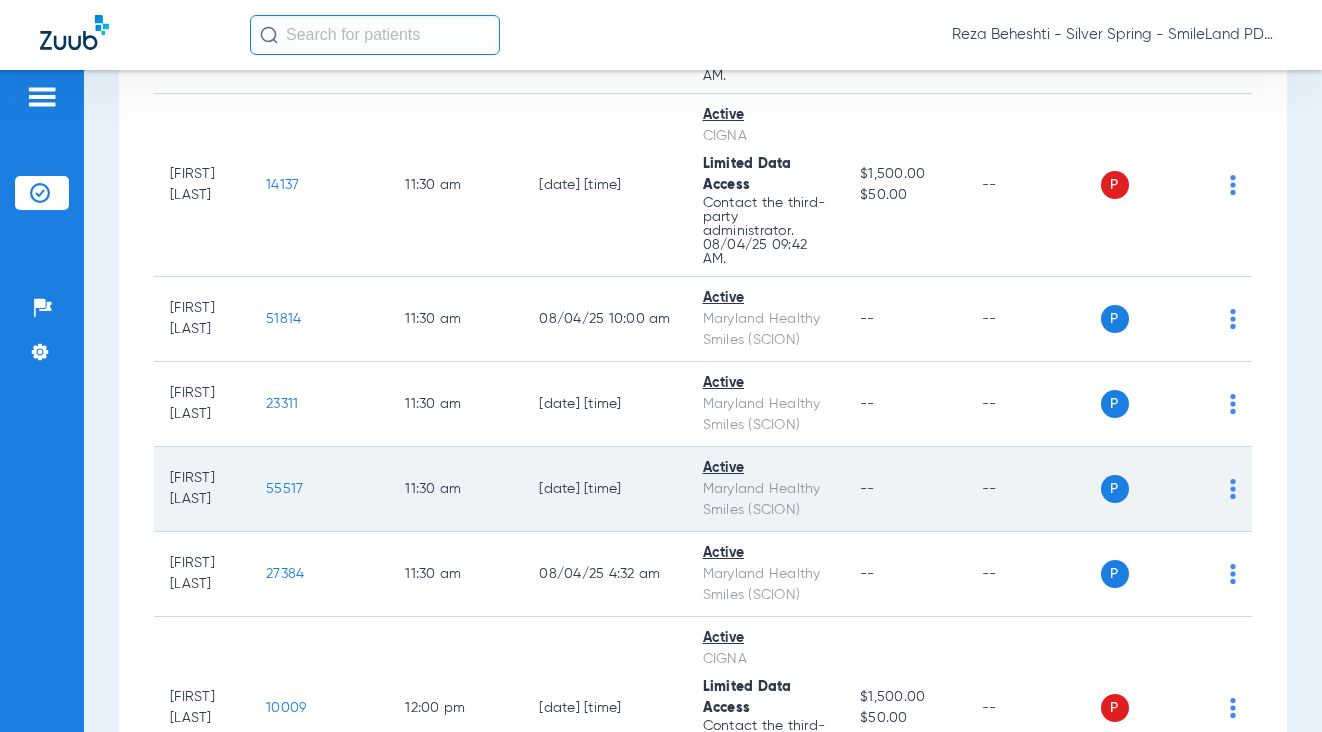 click on "55517" 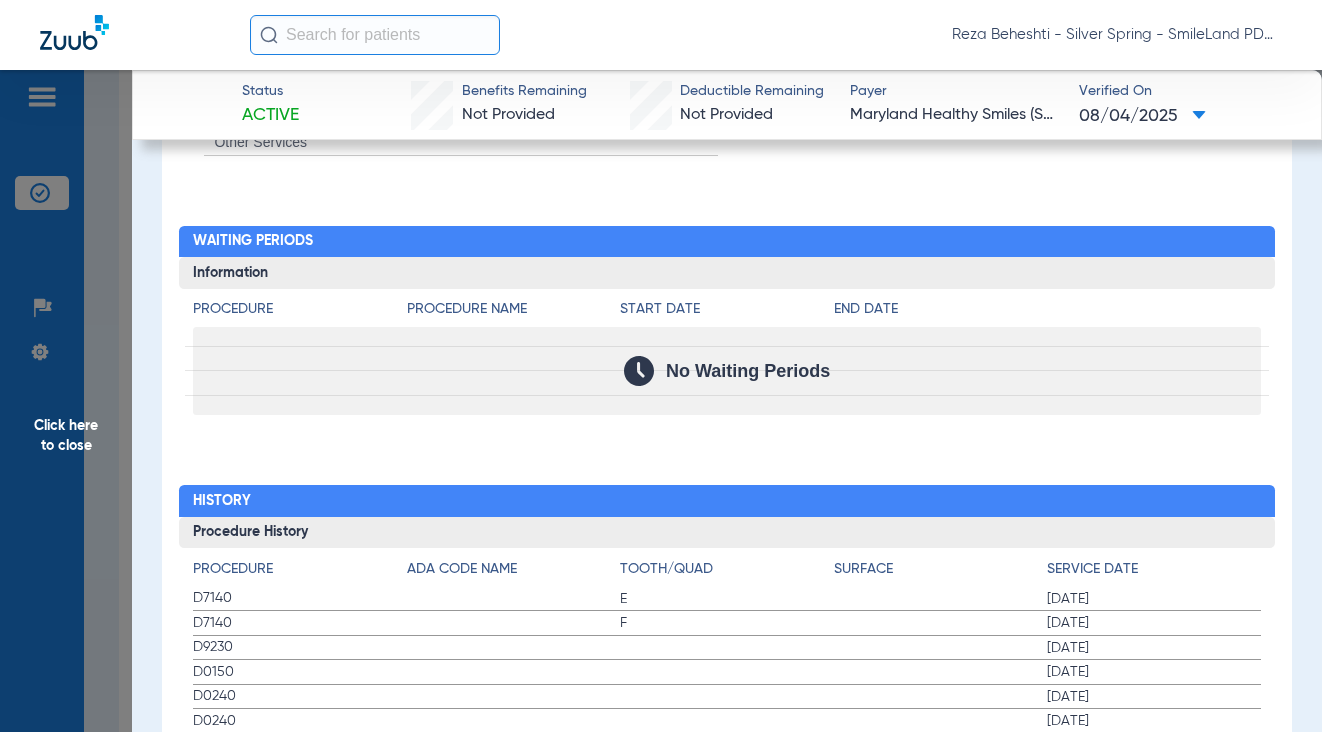 scroll, scrollTop: 2082, scrollLeft: 0, axis: vertical 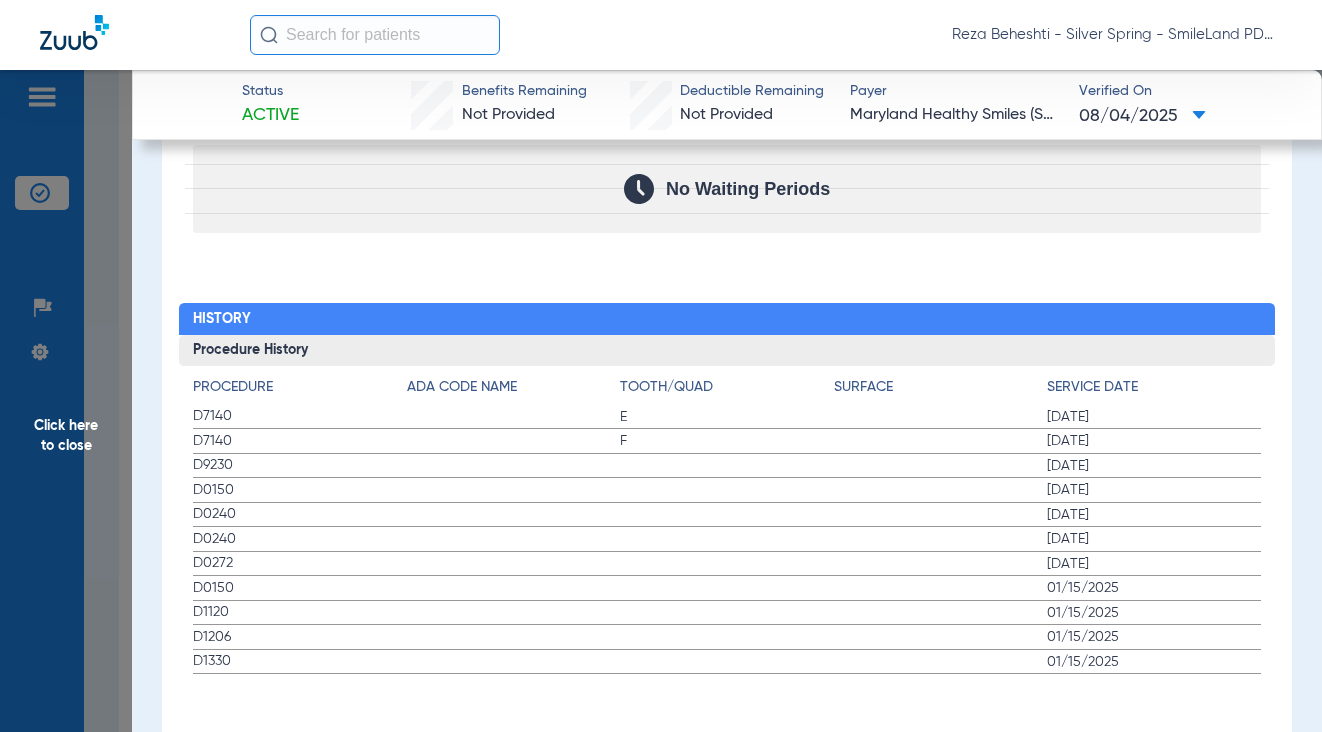 click on "Procedure Benefits Disclaimers The Service History displayed above is the last date of service for a limited set of procedure codes, regardless of the provider who performed the service. Search  Filter for My ADA Codes   Expand All Categories   +   Preventive Exams   D0110-D0191   +   X-rays   D0210-D0396   +   Tests and Examinations   D0411-D0470   +   Pathology Lab   D0472-D0478   +   Nomenclature   D0479-D0999   +   Cleaning and Fluoride   D1110-D1330   +   Sealants   D1351-D1355   +   Space Maintainers   D1510-D1999   +   Restorations   D2140-D2430   +   Crowns, Inlays and Onlays   D2510-D2799   +   Other Restorations   D2910-D2999   +   Endodontic Procedures   D3110-D3999   +   Surgical Periodontal Services   D4210-D4286   +   Non-Surgical Periodontal Services   D4320-D4999   +   Dentures, Denture Adjustments, Denture Repairs, Relining   D5110-D5999   +   Surgical Implant Procedures   D6010-D6040   +   Implant Supported Prosthetics   D6050-D6199   +   Fixed Prosthetics   D6205-D6634   +   D6710-D6999" 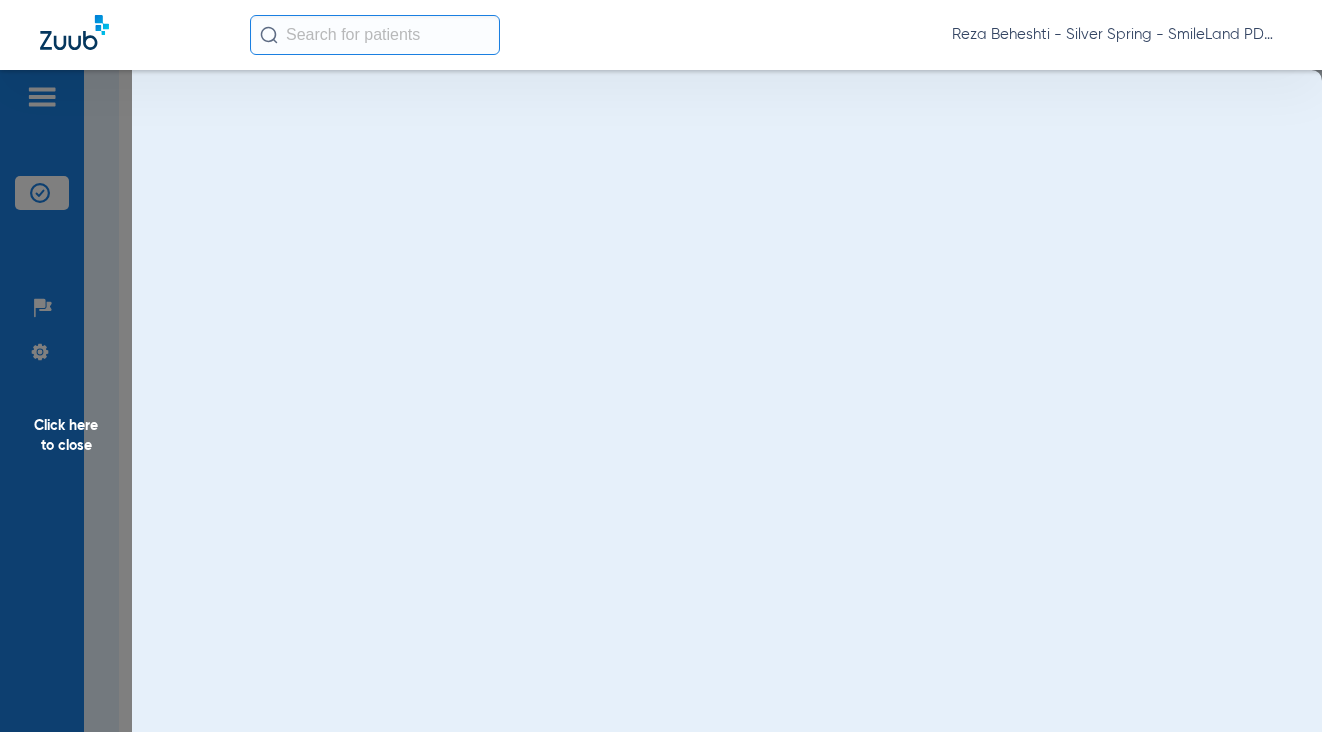 scroll, scrollTop: 0, scrollLeft: 0, axis: both 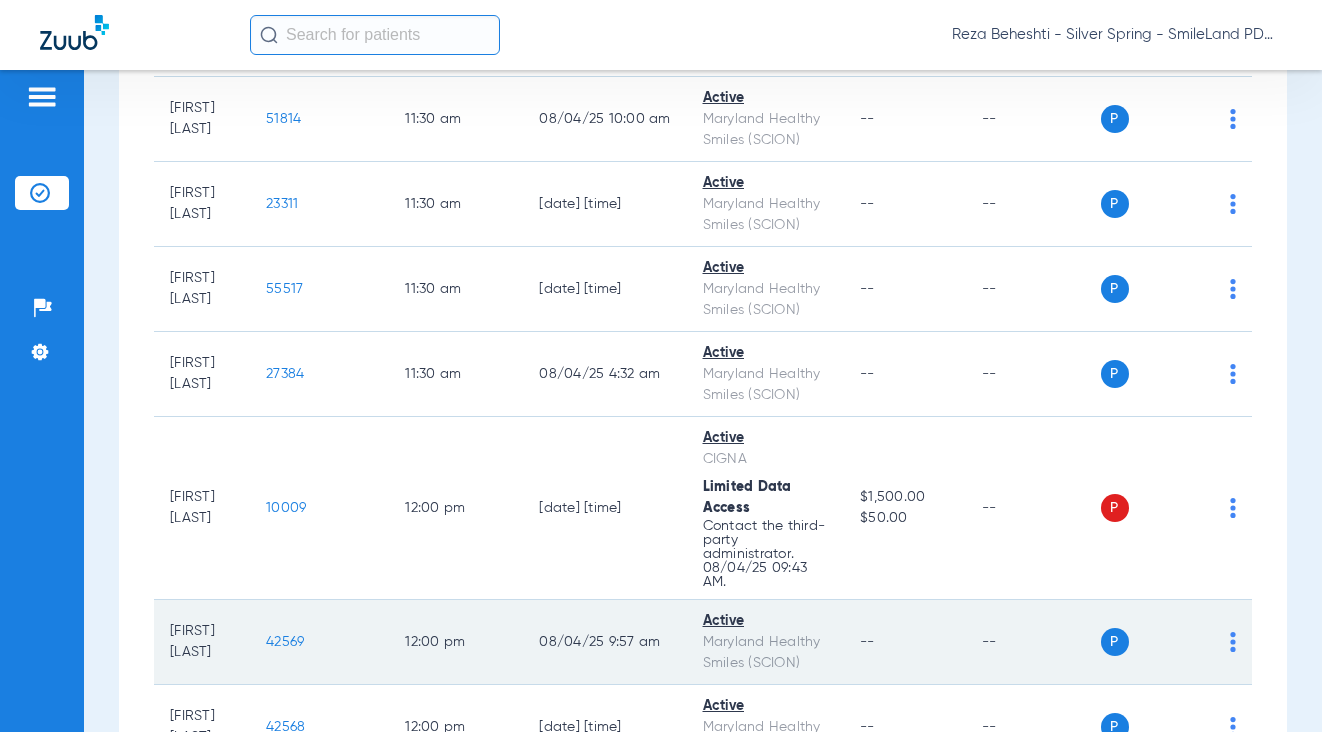 click on "42569" 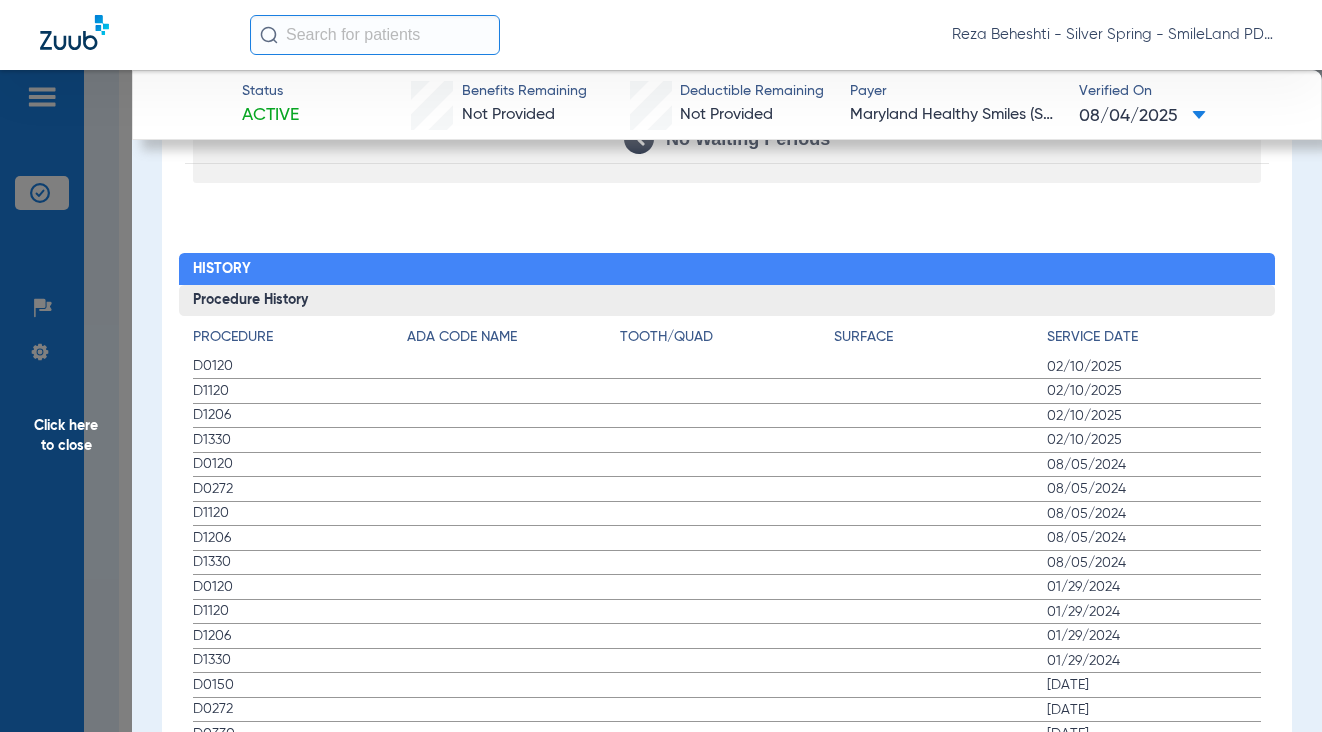 scroll, scrollTop: 2190, scrollLeft: 0, axis: vertical 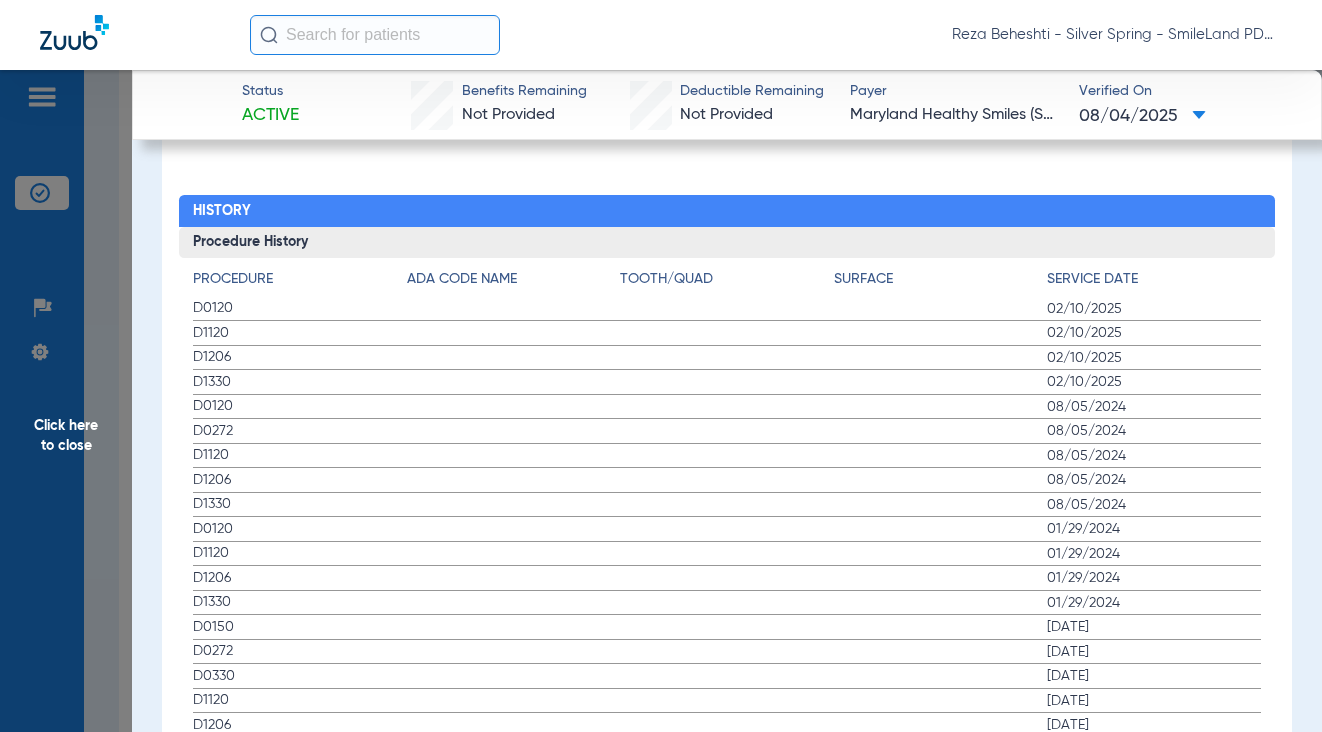 click on "History" 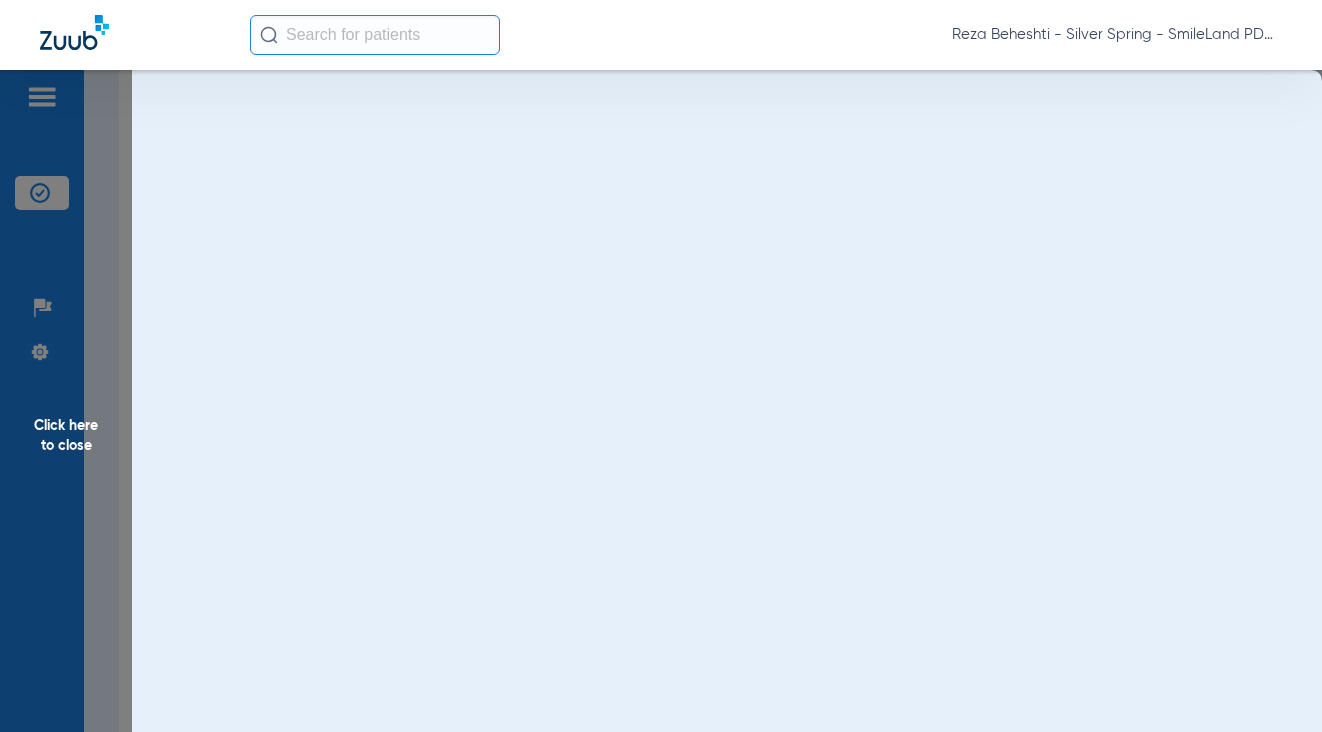 scroll, scrollTop: 0, scrollLeft: 0, axis: both 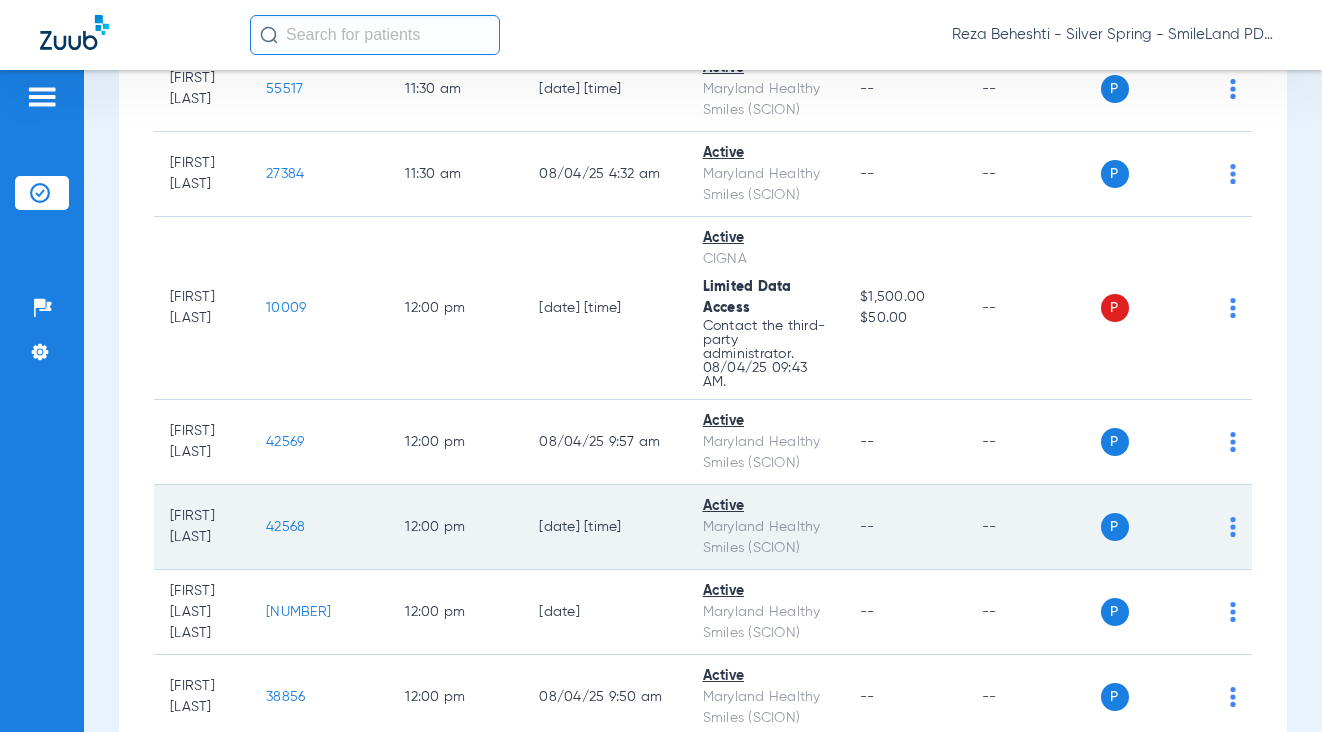 click on "42568" 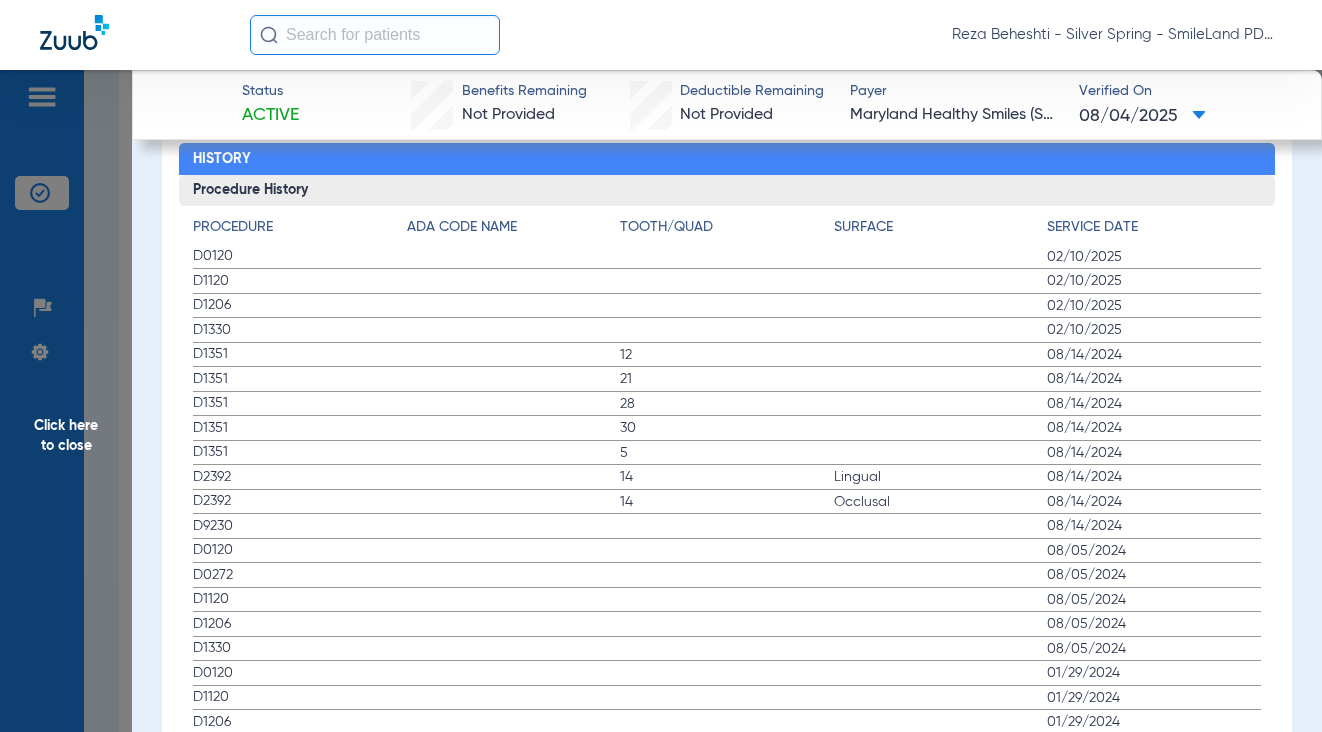 scroll, scrollTop: 2219, scrollLeft: 0, axis: vertical 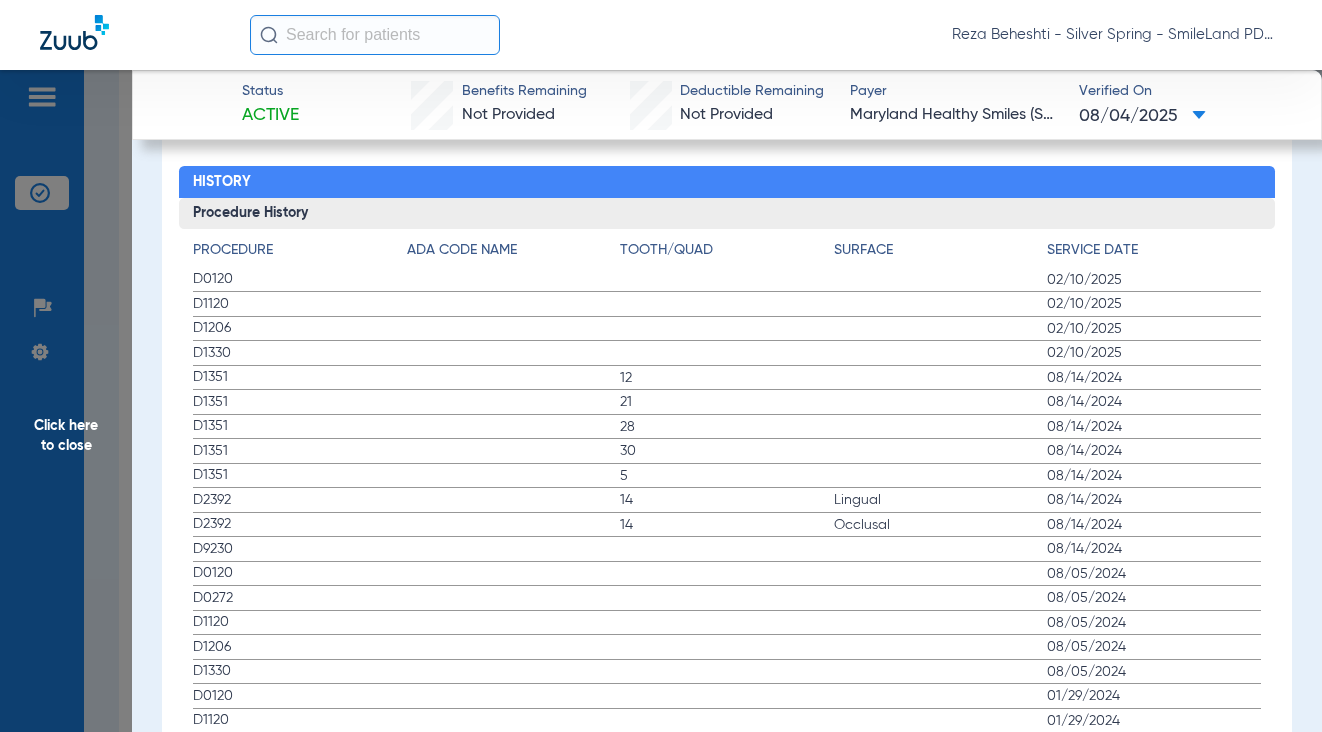 click on "02/10/2025" 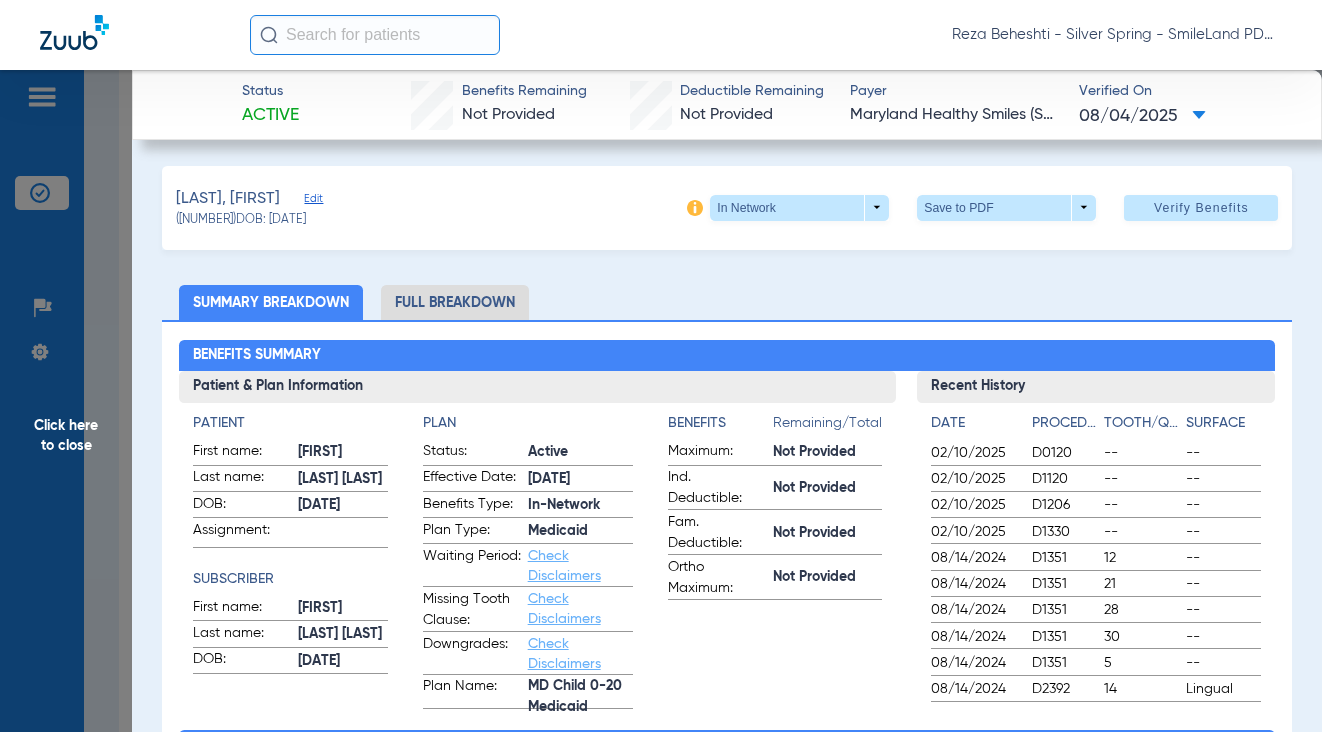scroll, scrollTop: 0, scrollLeft: 0, axis: both 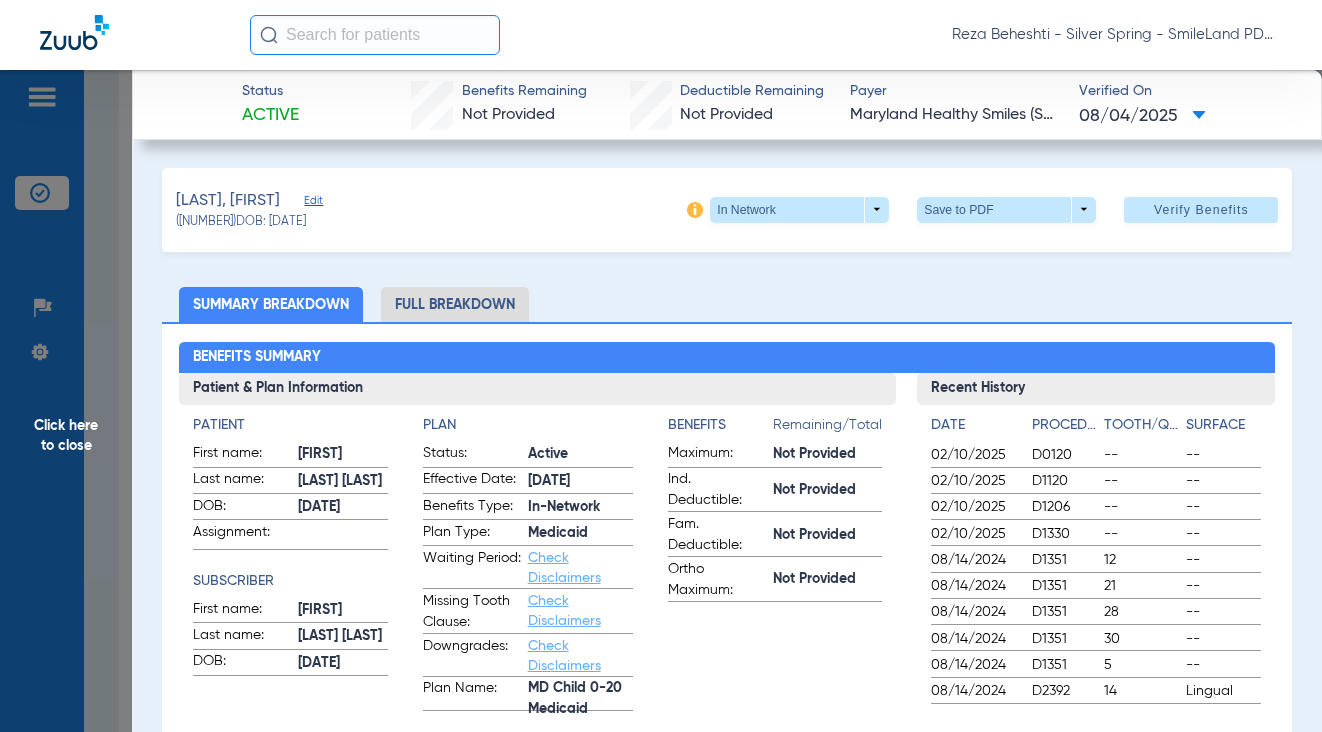 click on "Click here to close" 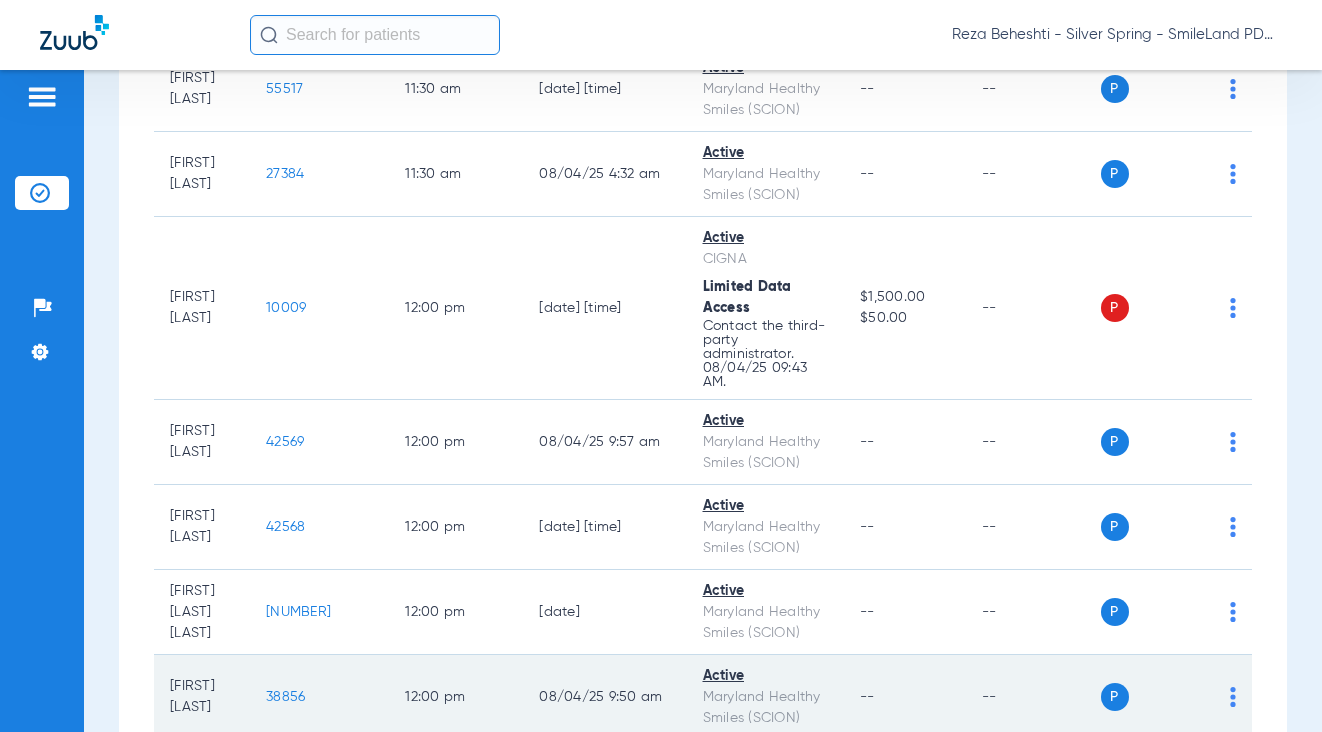 click on "P S" 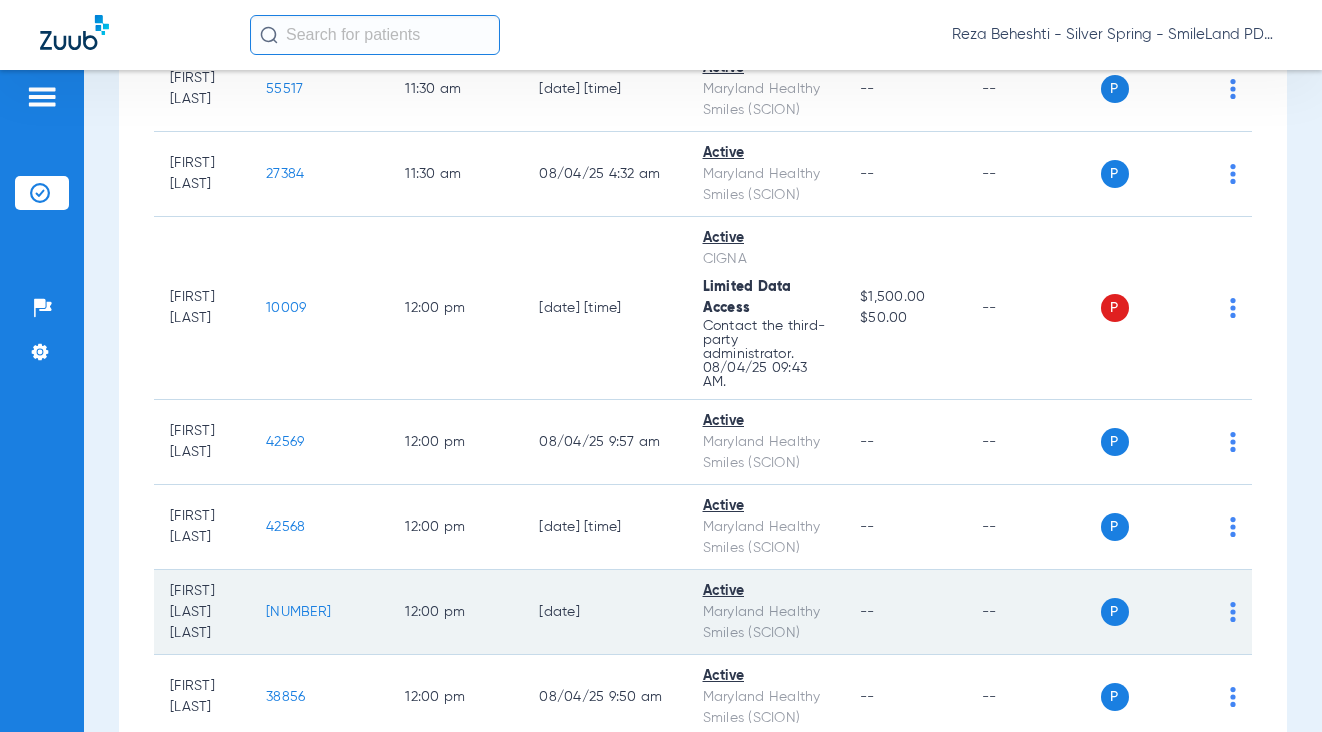 click on "38855" 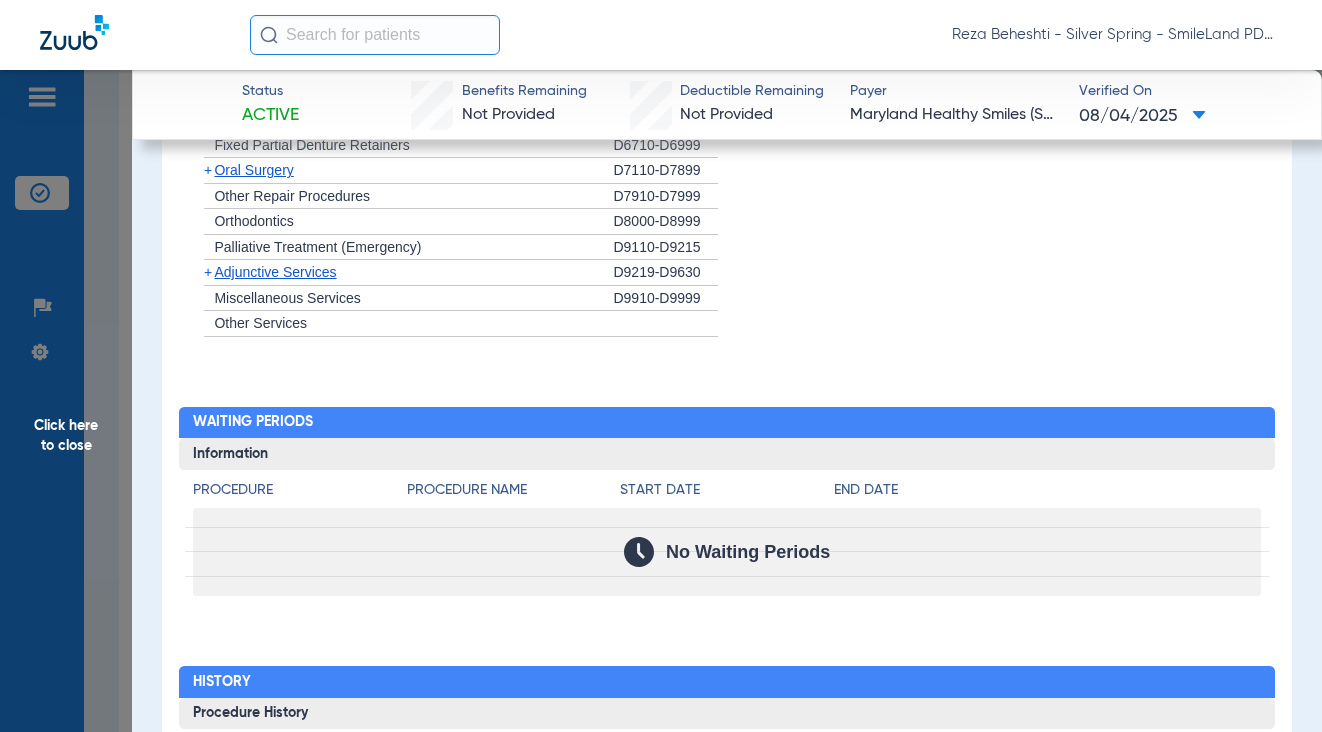 scroll, scrollTop: 2219, scrollLeft: 0, axis: vertical 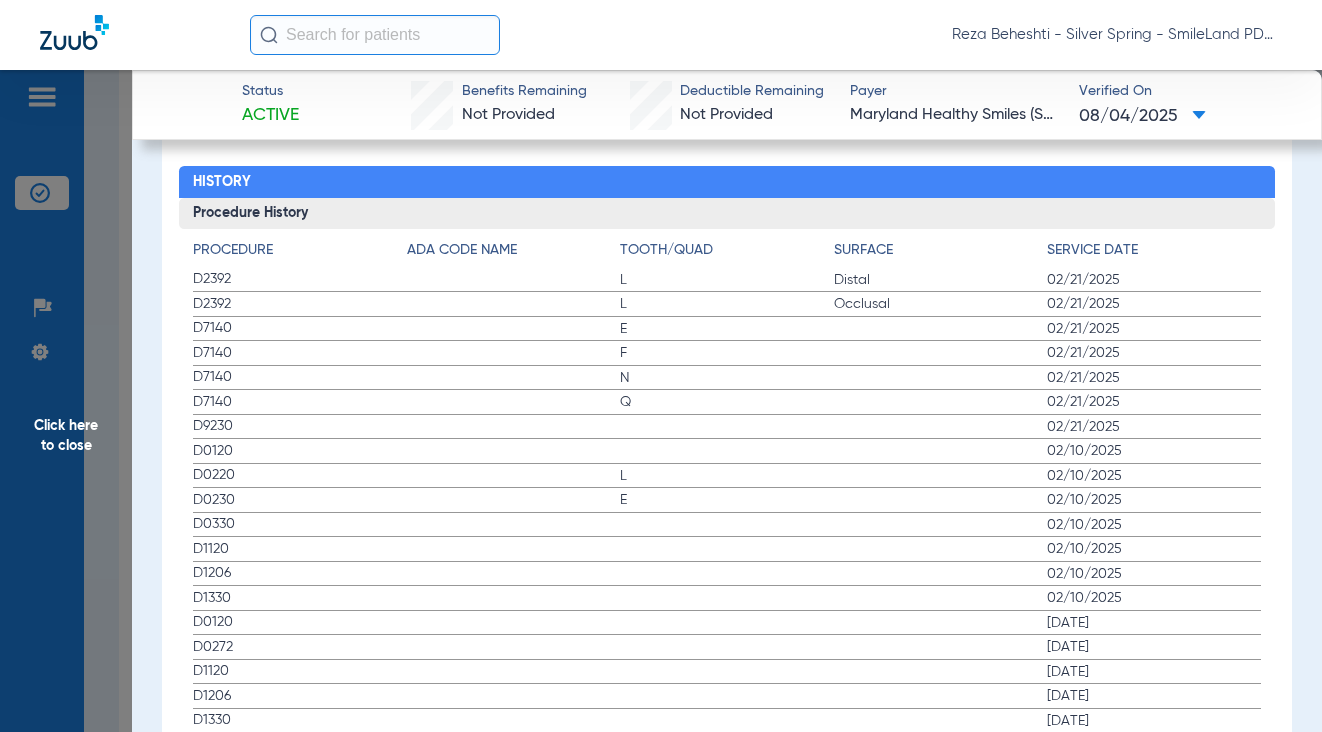 click on "02/21/2025" 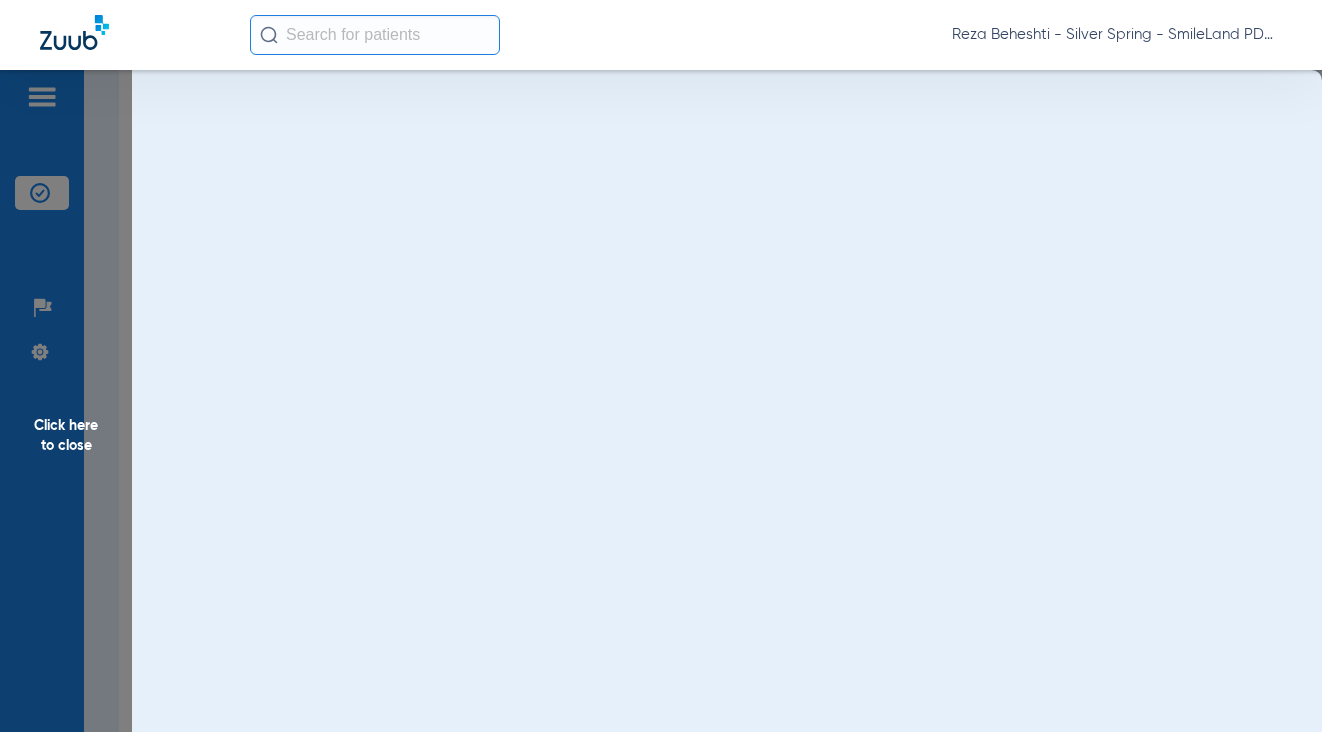 scroll, scrollTop: 0, scrollLeft: 0, axis: both 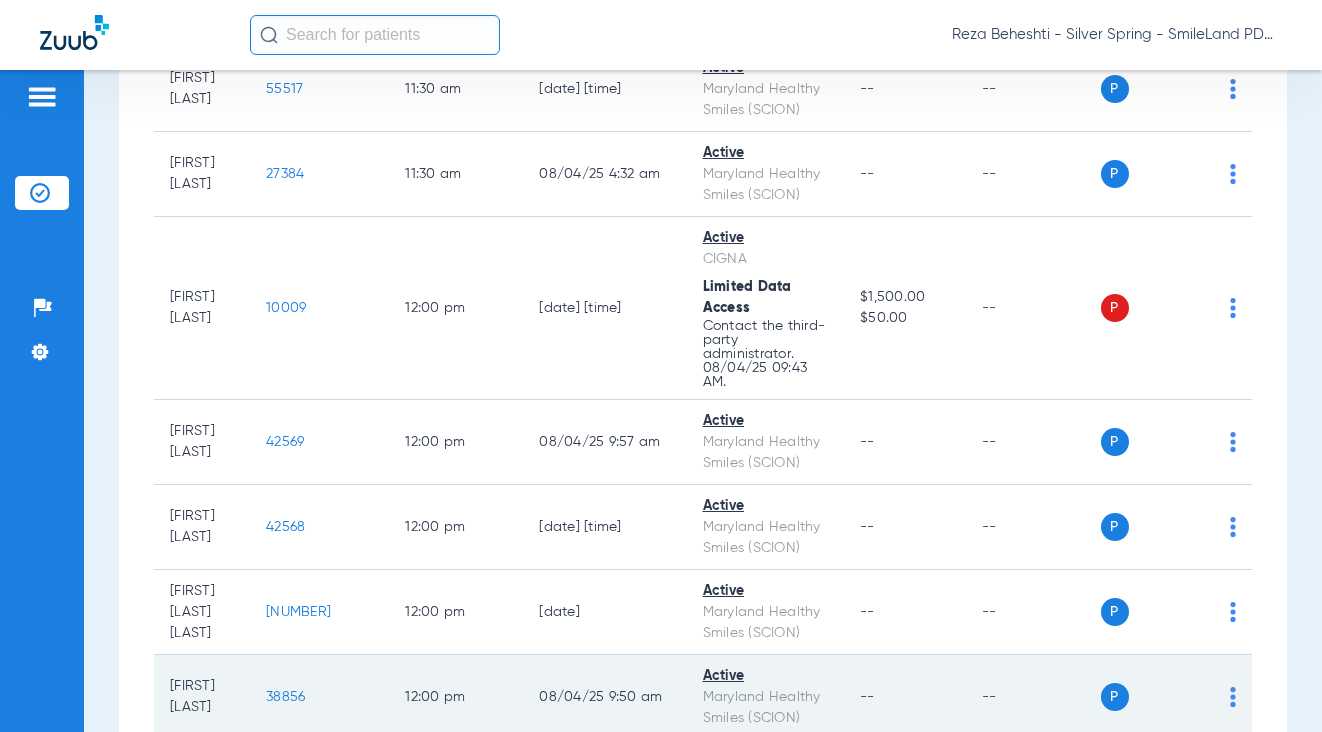 click on "38856" 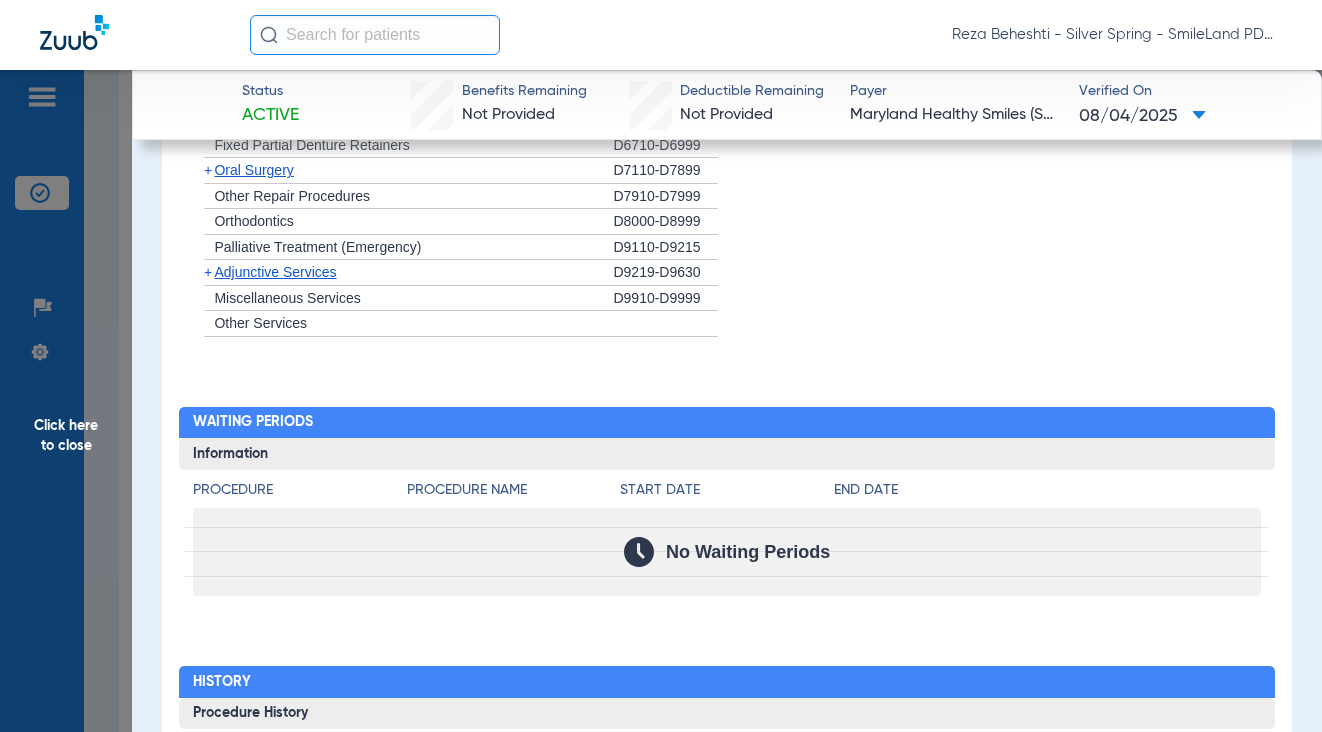 scroll, scrollTop: 2219, scrollLeft: 0, axis: vertical 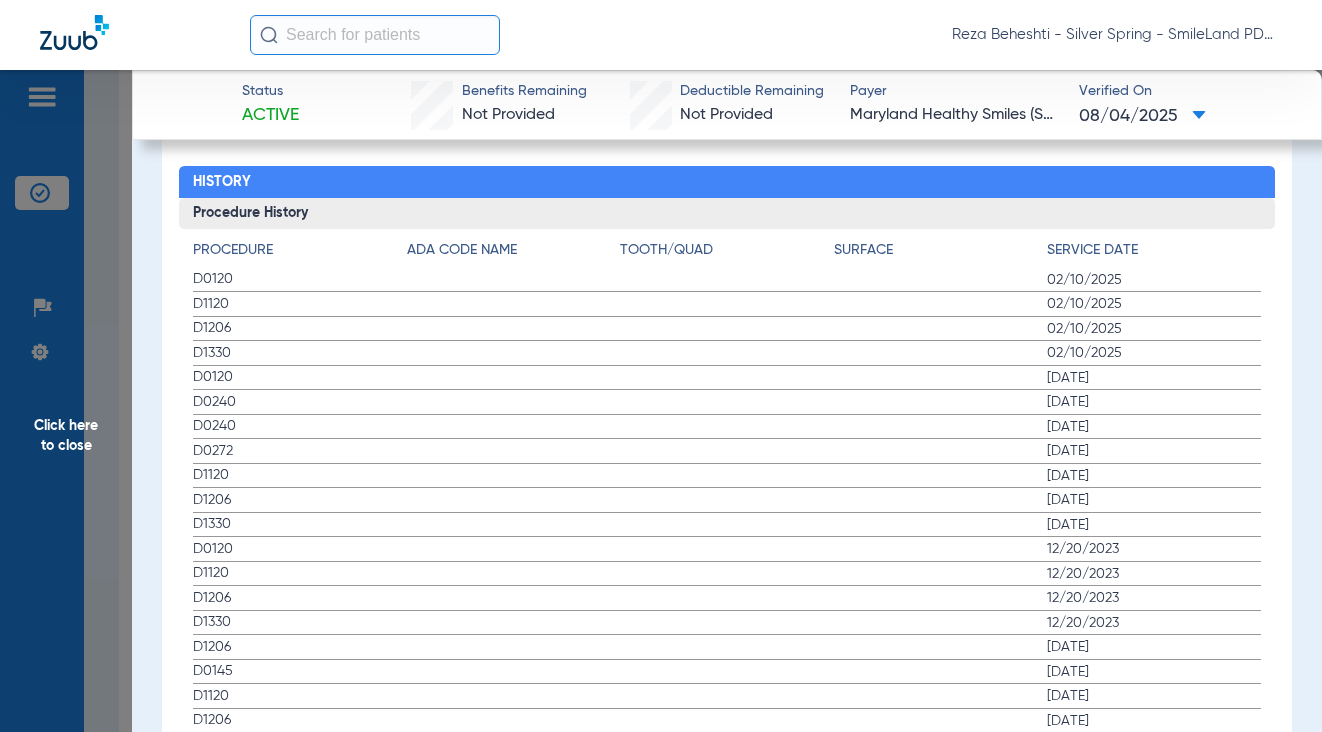 drag, startPoint x: 1198, startPoint y: 249, endPoint x: 640, endPoint y: 387, distance: 574.8113 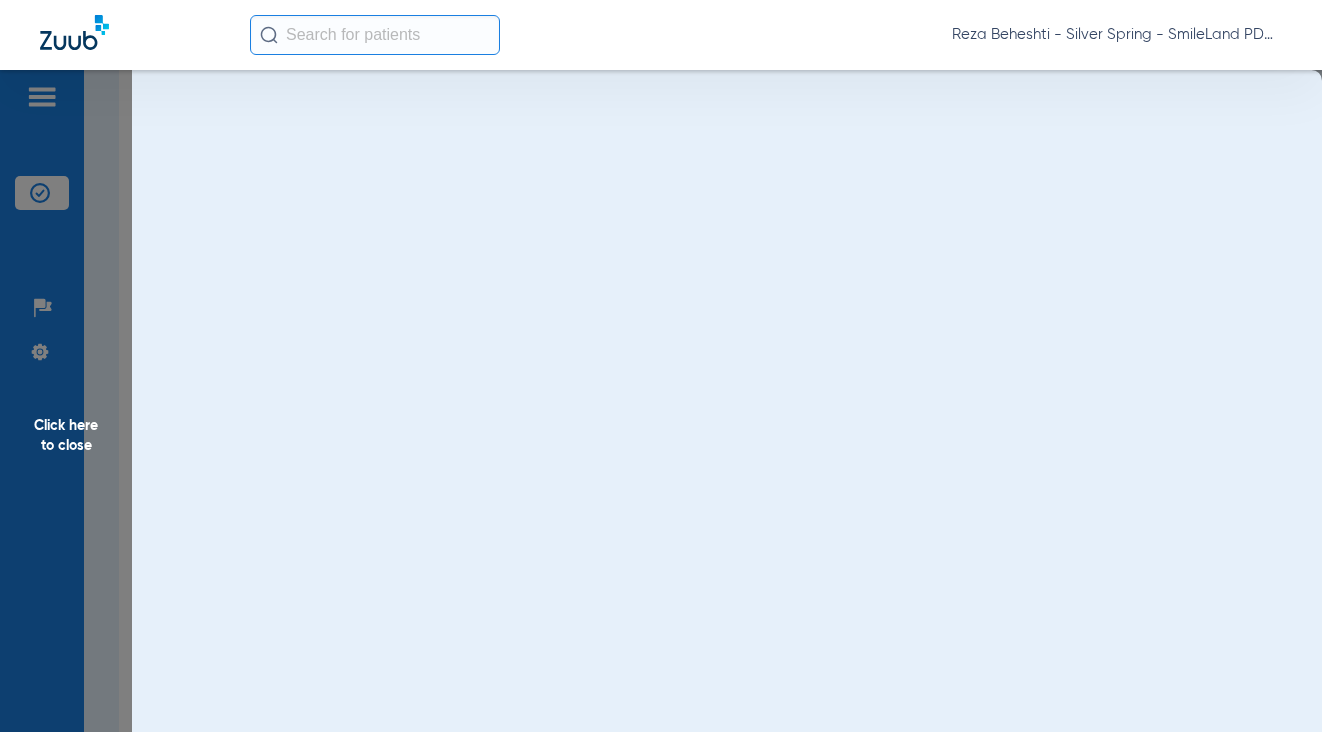 scroll, scrollTop: 0, scrollLeft: 0, axis: both 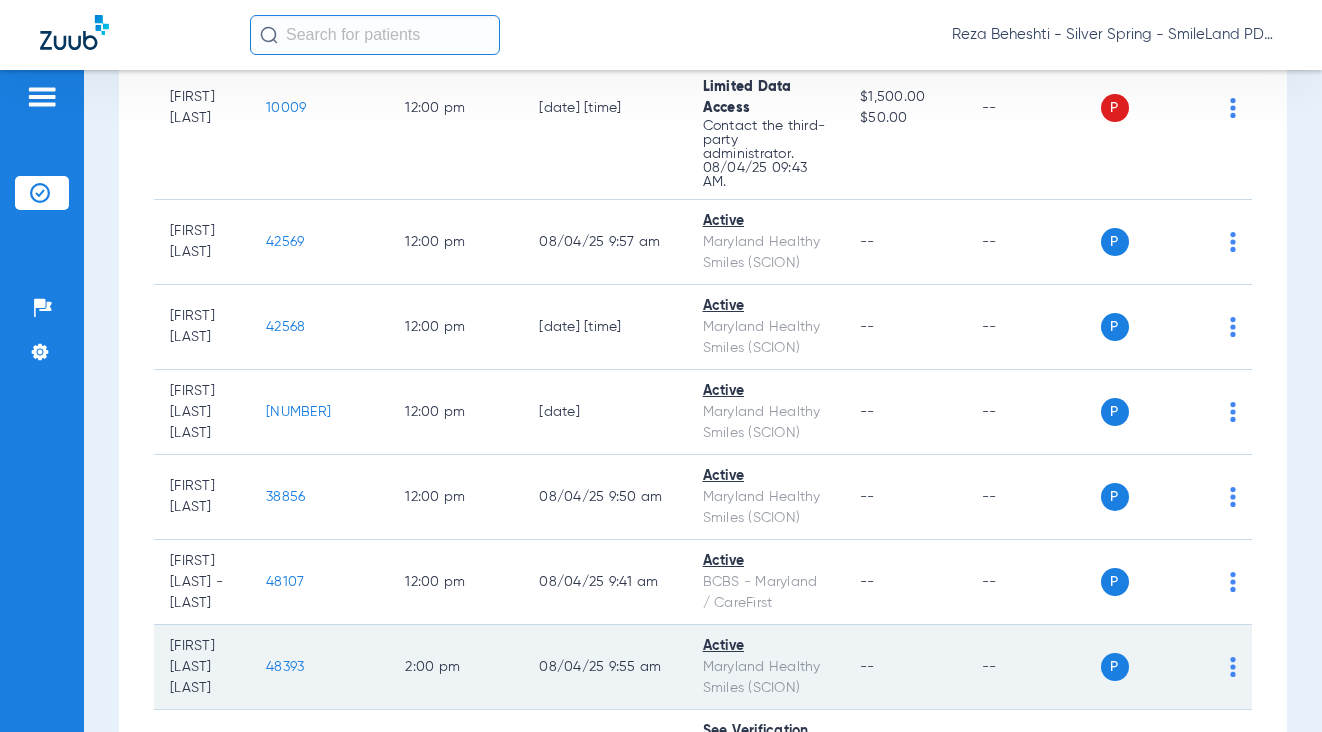 click on "48393" 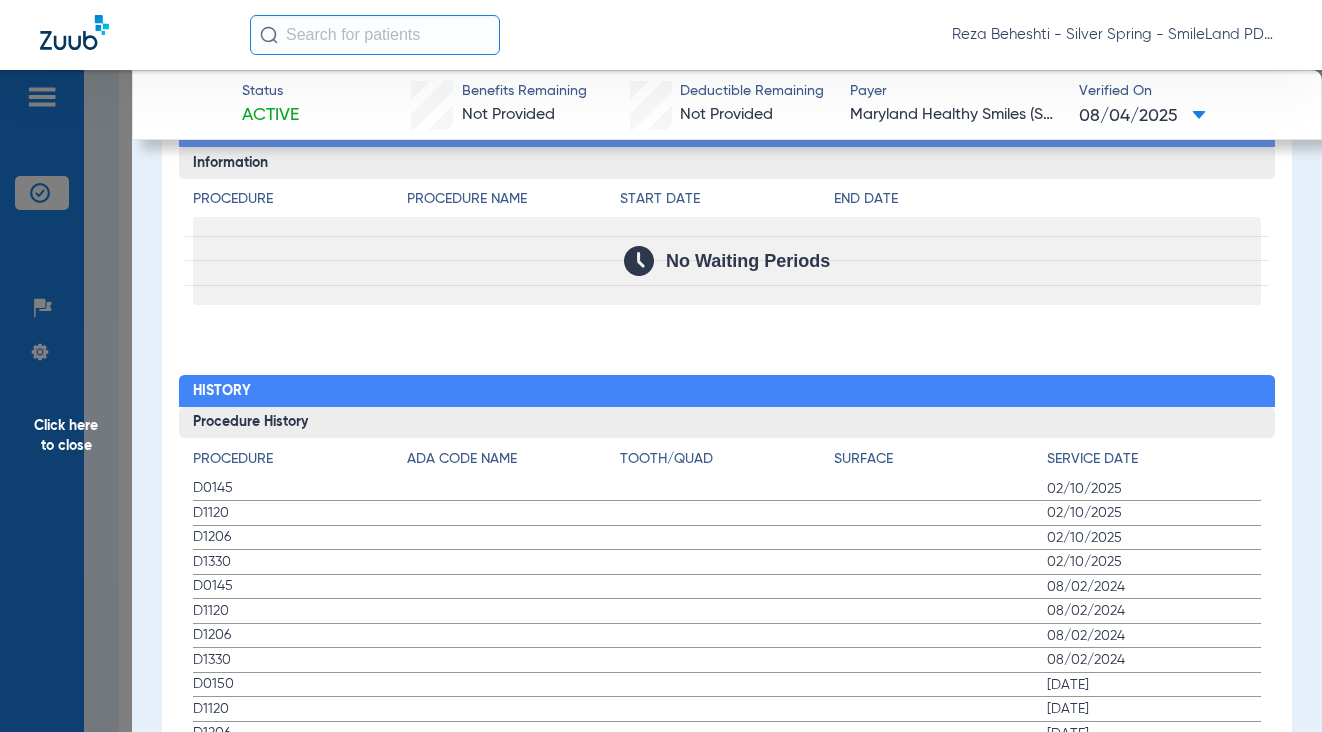 scroll, scrollTop: 2106, scrollLeft: 0, axis: vertical 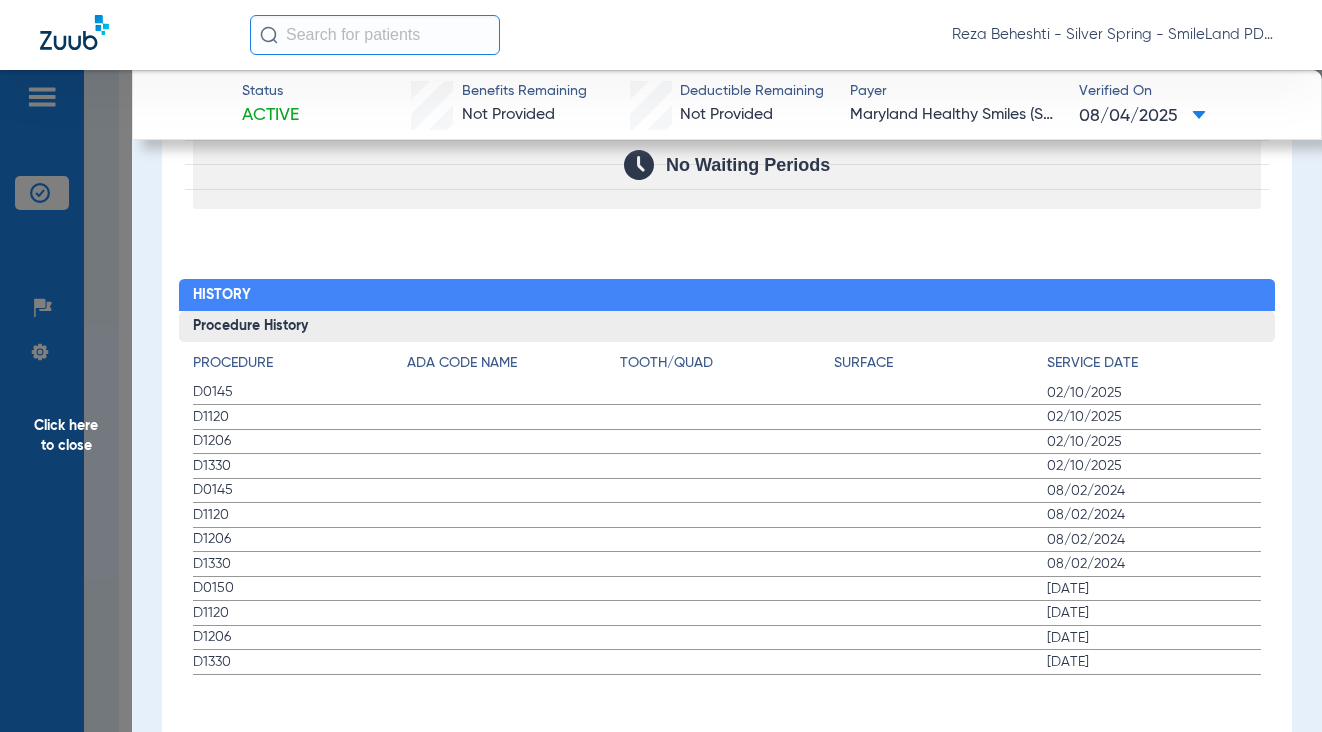 click on "Procedure Benefits Disclaimers The Service History displayed above is the last date of service for a limited set of procedure codes, regardless of the provider who performed the service. Search  Filter for My ADA Codes   Expand All Categories   +   Preventive Exams   D0110-D0191   +   X-rays   D0210-D0396   +   Tests and Examinations   D0411-D0470   +   Pathology Lab   D0472-D0478   +   Nomenclature   D0479-D0999   +   Cleaning and Fluoride   D1110-D1330   +   Sealants   D1351-D1355   +   Space Maintainers   D1510-D1999   +   Restorations   D2140-D2430   +   Crowns, Inlays and Onlays   D2510-D2799   +   Other Restorations   D2910-D2999   +   Endodontic Procedures   D3110-D3999   +   Surgical Periodontal Services   D4210-D4286   +   Non-Surgical Periodontal Services   D4320-D4999   +   Dentures, Denture Adjustments, Denture Repairs, Relining   D5110-D5999   +   Surgical Implant Procedures   D6010-D6040   +   Implant Supported Prosthetics   D6050-D6199   +   Fixed Prosthetics   D6205-D6634   +   D6710-D6999" 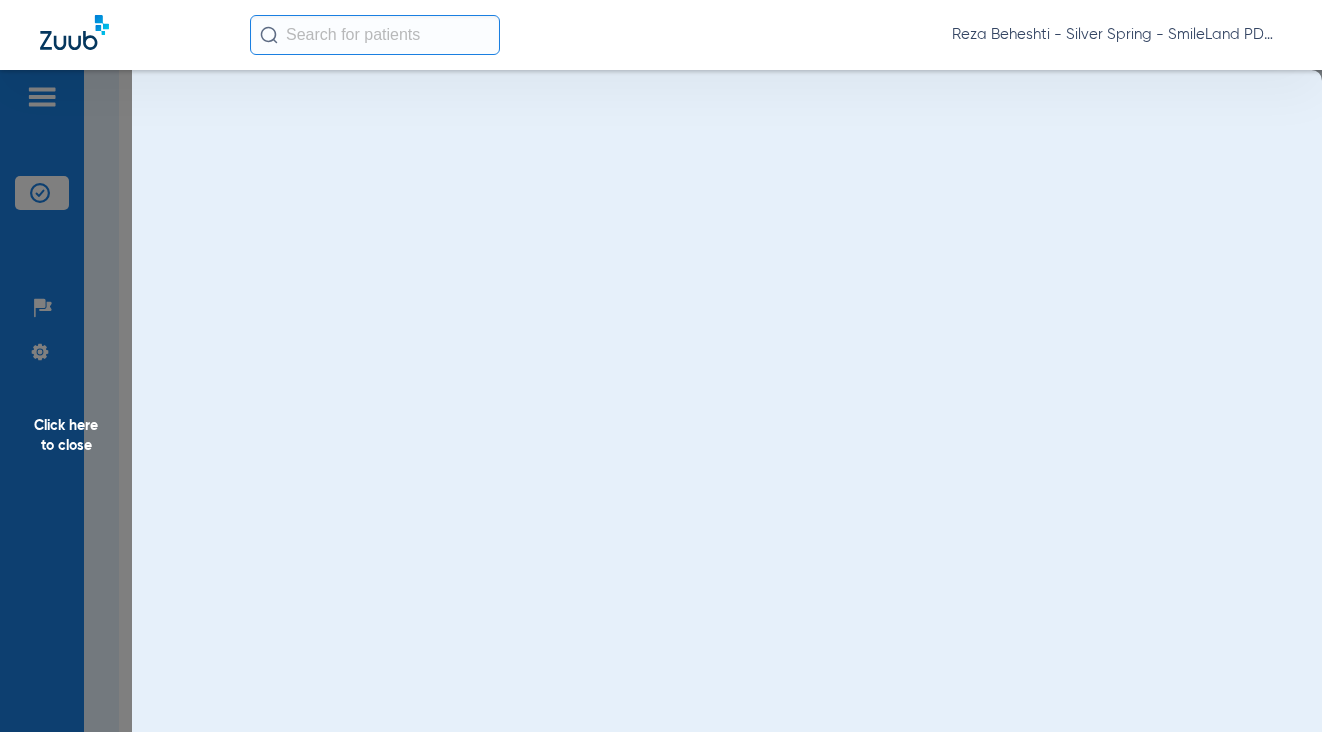 scroll, scrollTop: 0, scrollLeft: 0, axis: both 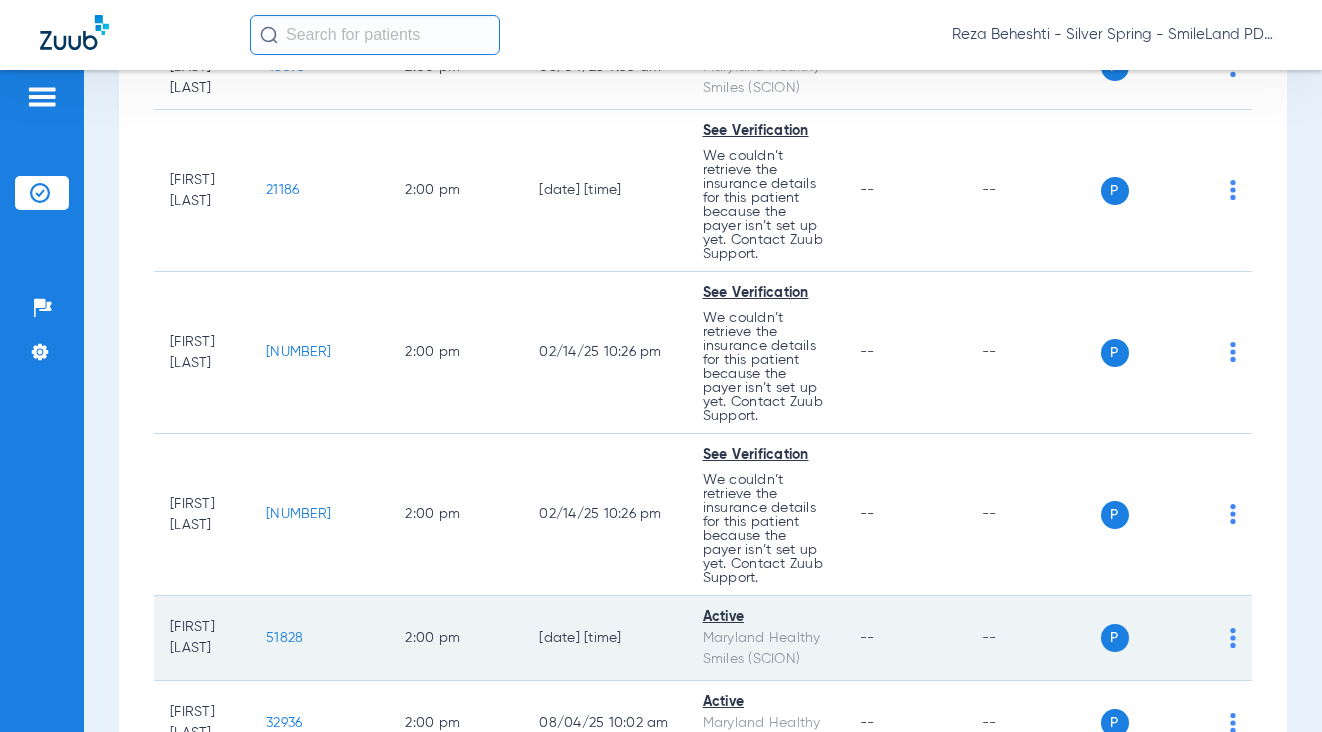 click on "51828" 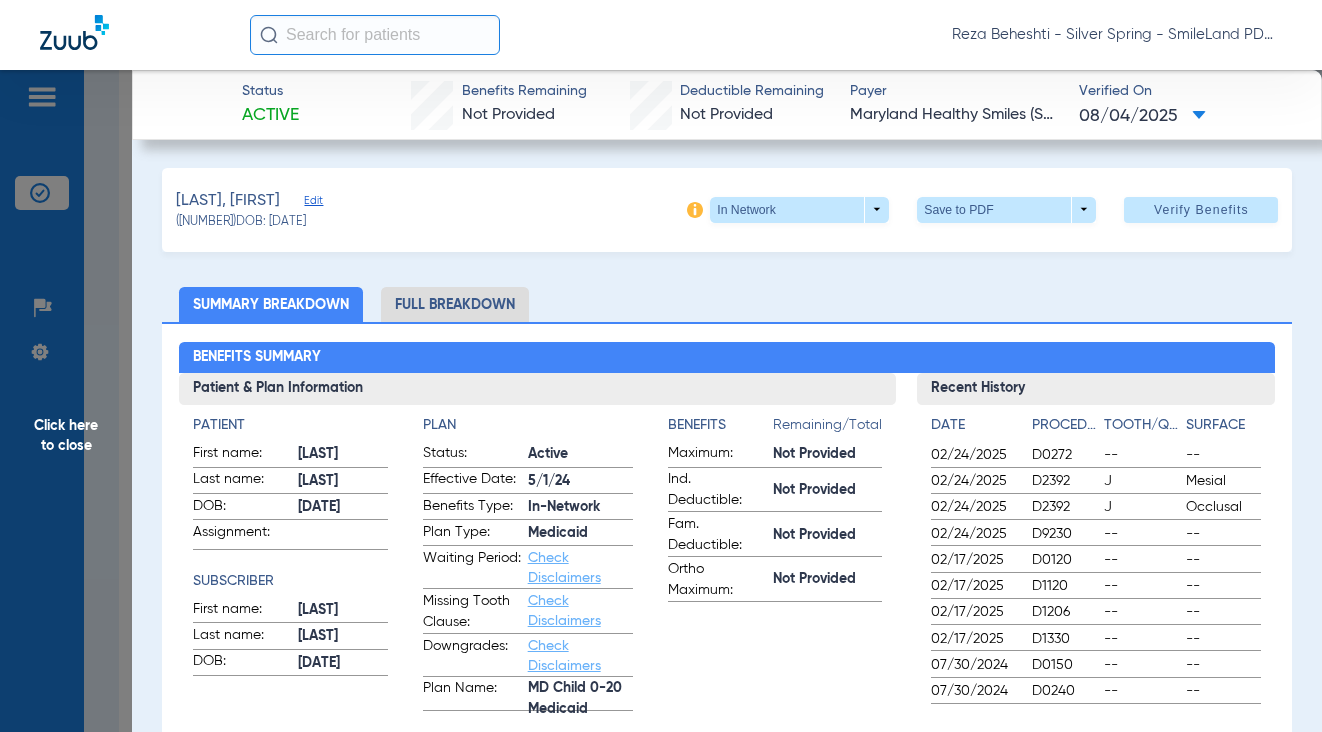 drag, startPoint x: 1230, startPoint y: 265, endPoint x: 764, endPoint y: 9, distance: 531.68787 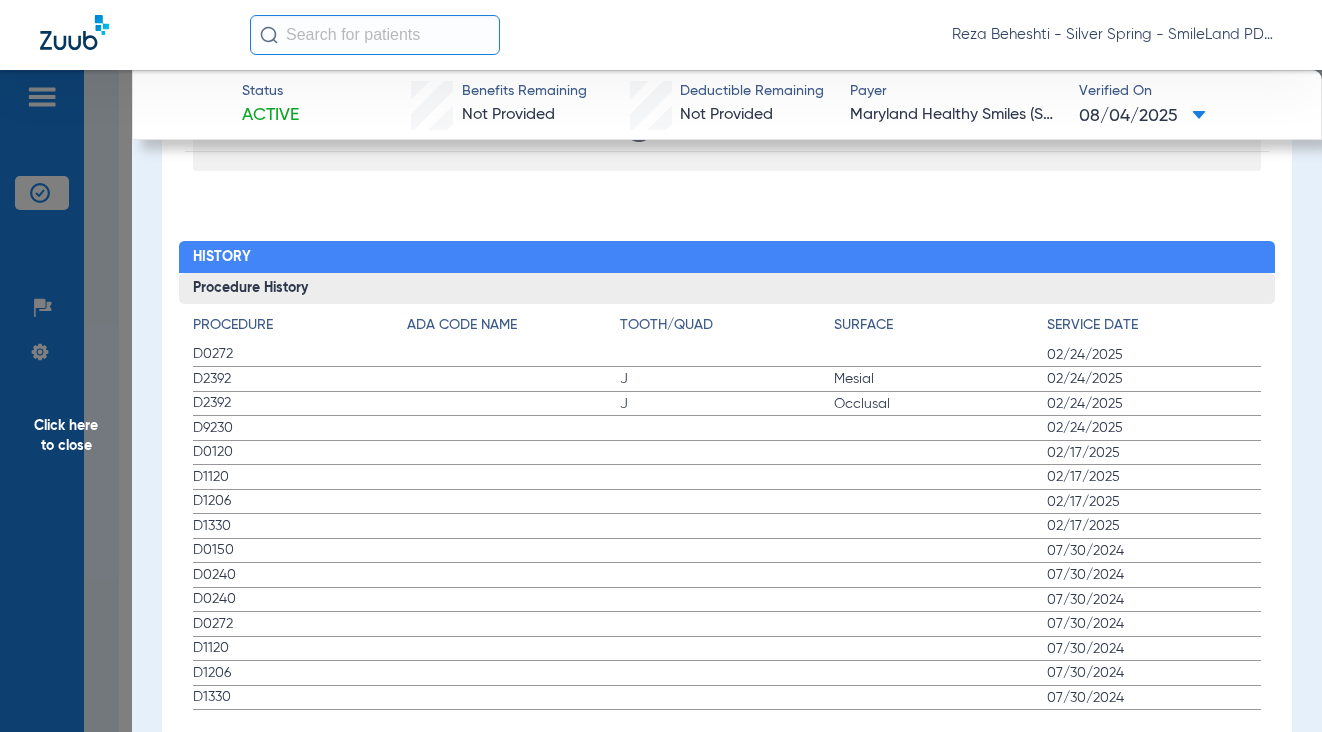 scroll, scrollTop: 2180, scrollLeft: 0, axis: vertical 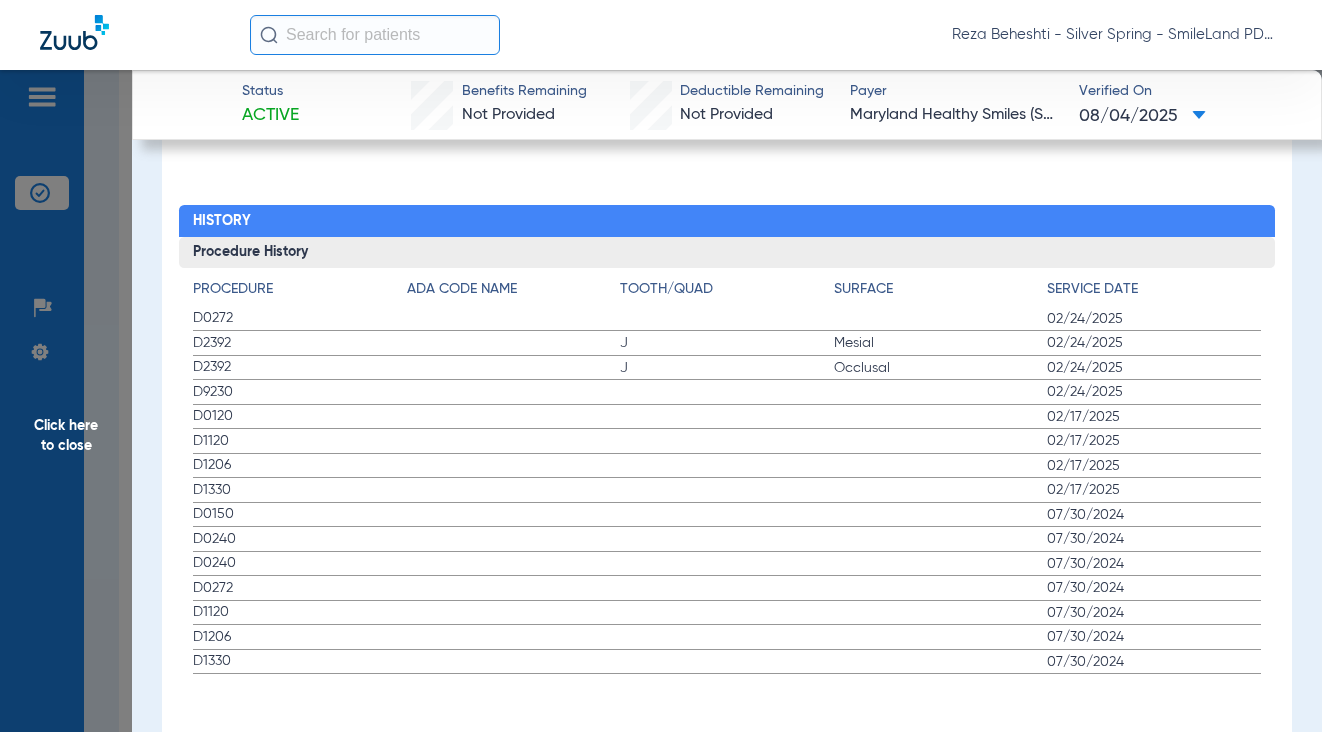 click on "D0272 02/24/2025" 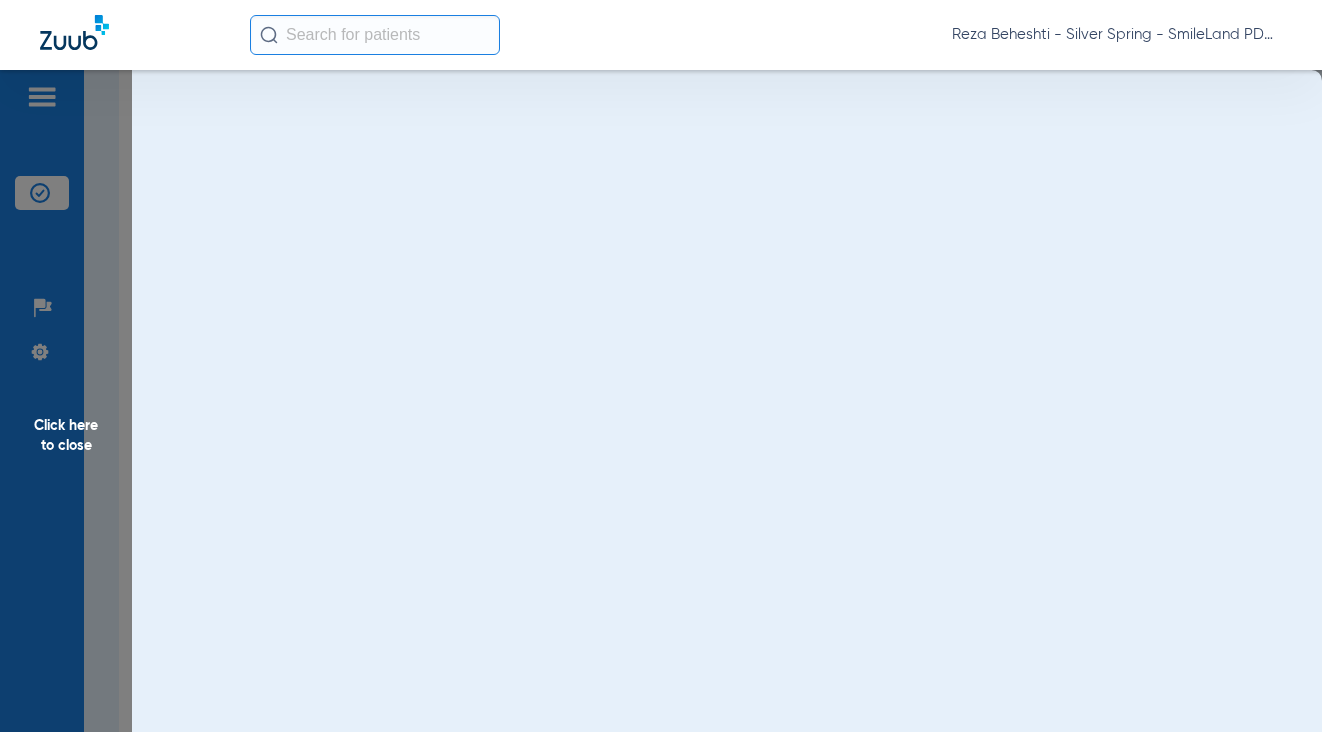 scroll, scrollTop: 0, scrollLeft: 0, axis: both 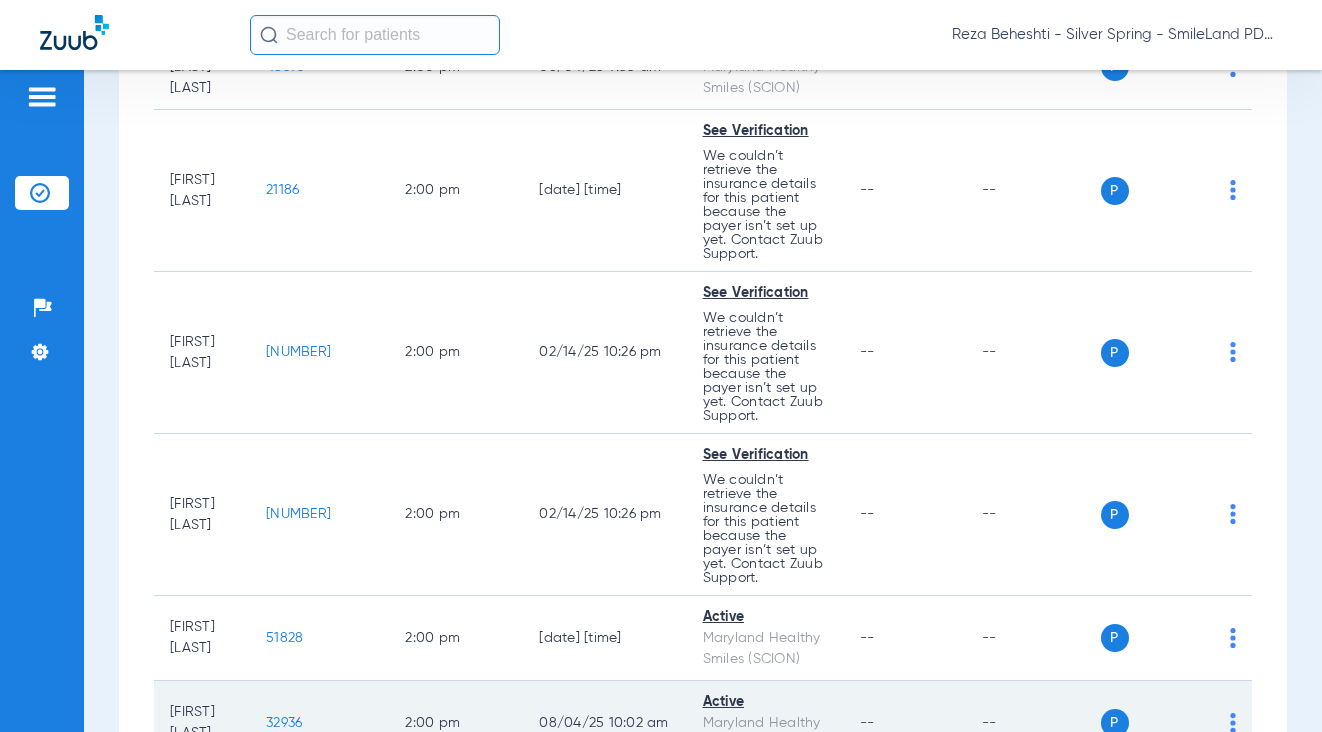 drag, startPoint x: 314, startPoint y: 439, endPoint x: 372, endPoint y: 443, distance: 58.137768 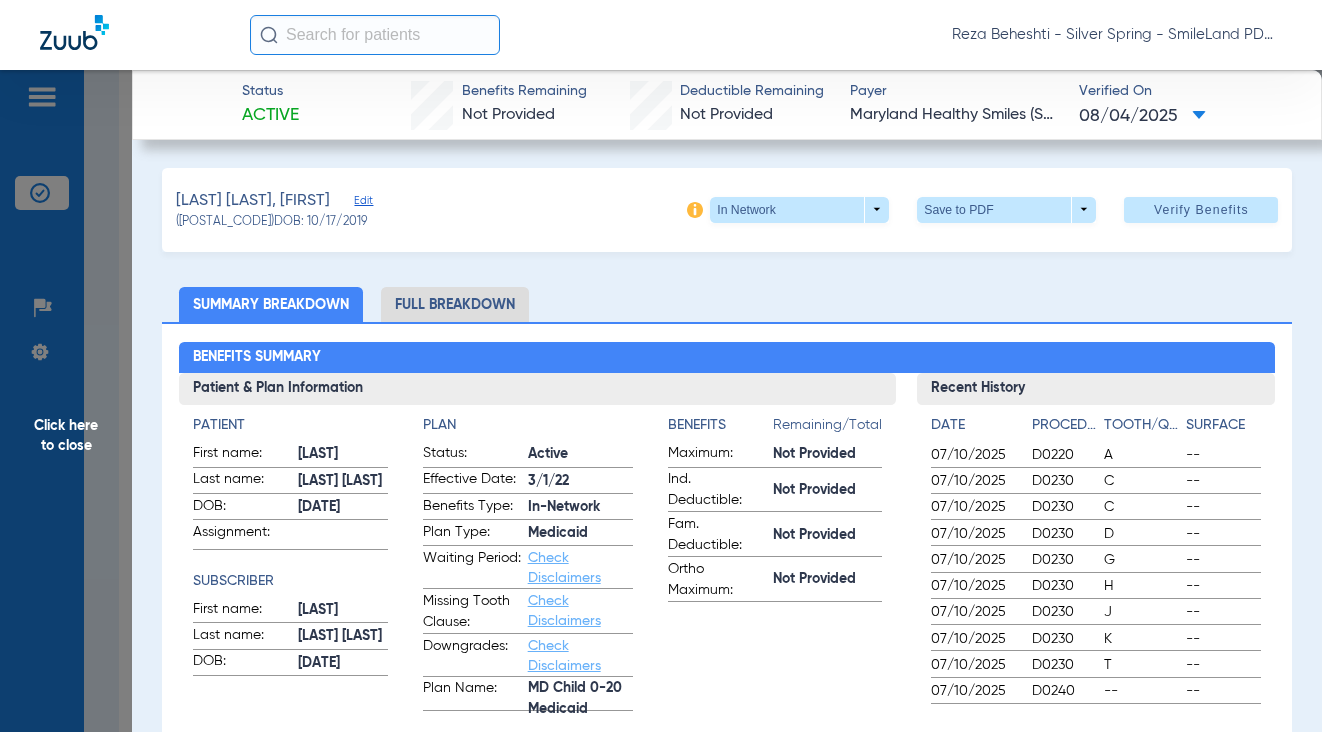 drag, startPoint x: 1194, startPoint y: 279, endPoint x: 246, endPoint y: 348, distance: 950.50775 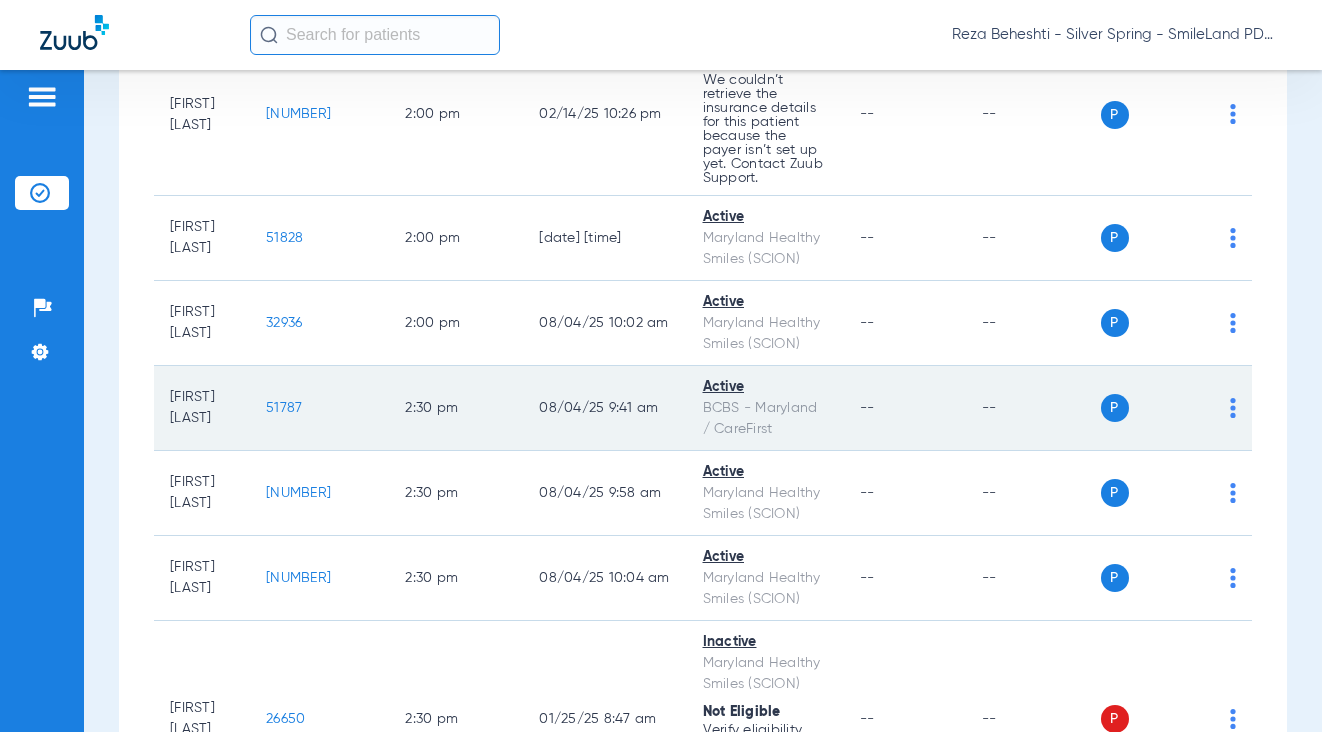 scroll, scrollTop: 6476, scrollLeft: 0, axis: vertical 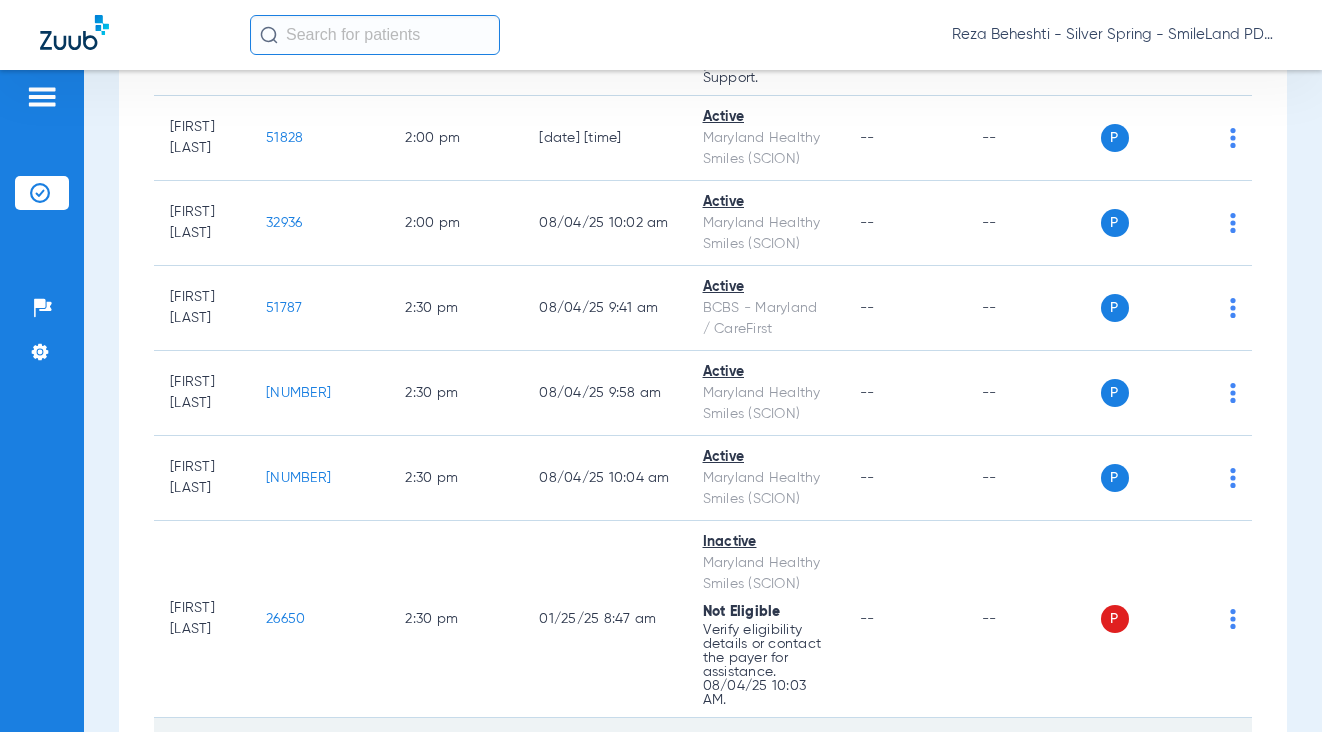 click on "26649" 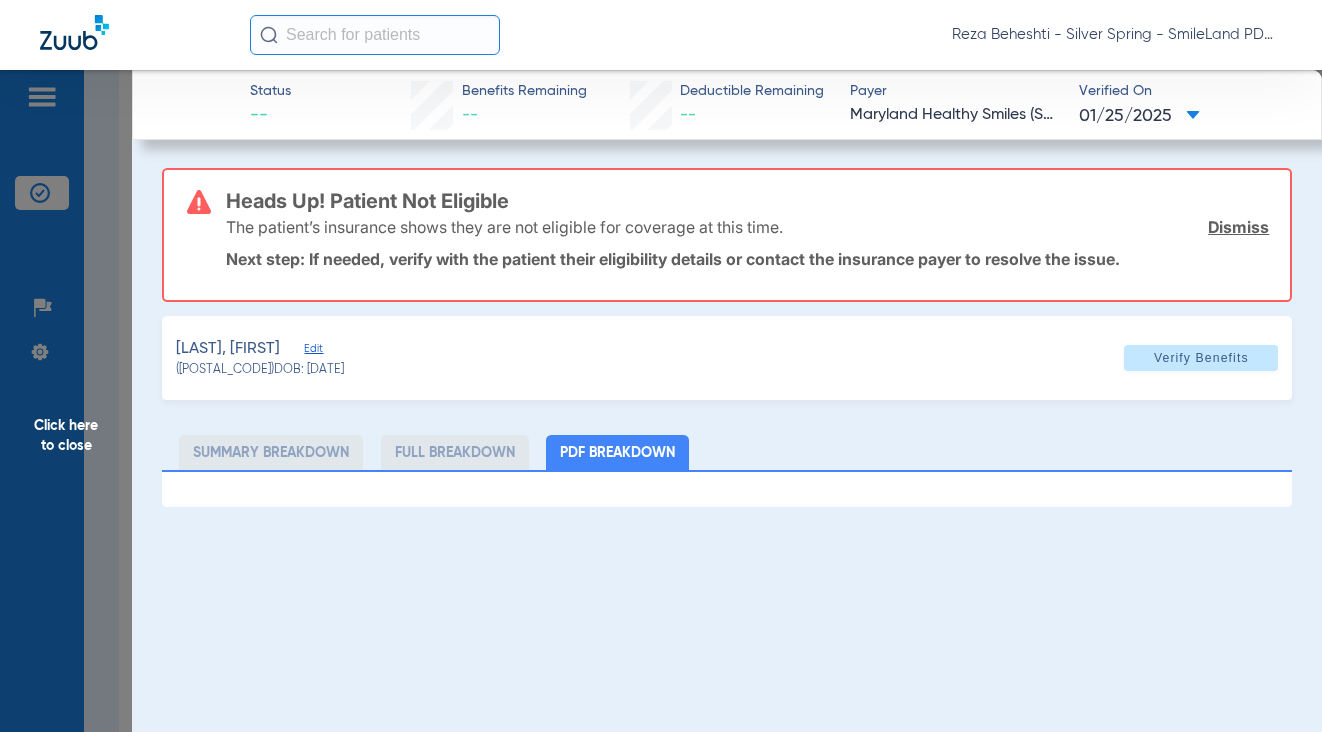 click on "Status --  Benefits Remaining   --   Deductible Remaining   --  Payer Maryland Healthy Smiles (SCION)  Verified On
01/25/2025   Heads Up! Patient Not Eligible  The patient’s insurance shows they are not eligible for coverage at this time.  Dismiss  Next step: If needed, verify with the patient their eligibility details or contact the insurance payer to resolve the issue.  Argueta, Dayana   Edit   (26649)   DOB: 08/23/2015   Verify Benefits   Subscriber Information   First name  Dayana  Last name  Argueta  DOB  mm / dd / yyyy 08/23/2015  Member ID  49905396800  Group ID (optional)   Insurance Payer   Insurance
Amerihealth (Scion)  Provider   Dentist
Reza Beheshti  1518286731  Summary Breakdown   Full Breakdown   PDF Breakdown" 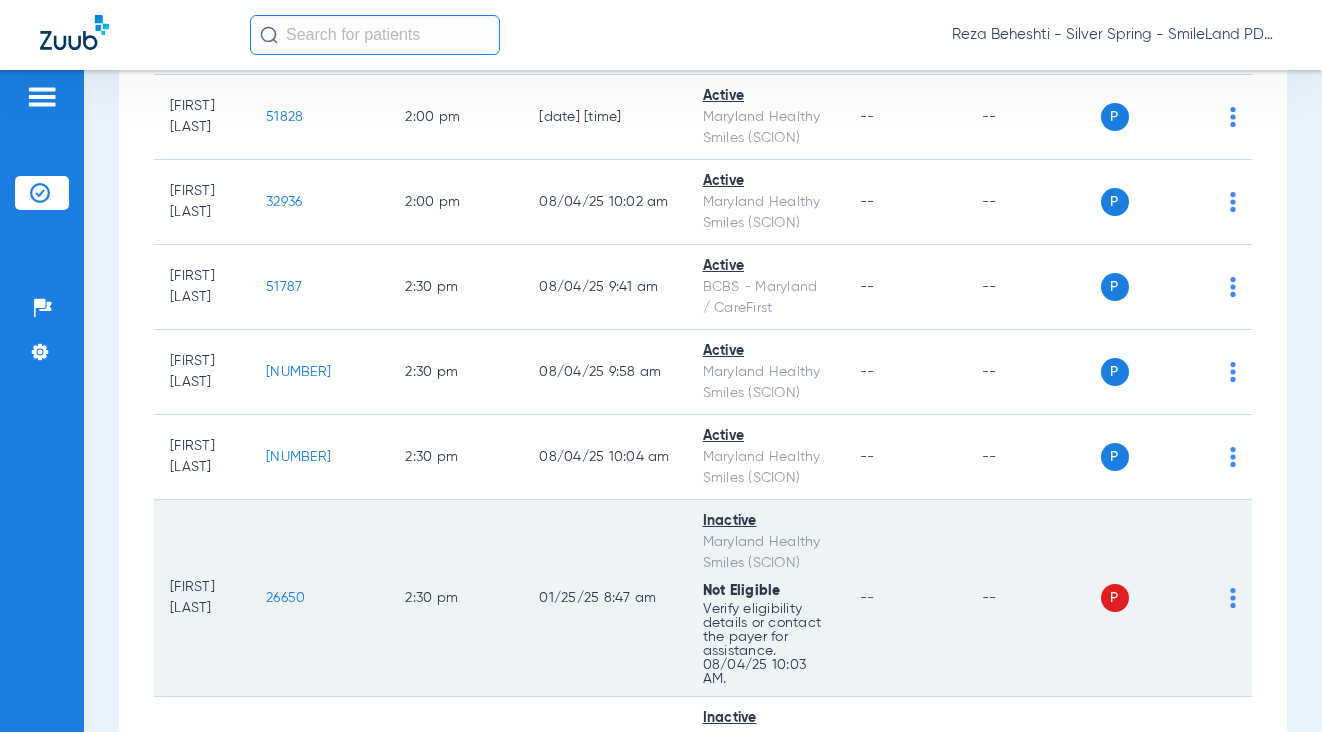 scroll, scrollTop: 6476, scrollLeft: 0, axis: vertical 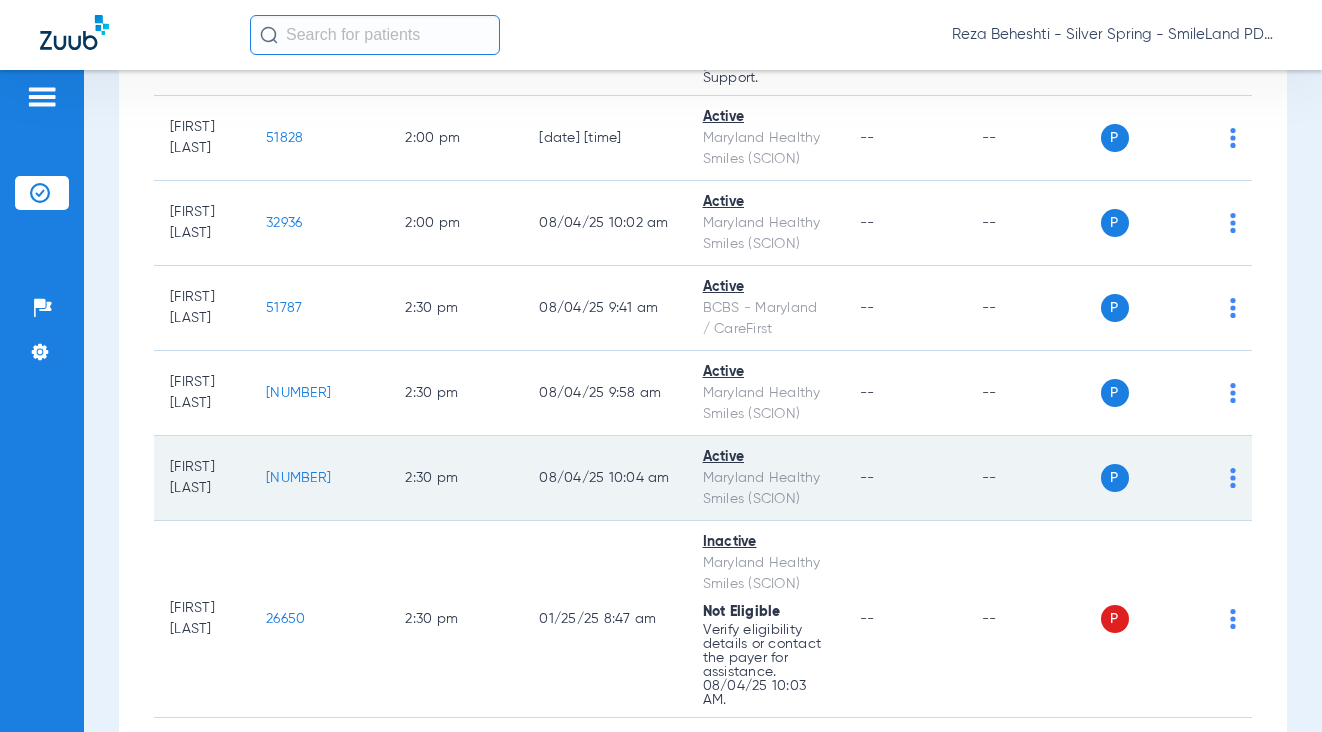 click on "13897" 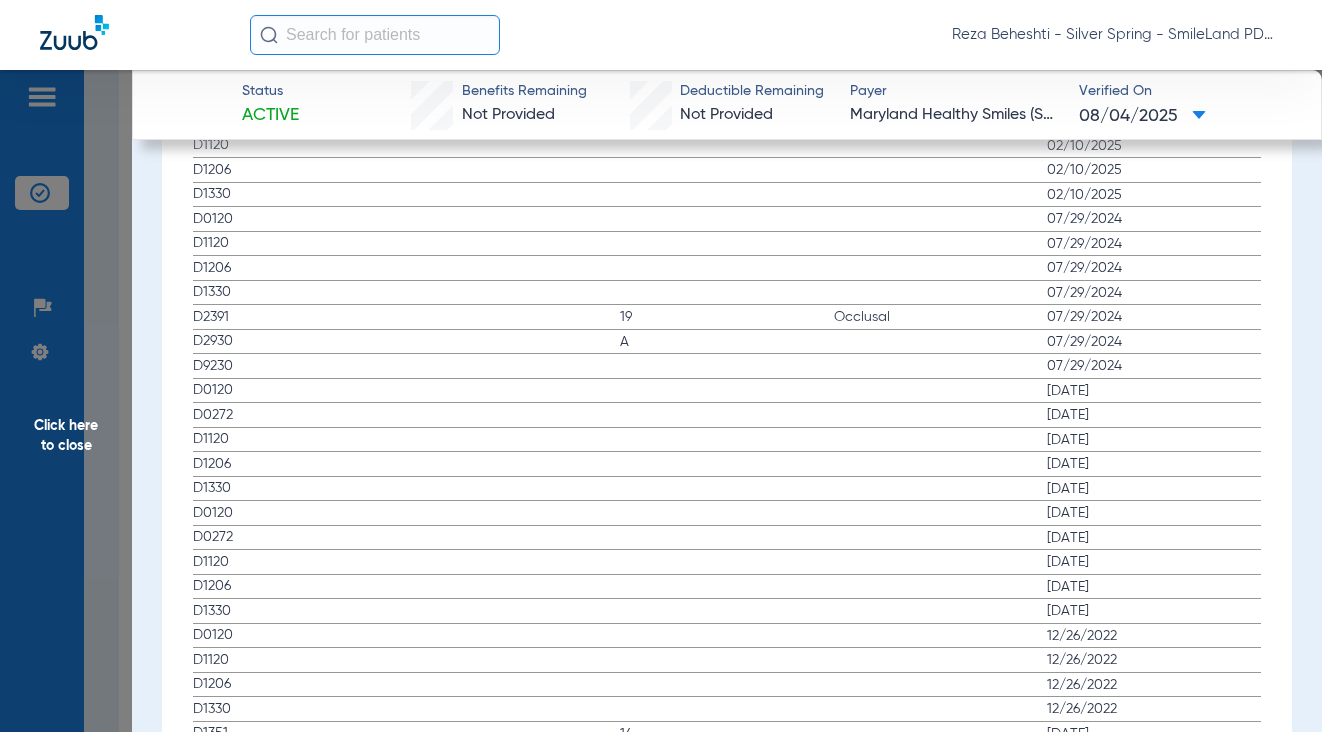 scroll, scrollTop: 2300, scrollLeft: 0, axis: vertical 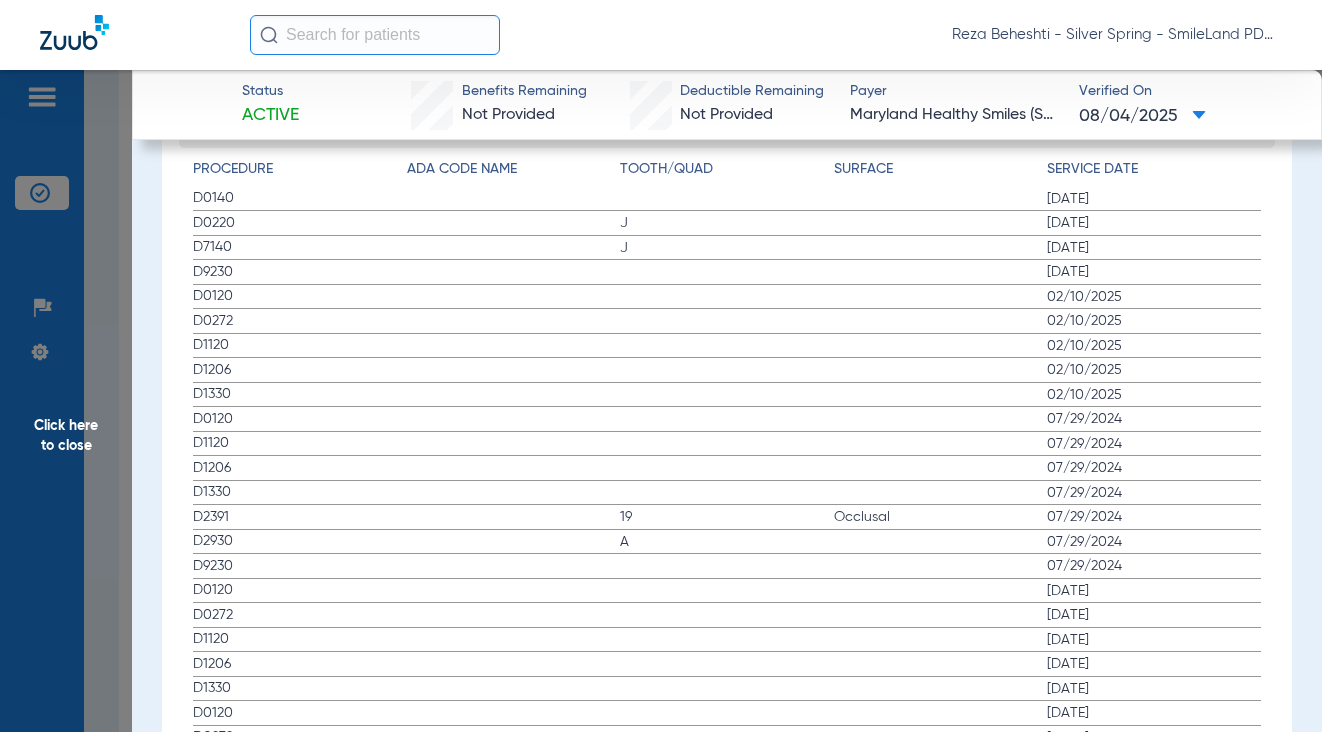 click on "Verified On
08/04/2025" 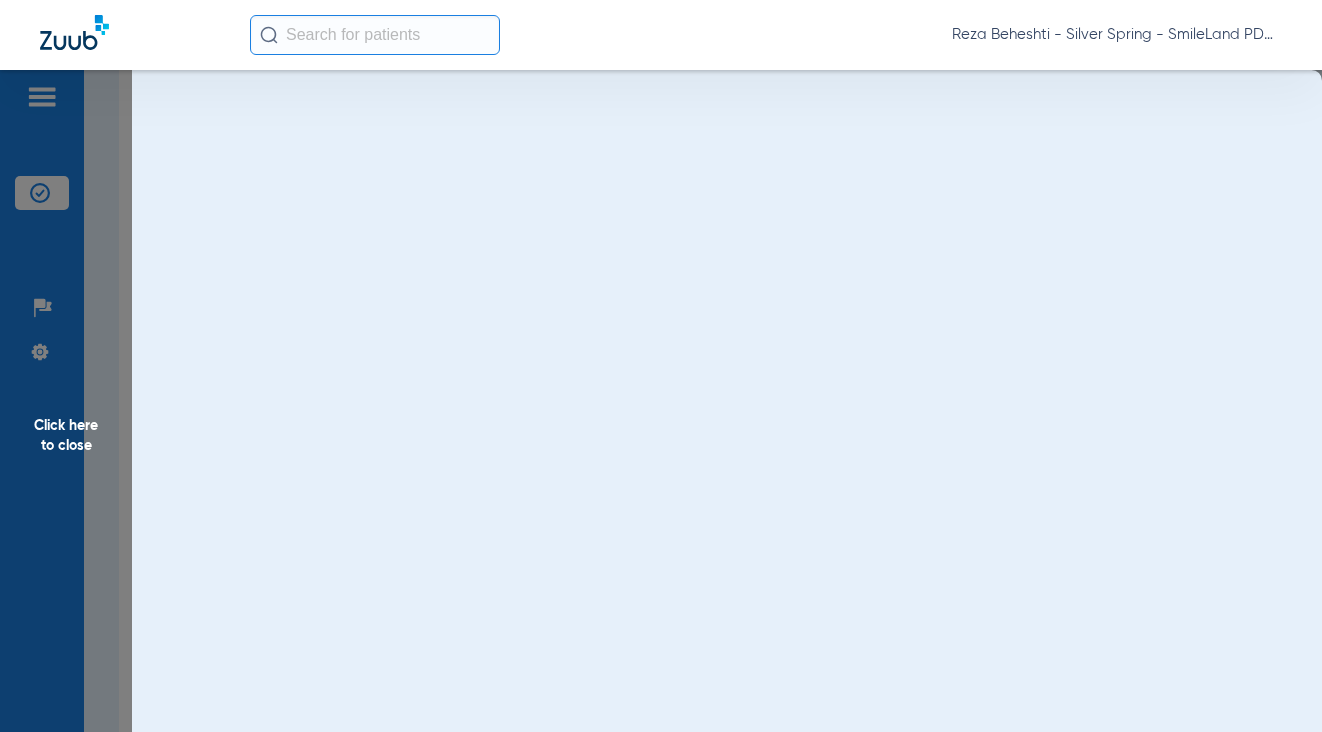 scroll, scrollTop: 0, scrollLeft: 0, axis: both 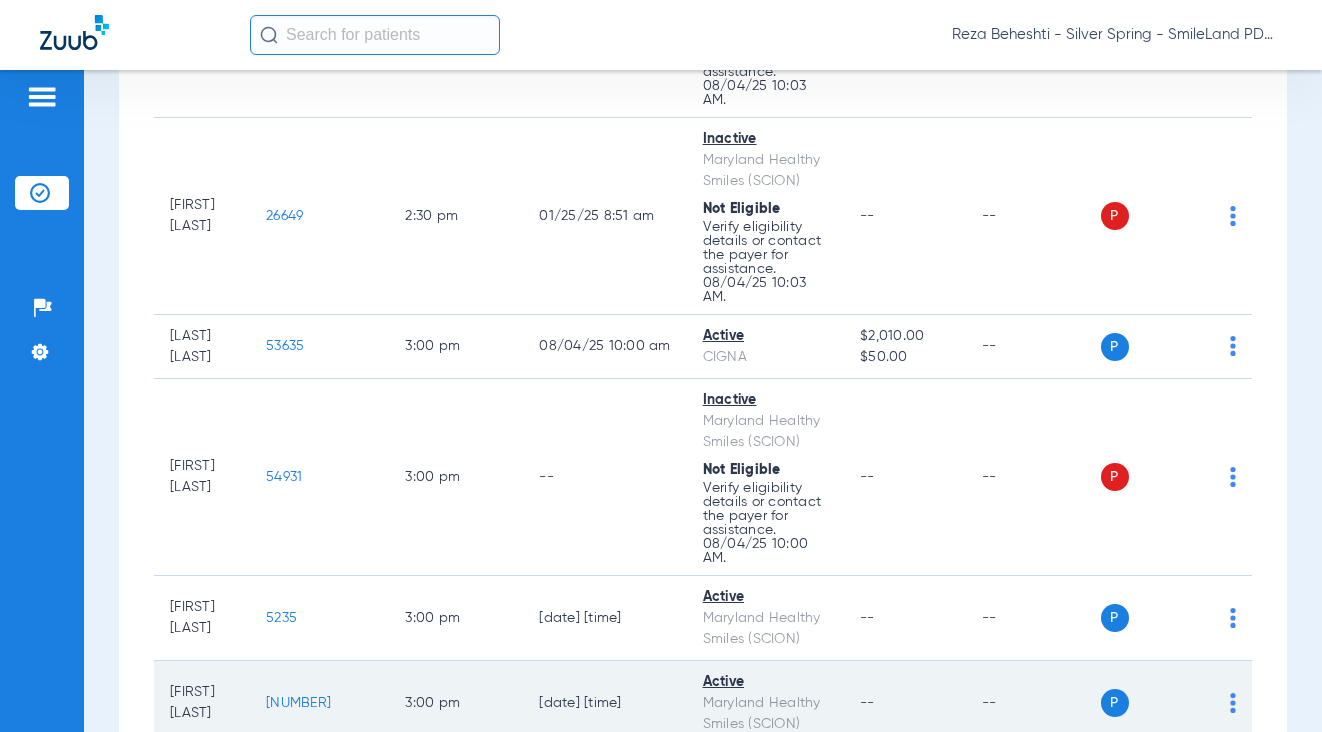 drag, startPoint x: 1182, startPoint y: 205, endPoint x: 478, endPoint y: 343, distance: 717.3981 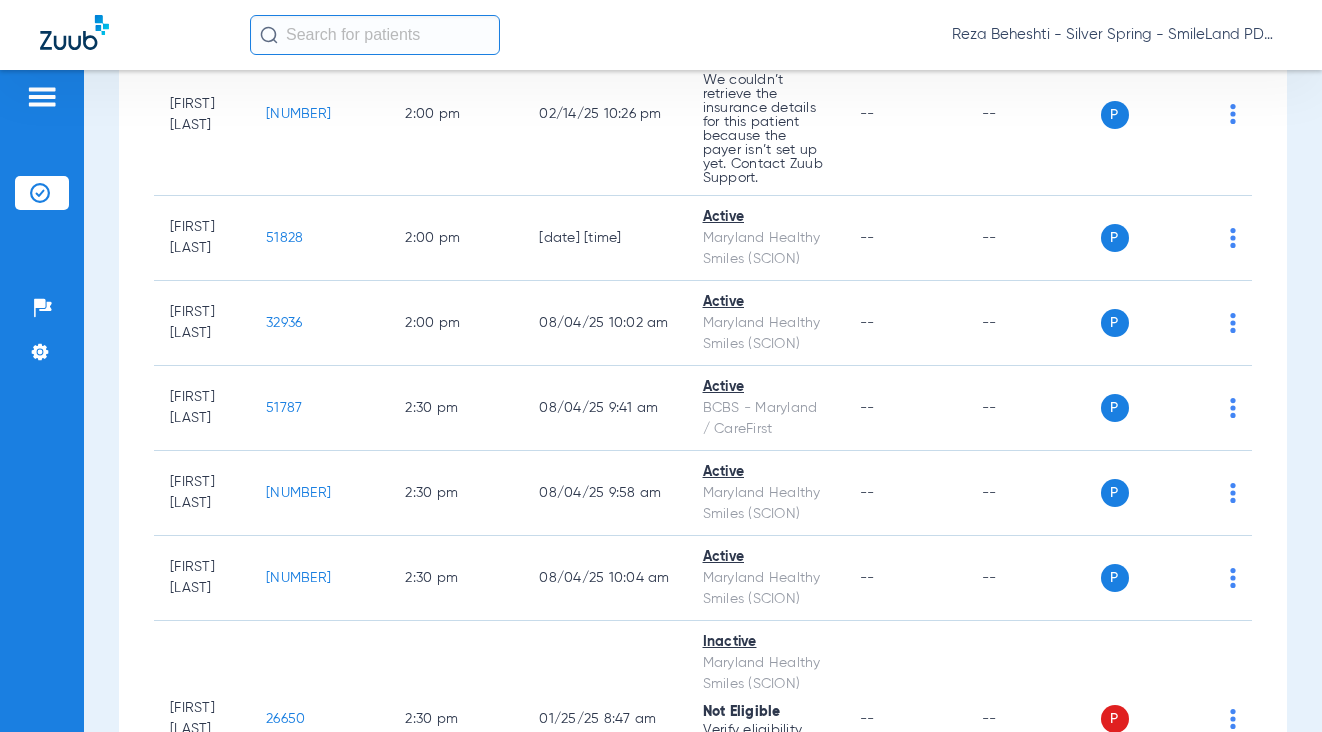 scroll, scrollTop: 6276, scrollLeft: 0, axis: vertical 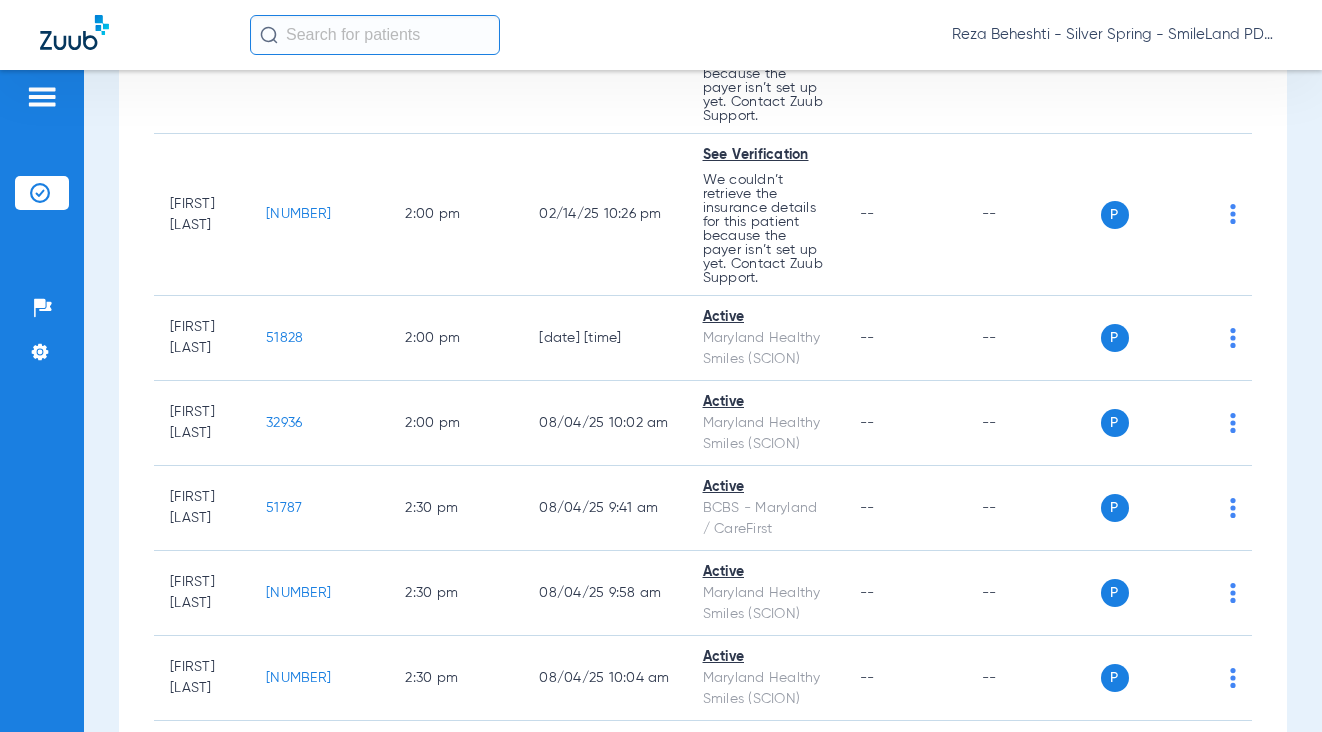 click on "13895" 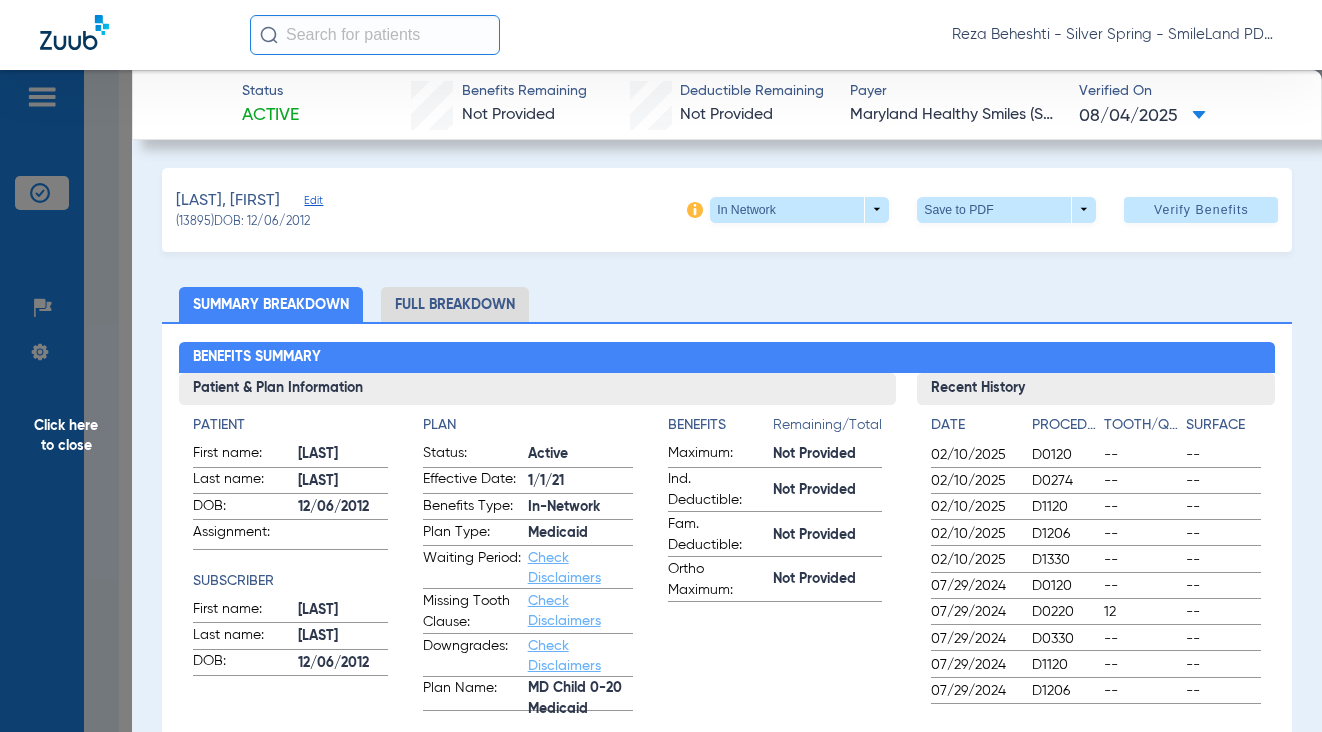 scroll, scrollTop: 300, scrollLeft: 0, axis: vertical 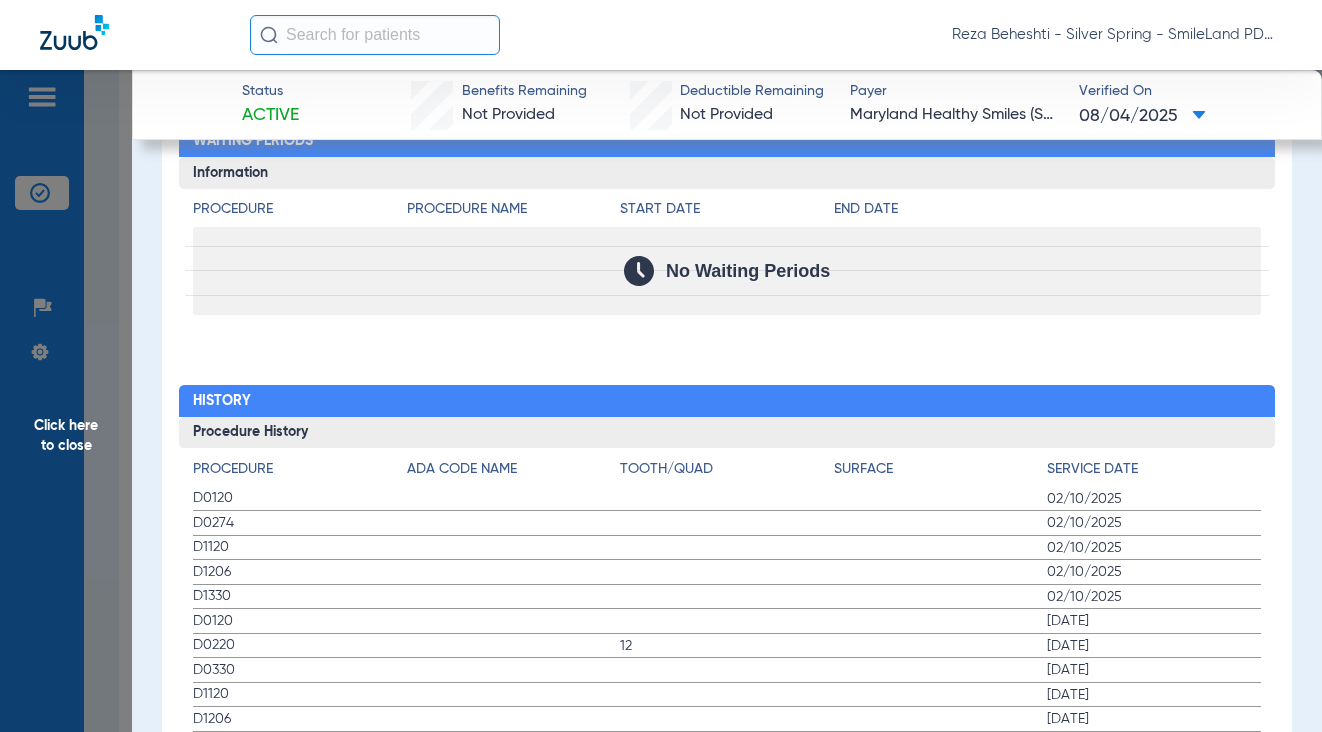 click on "Status Active  Benefits Remaining   Not Provided   Deductible Remaining   Not Provided  Payer Maryland Healthy Smiles (SCION)  Verified On
08/04/2025   Phung, Skye   Edit   (13895)   DOB: 12/06/2012   In Network  arrow_drop_down  Save to PDF  arrow_drop_down  Verify Benefits   Subscriber Information   First name  Skye  Last name  Phung  DOB  mm / dd / yyyy 12/06/2012  Member ID  48104864600  Group ID (optional)   Insurance Payer   Insurance
Amerihealth (Scion)  Provider   Dentist
Reza Beheshti  1518286731  Summary Breakdown   Full Breakdown  Benefits Summary Patient & Plan Information Patient First name:  SKYE  Last name:  PHUNG  DOB:  12/06/2012  Assignment:    Subscriber First name:  SKYE  Last name:  PHUNG  DOB:  12/06/2012  Plan Status:  Active  Effective Date:  1/1/21  Benefits Type:  In-Network  Plan Type:  Medicaid  Waiting Period:  Check Disclaimers  Missing Tooth Clause:  Check Disclaimers  Downgrades:  Check Disclaimers  Plan Name:  MD Child 0-20 Medicaid  Benefits  Remaining/Total  Maximum: --" 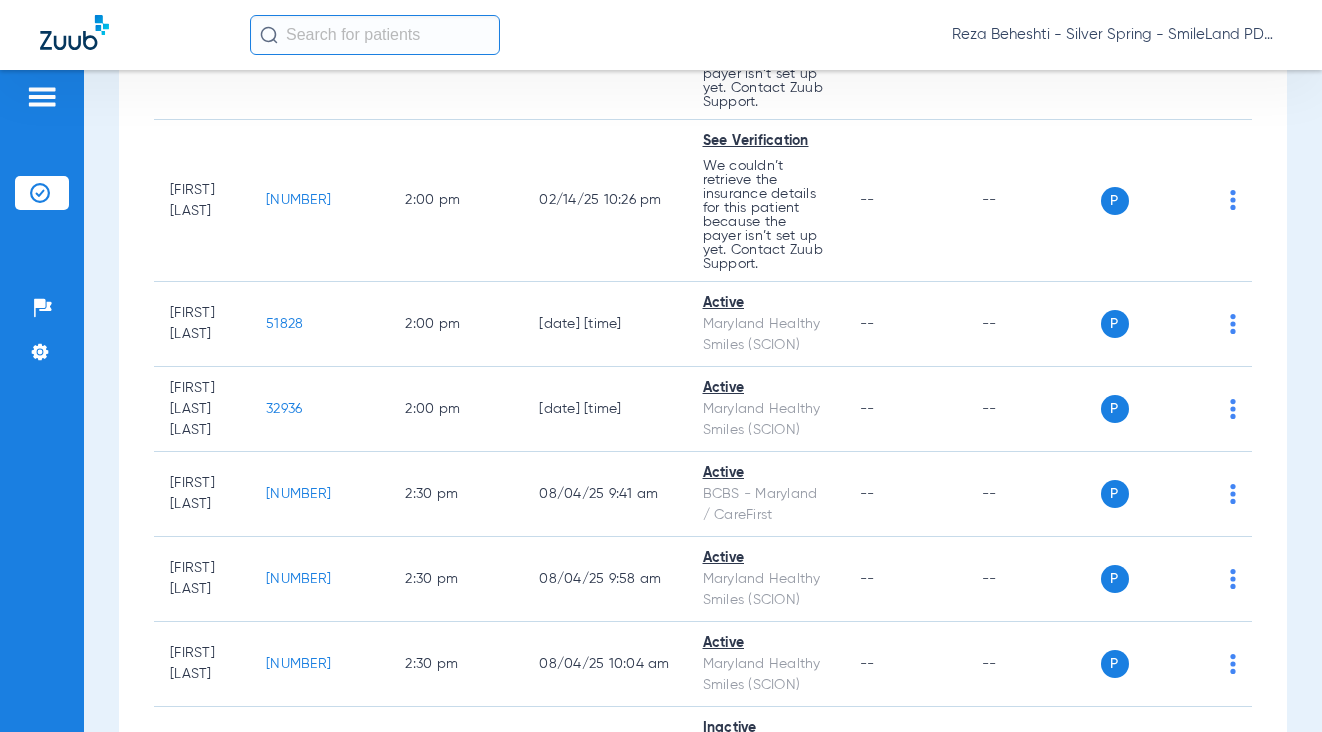 scroll, scrollTop: 0, scrollLeft: 0, axis: both 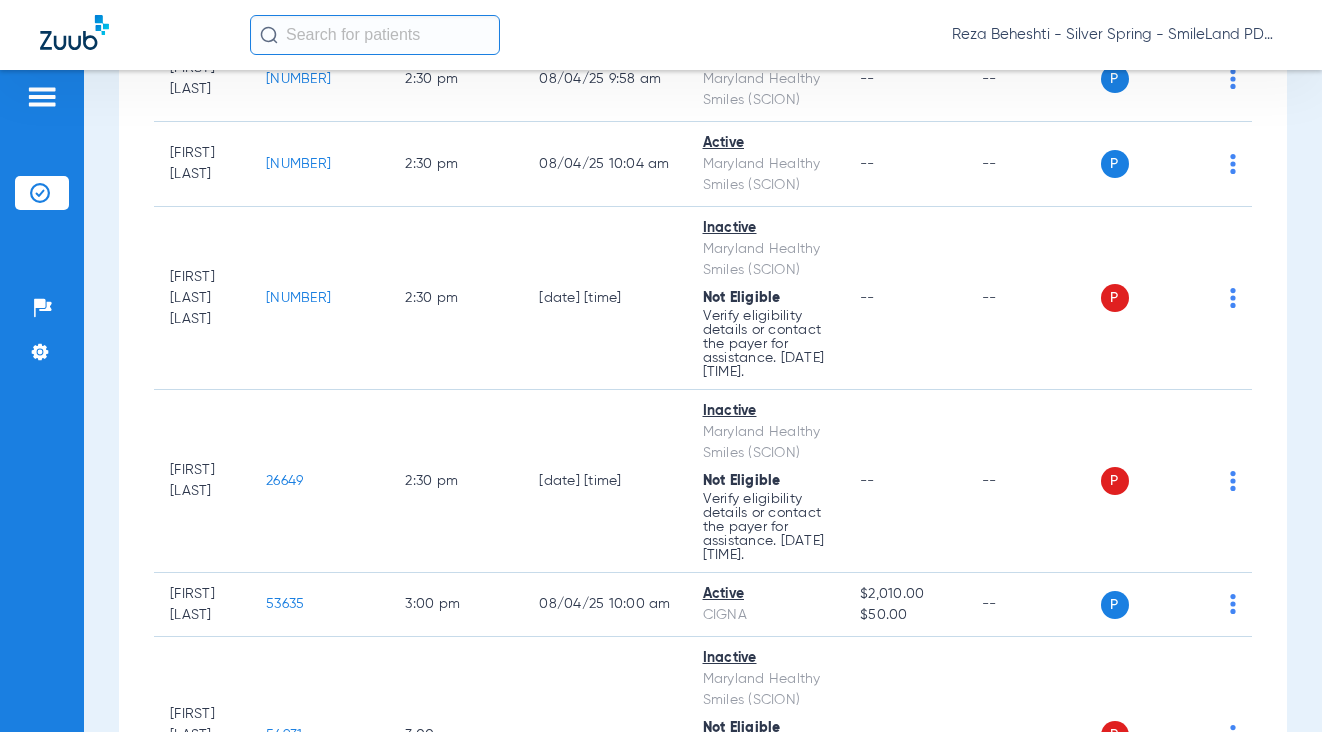 drag, startPoint x: 1217, startPoint y: 170, endPoint x: 972, endPoint y: 11, distance: 292.0719 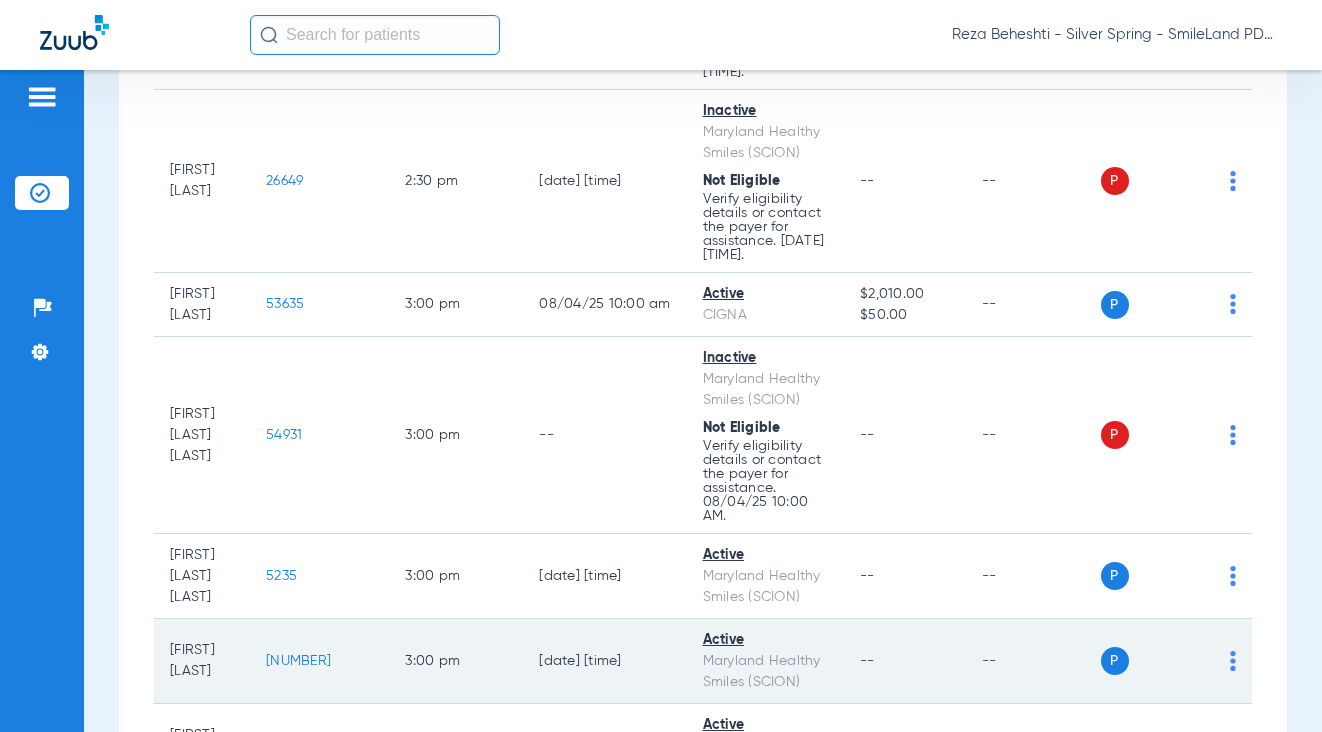 scroll, scrollTop: 7176, scrollLeft: 0, axis: vertical 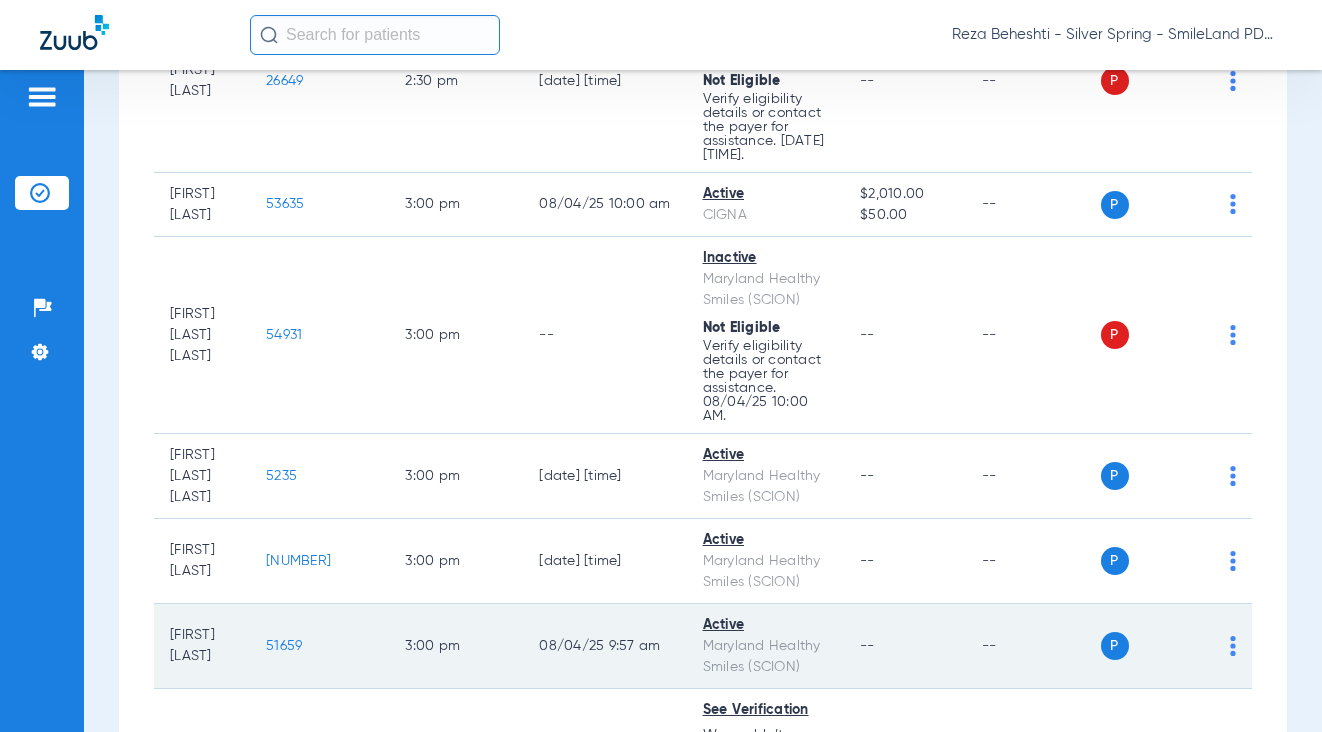 click on "51659" 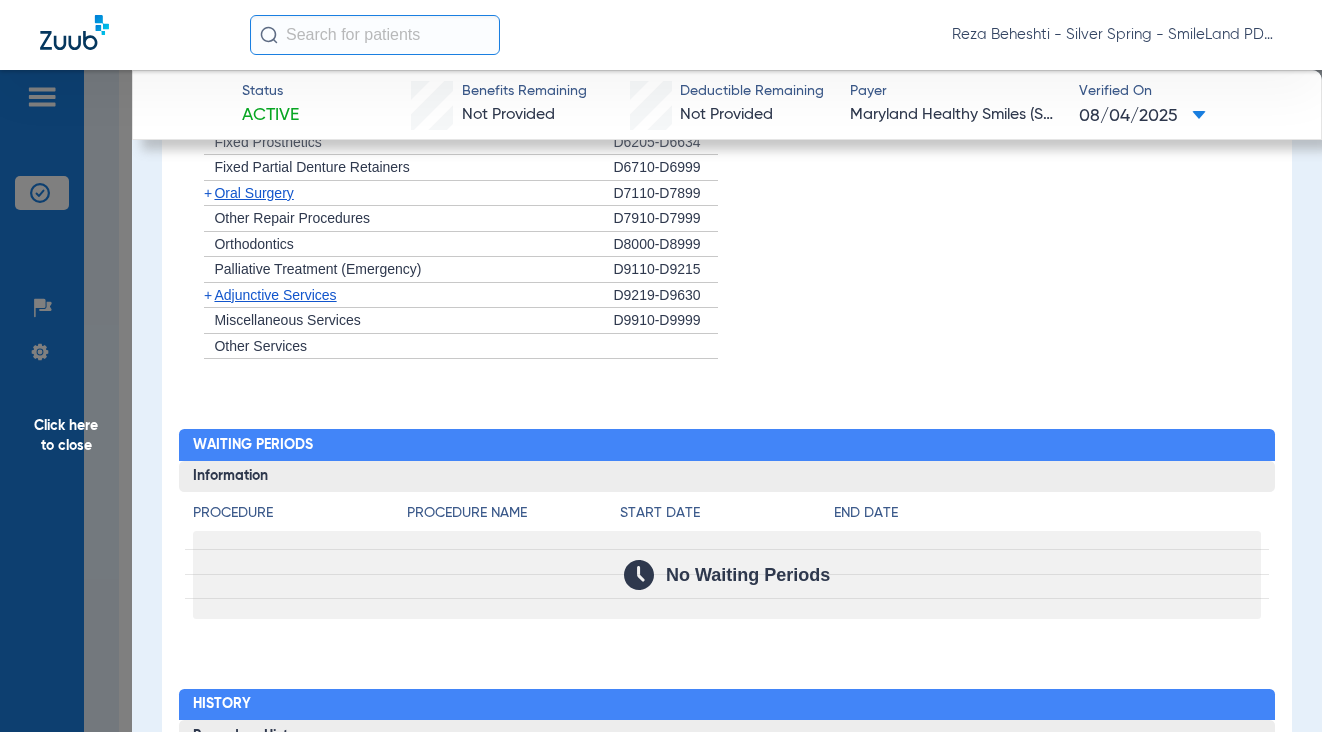 scroll, scrollTop: 1900, scrollLeft: 0, axis: vertical 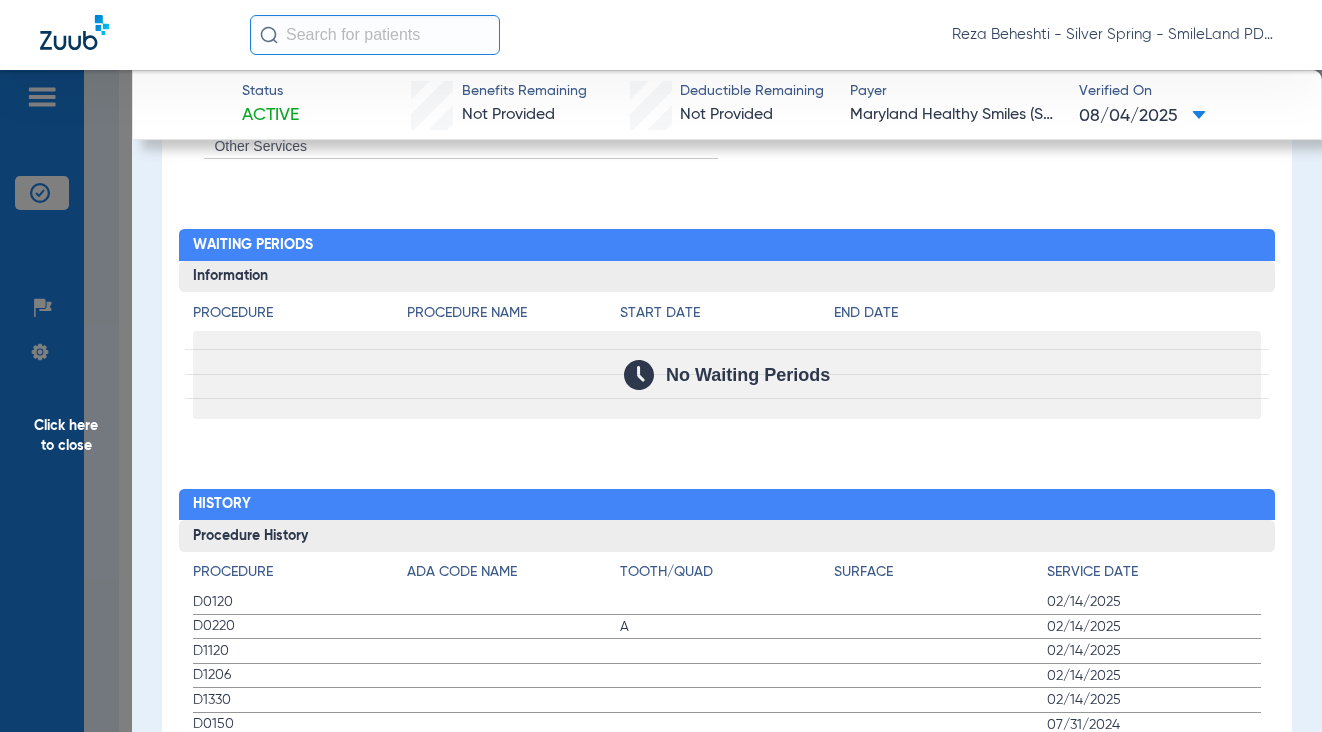 click on "Status Active  Benefits Remaining   Not Provided   Deductible Remaining   Not Provided  Payer Maryland Healthy Smiles (SCION)  Verified On
08/04/2025   Alemsegd, Bezawit   Edit   (51659)   DOB: 02/08/2017   In Network  arrow_drop_down  Save to PDF  arrow_drop_down  Verify Benefits   Subscriber Information   First name  Bezawit  Last name  Alemsegd  DOB  mm / dd / yyyy 02/08/2017  Member ID  11355274790  Group ID (optional)   Insurance Payer   Insurance
Amerihealth (Scion)  Provider   Dentist
Reza Beheshti  1518286731  Summary Breakdown   Full Breakdown  Benefits Summary Patient & Plan Information Patient First name:  BEZAWIT  Last name:  ALEMSEGD  DOB:  02/08/2017  Assignment:  N/A  Subscriber First name:  BEZAWIT  Last name:  ALEMSEGD  DOB:  02/08/2017  Plan Status:  Active  Effective Date:  12/1/22  Benefits Type:  In-Network  Plan Type:    Waiting Period:  Check Disclaimers  Missing Tooth Clause:  Check Disclaimers  Downgrades:  Check Disclaimers  Plan Name:  MD REM Child 0-20  Benefits Maximum: Date A" 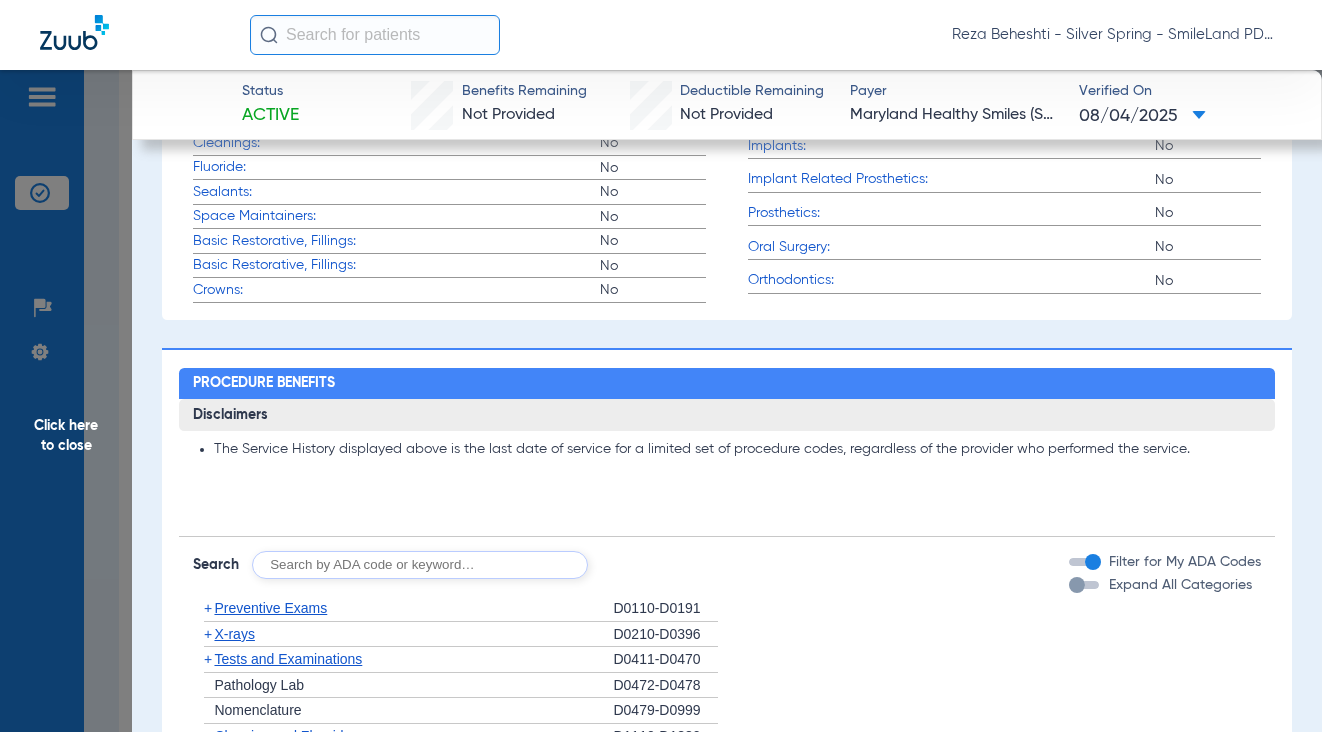 scroll, scrollTop: 0, scrollLeft: 0, axis: both 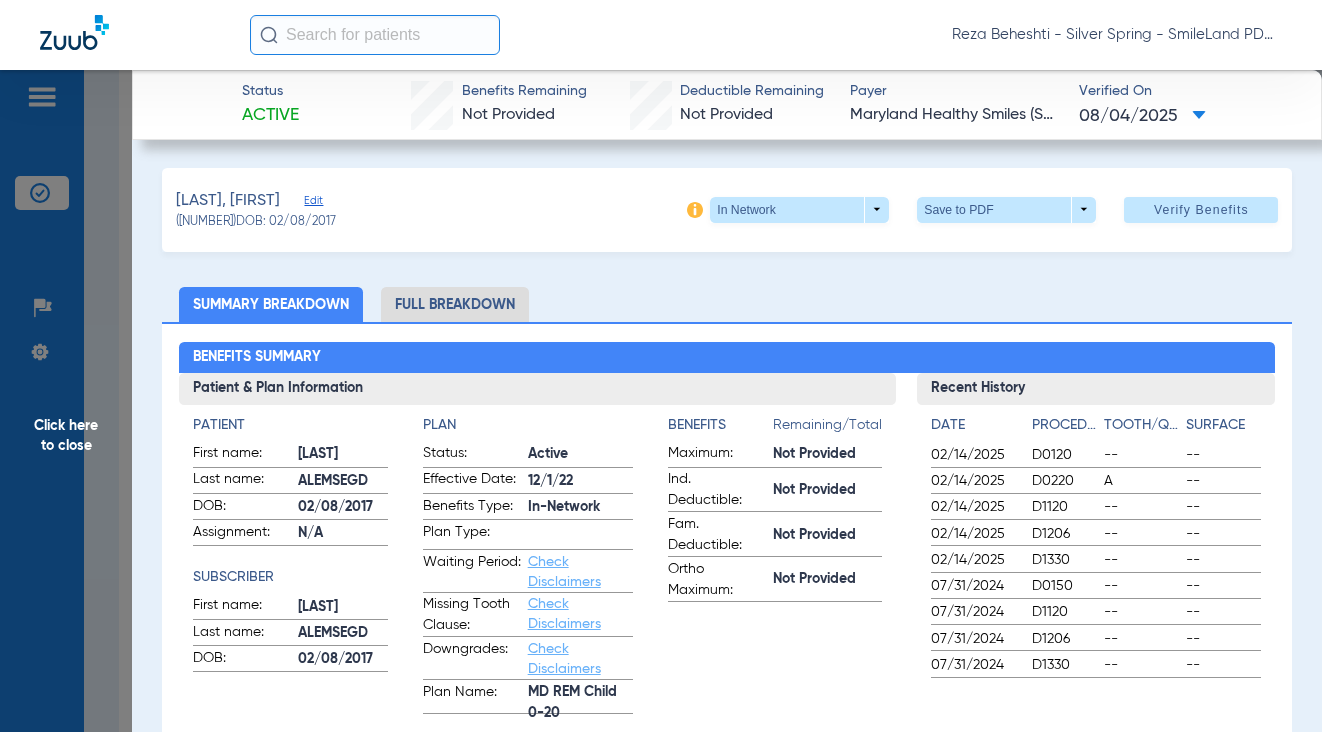 click on "Click here to close" 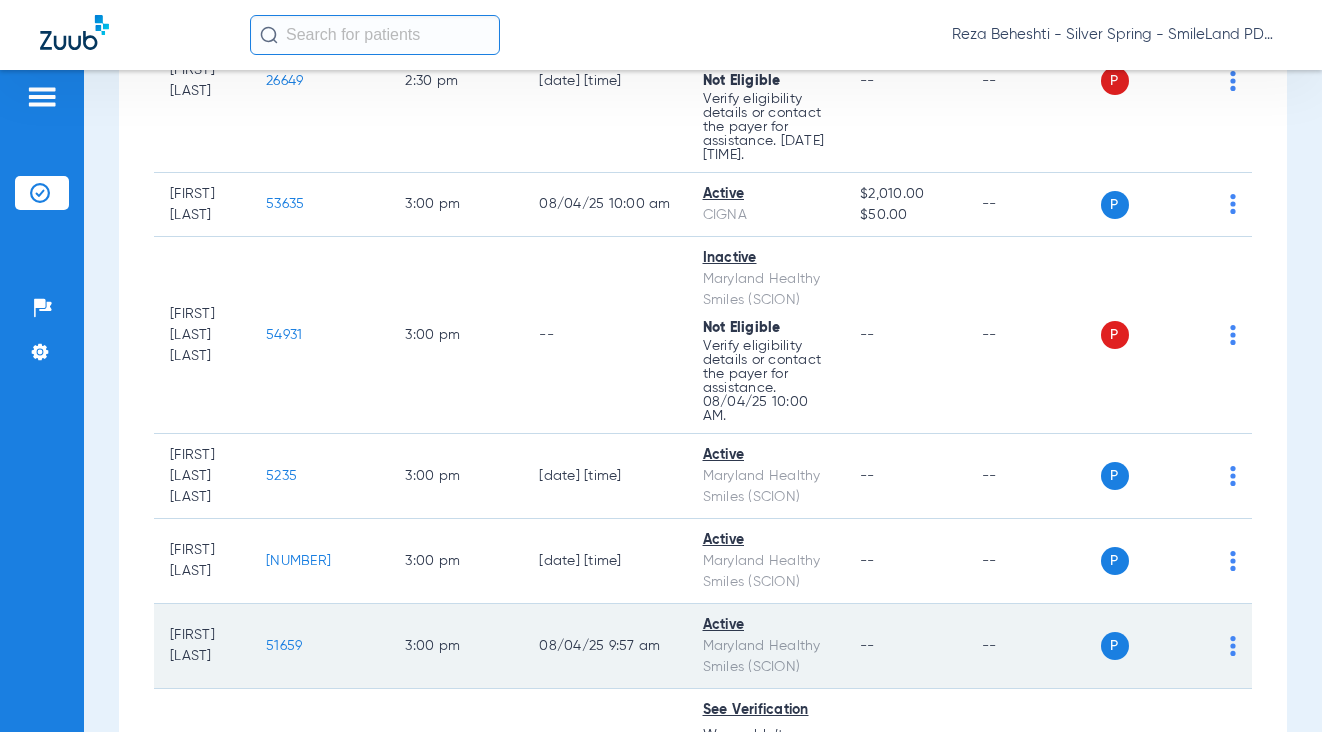 drag, startPoint x: 1185, startPoint y: 307, endPoint x: 437, endPoint y: 377, distance: 751.26825 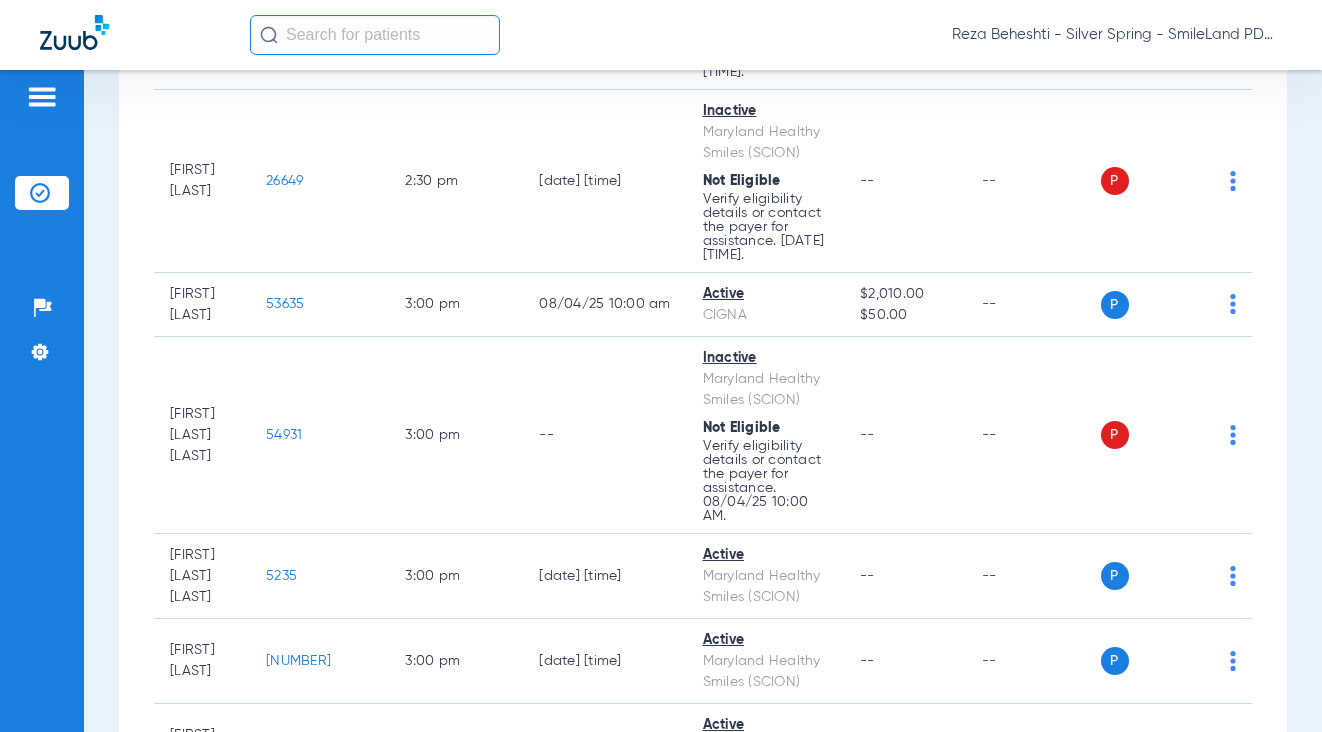 scroll, scrollTop: 6976, scrollLeft: 0, axis: vertical 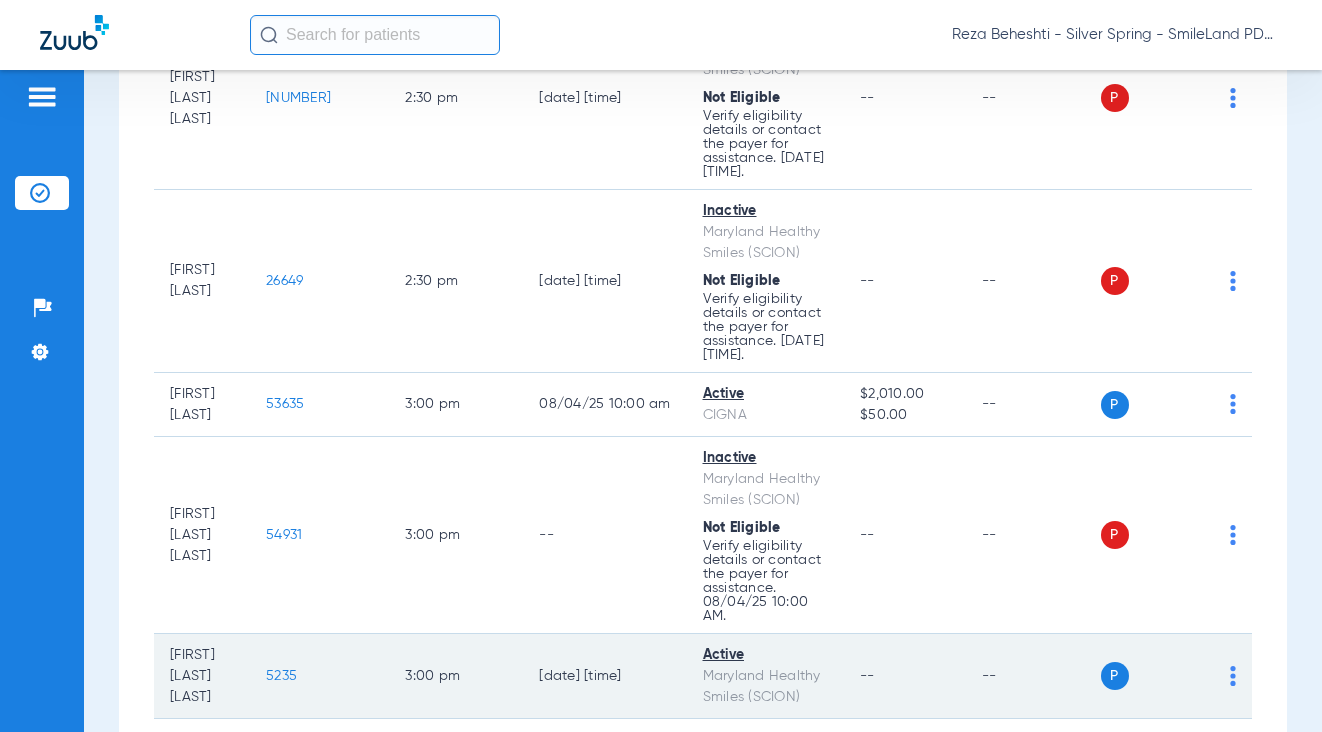 click on "5235" 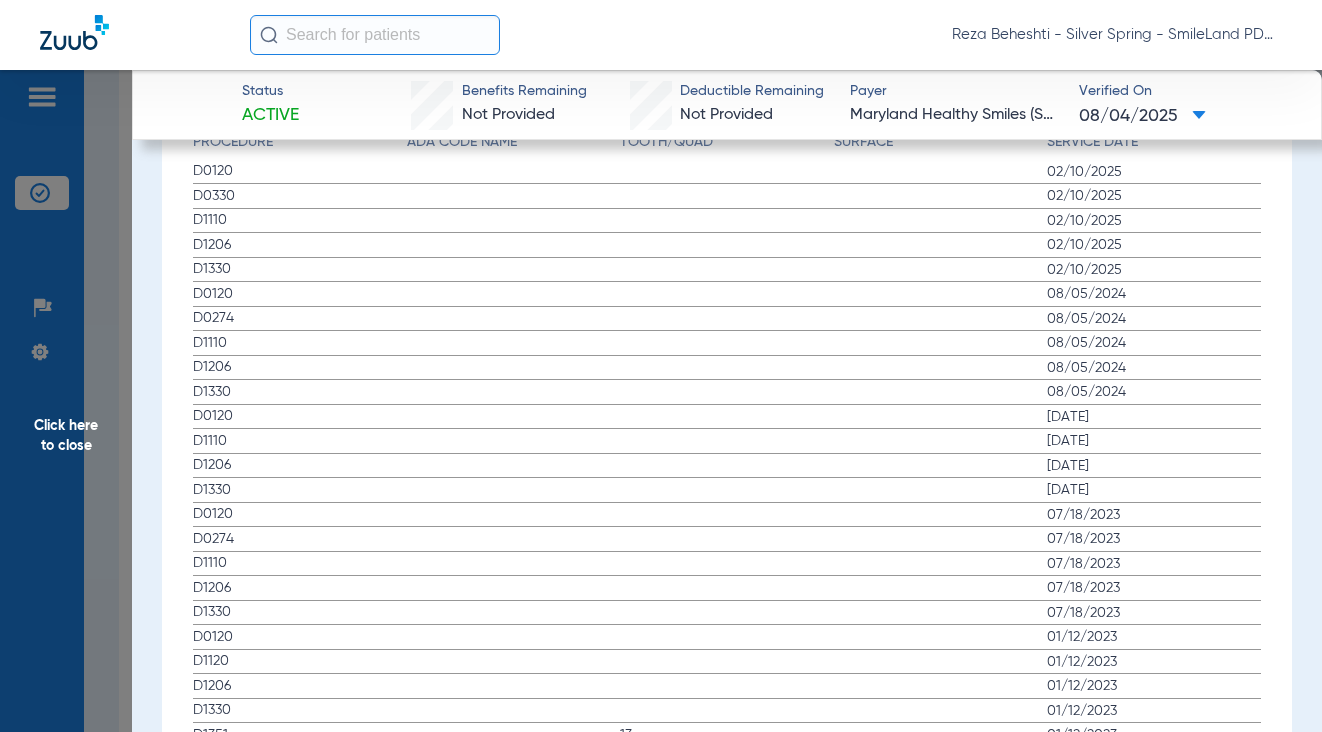scroll, scrollTop: 2319, scrollLeft: 0, axis: vertical 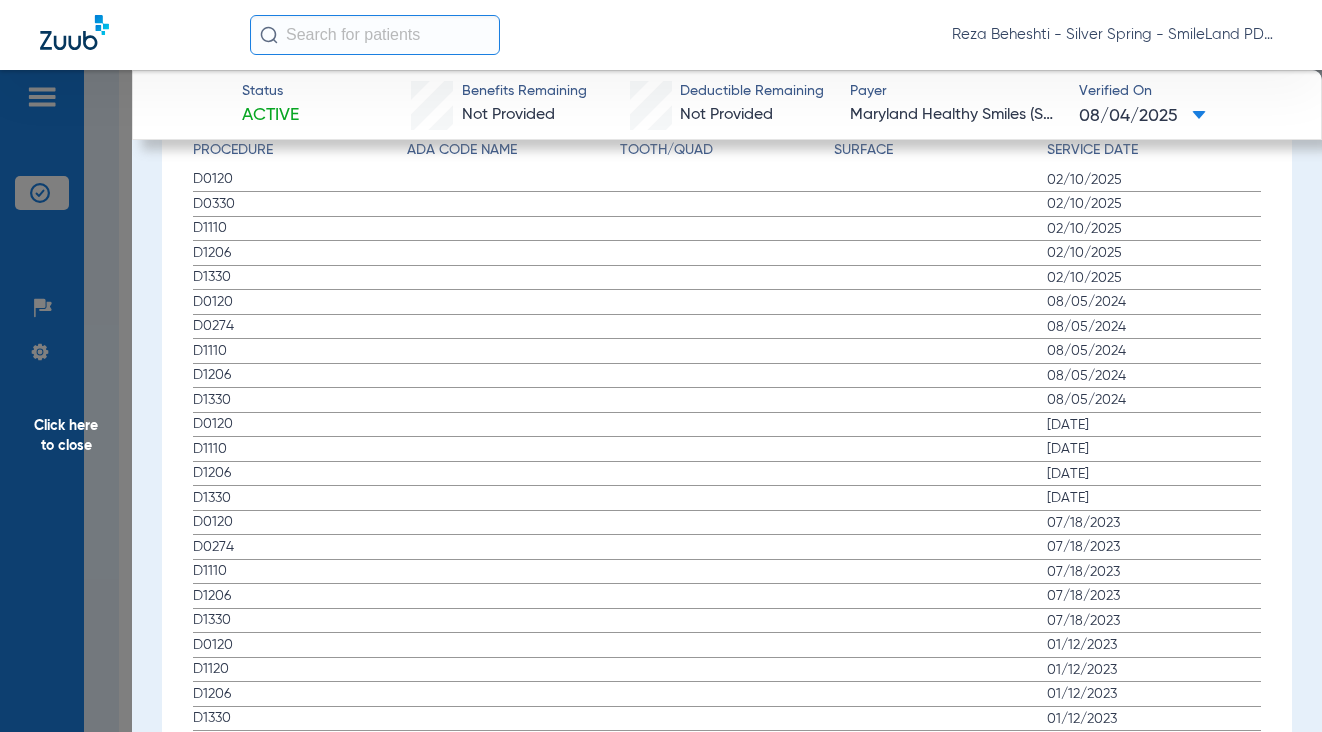 click on "D0120 02/10/2025" 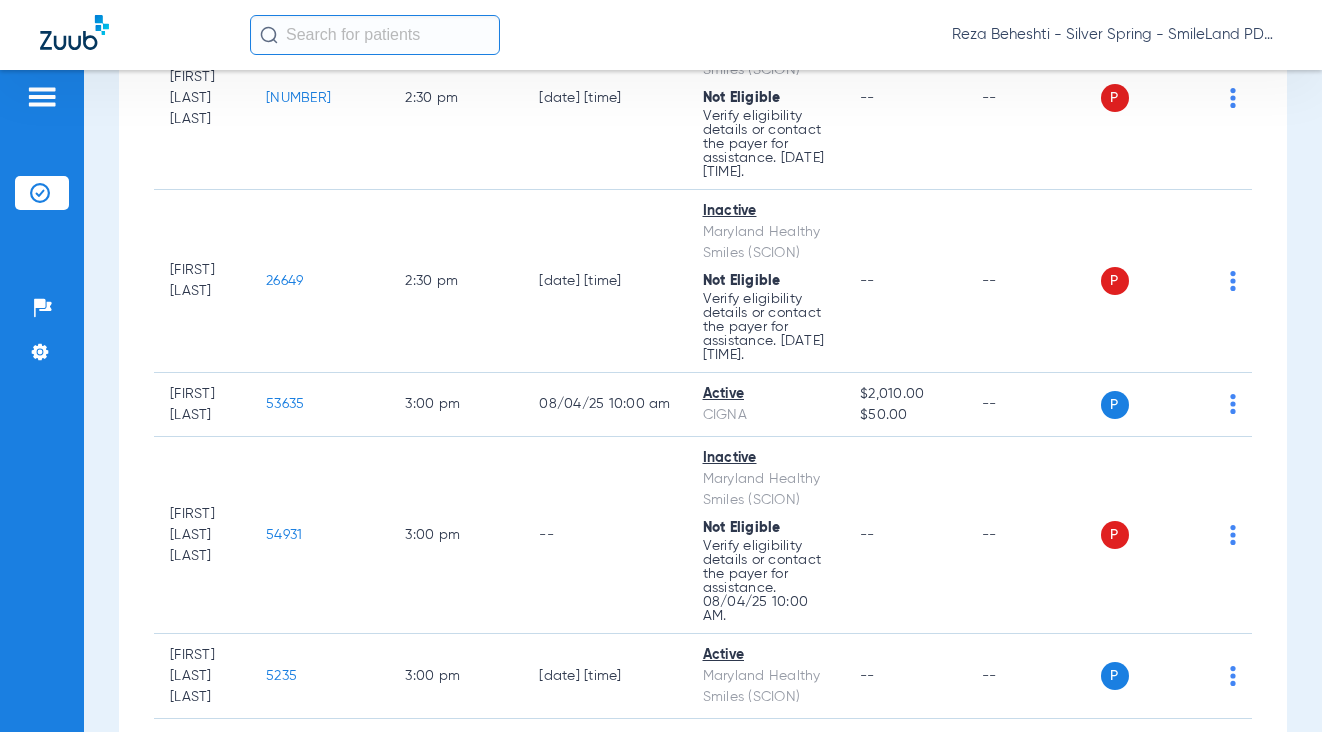 scroll, scrollTop: 0, scrollLeft: 0, axis: both 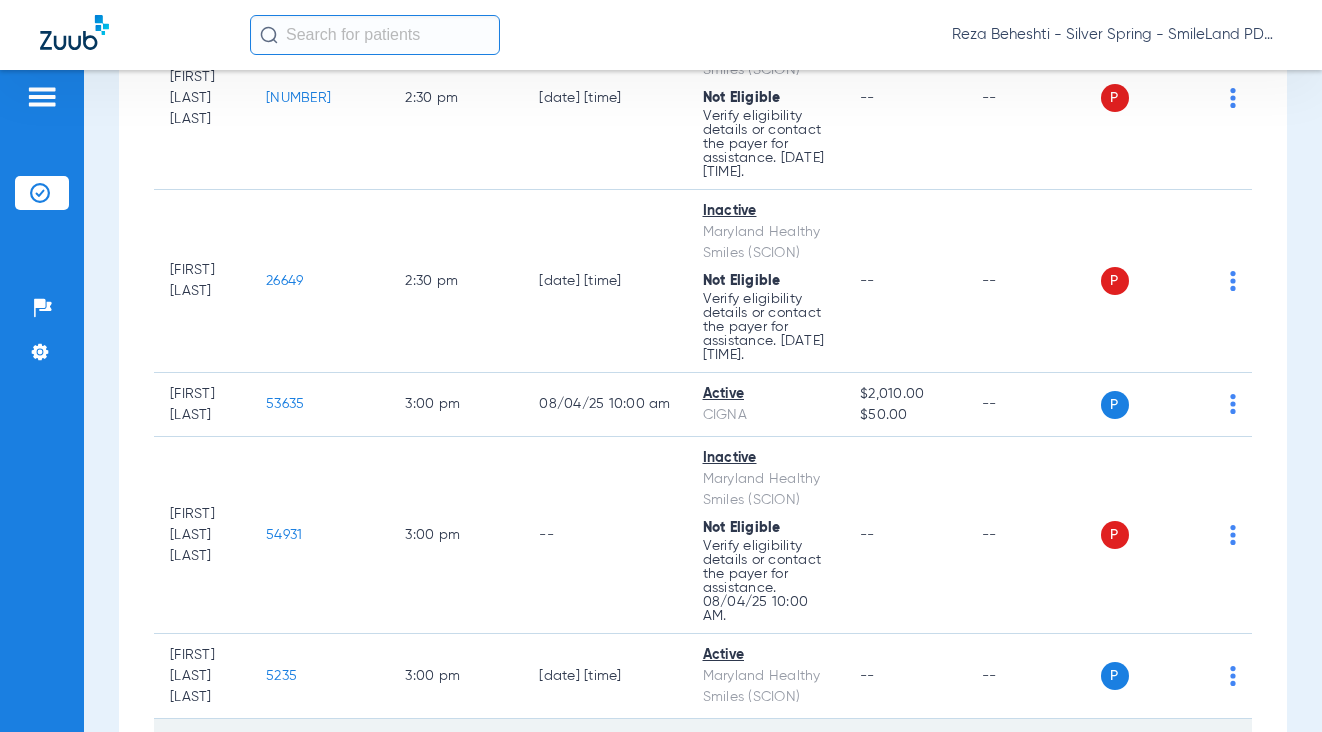 click on "24645" 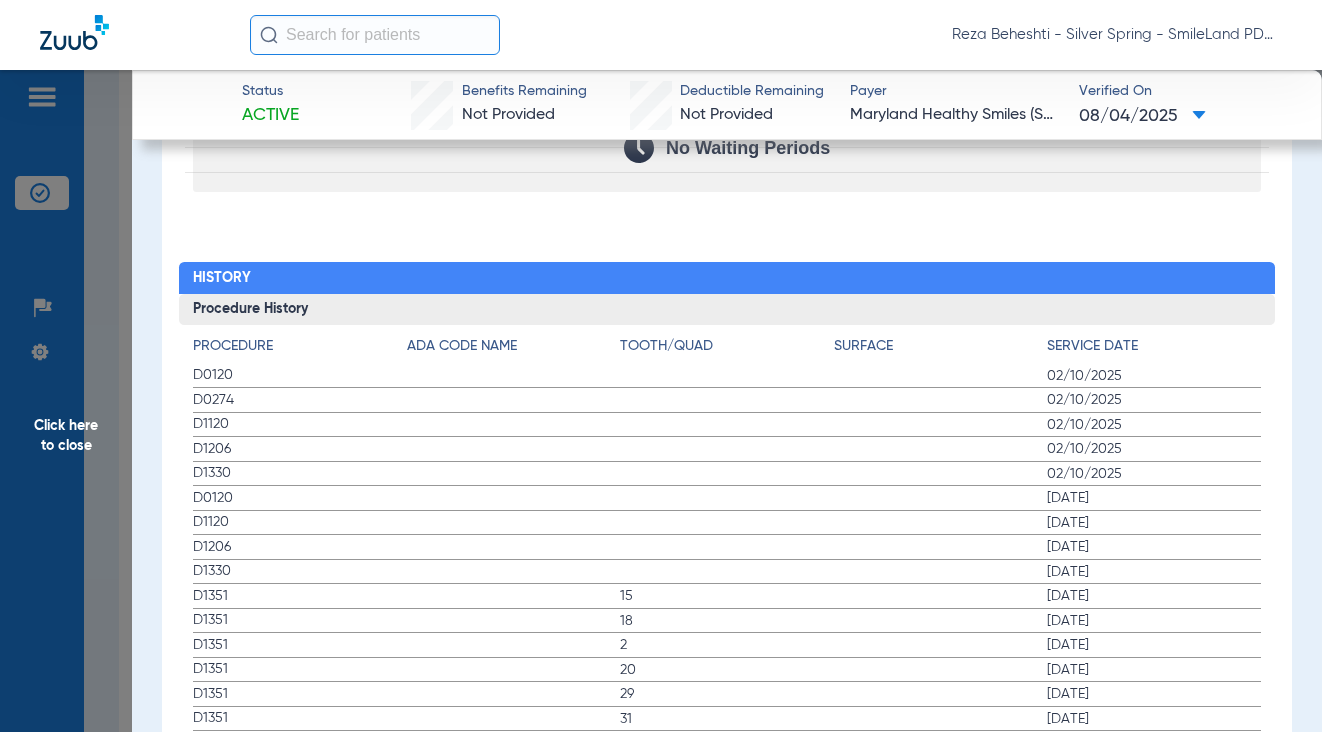 scroll, scrollTop: 2183, scrollLeft: 0, axis: vertical 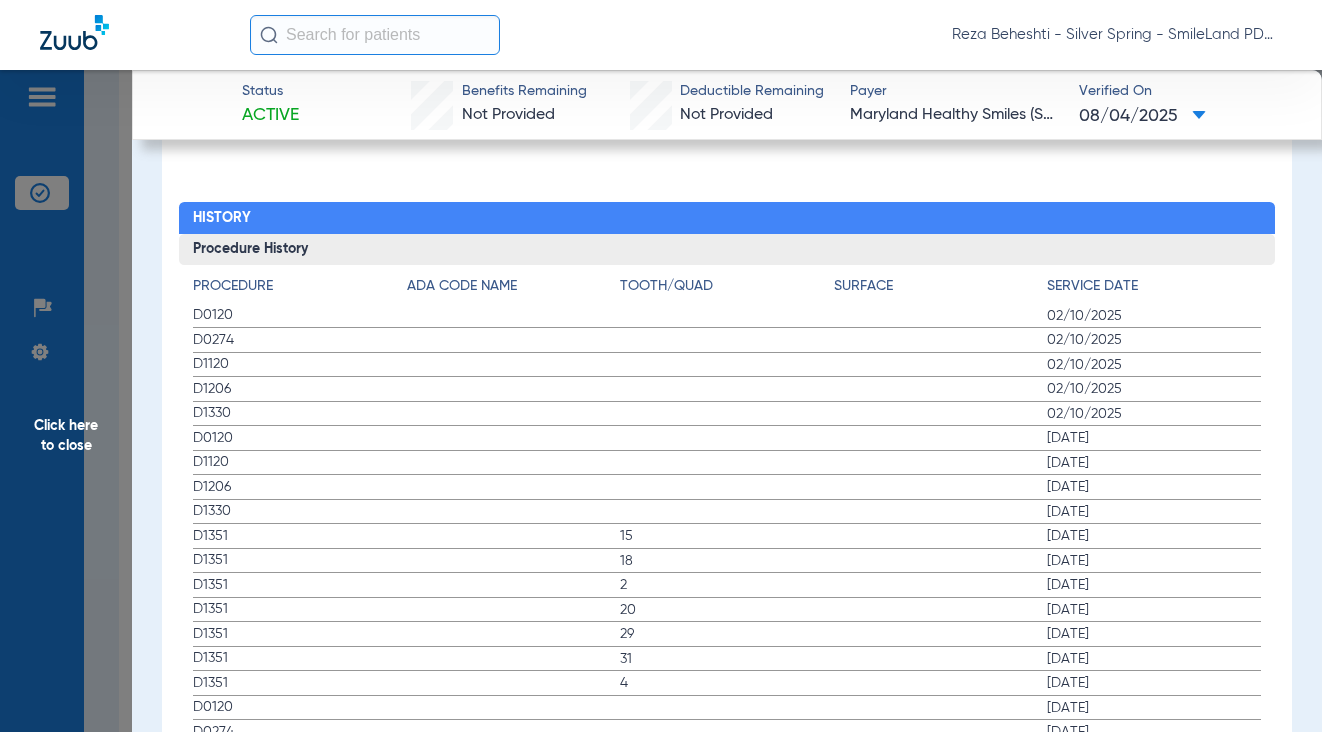 click on "02/10/2025" 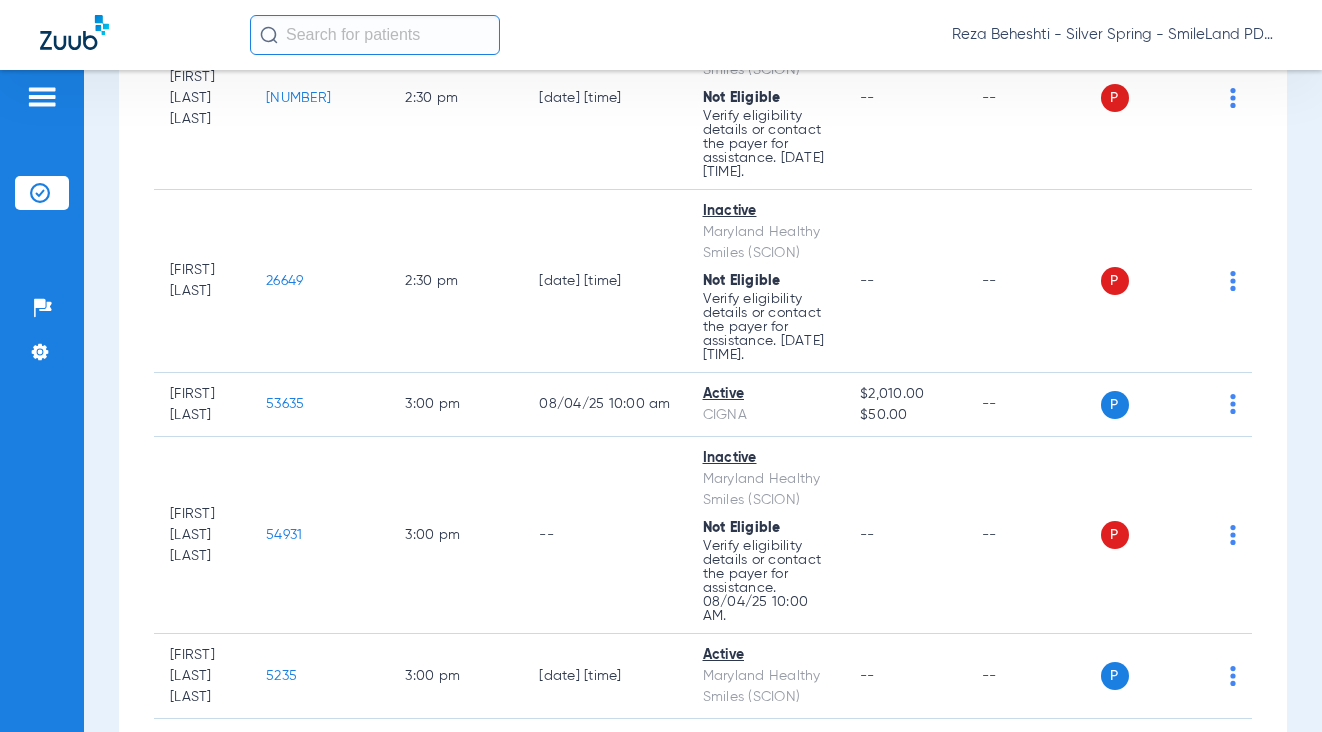scroll, scrollTop: 0, scrollLeft: 0, axis: both 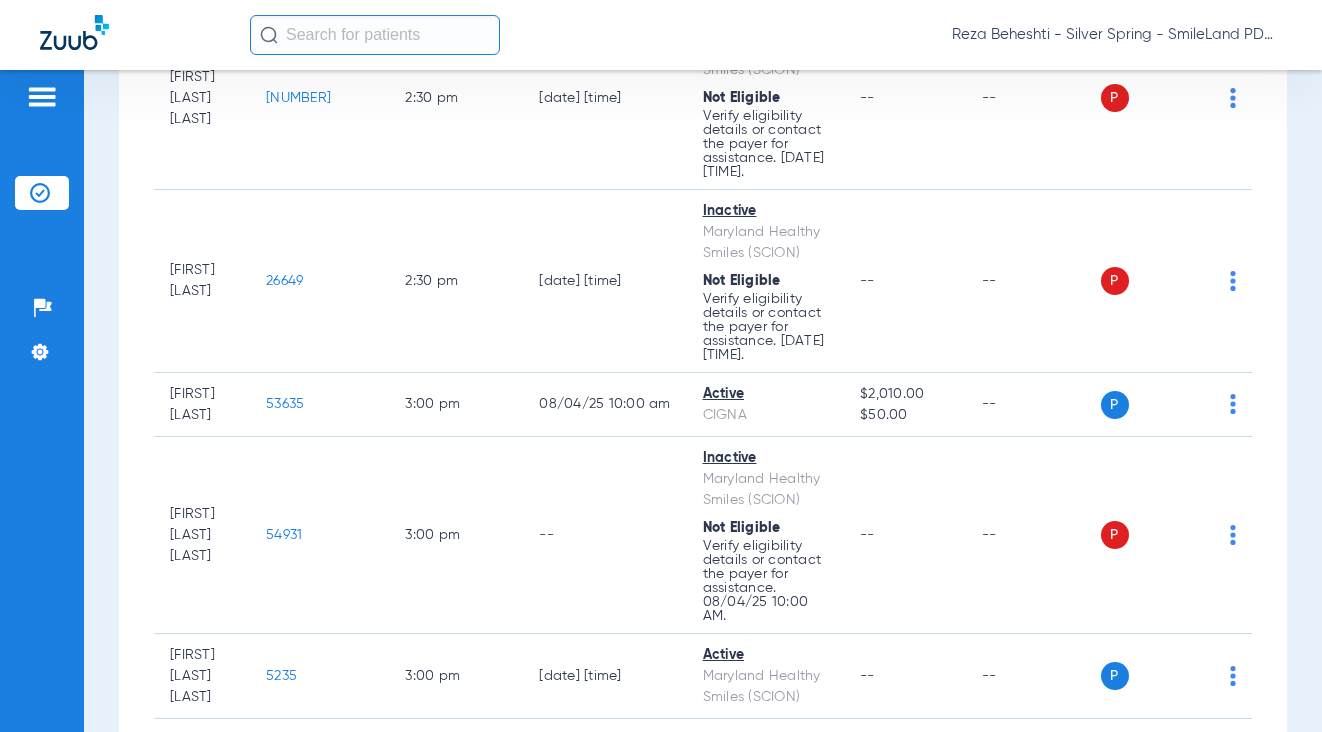 click on "48208" 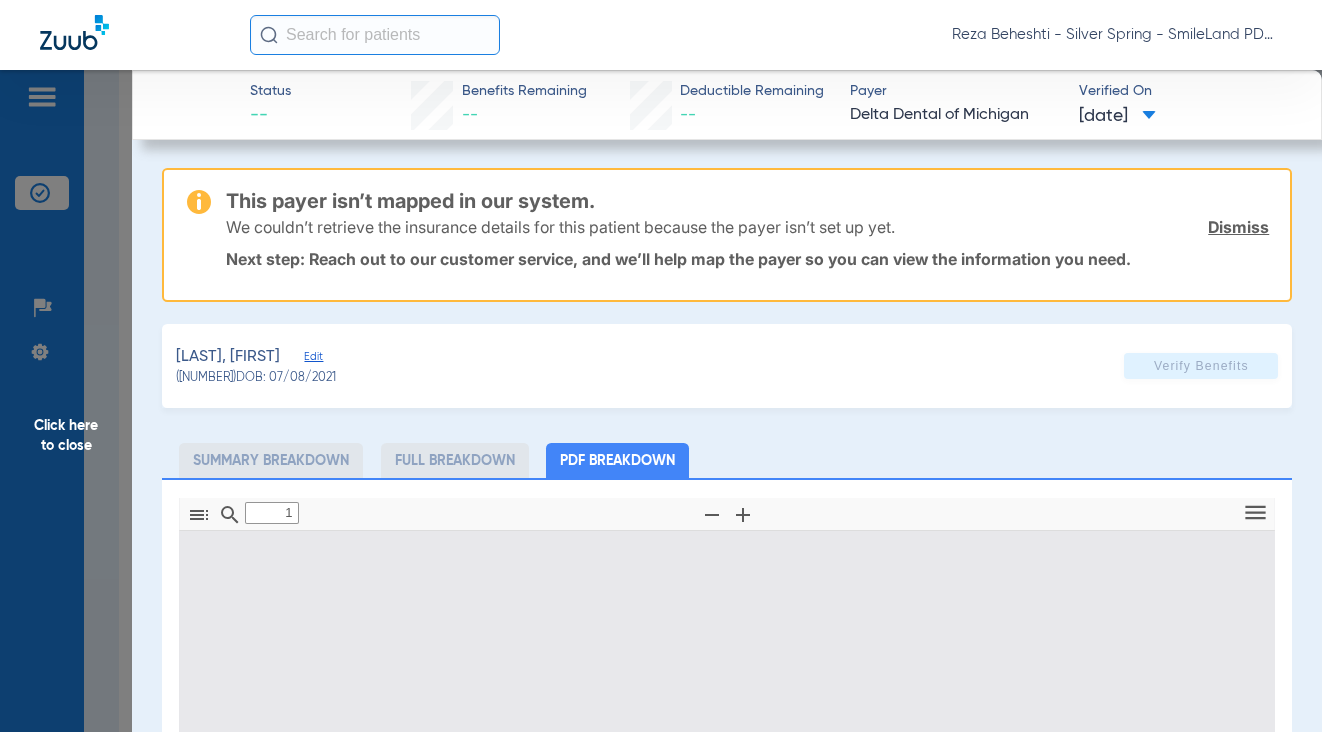 type on "0" 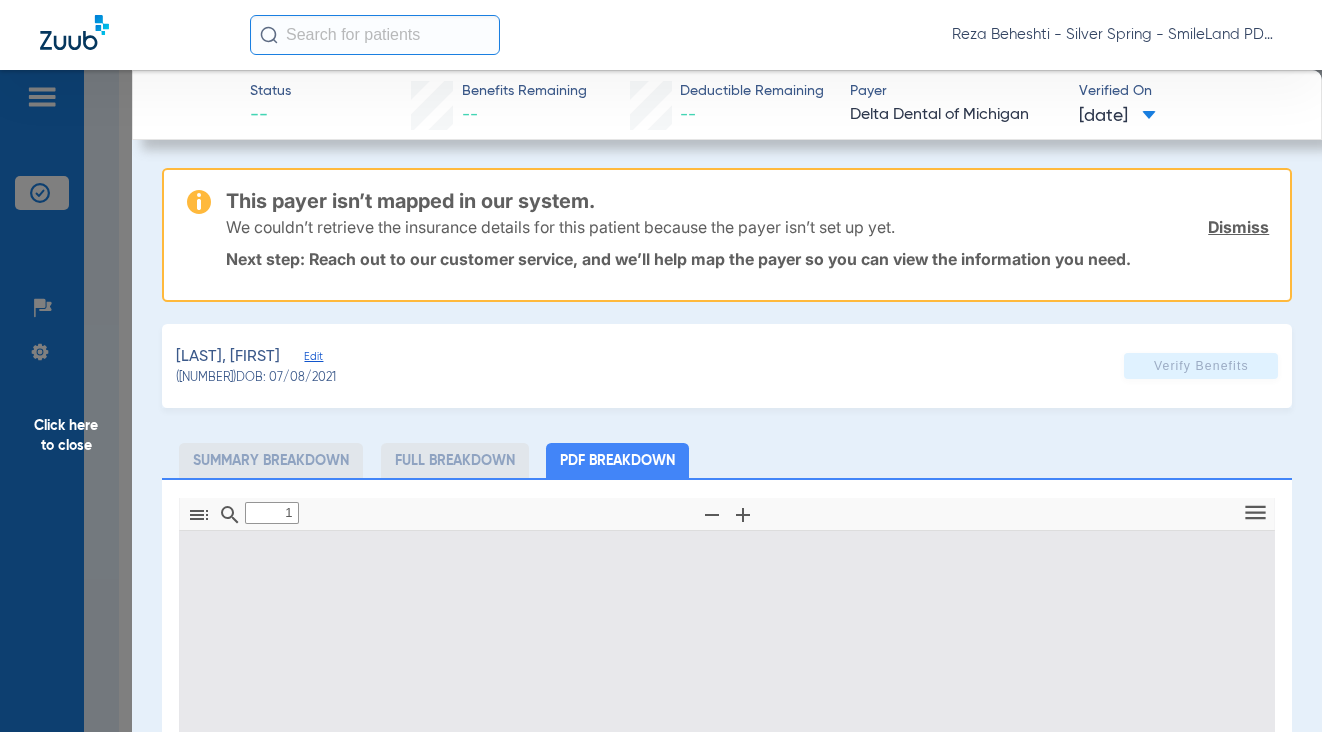 select on "page-width" 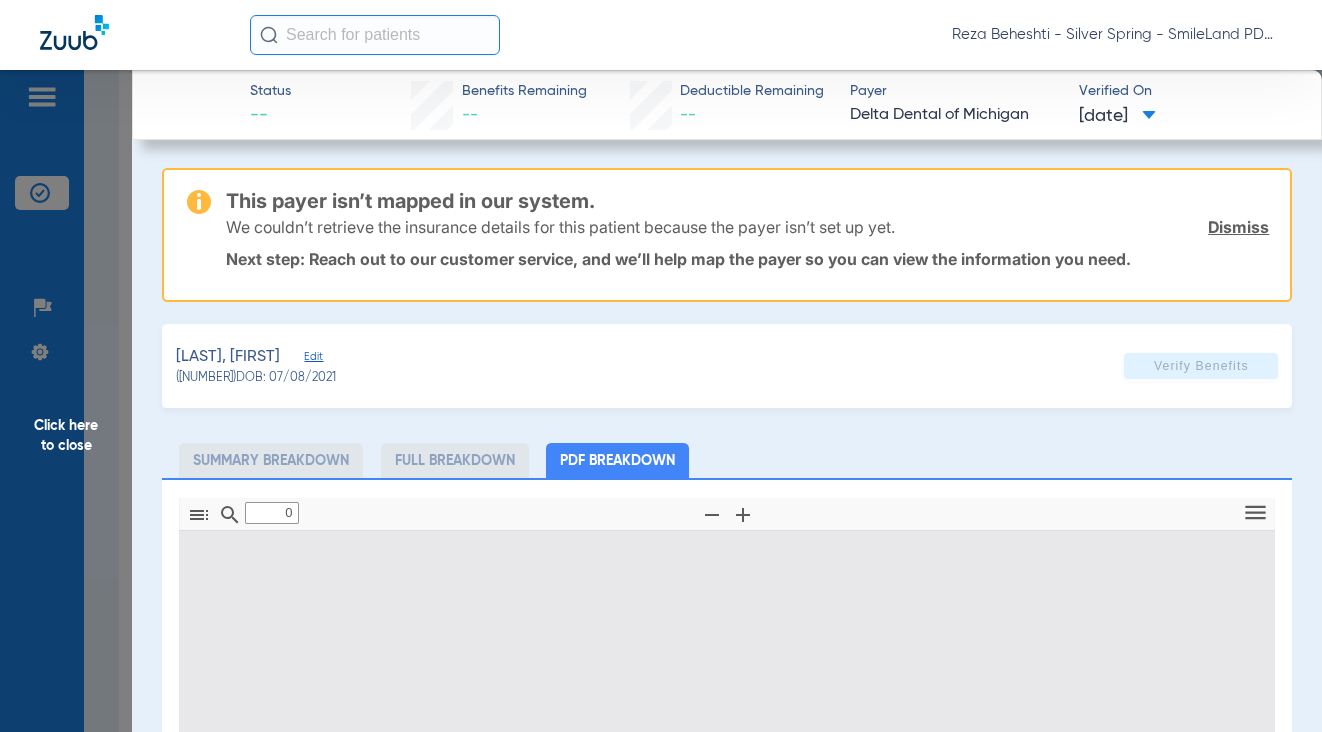 type on "1" 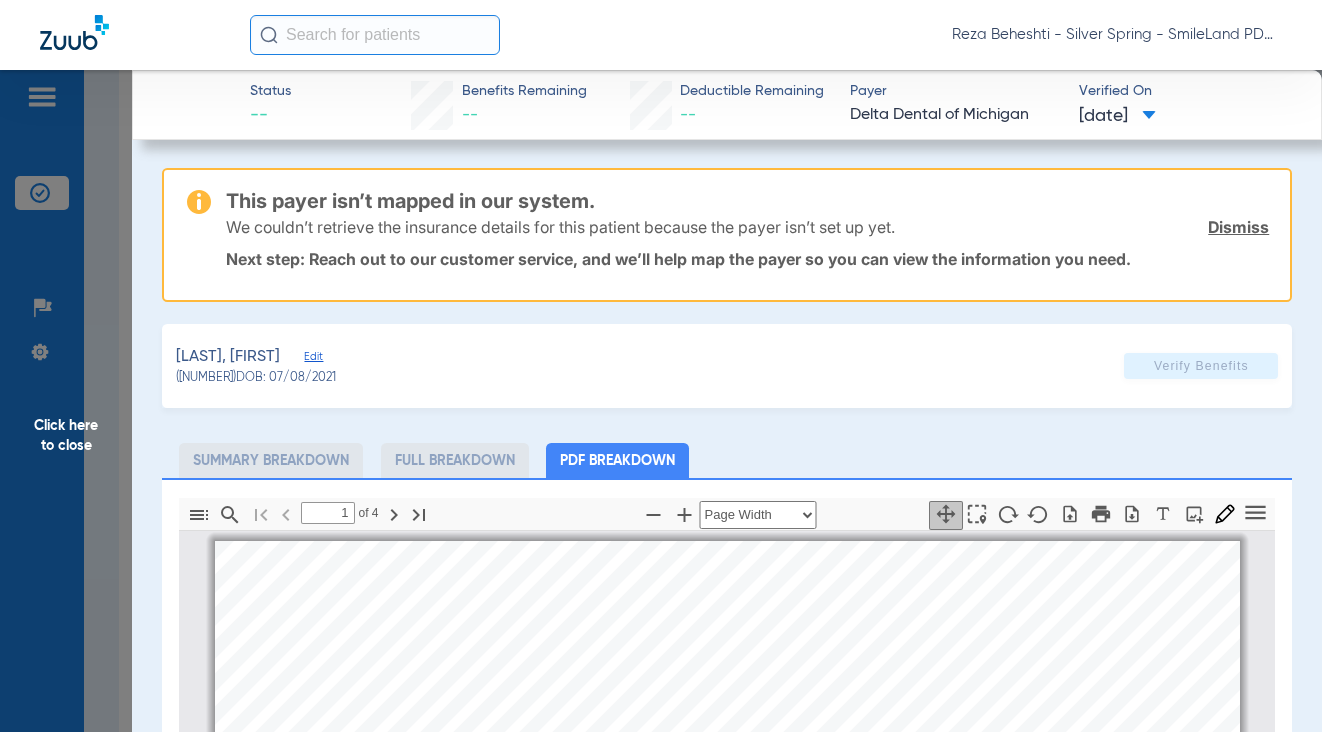 scroll, scrollTop: 10, scrollLeft: 0, axis: vertical 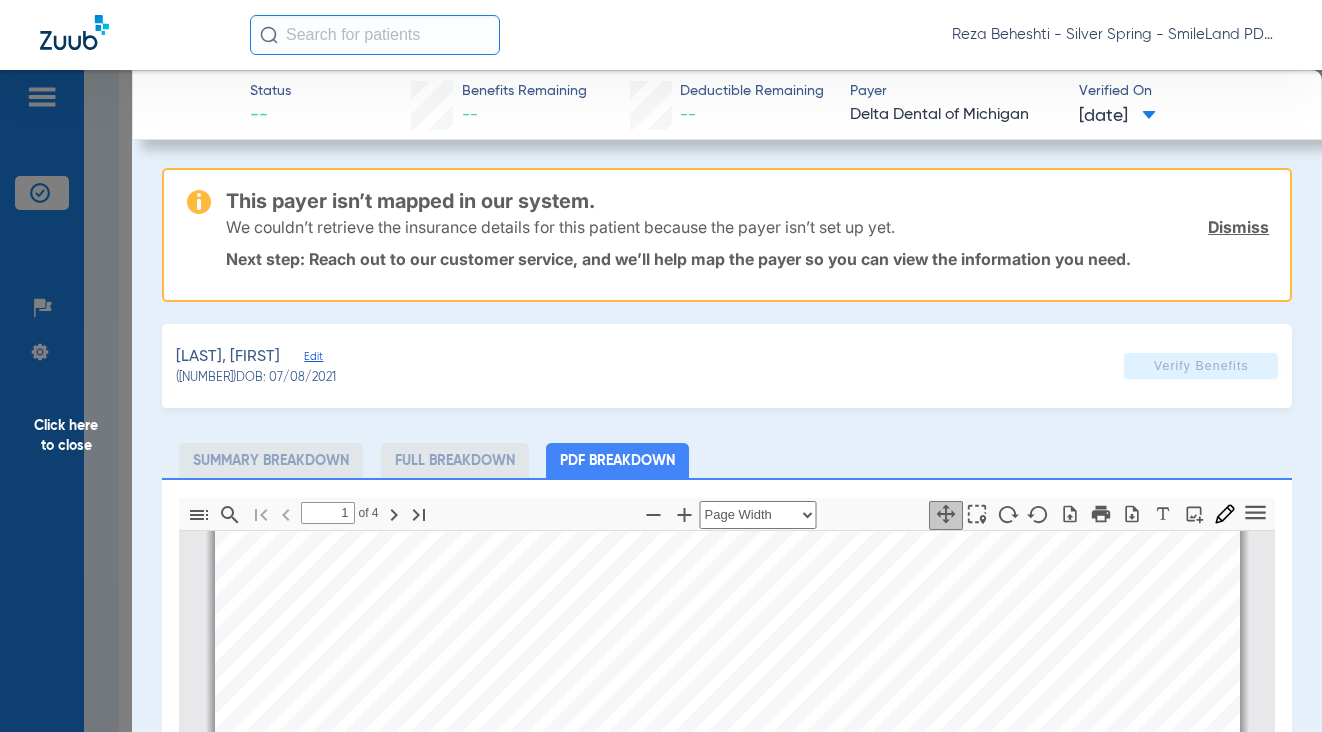 click on "This payer isn’t mapped in our system.  We couldn’t retrieve the insurance details for this patient because the payer isn’t set up yet.  Dismiss  Next step: Reach out to our customer service, and we’ll help map the payer so you can view the information you need.  Taborda, Manuel   Edit   (48208)   DOB: 07/08/2021   Verify Benefits   Subscriber Information   First name  Emily  Last name  Taborda  DOB  mm / dd / yyyy 05/10/1986  Member ID  443411001  Group ID (optional)  96789050  Insurance Payer   Insurance
Select an Insurance  Provider   Dentist
Reza Beheshti  1518286731  remove   Dependent Information   First name  Manuel  Last name  Taborda  DOB  mm / dd / yyyy 07/08/2021  Member ID  same as subscriber 443411001  Summary Breakdown   Full Breakdown   PDF Breakdown  Thumbnails Document Outline Attachments Layers Current Outline Item         1 of ⁨4⁩ Automatic Zoom Actual Size Page Fit Page Width ⁨50⁩% ⁨100⁩% ⁨125⁩% ⁨150⁩% ⁨200⁩% ⁨300⁩% ⁨400⁩% ⁨0⁩%       Highlight" 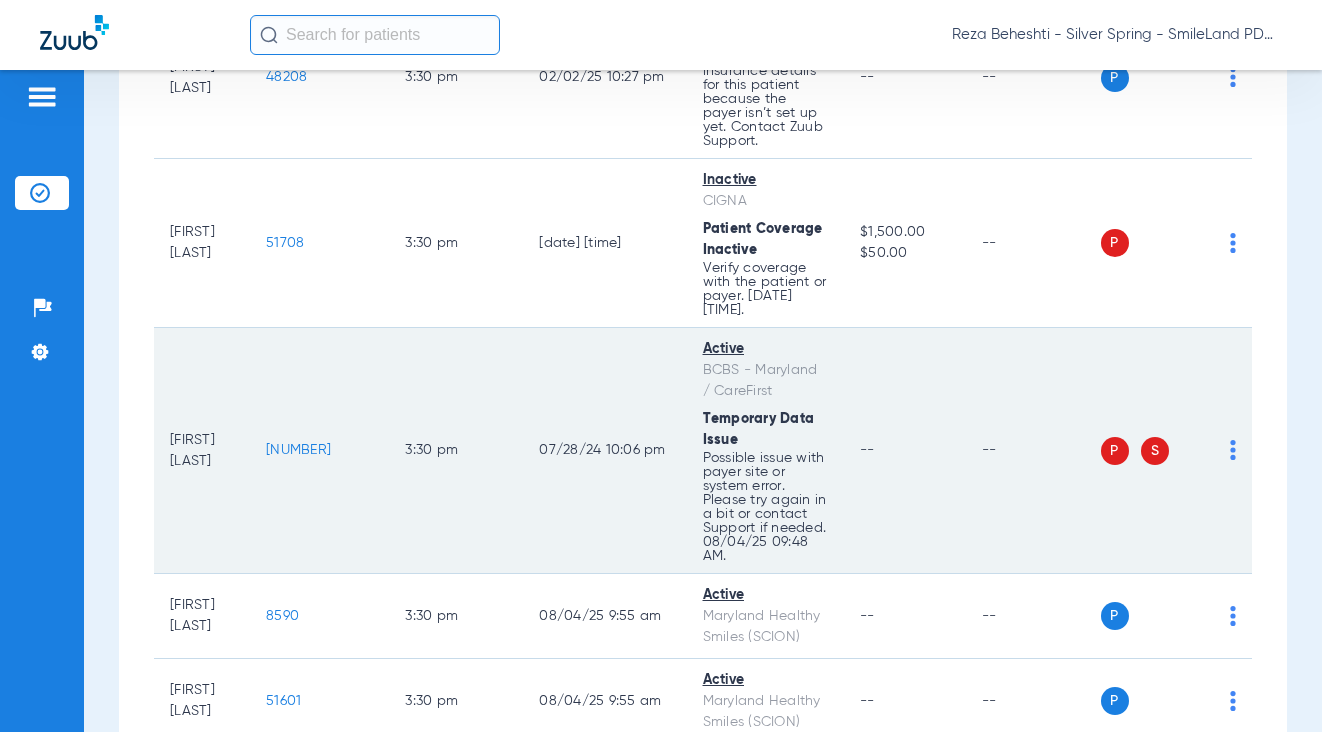 scroll, scrollTop: 7876, scrollLeft: 0, axis: vertical 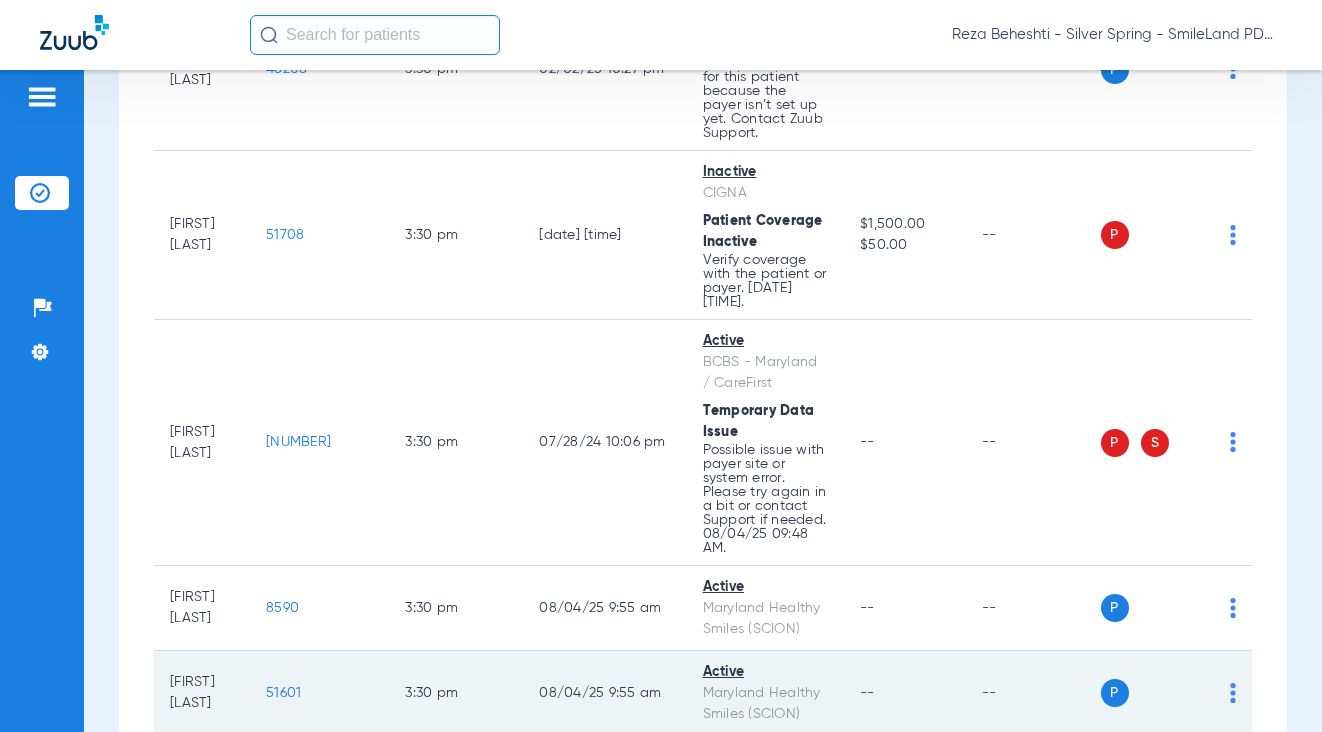 click on "51601" 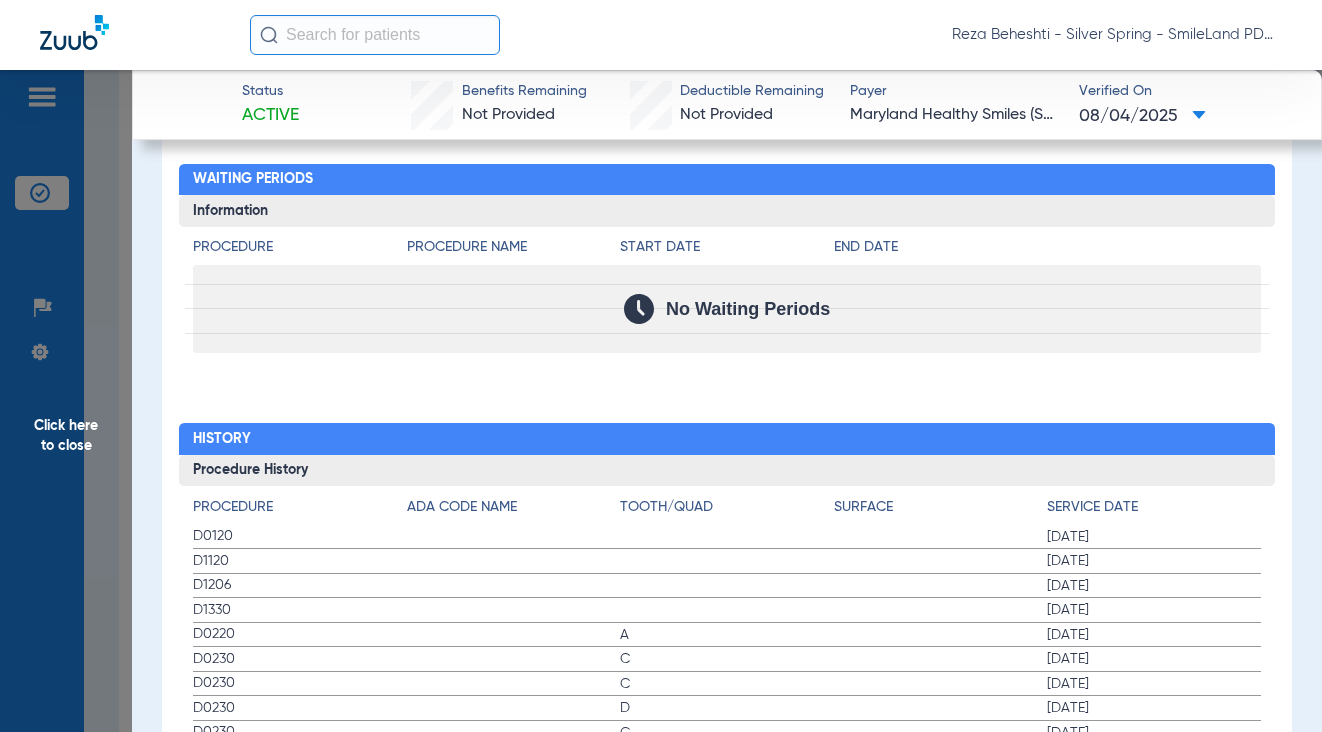 scroll, scrollTop: 2000, scrollLeft: 0, axis: vertical 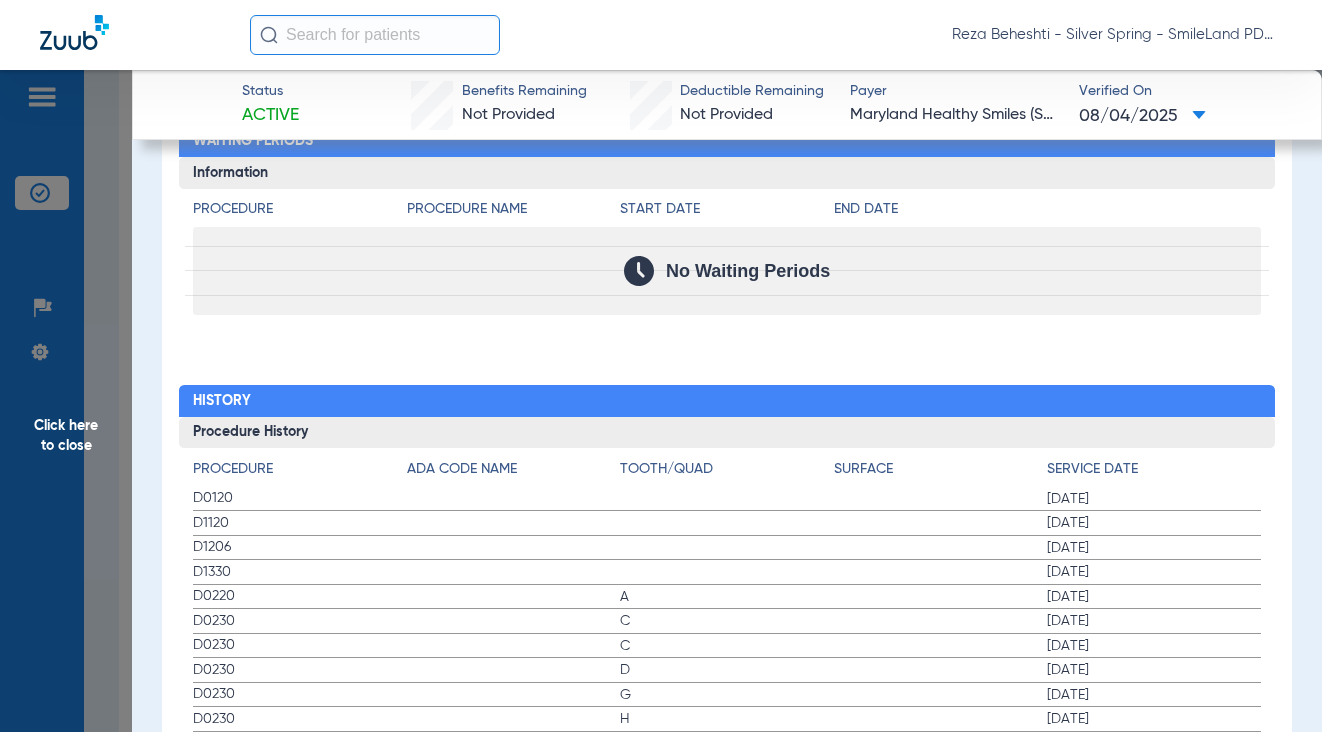 click on "Status Active  Benefits Remaining   Not Provided   Deductible Remaining   Not Provided  Payer Maryland Healthy Smiles (SCION)  Verified On
08/04/2025   Valencia, Bryanna   Edit   (51601)   DOB: 07/01/2019   In Network  arrow_drop_down  Save to PDF  arrow_drop_down  Verify Benefits   Subscriber Information   First name  Bryanna  Last name  Valencia  DOB  mm / dd / yyyy 07/01/2019  Member ID  11417513860  Group ID (optional)   Insurance Payer   Insurance
Amerihealth (Scion)  Provider   Dentist
Reza Beheshti  1518286731  Summary Breakdown   Full Breakdown  Benefits Summary Patient & Plan Information Patient First name:  BRYANNA  Last name:  VALENCIA  DOB:  07/01/2019  Assignment:    Subscriber First name:  BRYANNA  Last name:  VALENCIA  DOB:  07/01/2019  Plan Status:  Active  Effective Date:  2/1/22  Benefits Type:  In-Network  Plan Type:  Medicaid  Waiting Period:  Check Disclaimers  Missing Tooth Clause:  Check Disclaimers  Downgrades:  Check Disclaimers  Plan Name:  MD Child 0-20 Medicaid  Benefits Date A" 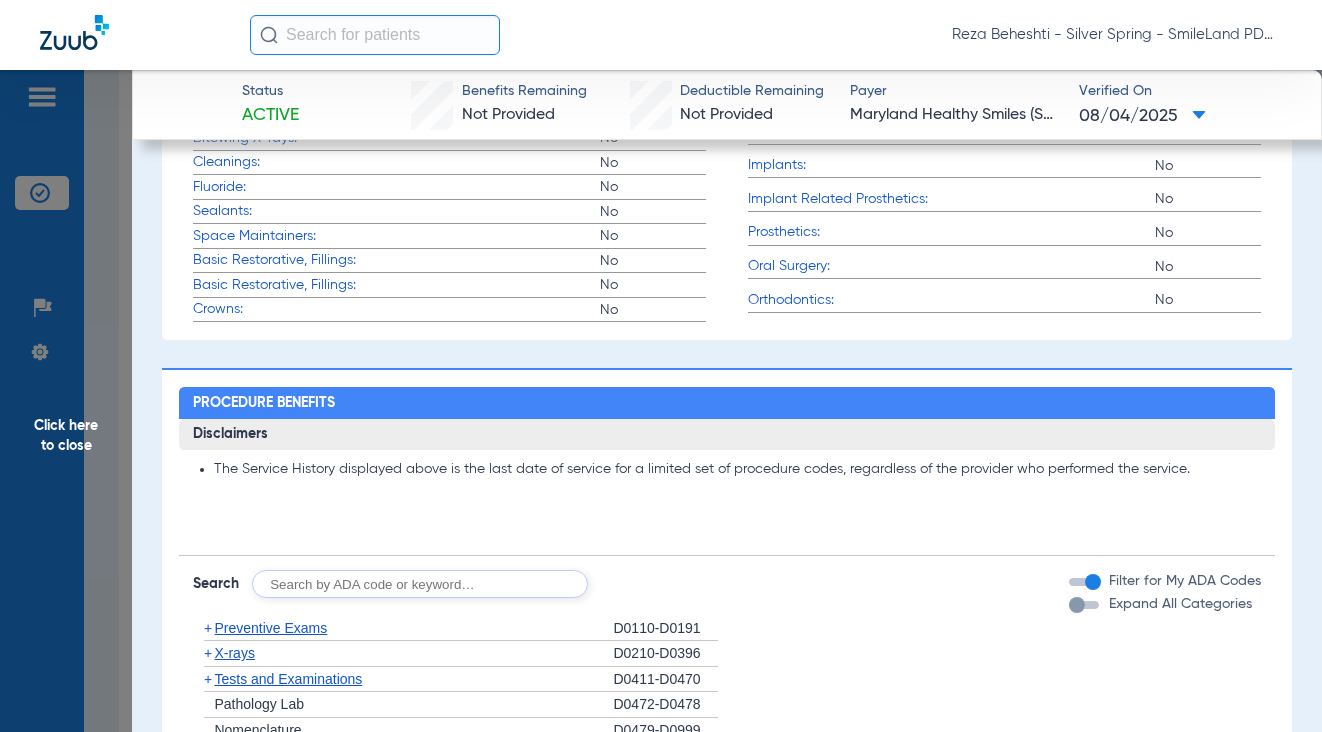 scroll, scrollTop: 0, scrollLeft: 0, axis: both 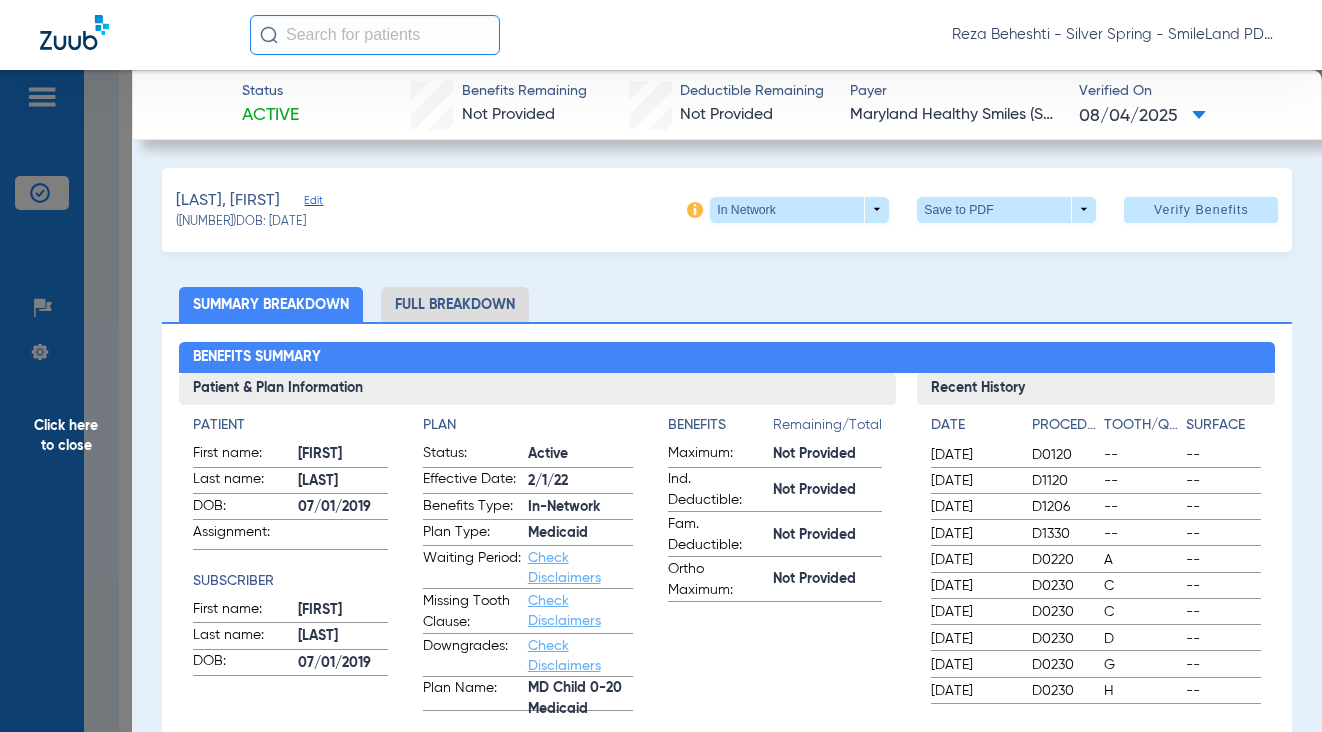 click on "Click here to close" 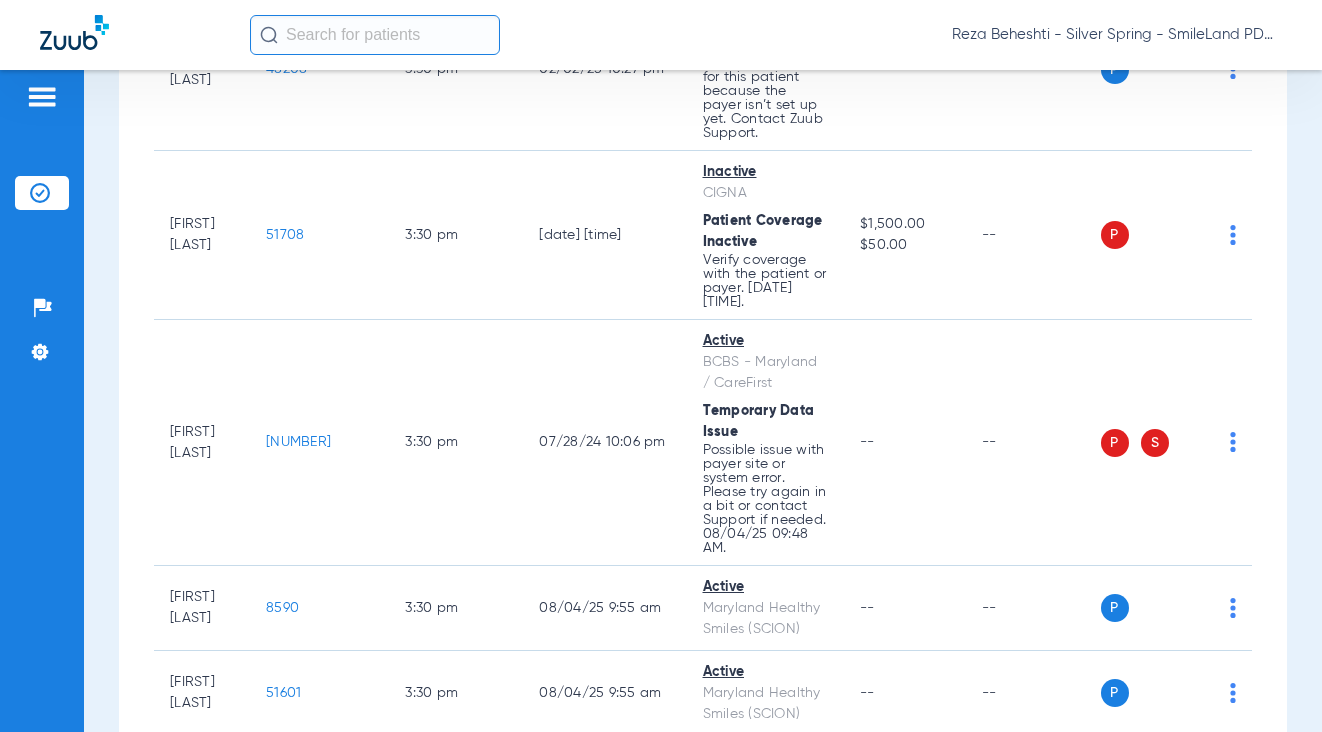 click on "36447" 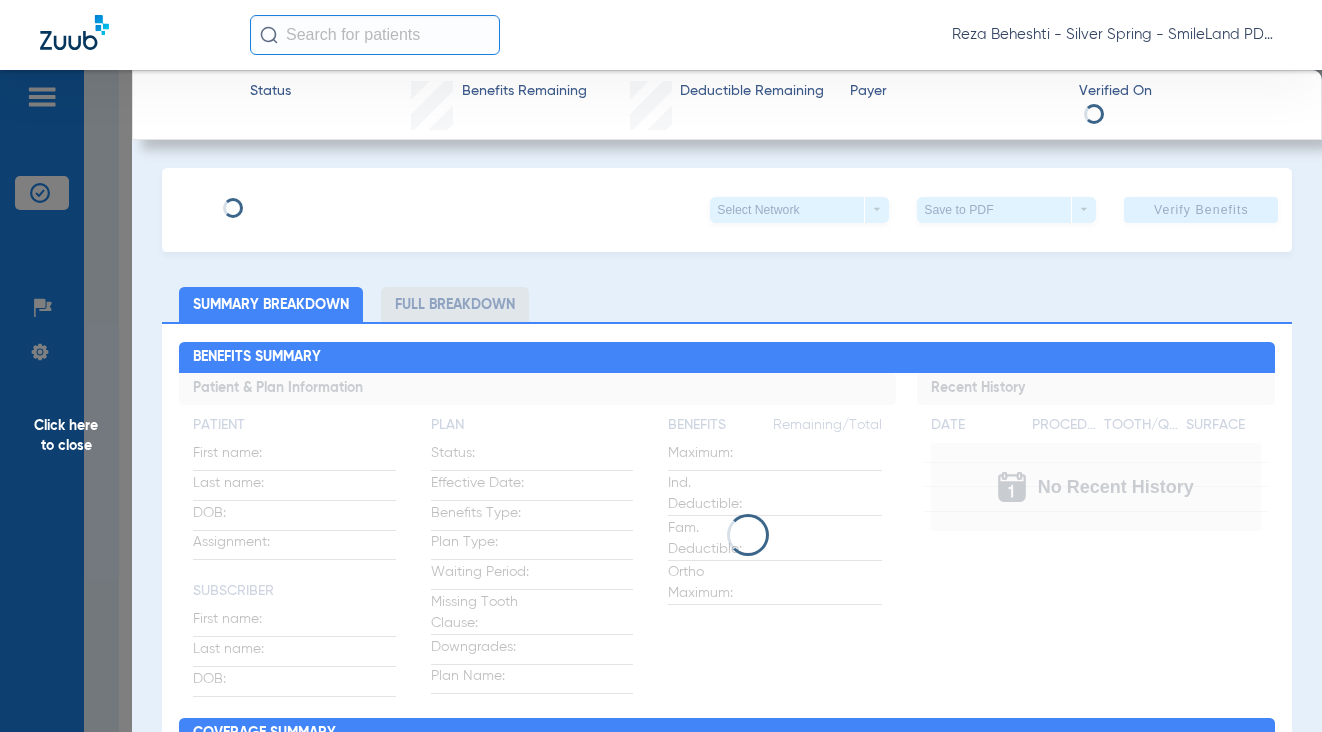 click on "Click here to close" 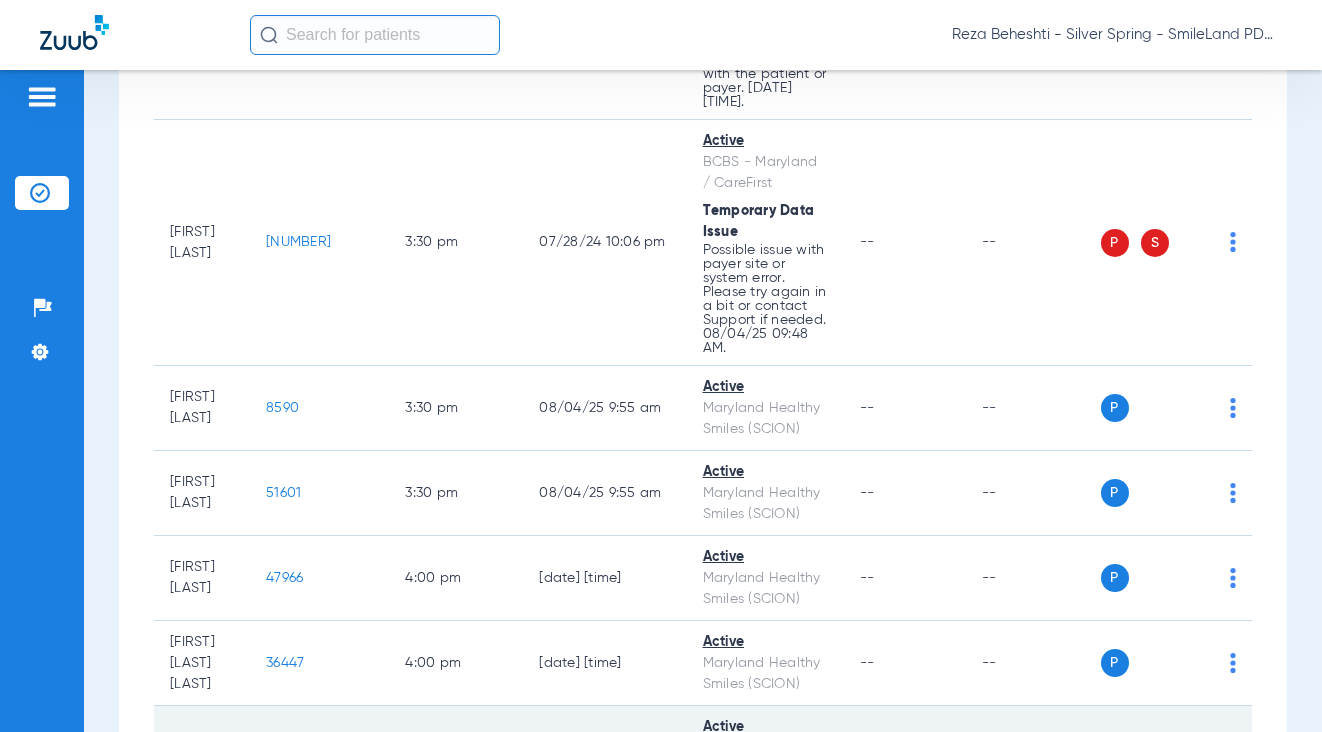 scroll, scrollTop: 7876, scrollLeft: 0, axis: vertical 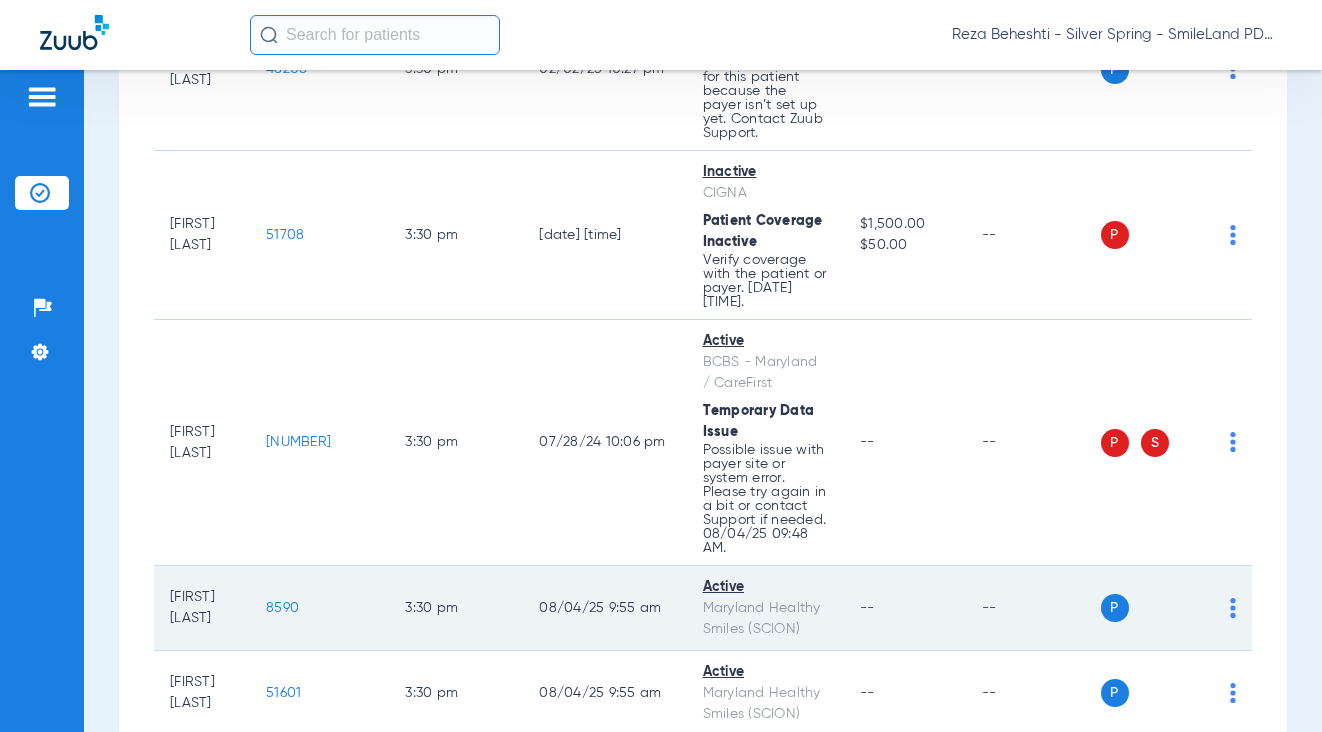 click on "8590" 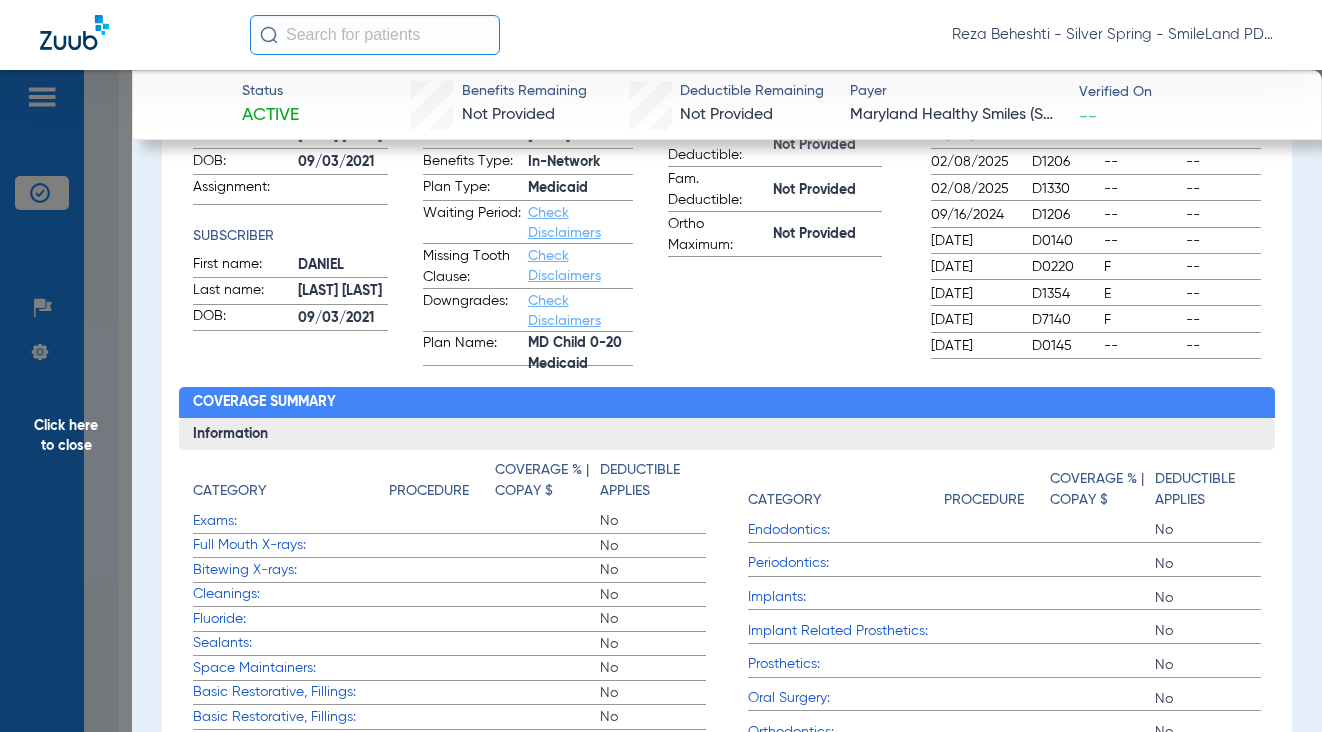 scroll, scrollTop: 0, scrollLeft: 0, axis: both 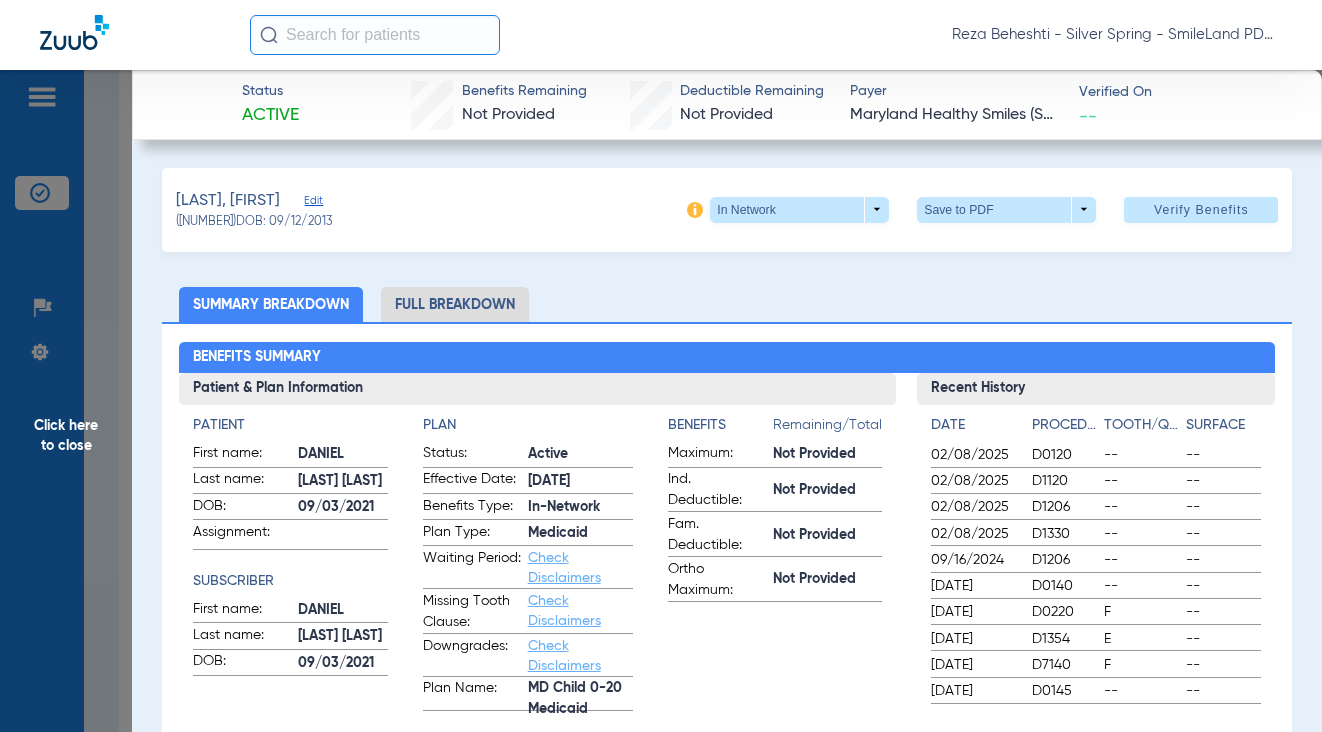 click on "Click here to close" 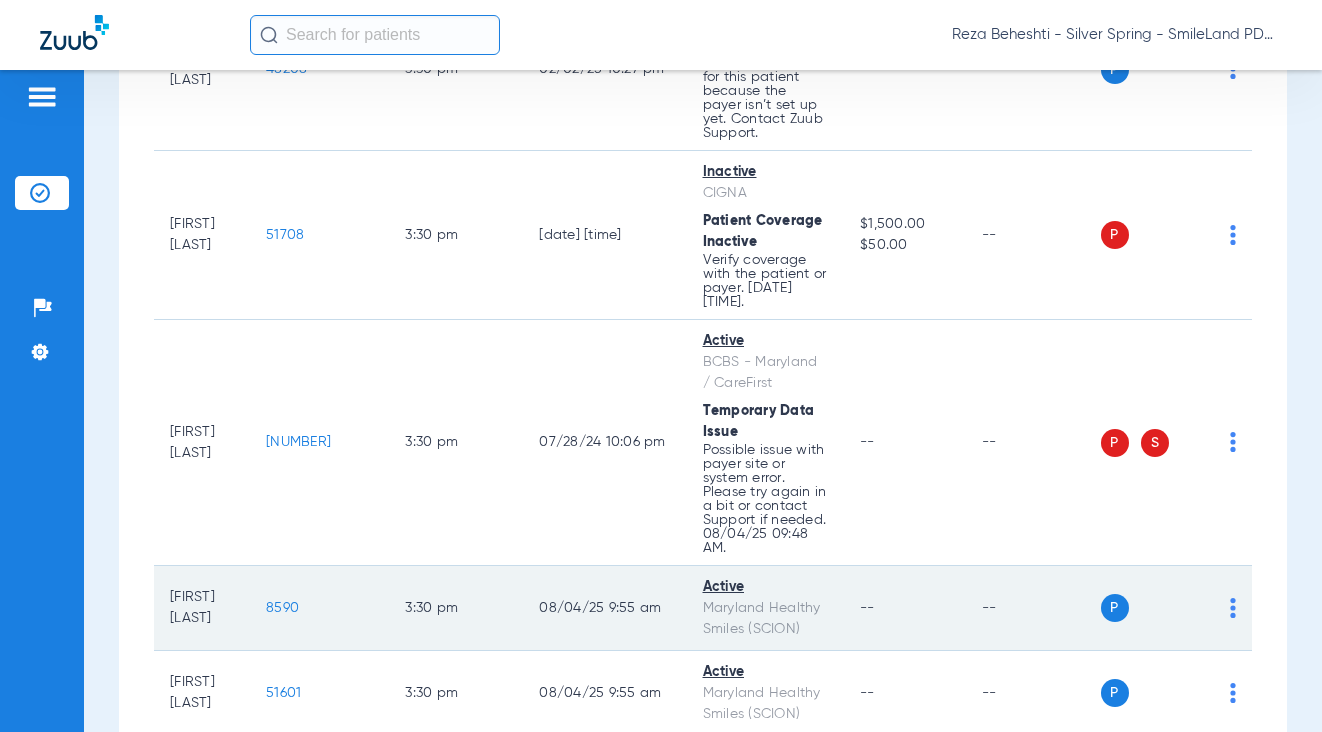 click on "8590" 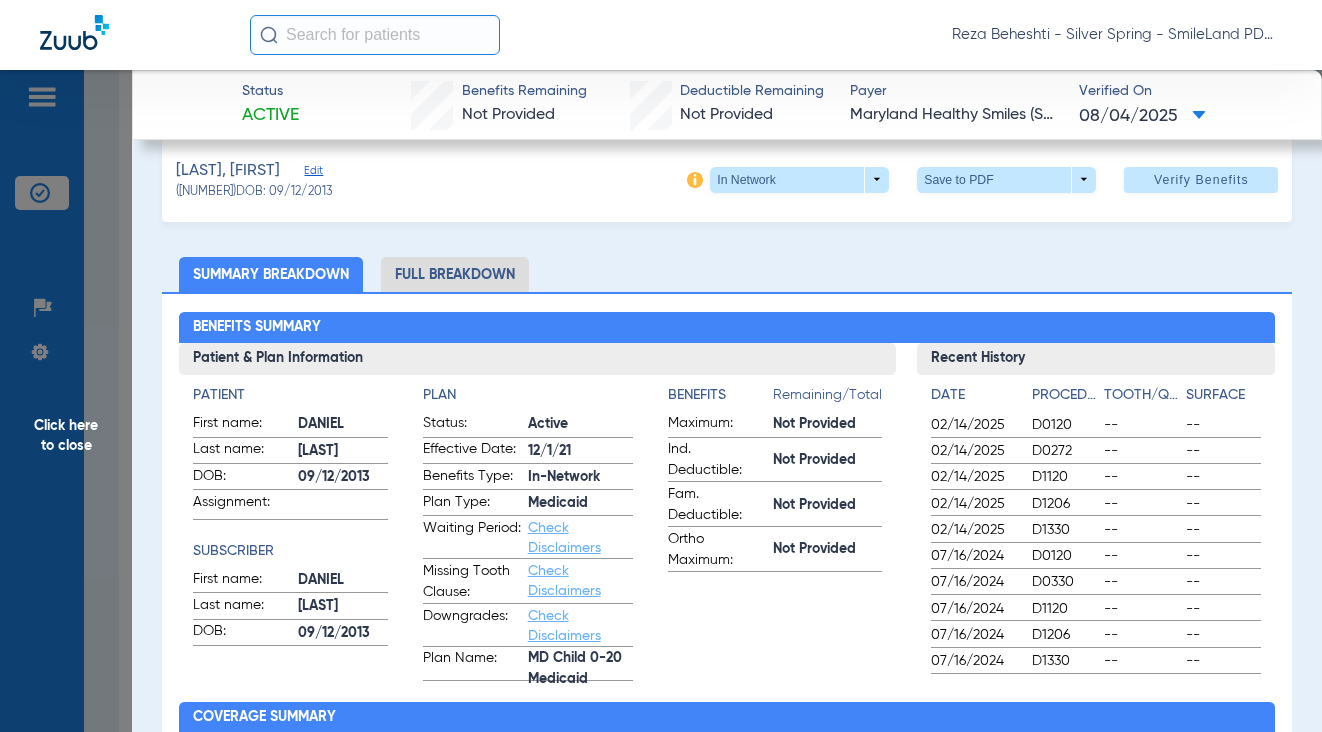 scroll, scrollTop: 0, scrollLeft: 0, axis: both 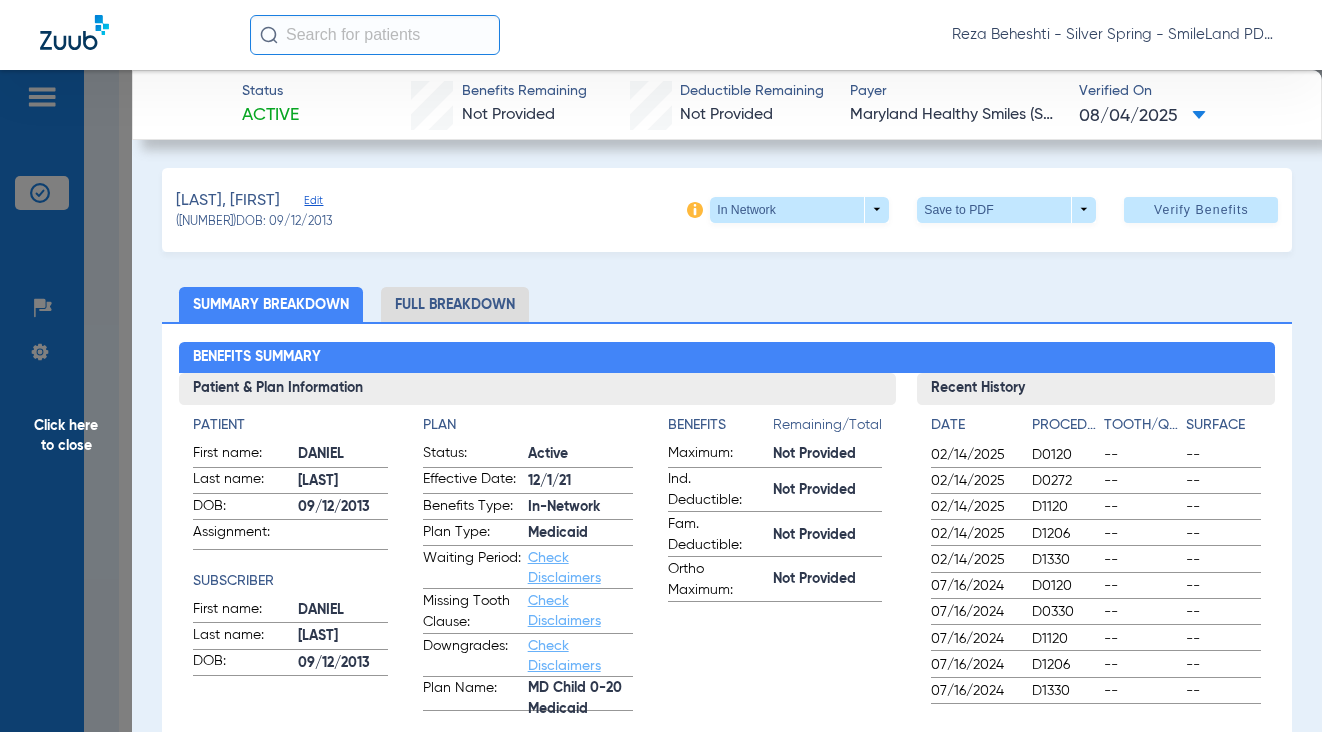 click on "Status Active  Benefits Remaining   Not Provided   Deductible Remaining   Not Provided  Payer Maryland Healthy Smiles (SCION)  Verified On
08/04/2025   Assefa, Daniel   Edit   (8590)   DOB: 09/12/2013   In Network  arrow_drop_down  Save to PDF  arrow_drop_down  Verify Benefits   Subscriber Information   First name  Daniel  Last name  Assefa  DOB  mm / dd / yyyy 09/12/2013  Member ID  47605498500  Group ID (optional)   Insurance Payer   Insurance
Amerihealth (Scion)  Provider   Dentist
Reza Beheshti  1518286731  Summary Breakdown   Full Breakdown  Benefits Summary Patient & Plan Information Patient First name:  DANIEL  Last name:  ASSEFA  DOB:  09/12/2013  Assignment:    Subscriber First name:  DANIEL  Last name:  ASSEFA  DOB:  09/12/2013  Plan Status:  Active  Effective Date:  12/1/21  Benefits Type:  In-Network  Plan Type:  Medicaid  Waiting Period:  Check Disclaimers  Missing Tooth Clause:  Check Disclaimers  Downgrades:  Check Disclaimers  Plan Name:  MD Child 0-20 Medicaid  Benefits  Remaining/Total" 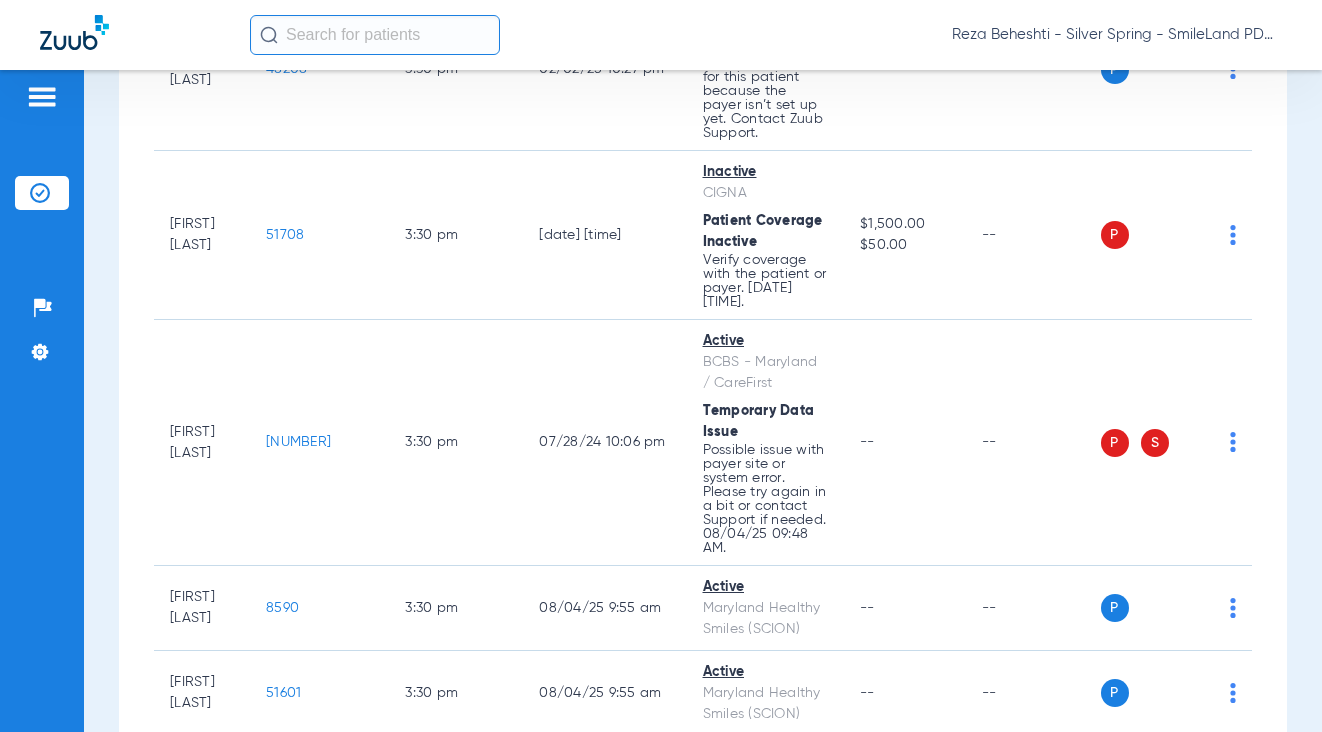 click on "36447" 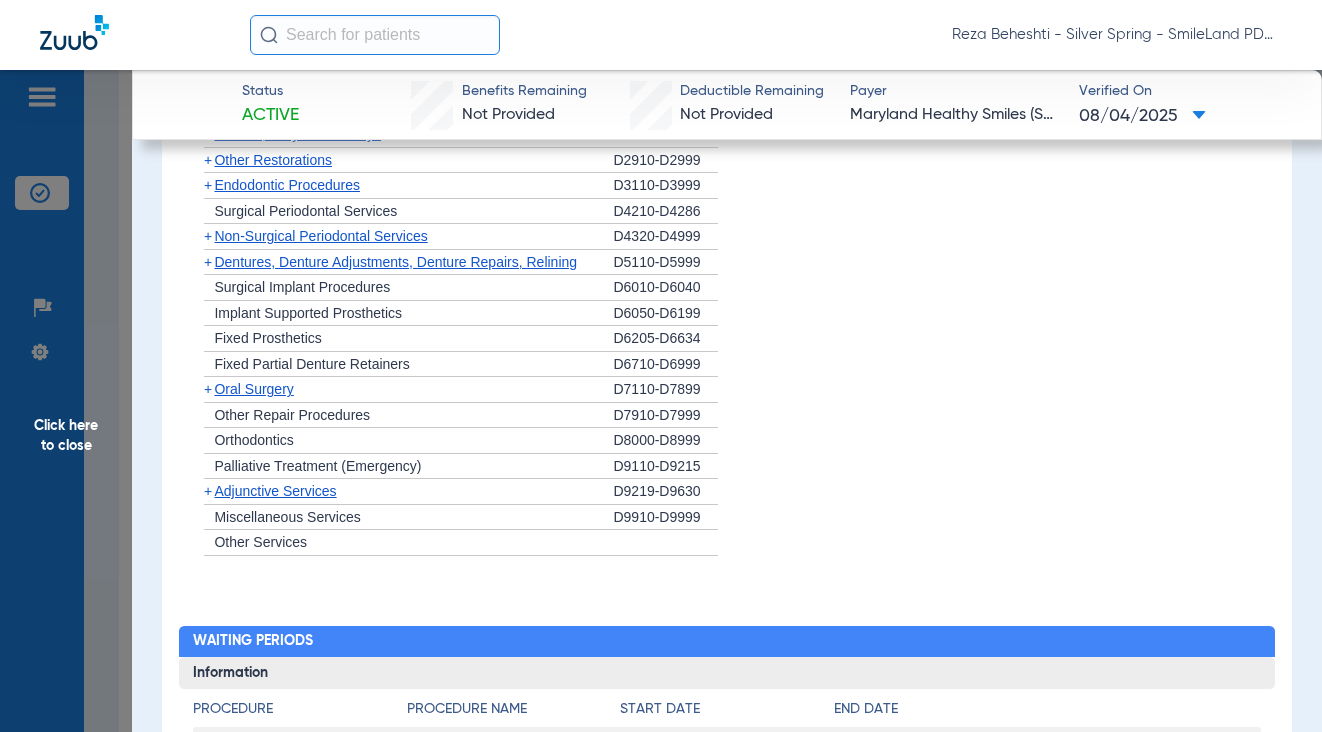 scroll, scrollTop: 2000, scrollLeft: 0, axis: vertical 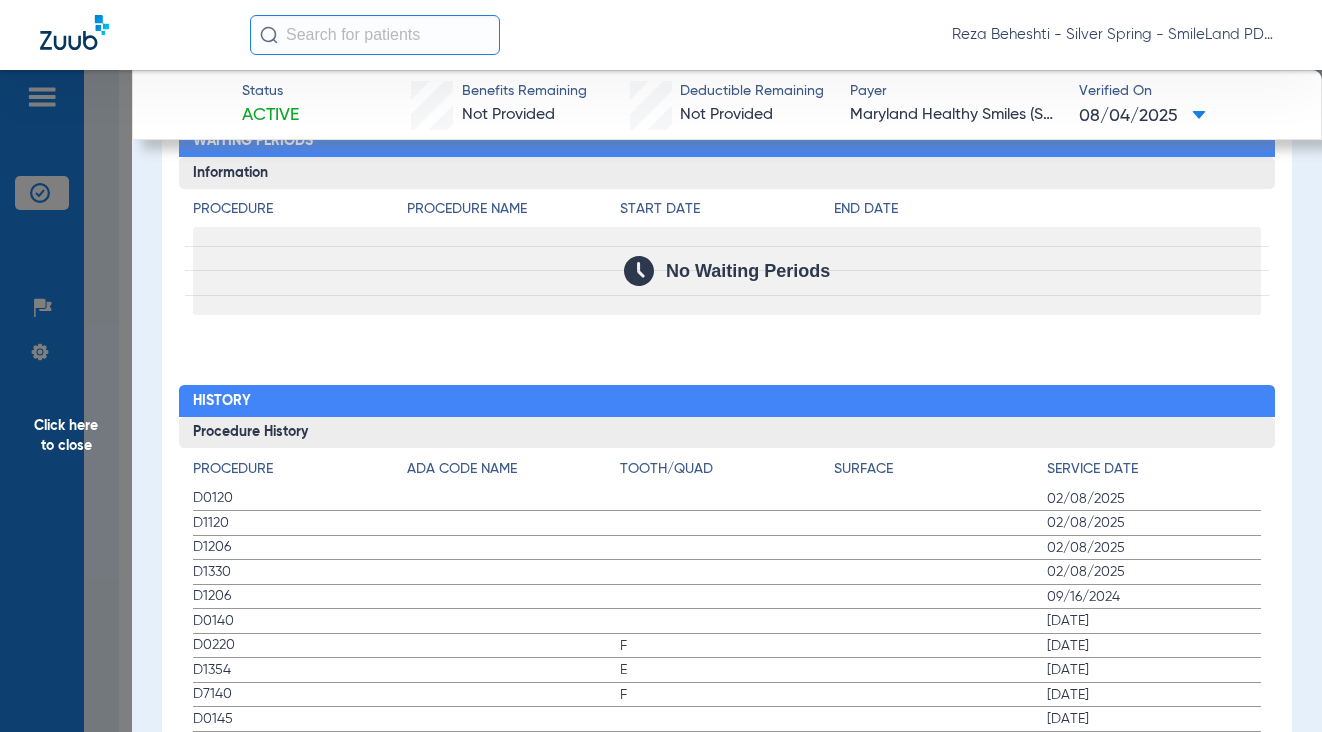 click on "Status Active  Benefits Remaining   Not Provided   Deductible Remaining   Not Provided  Payer Maryland Healthy Smiles (SCION)  Verified On
08/04/2025   Urizar Sanchez, Daniel   Edit   (36447)   DOB: 09/03/2021   In Network  arrow_drop_down  Save to PDF  arrow_drop_down  Verify Benefits   Subscriber Information   First name  Daniel  Last name  Urizar Sanchez  DOB  mm / dd / yyyy 09/03/2021  Member ID  11464306140  Group ID (optional)   Insurance Payer   Insurance
Amerihealth (Scion)  Provider   Dentist
Just 4 Kidz Dentistry Llc  1295385698  Summary Breakdown   Full Breakdown  Benefits Summary Patient & Plan Information Patient First name:  DANIEL  Last name:  URIZAR SANCHEZ  DOB:  09/03/2021  Assignment:    Subscriber First name:  DANIEL  Last name:  URIZAR SANCHEZ  DOB:  09/03/2021  Plan Status:  Active  Effective Date:  9/1/22  Benefits Type:  In-Network  Plan Type:  Medicaid  Waiting Period:  Check Disclaimers  Missing Tooth Clause:  Check Disclaimers  Downgrades:  Check Disclaimers  Plan Name: Benefits" 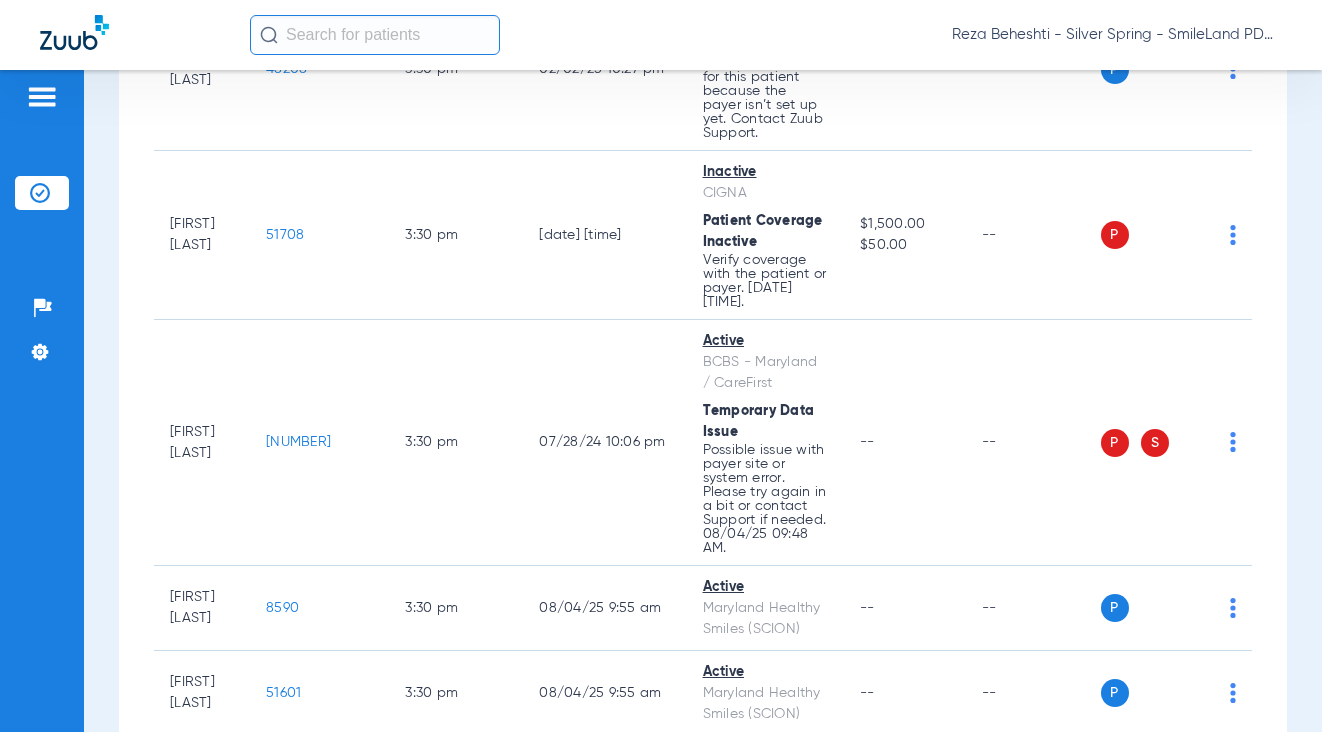 scroll, scrollTop: 0, scrollLeft: 0, axis: both 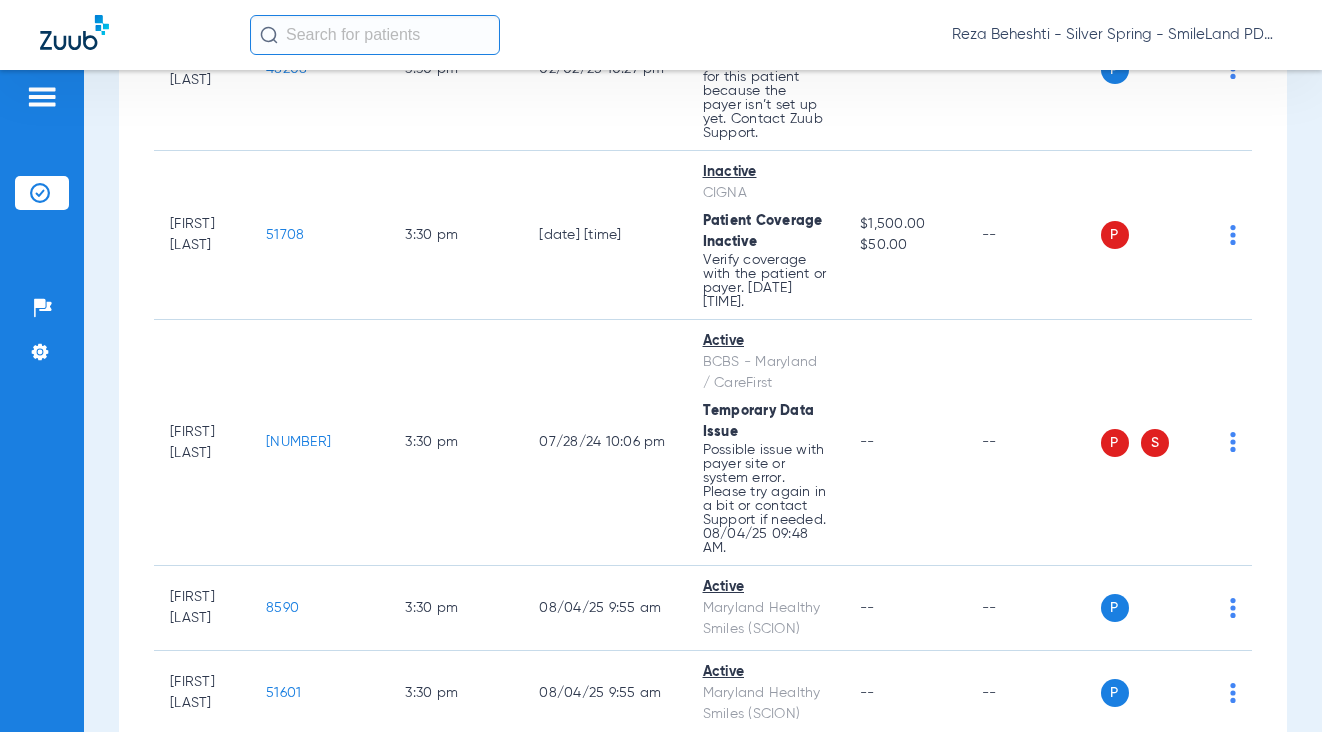 click on "47966" 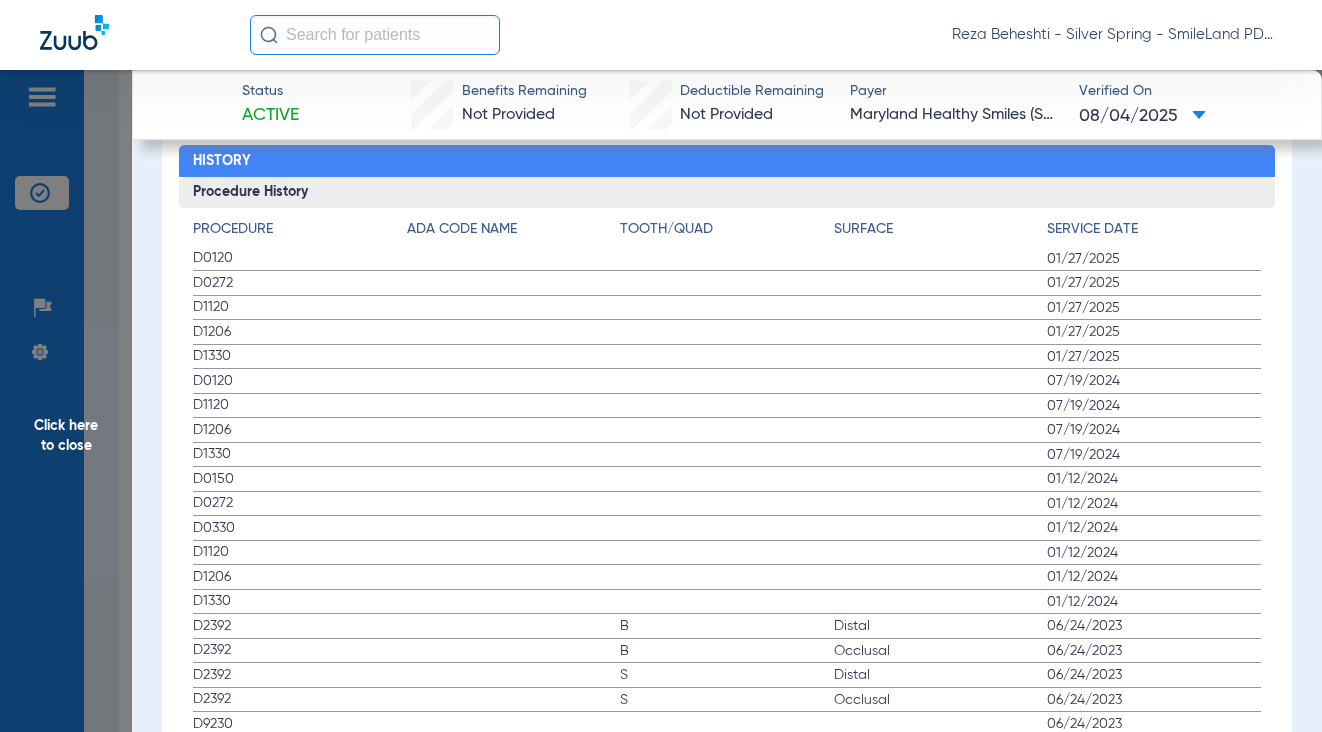 scroll, scrollTop: 2300, scrollLeft: 0, axis: vertical 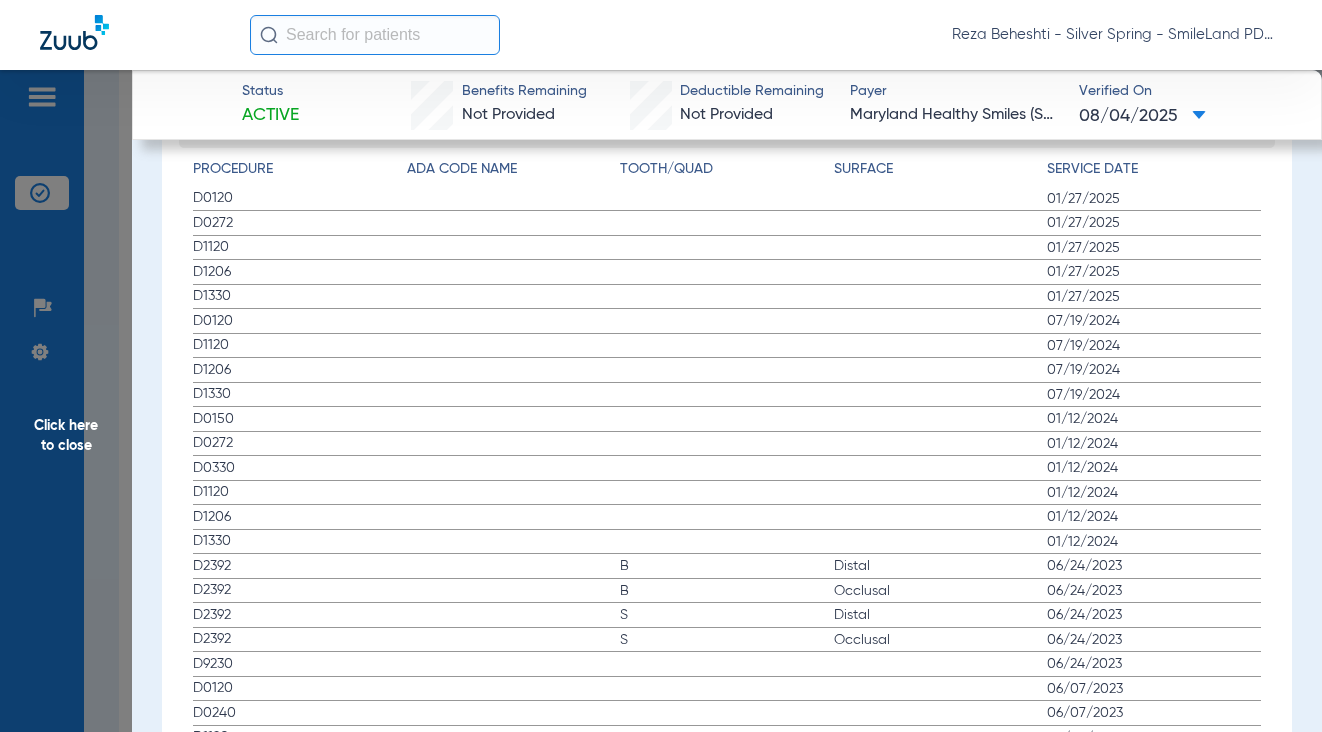 click on "01/27/2025" 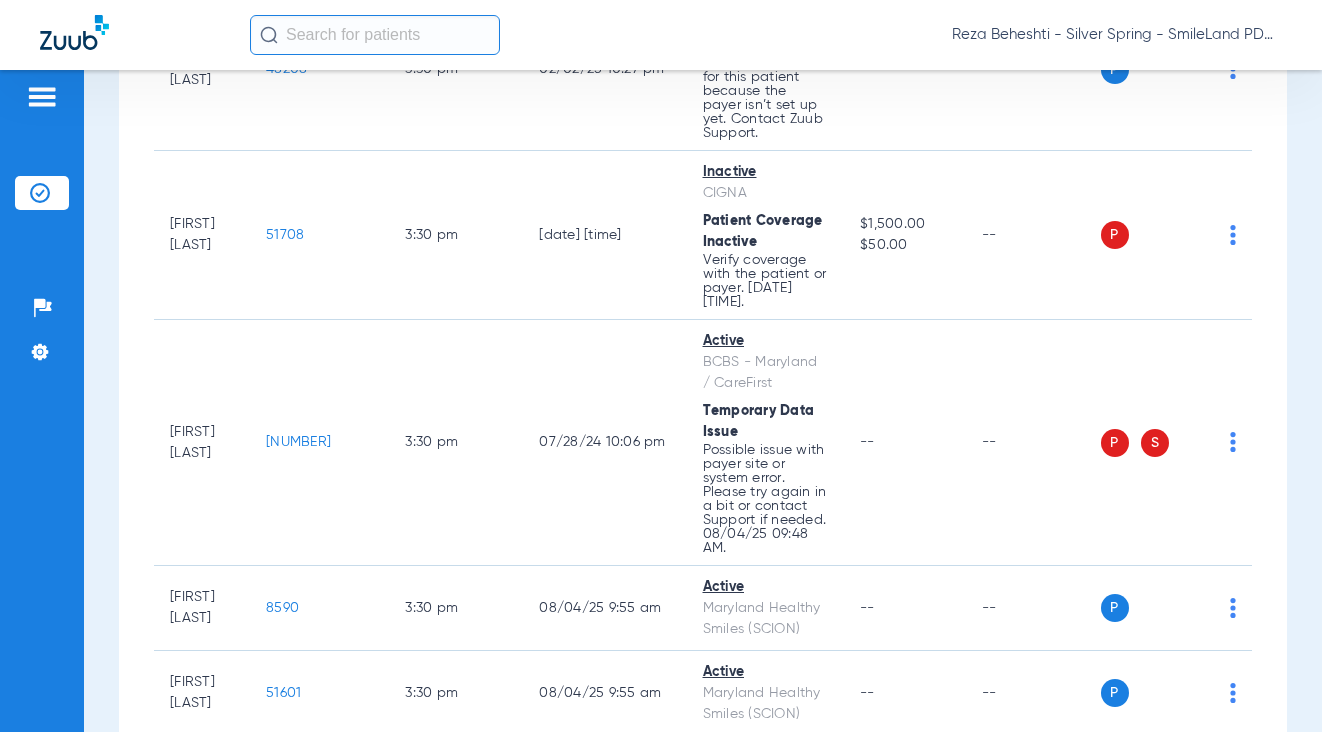 scroll, scrollTop: 0, scrollLeft: 0, axis: both 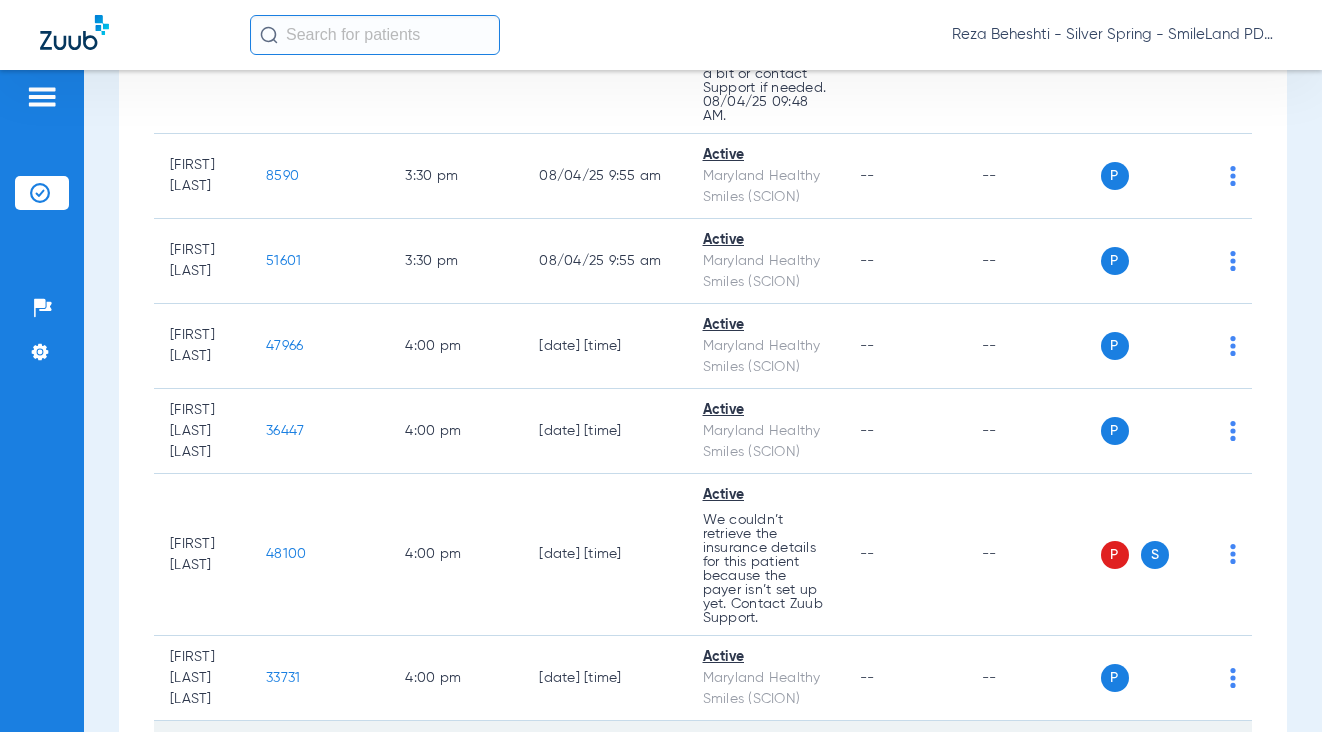 click on "20367" 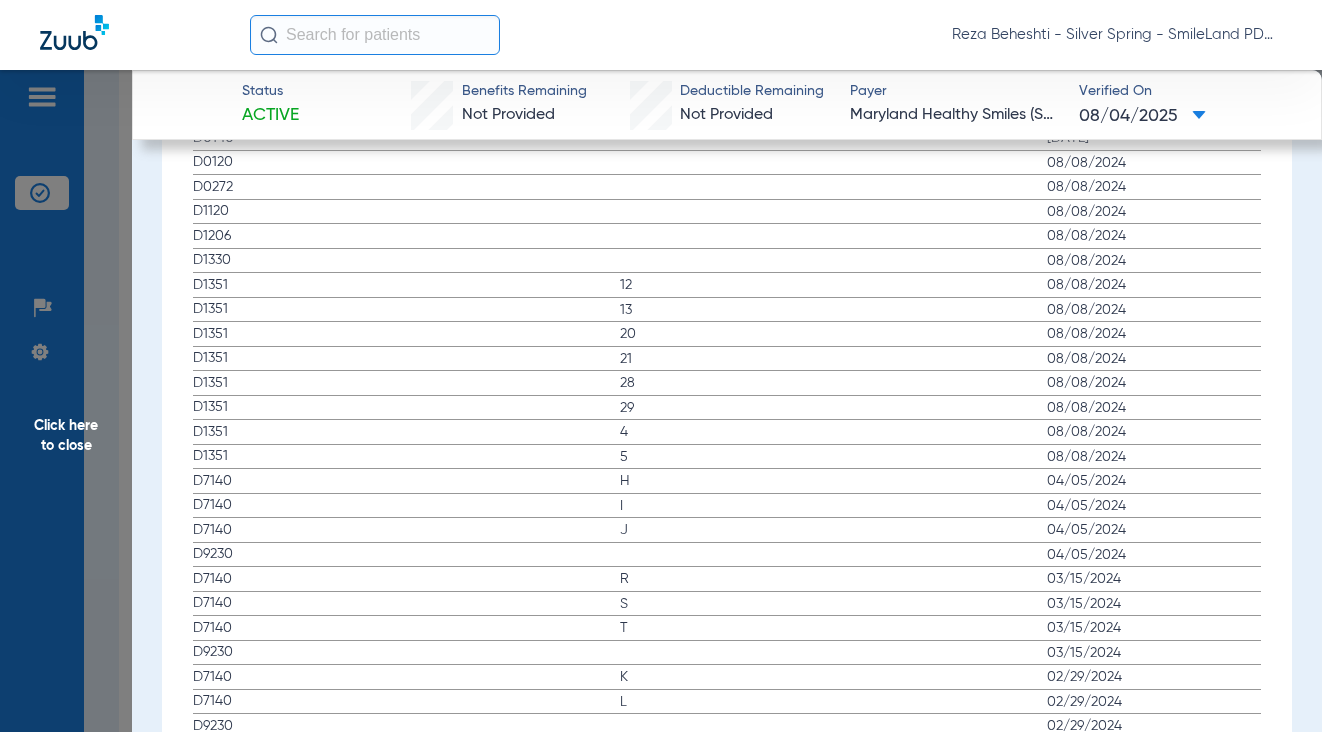 scroll, scrollTop: 2319, scrollLeft: 0, axis: vertical 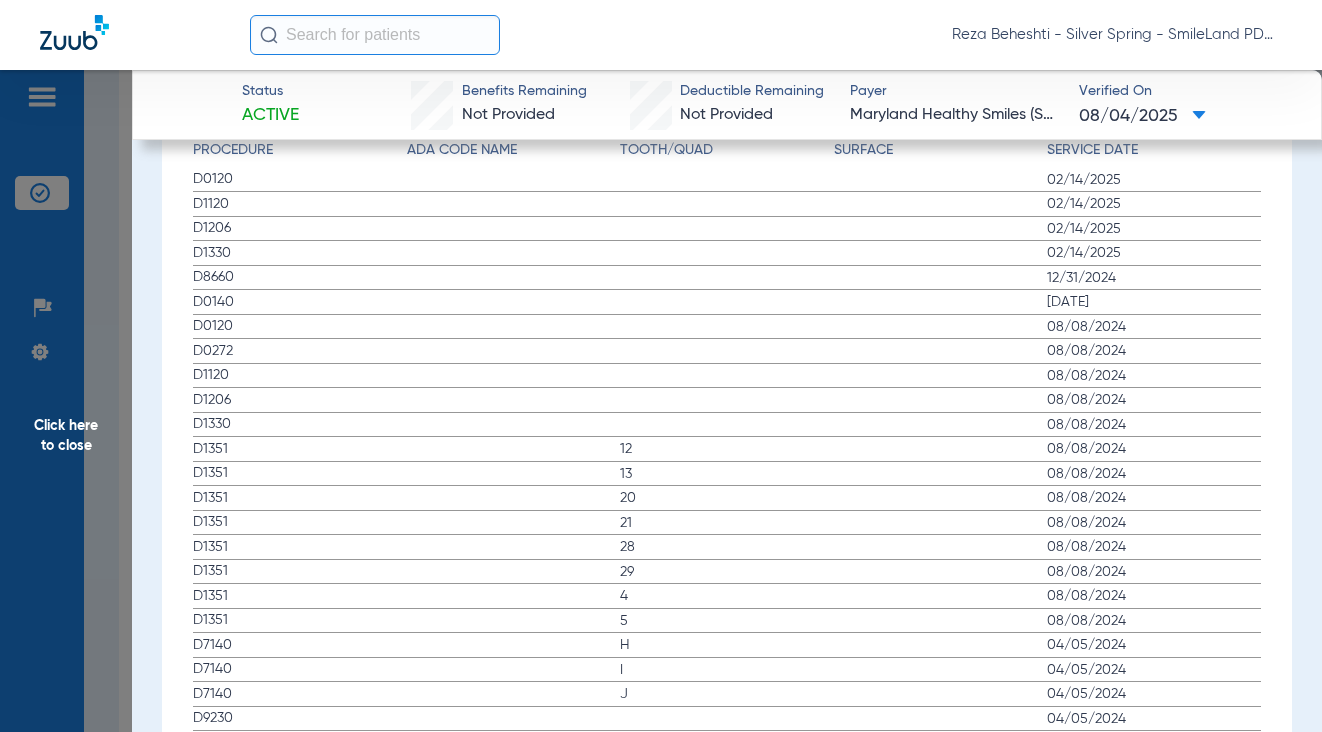 click on "02/14/2025" 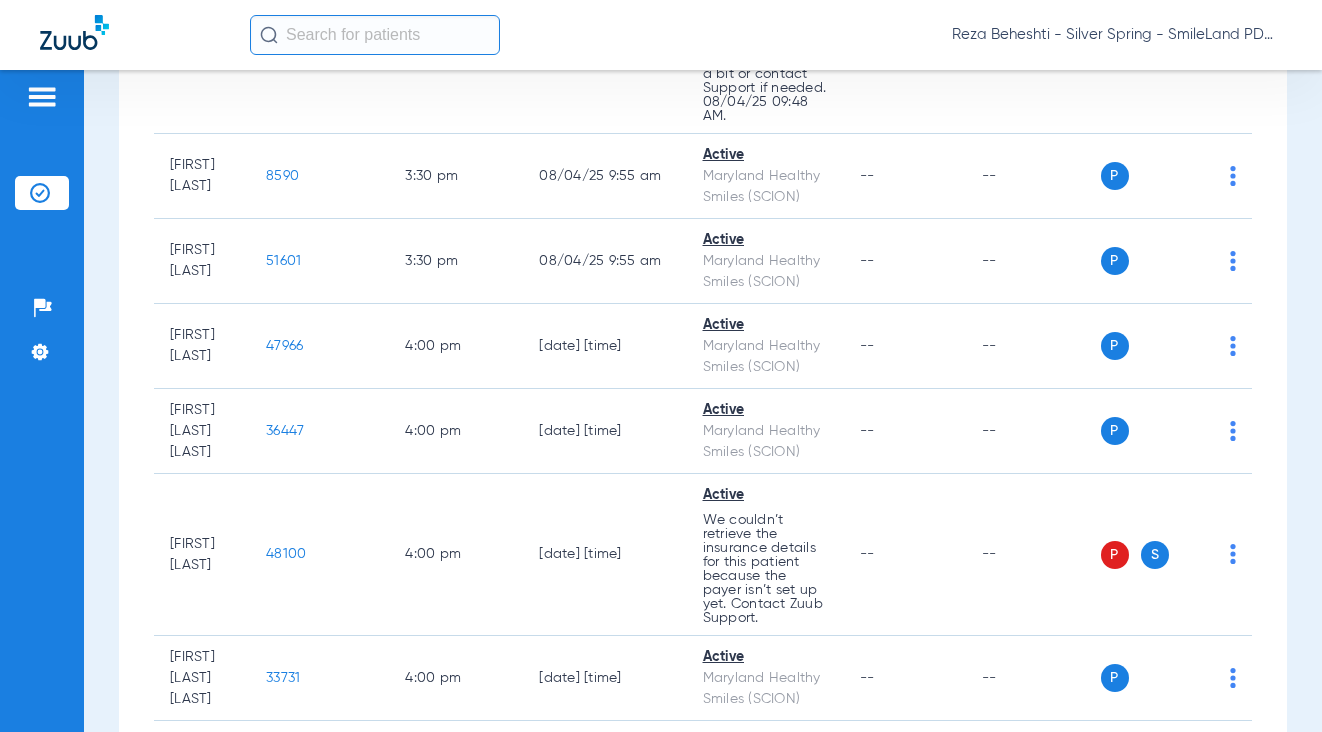 scroll, scrollTop: 0, scrollLeft: 0, axis: both 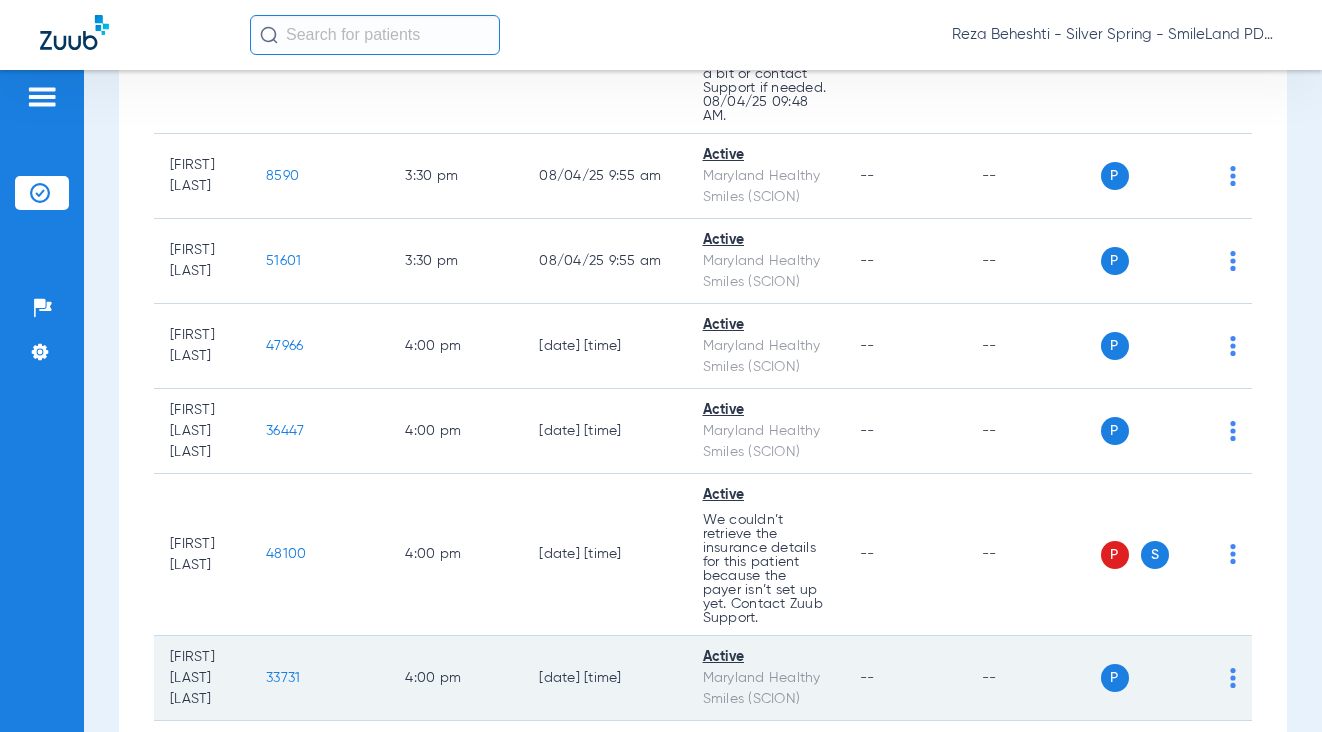 click on "33731" 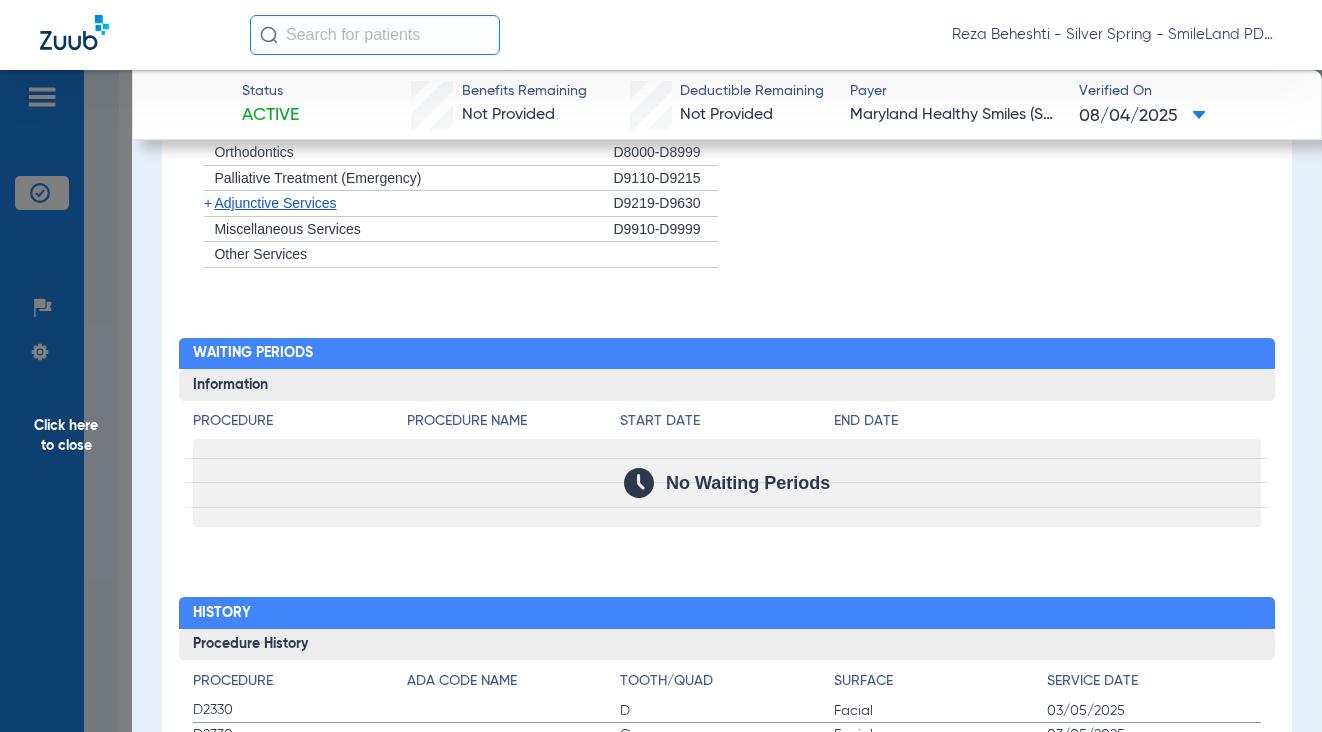 scroll, scrollTop: 2188, scrollLeft: 0, axis: vertical 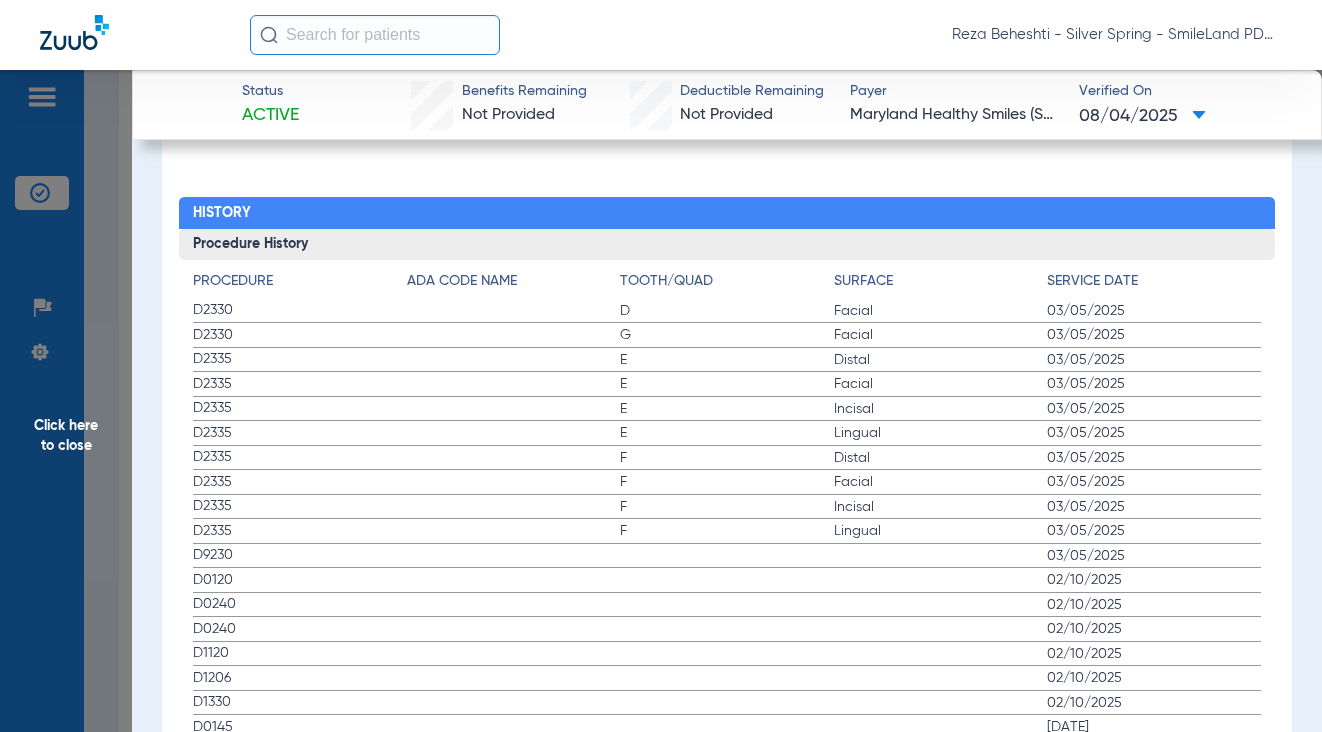 click on "Verified On" 